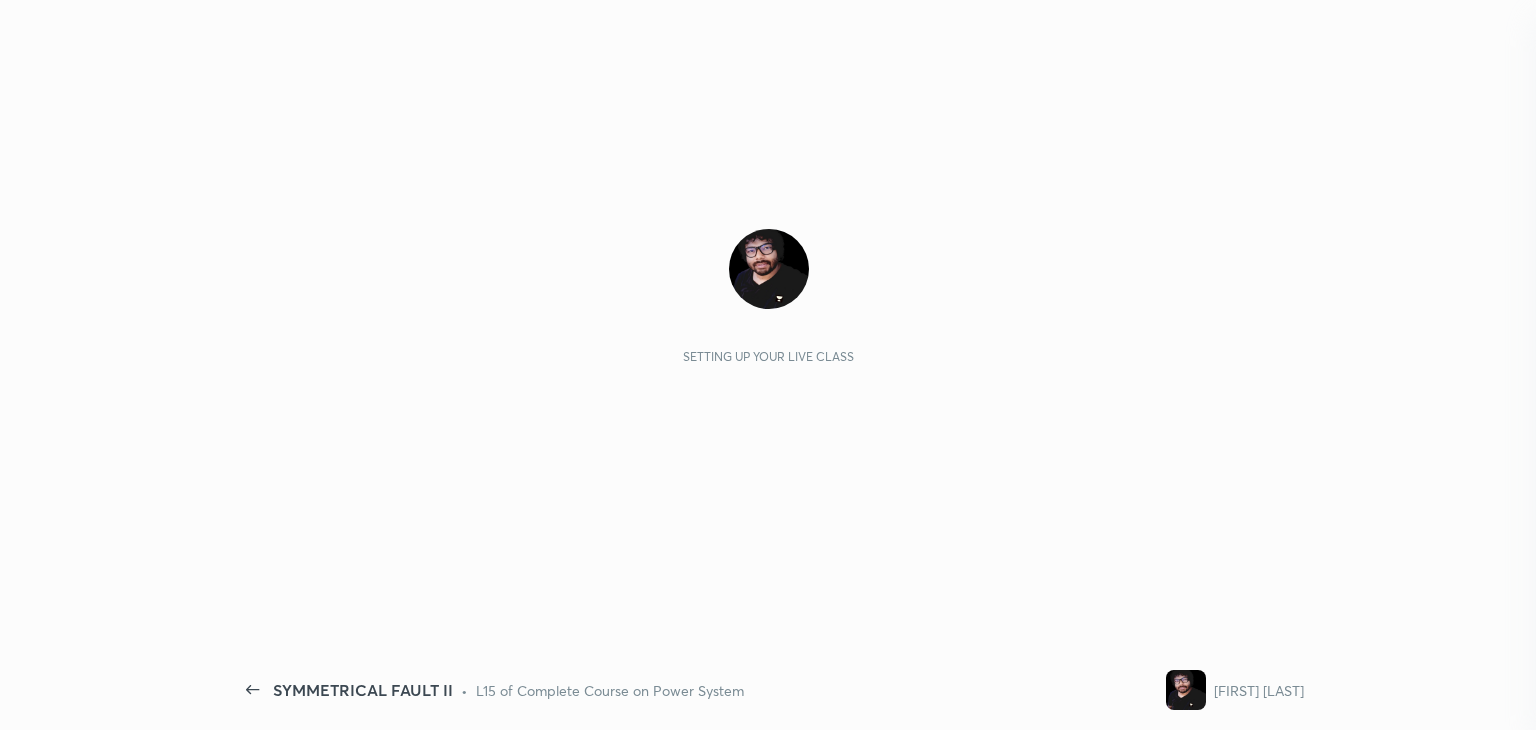 scroll, scrollTop: 0, scrollLeft: 0, axis: both 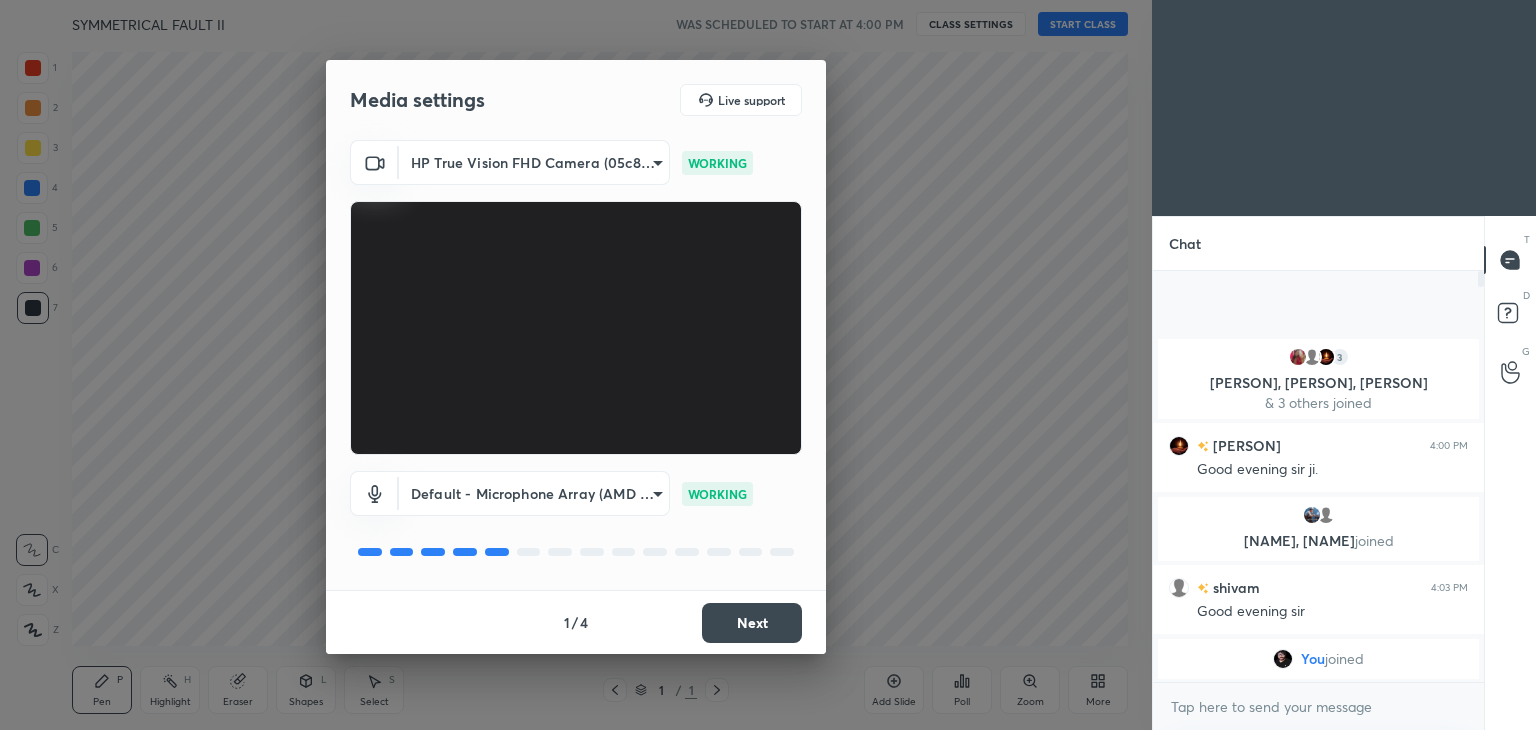 click on "Next" at bounding box center (752, 623) 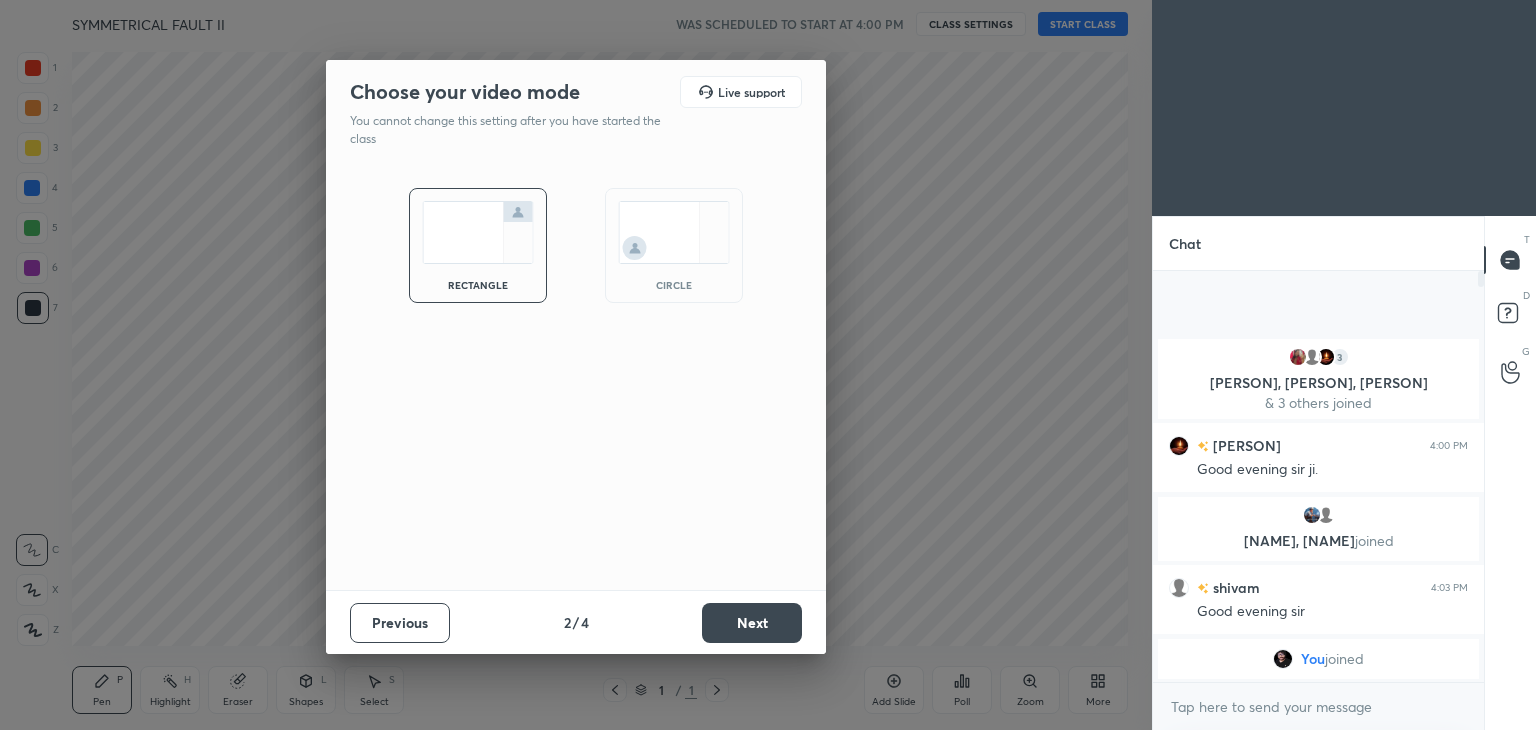 click on "Next" at bounding box center [752, 623] 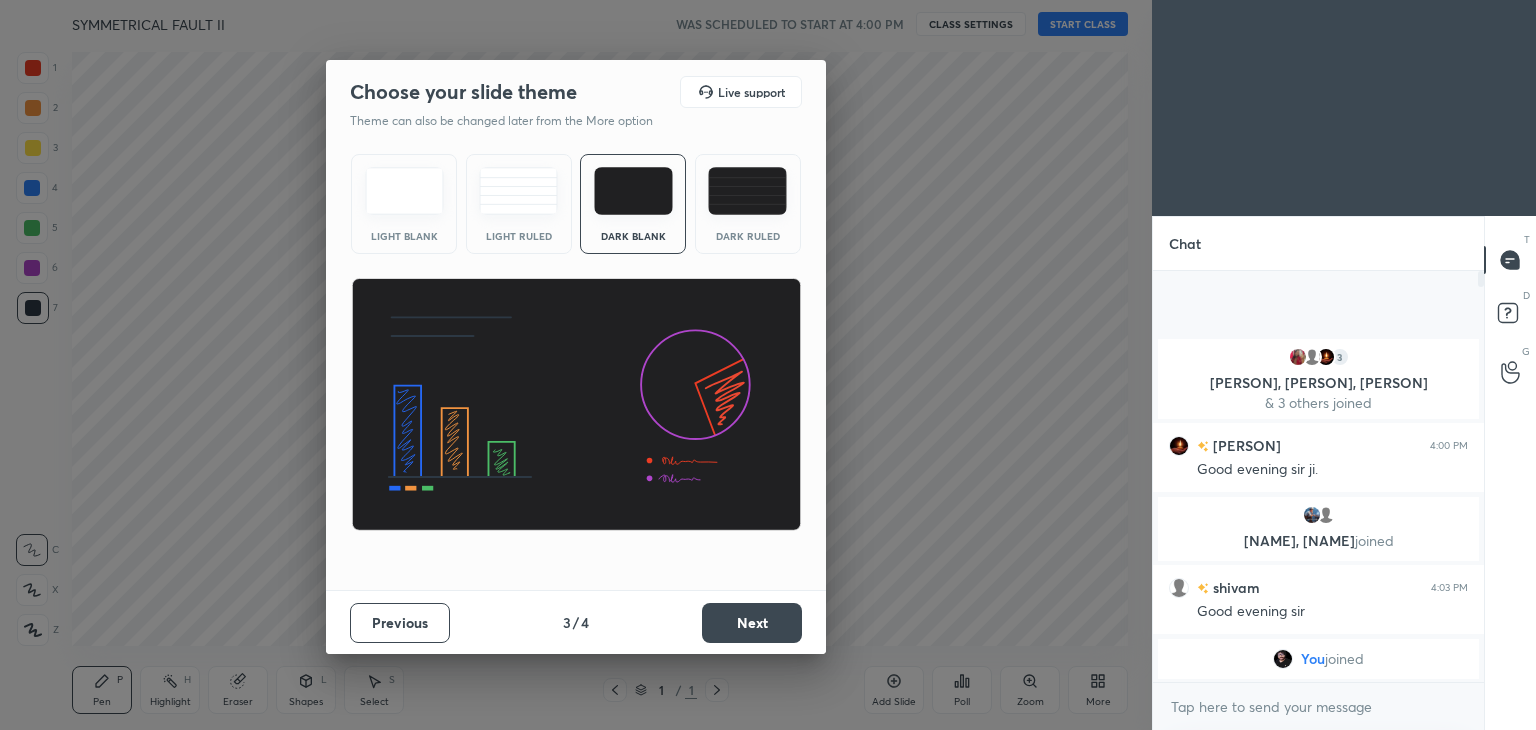 click on "Next" at bounding box center [752, 623] 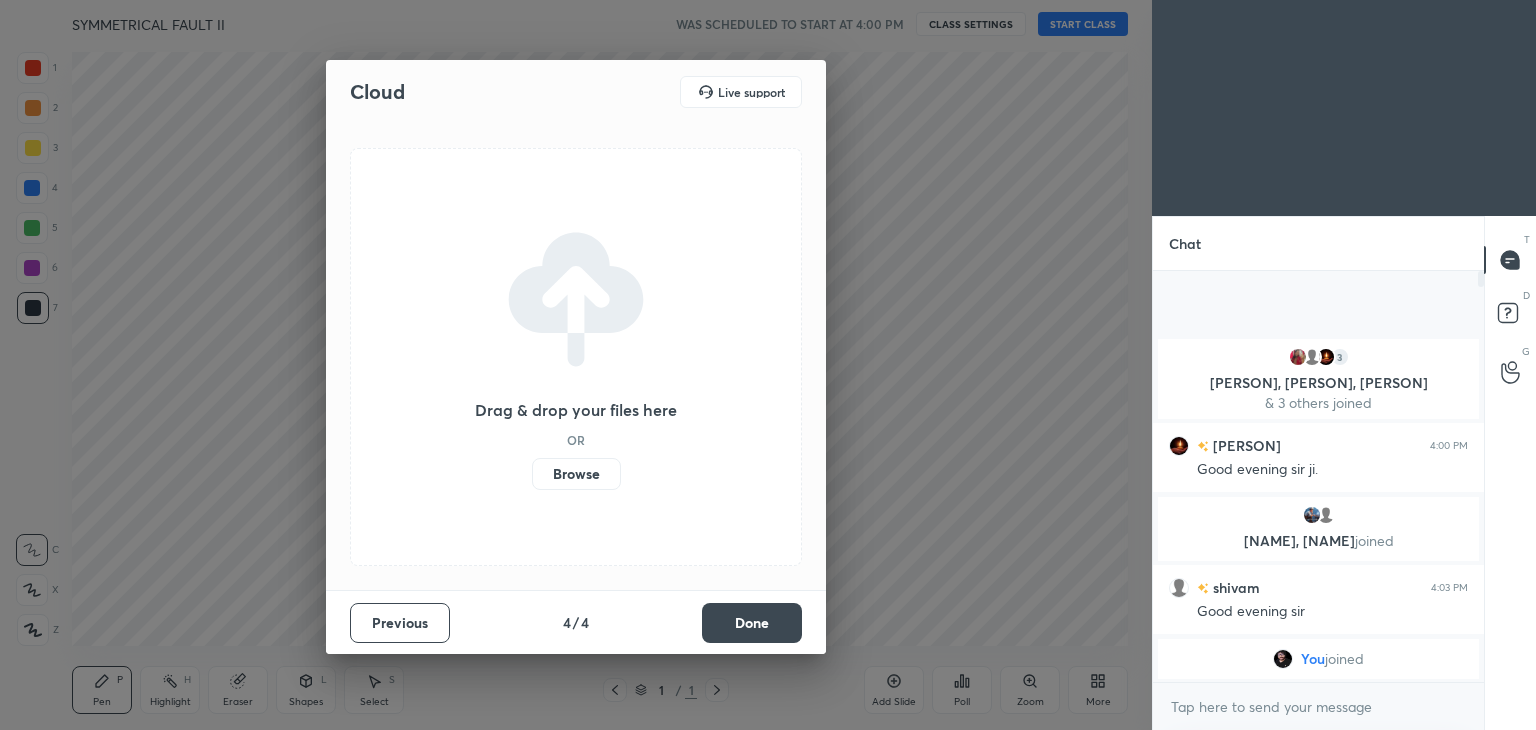 click on "Done" at bounding box center [752, 623] 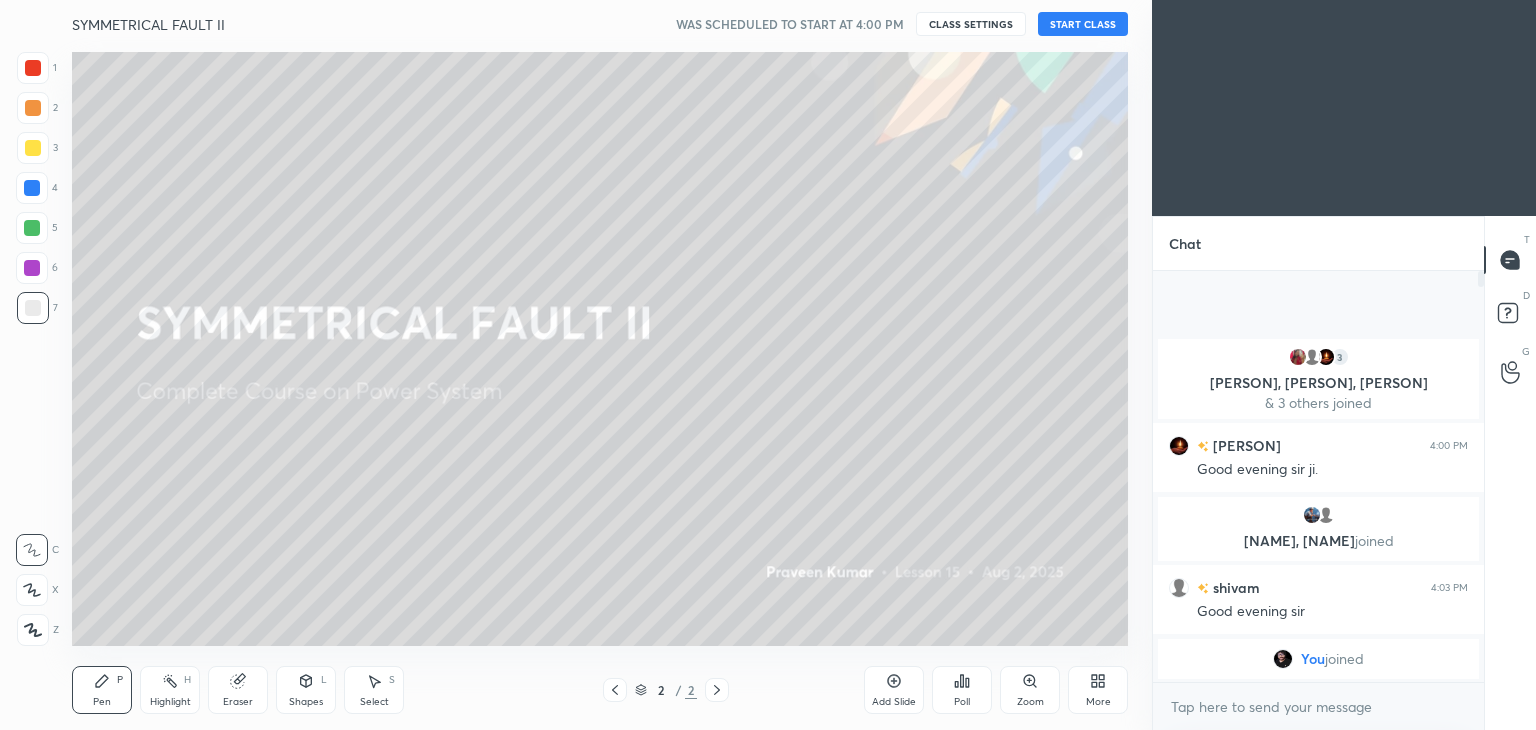 click on "START CLASS" at bounding box center (1083, 24) 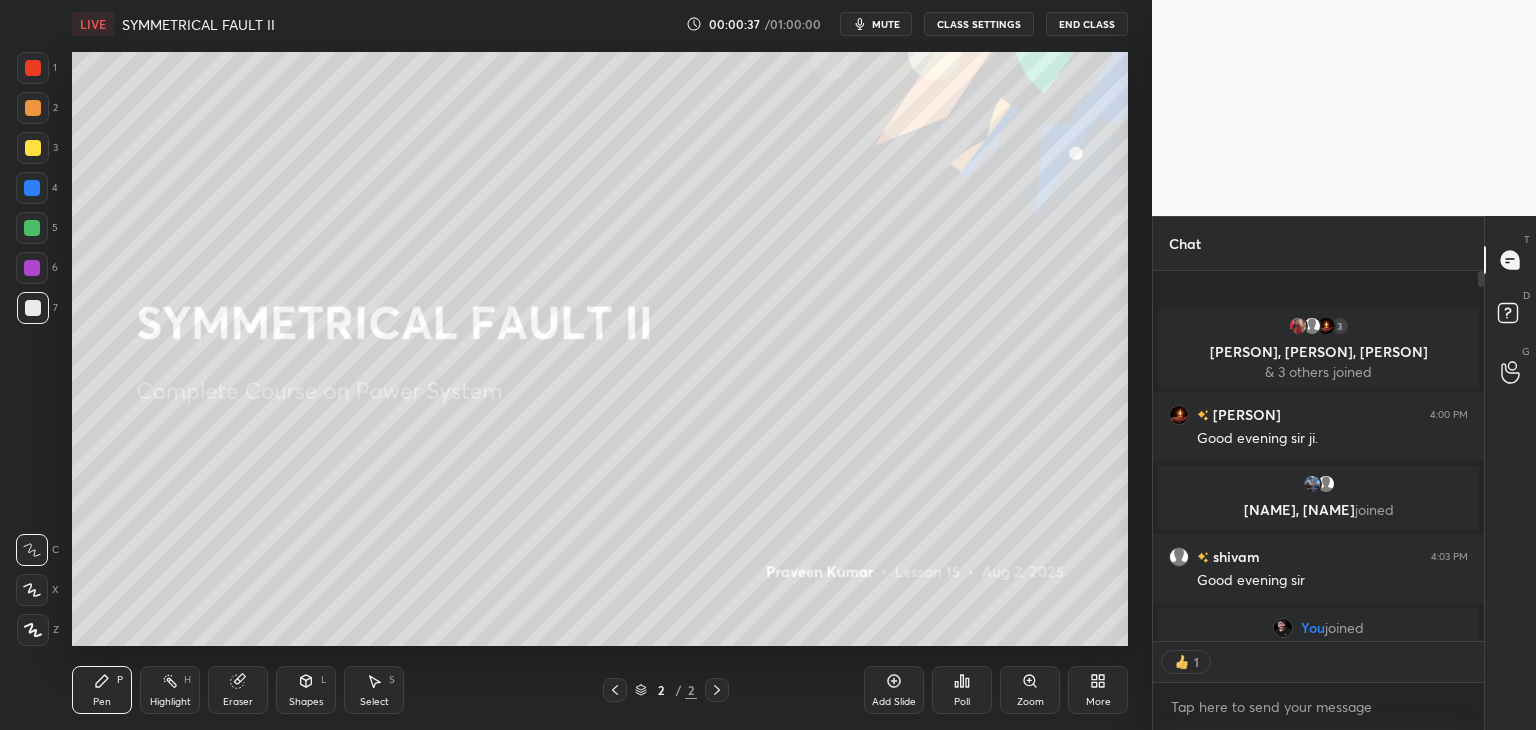 scroll, scrollTop: 365, scrollLeft: 325, axis: both 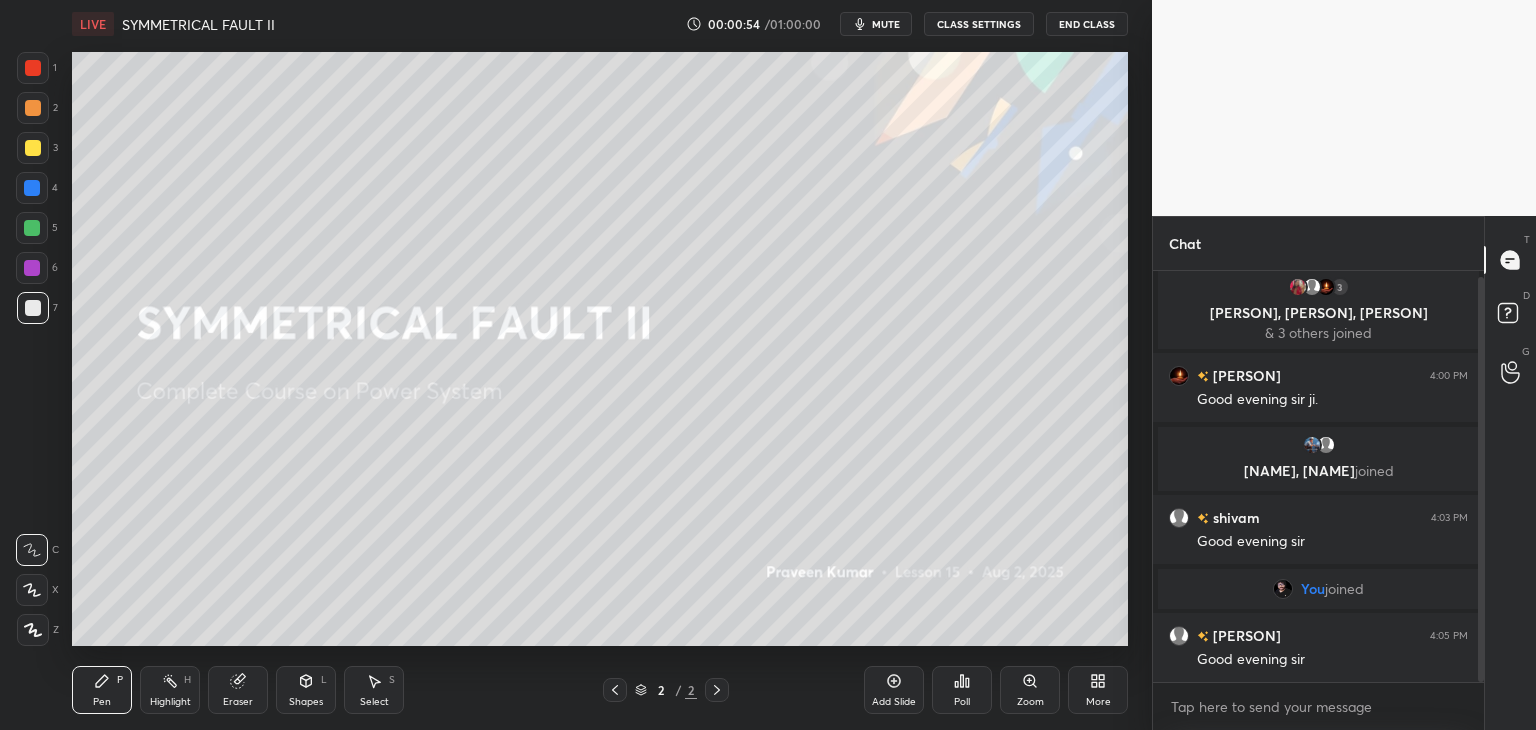 drag, startPoint x: 1483, startPoint y: 500, endPoint x: 1479, endPoint y: 524, distance: 24.33105 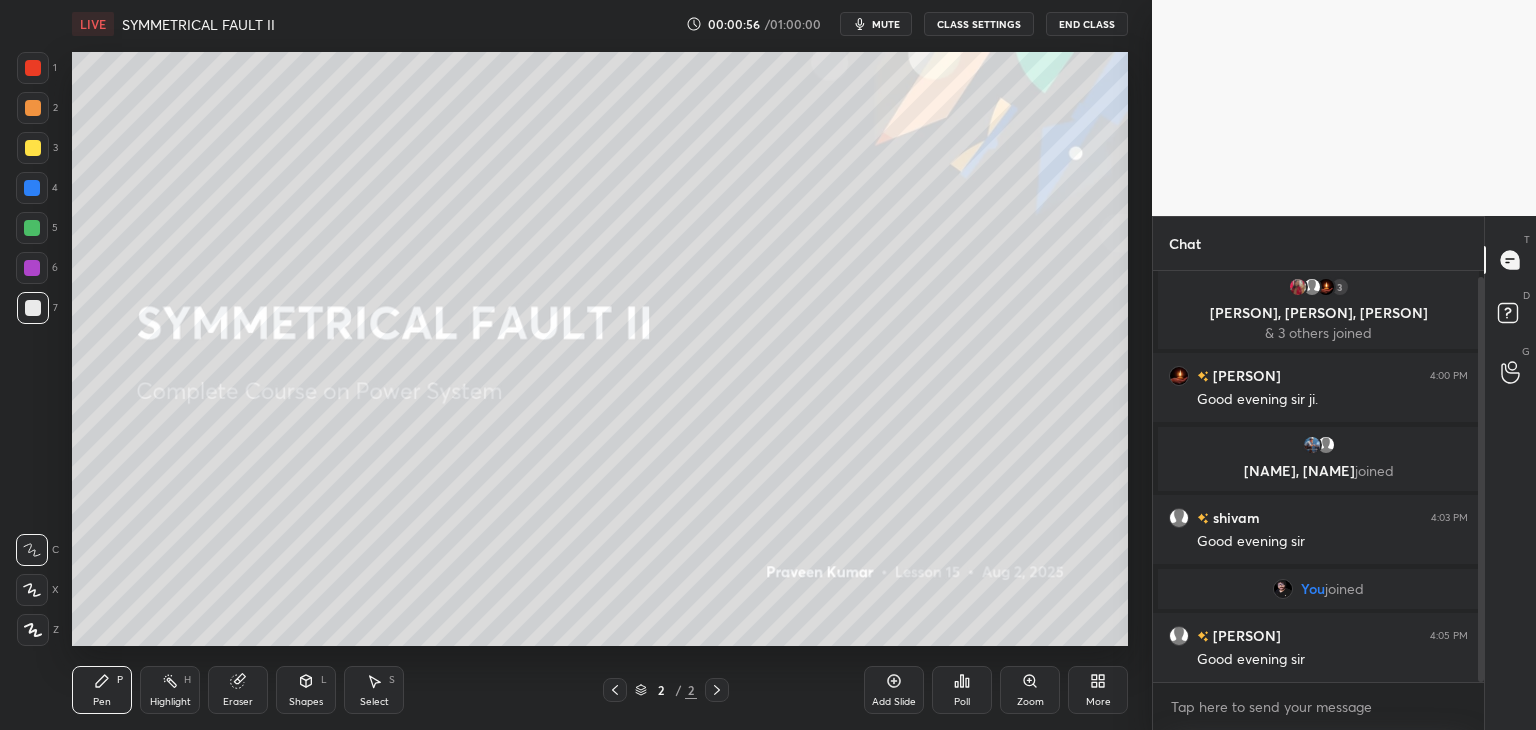 click on "Add Slide" at bounding box center [894, 702] 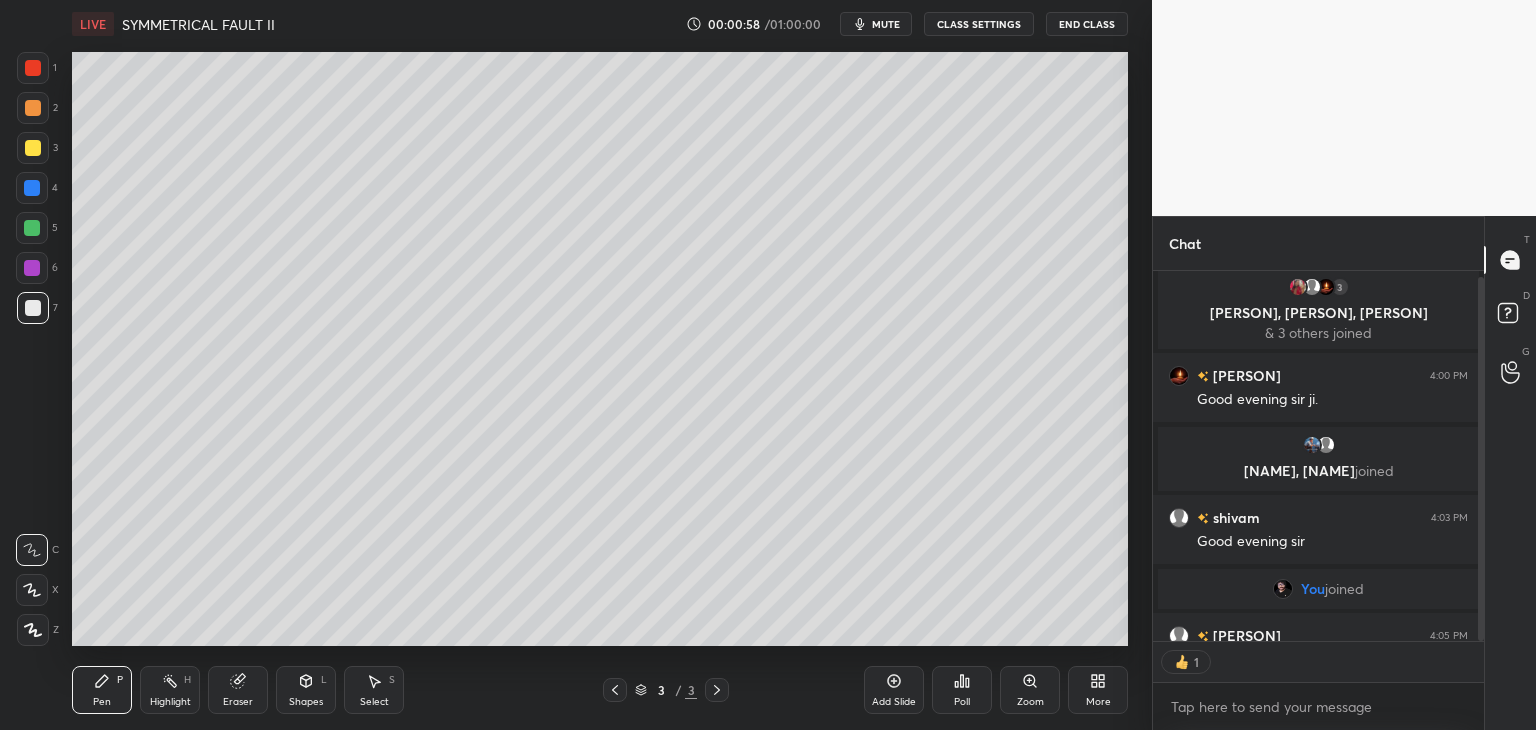 scroll, scrollTop: 365, scrollLeft: 325, axis: both 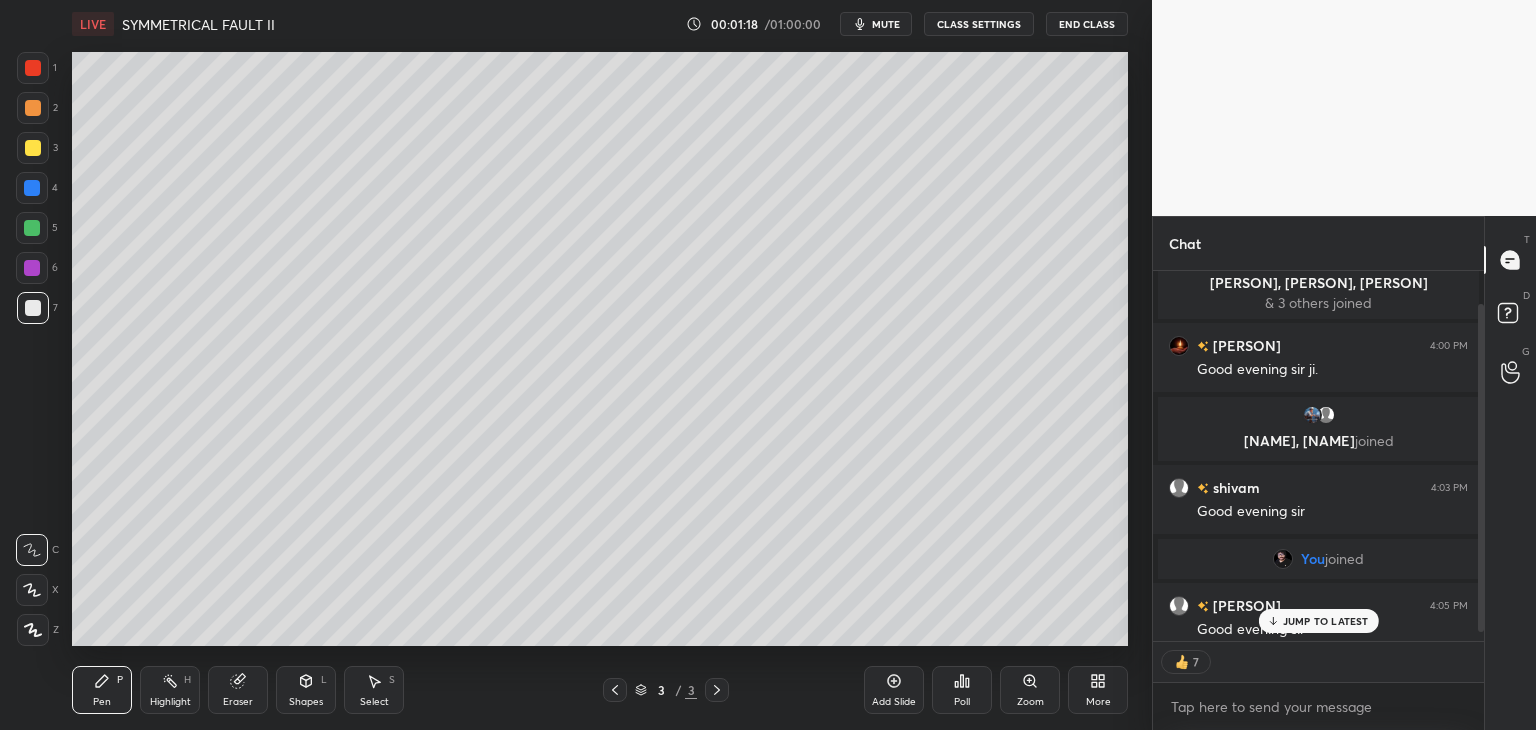 drag, startPoint x: 1480, startPoint y: 613, endPoint x: 1481, endPoint y: 637, distance: 24.020824 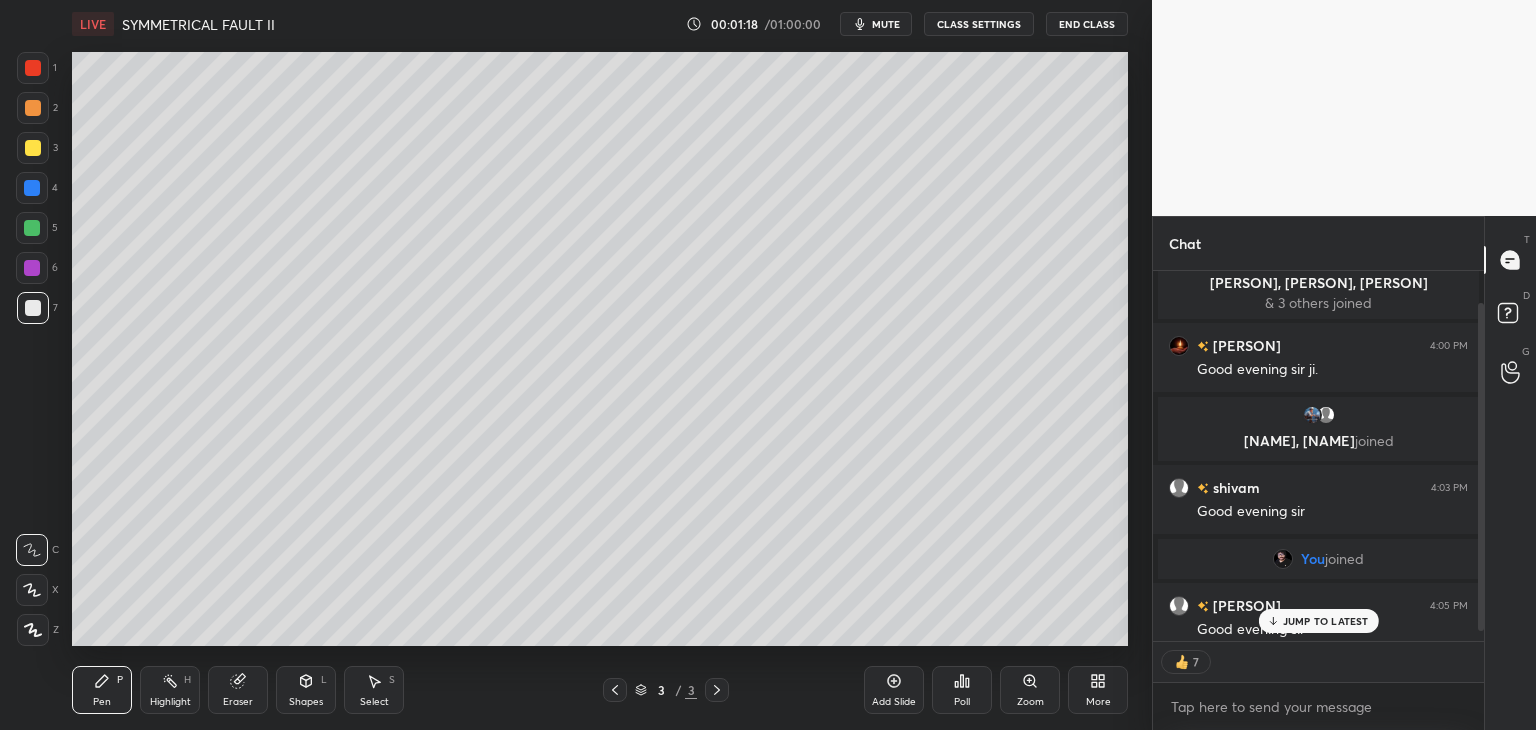scroll, scrollTop: 36, scrollLeft: 0, axis: vertical 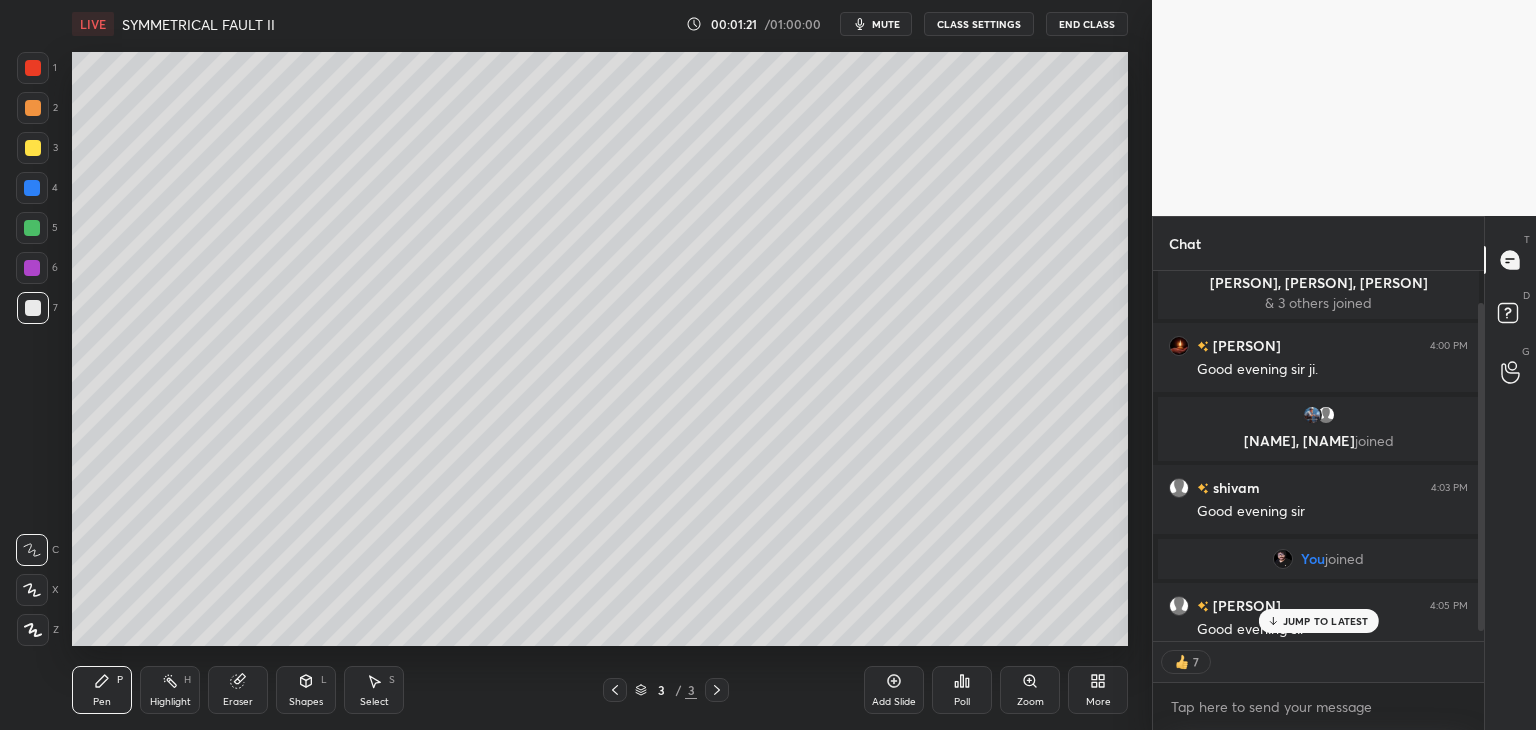 click at bounding box center [33, 148] 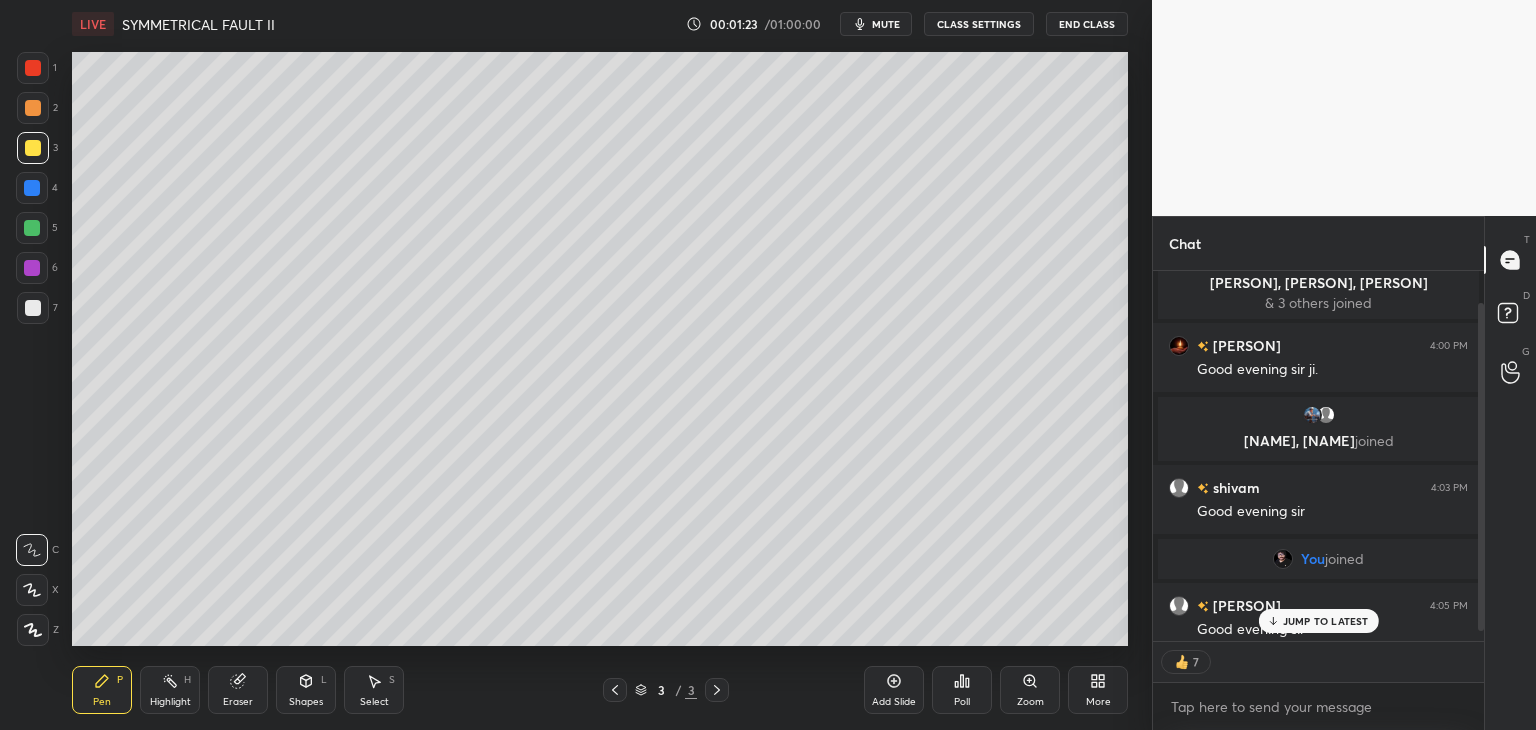 drag, startPoint x: 41, startPoint y: 645, endPoint x: 104, endPoint y: 709, distance: 89.80534 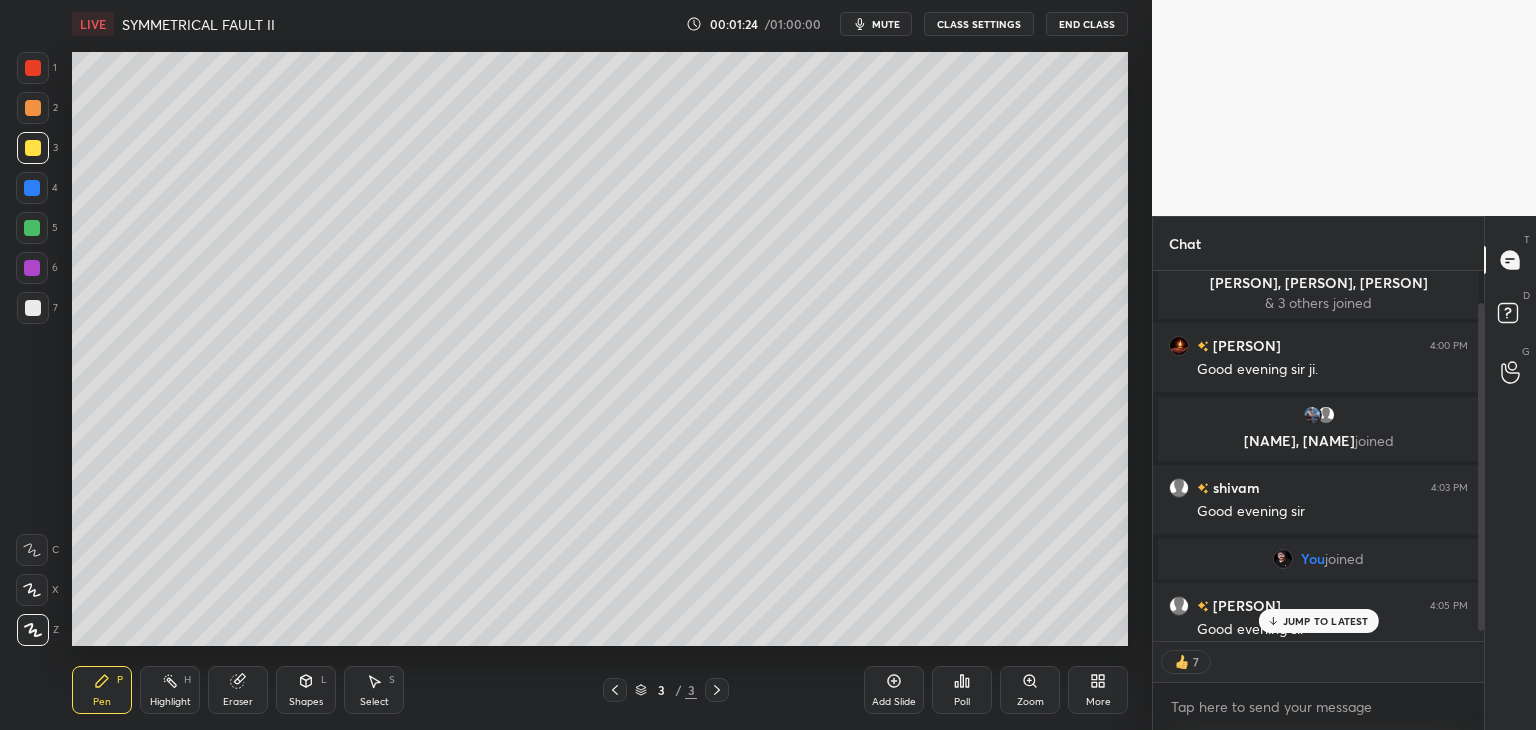 click on "Pen P Highlight H Eraser Shapes L Select S 3 / 3 Add Slide Poll Zoom More" at bounding box center [600, 690] 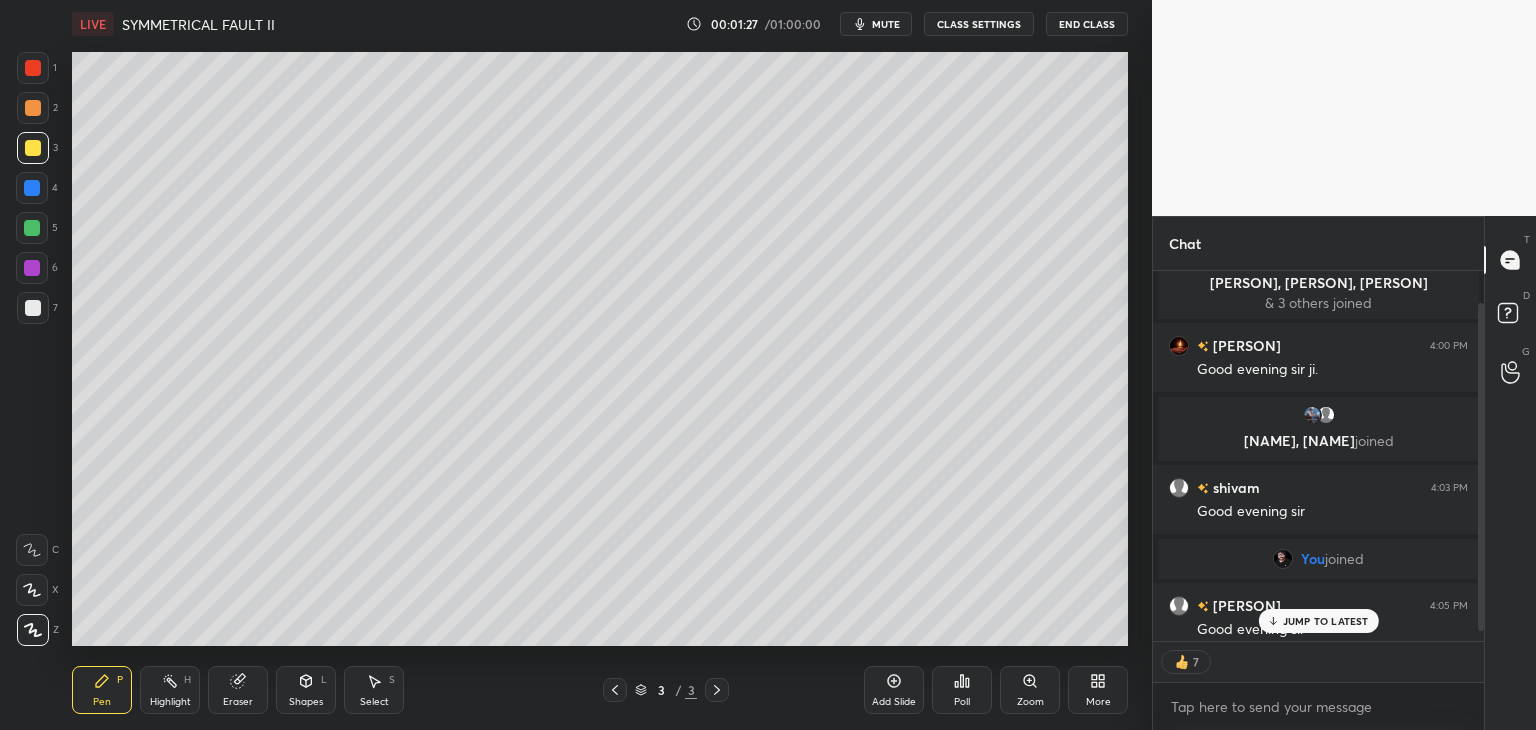 scroll, scrollTop: 6, scrollLeft: 6, axis: both 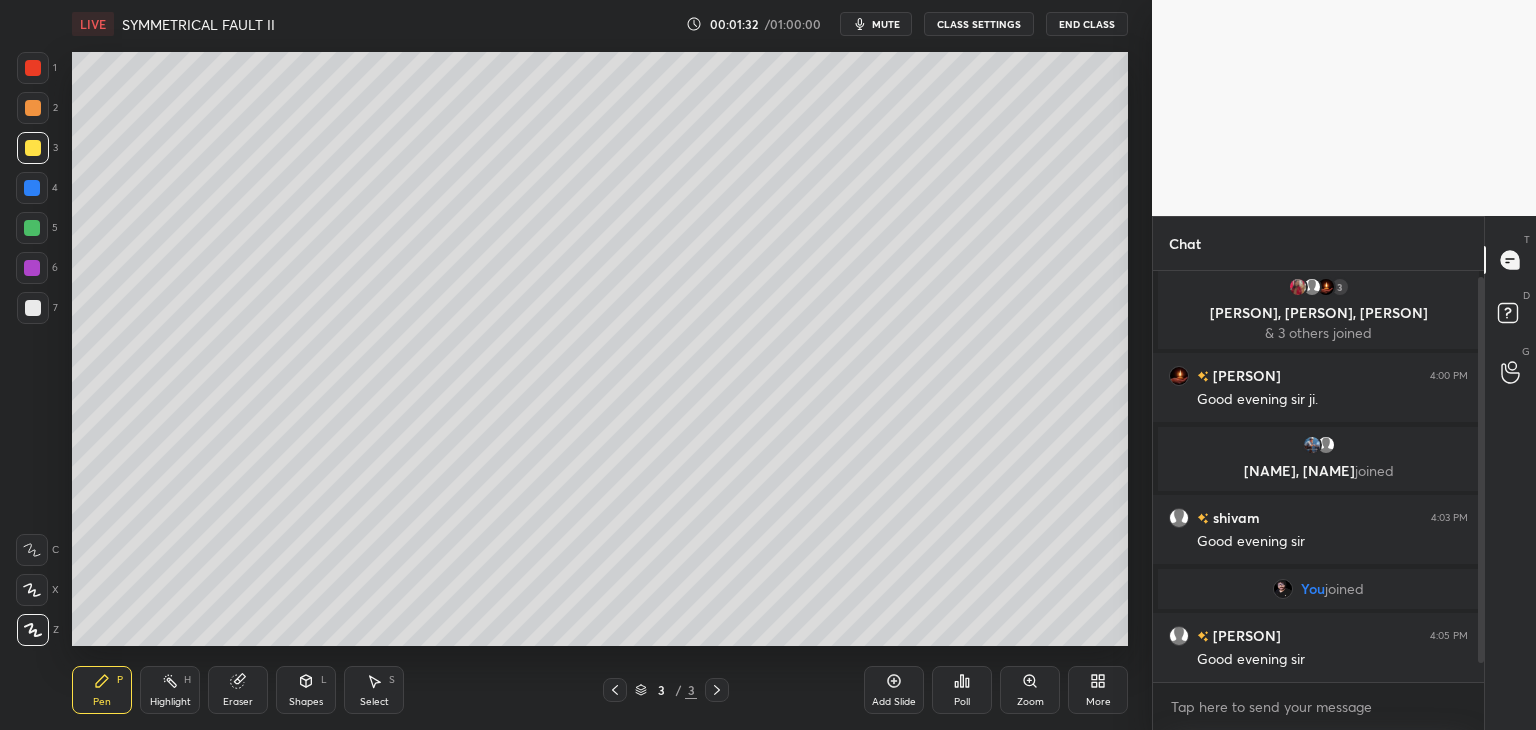 click at bounding box center [33, 68] 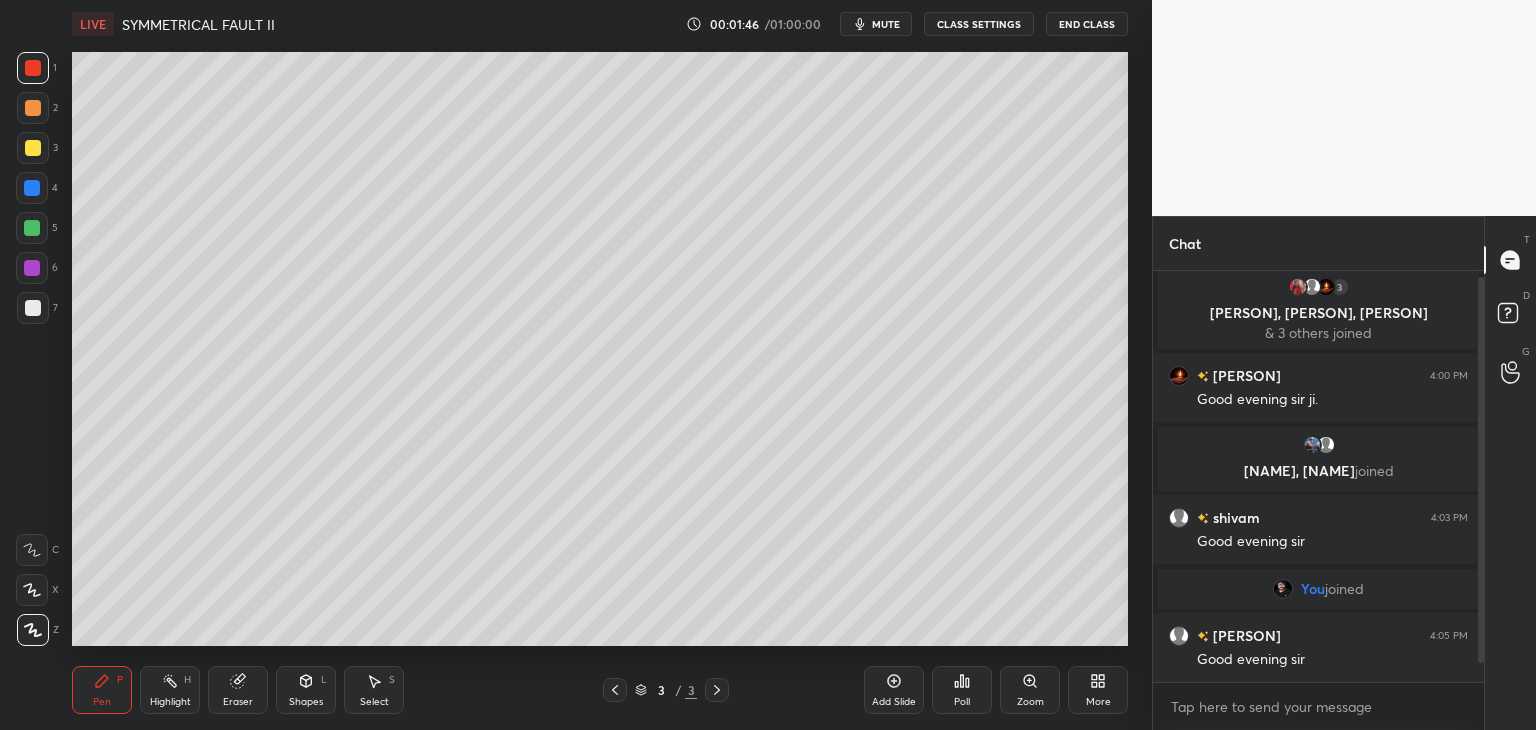 drag, startPoint x: 32, startPoint y: 227, endPoint x: 42, endPoint y: 224, distance: 10.440307 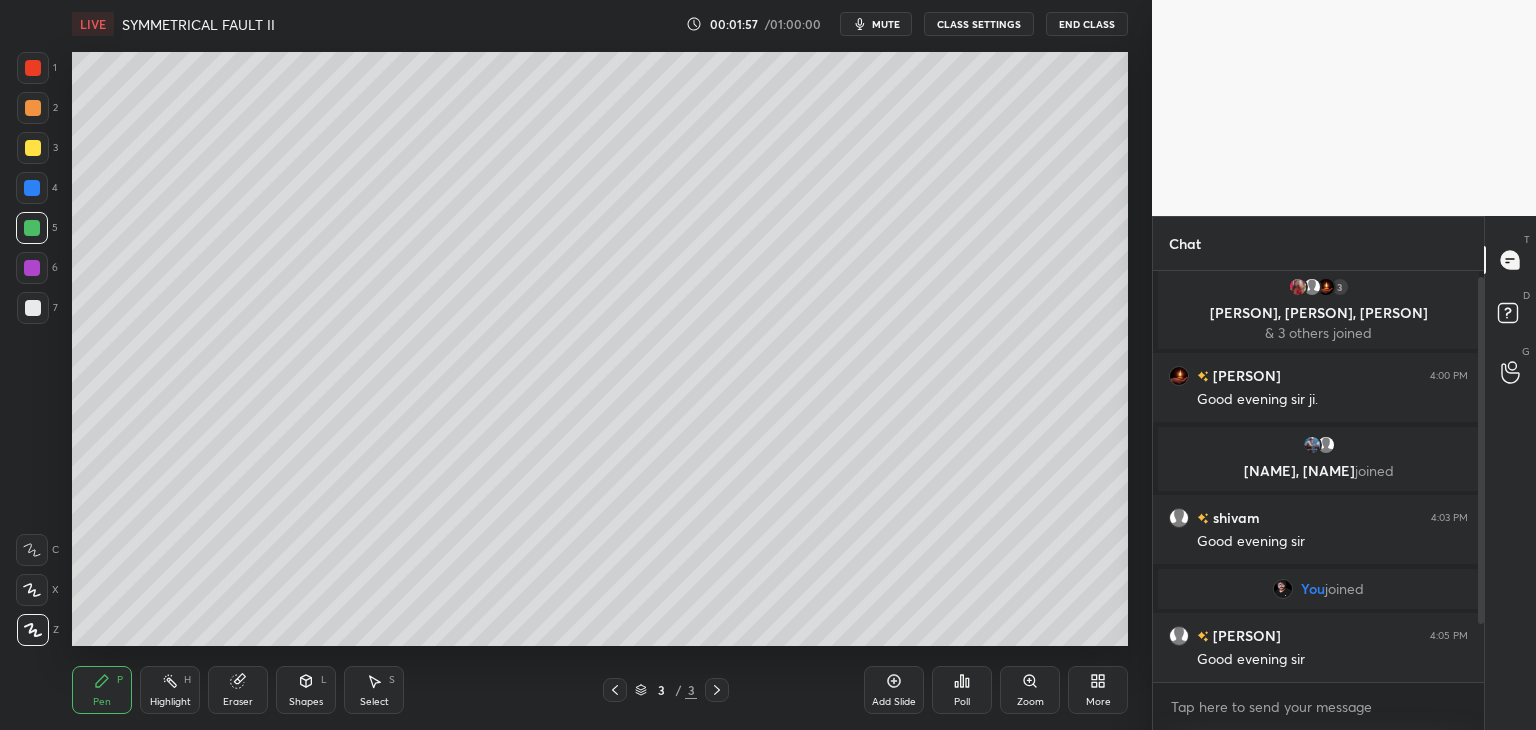 scroll, scrollTop: 76, scrollLeft: 0, axis: vertical 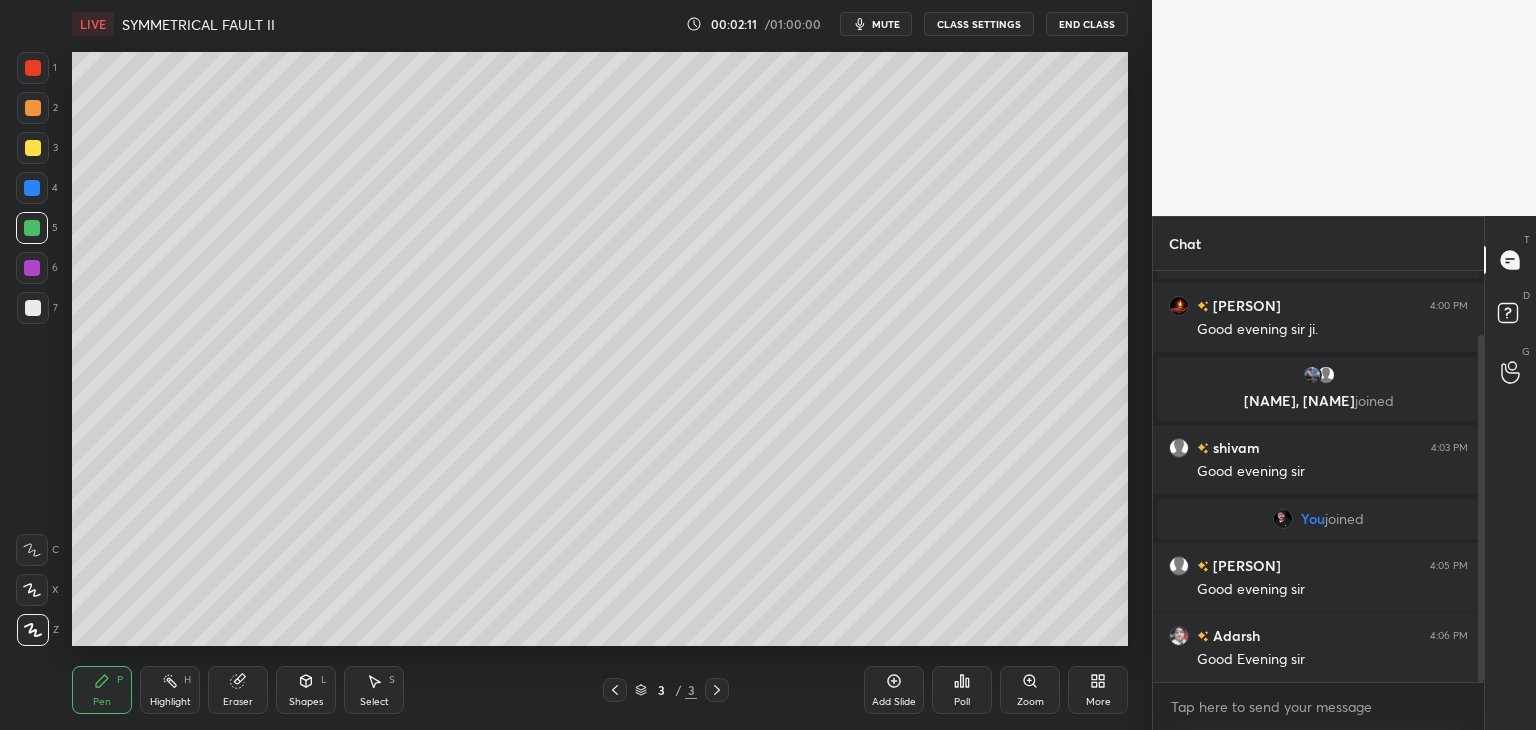 click at bounding box center (33, 148) 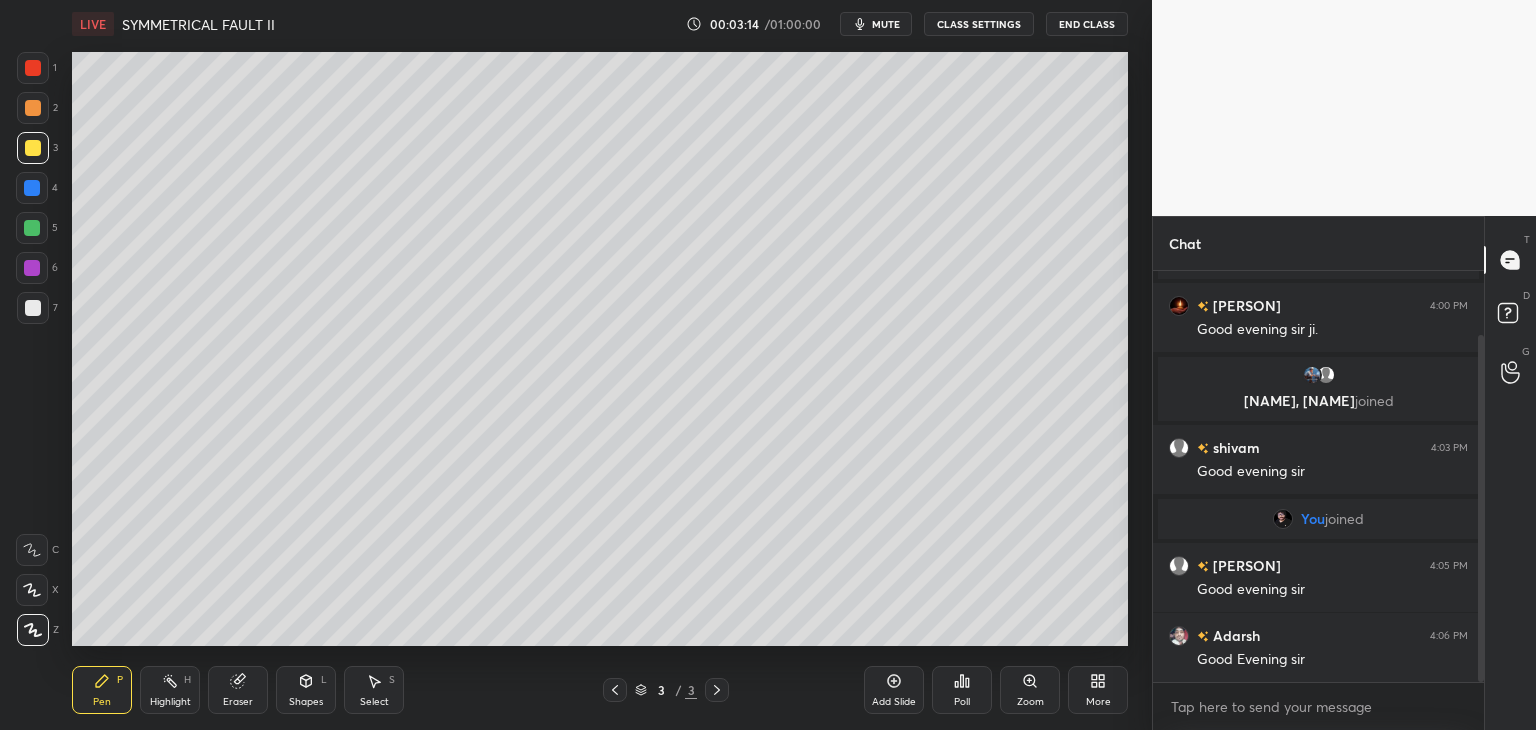 click on "Add Slide" at bounding box center [894, 690] 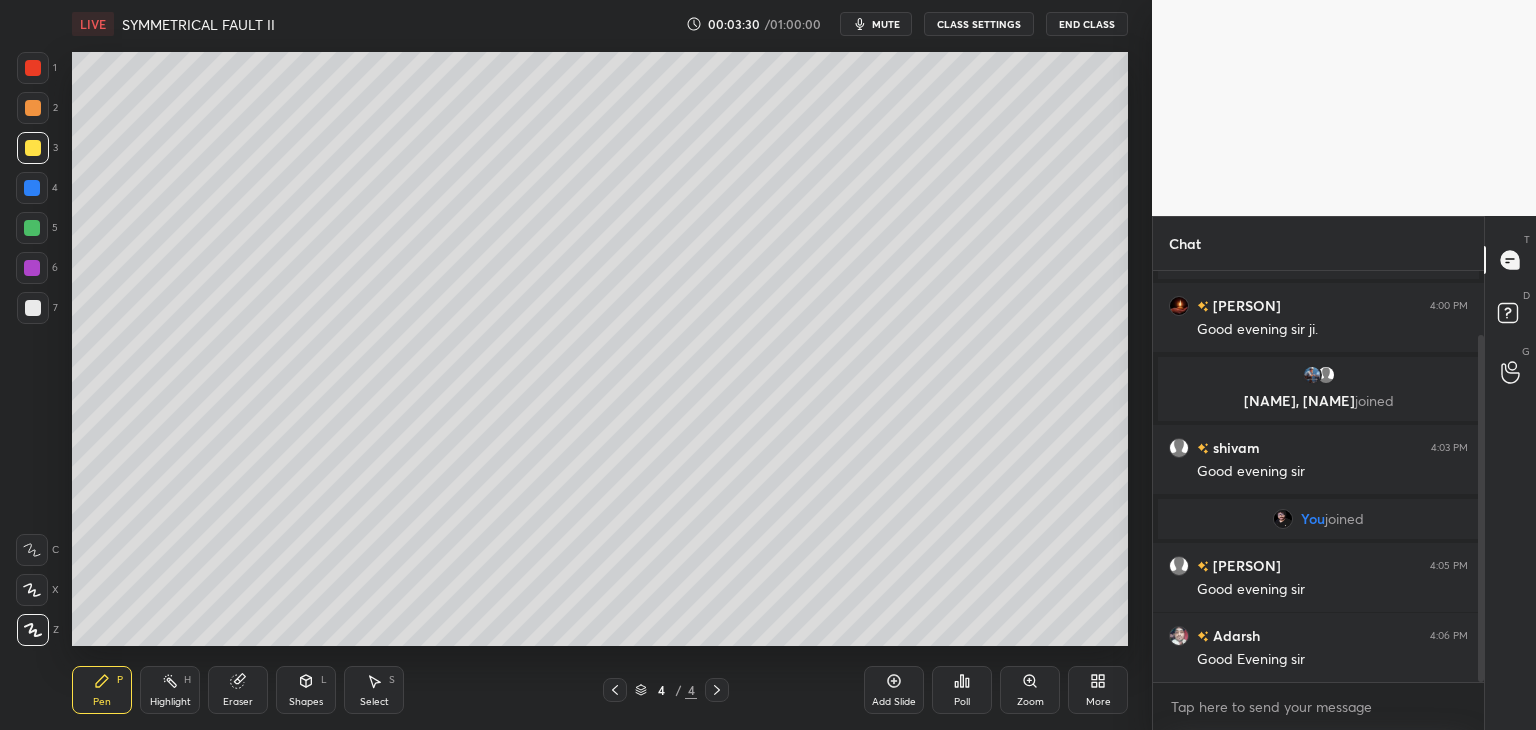 scroll, scrollTop: 124, scrollLeft: 0, axis: vertical 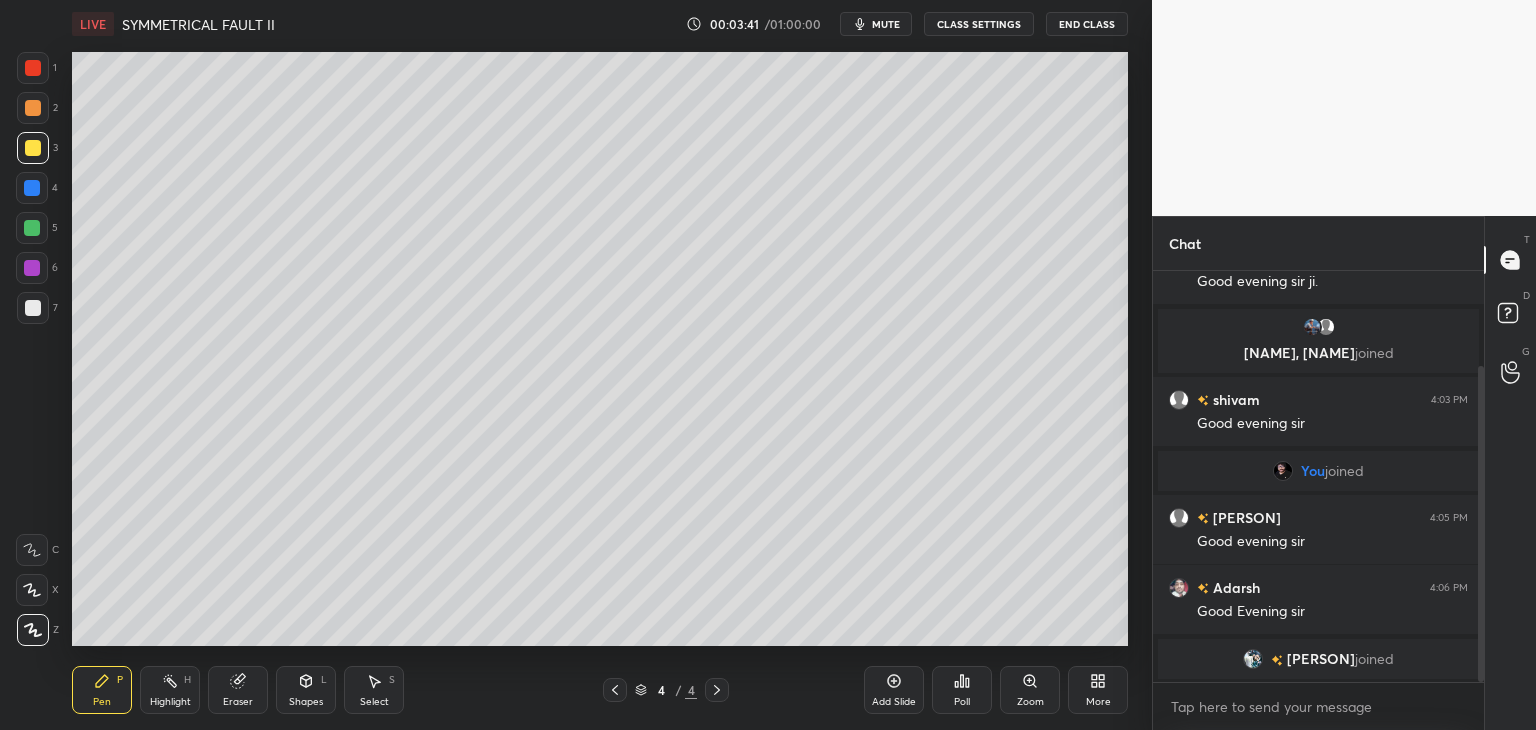 click at bounding box center (32, 188) 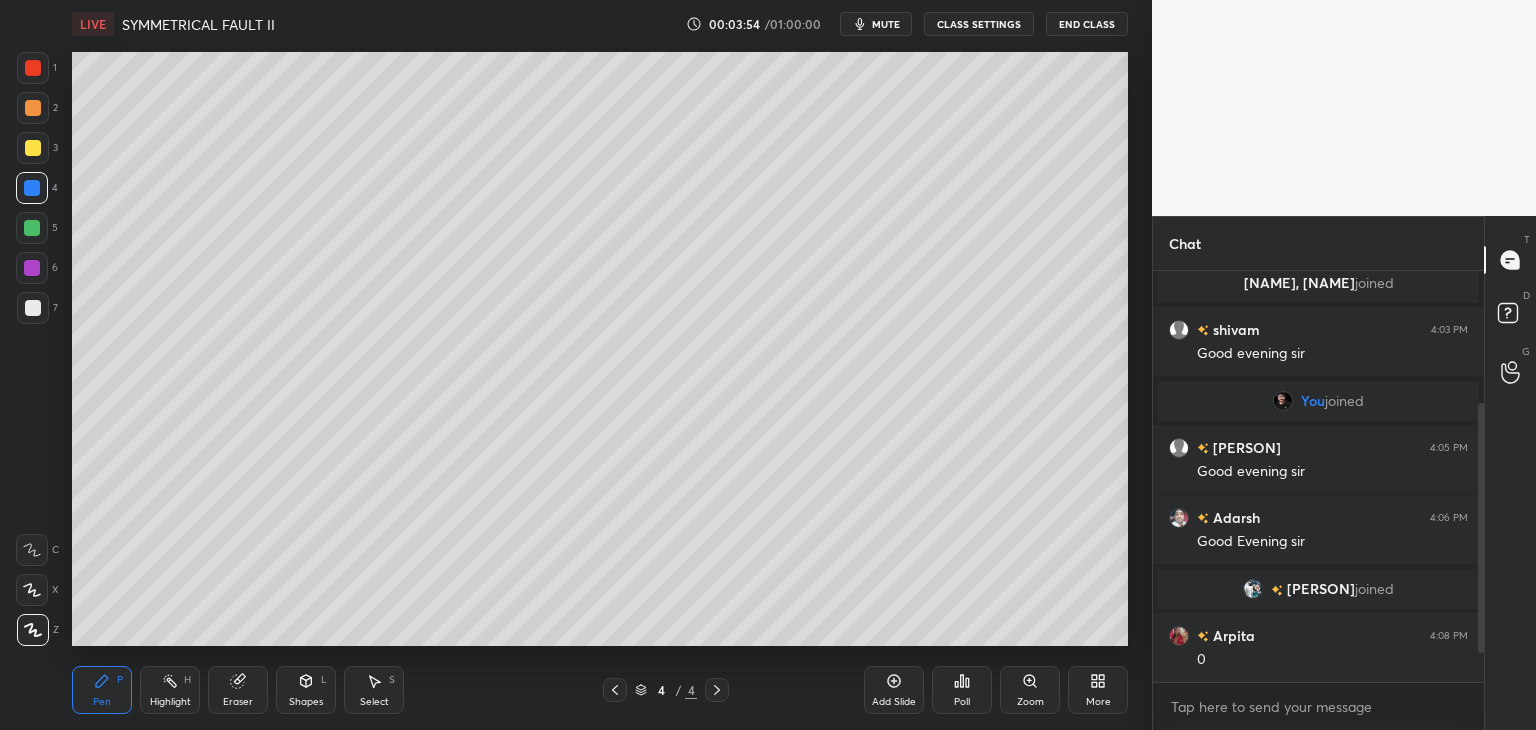 scroll, scrollTop: 264, scrollLeft: 0, axis: vertical 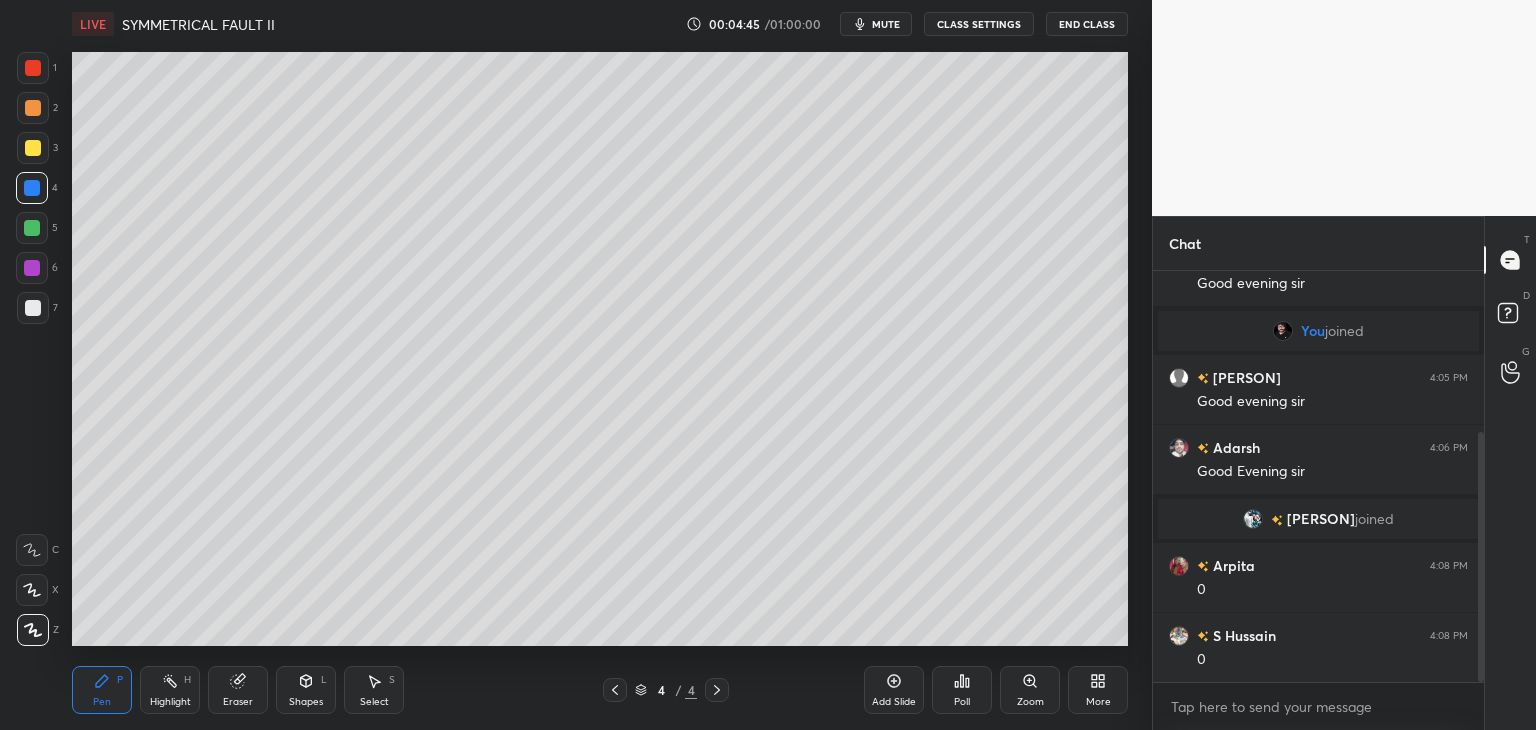 click on "Shapes" at bounding box center [306, 702] 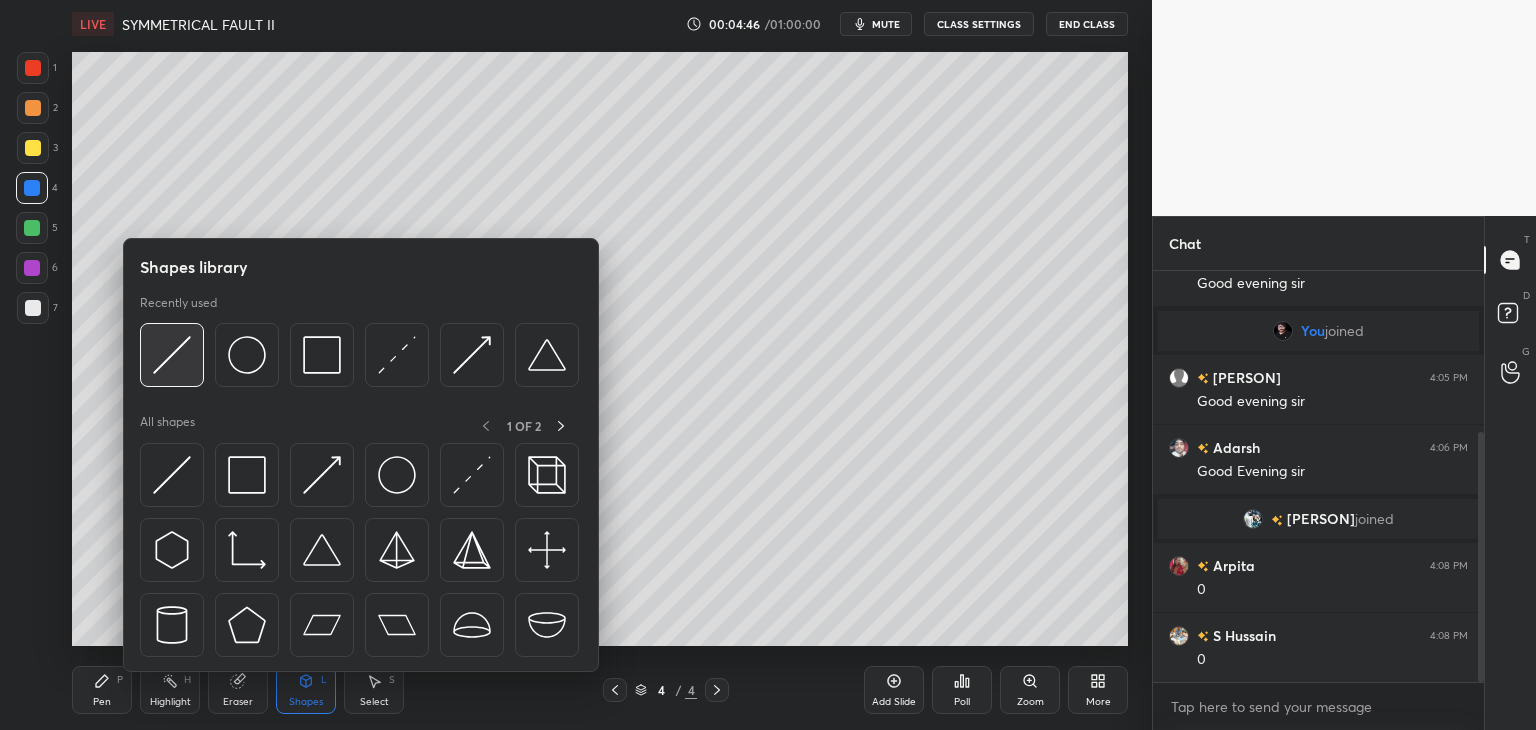 click at bounding box center [172, 355] 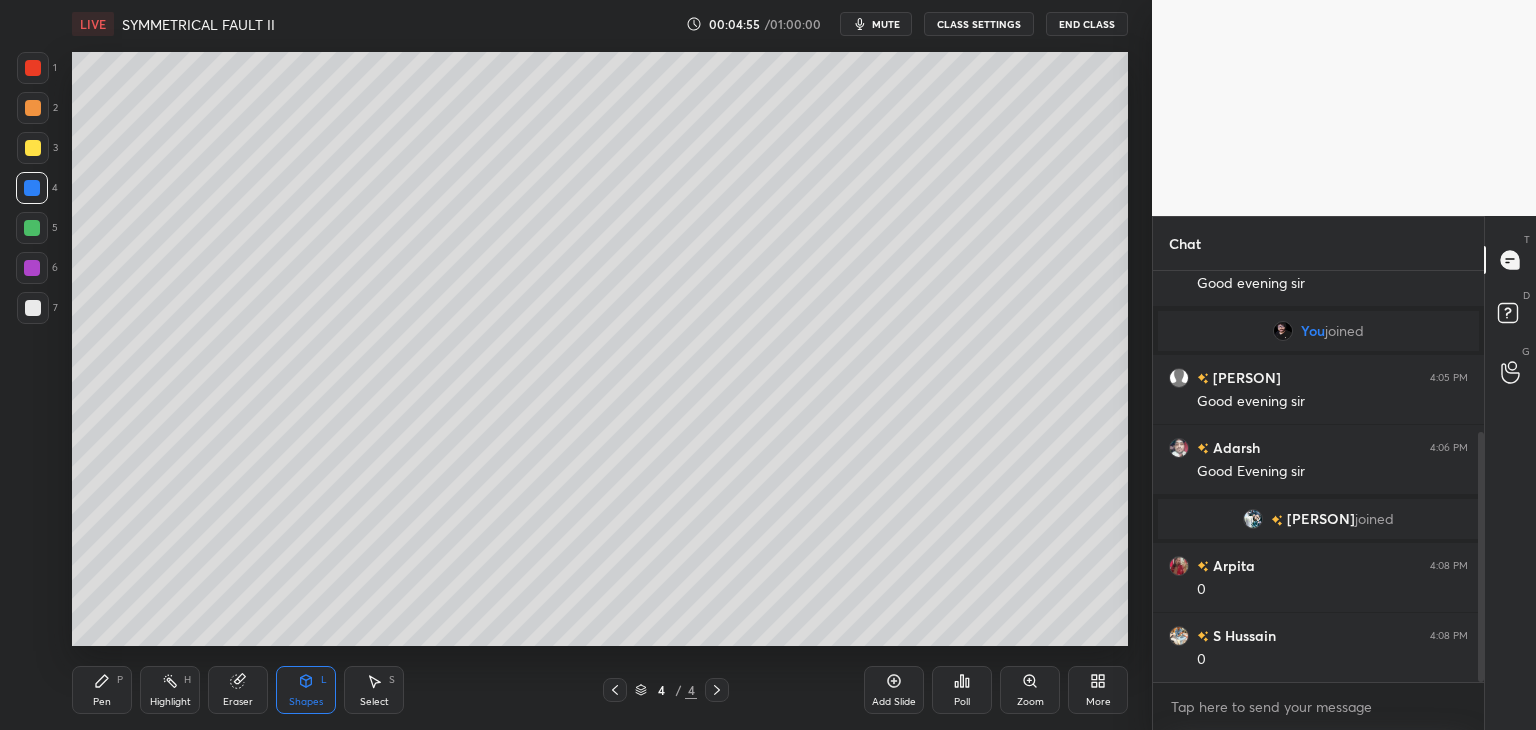 click 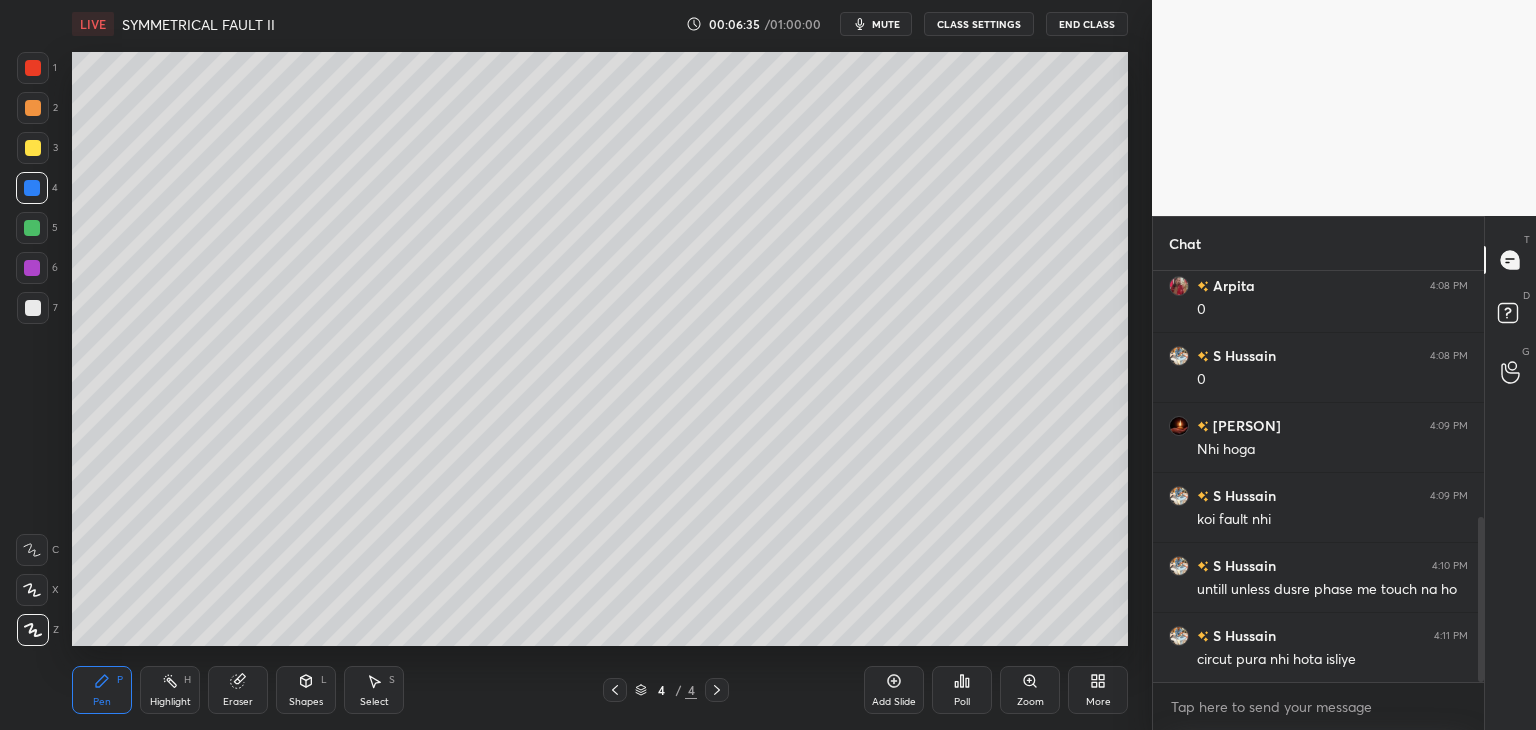 scroll, scrollTop: 614, scrollLeft: 0, axis: vertical 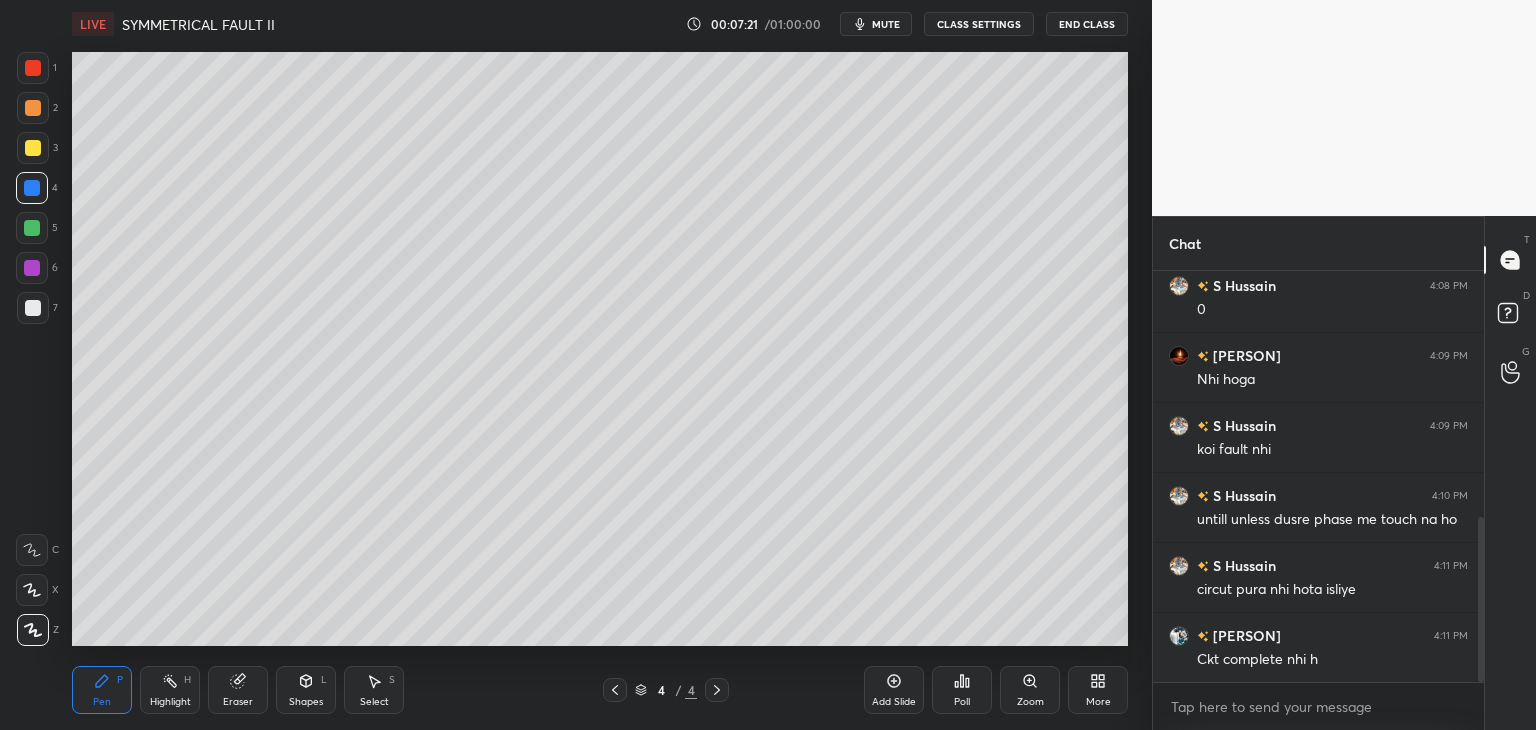 click at bounding box center [33, 68] 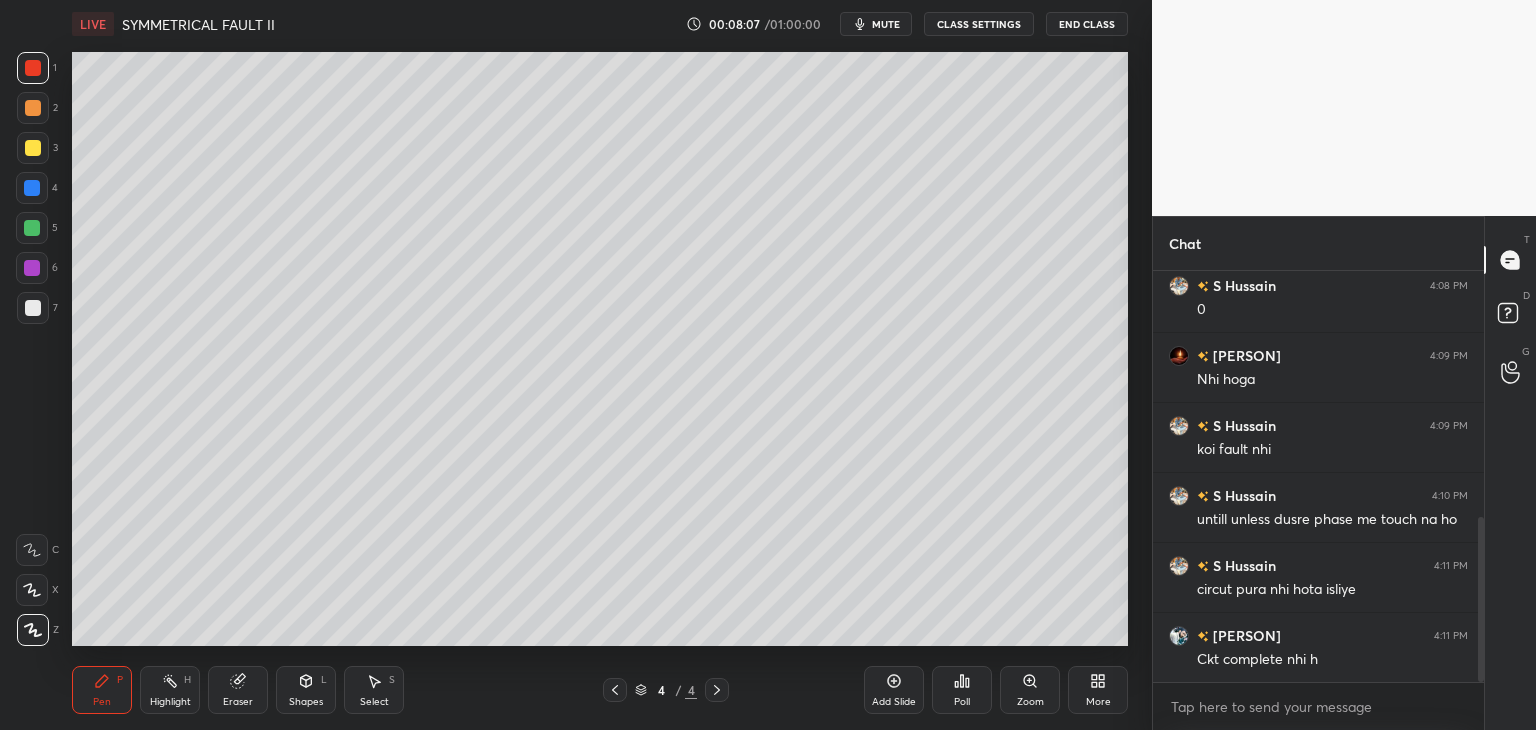 scroll, scrollTop: 365, scrollLeft: 325, axis: both 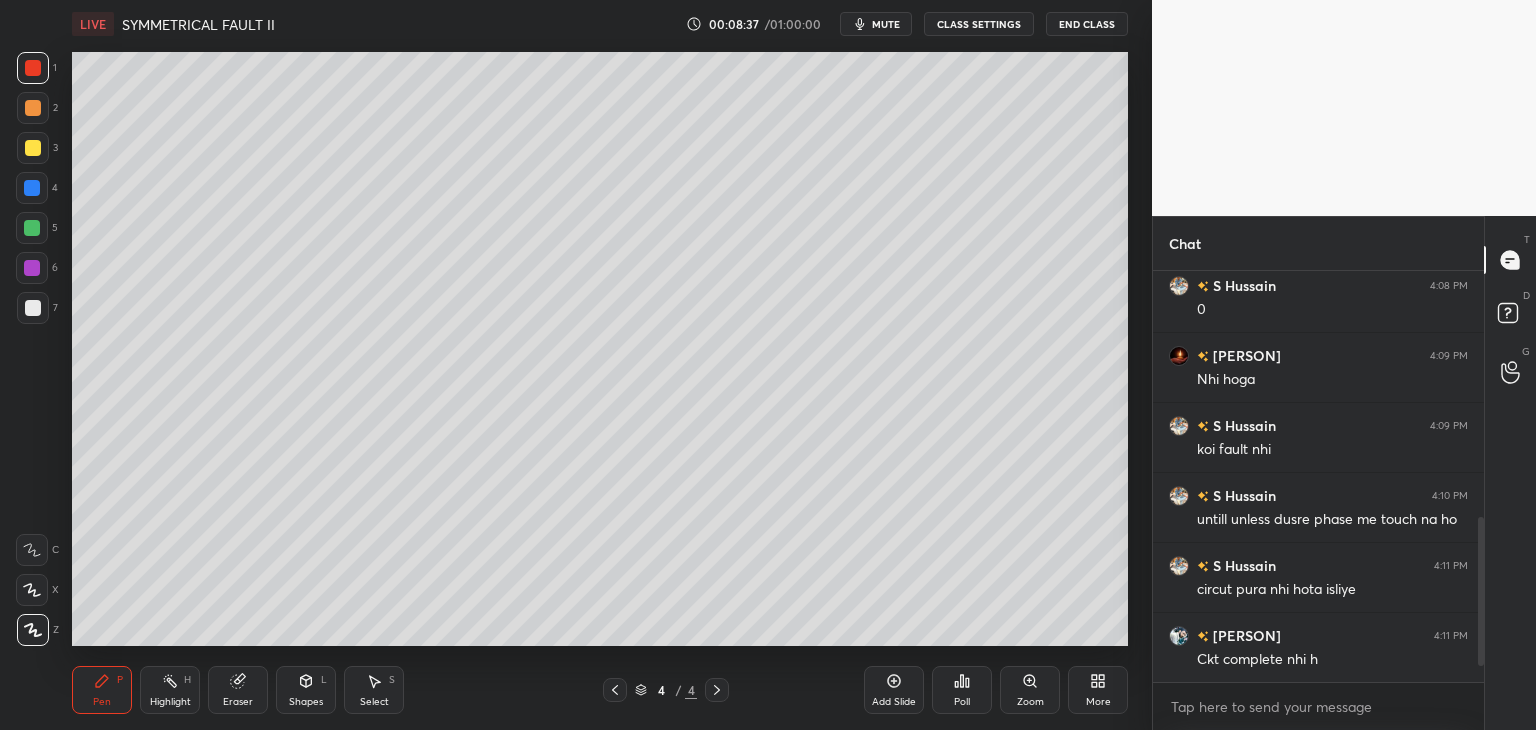 click on "Add Slide" at bounding box center (894, 690) 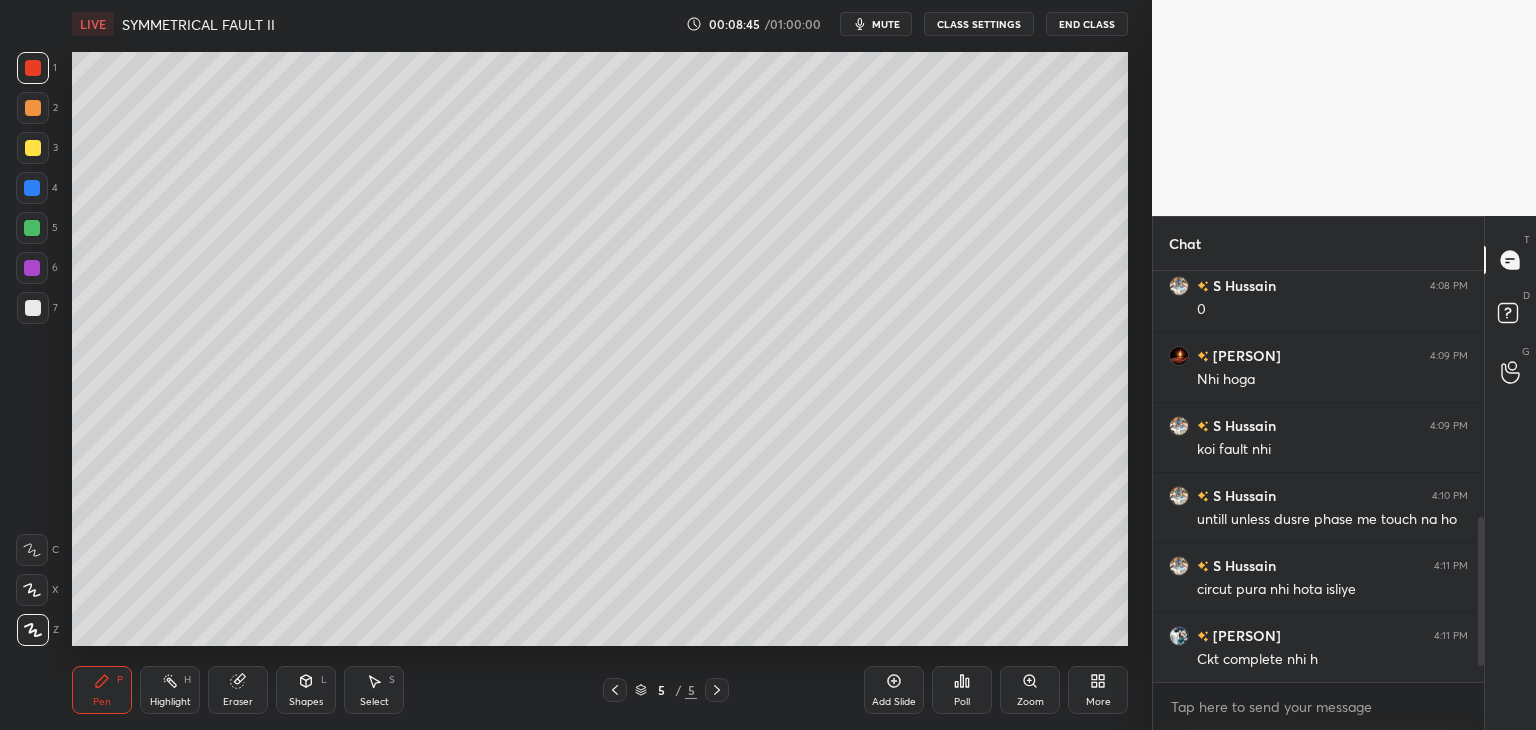 click 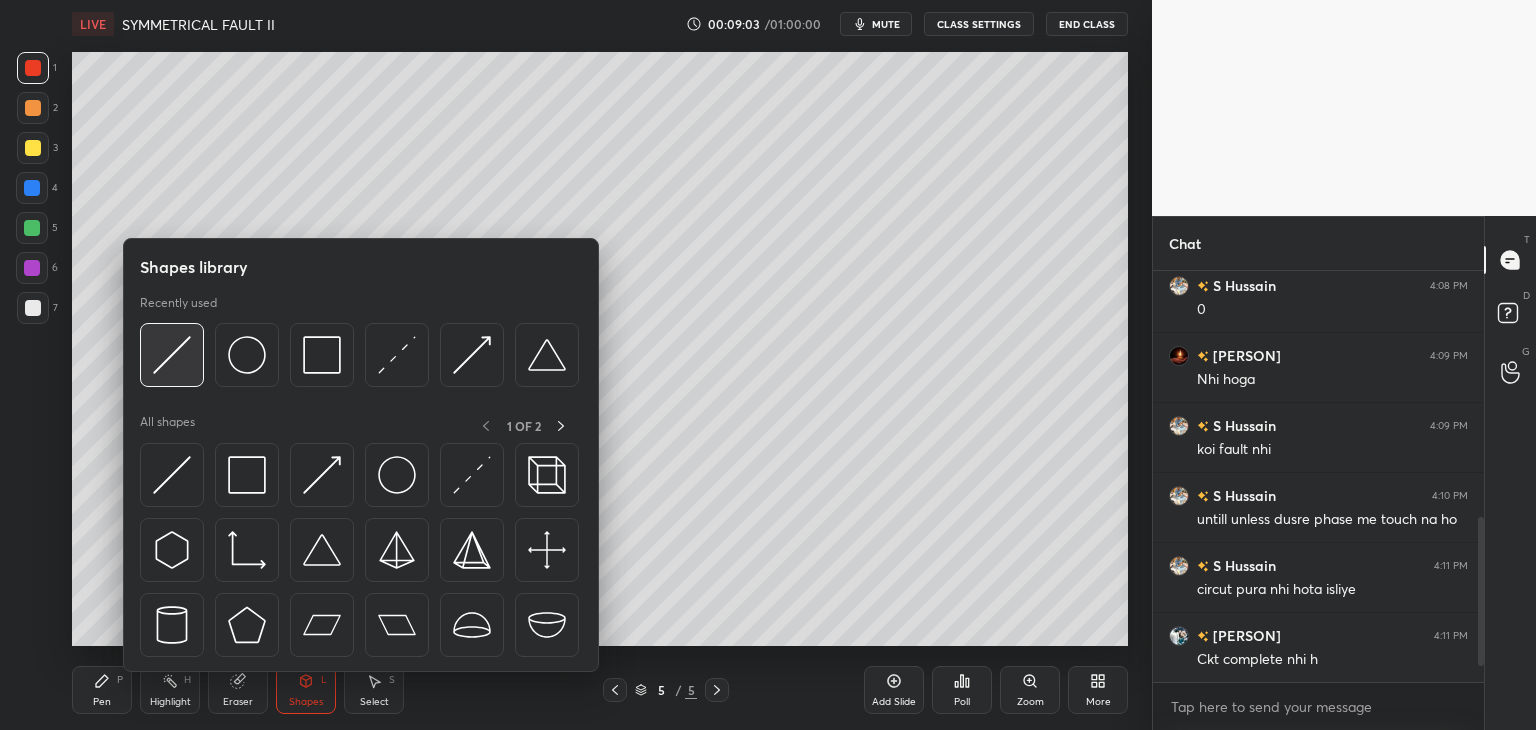 click at bounding box center (172, 355) 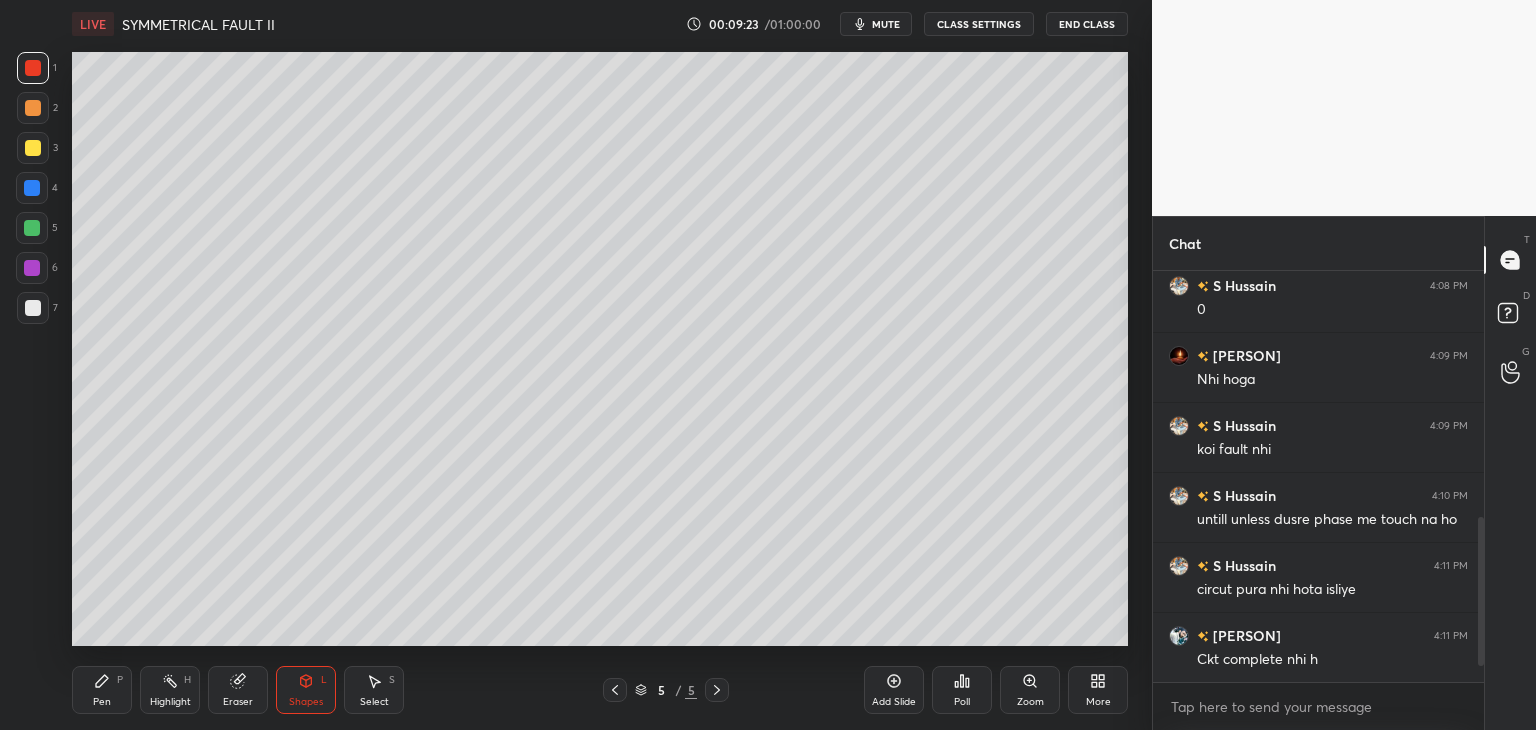 click at bounding box center [33, 148] 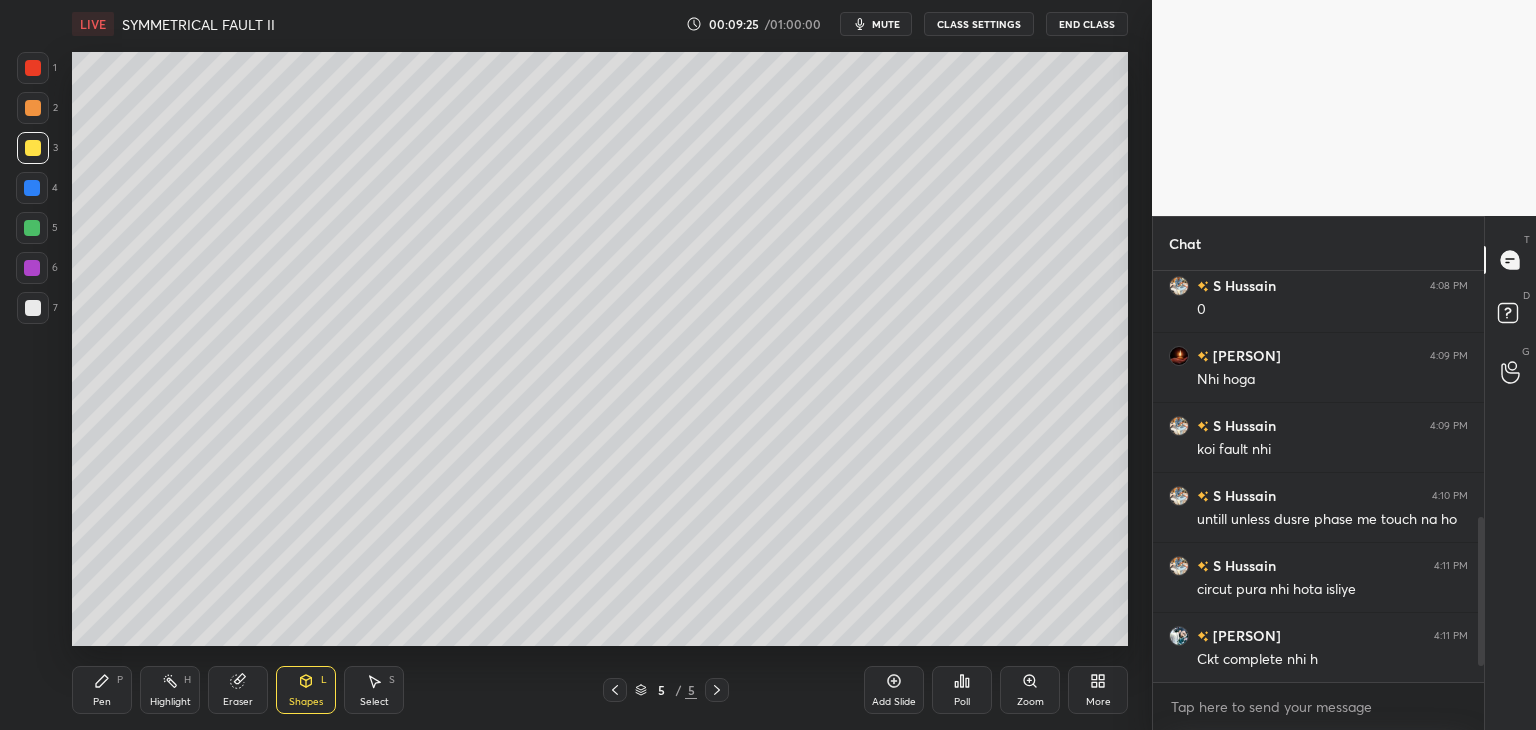 click on "Pen P" at bounding box center [102, 690] 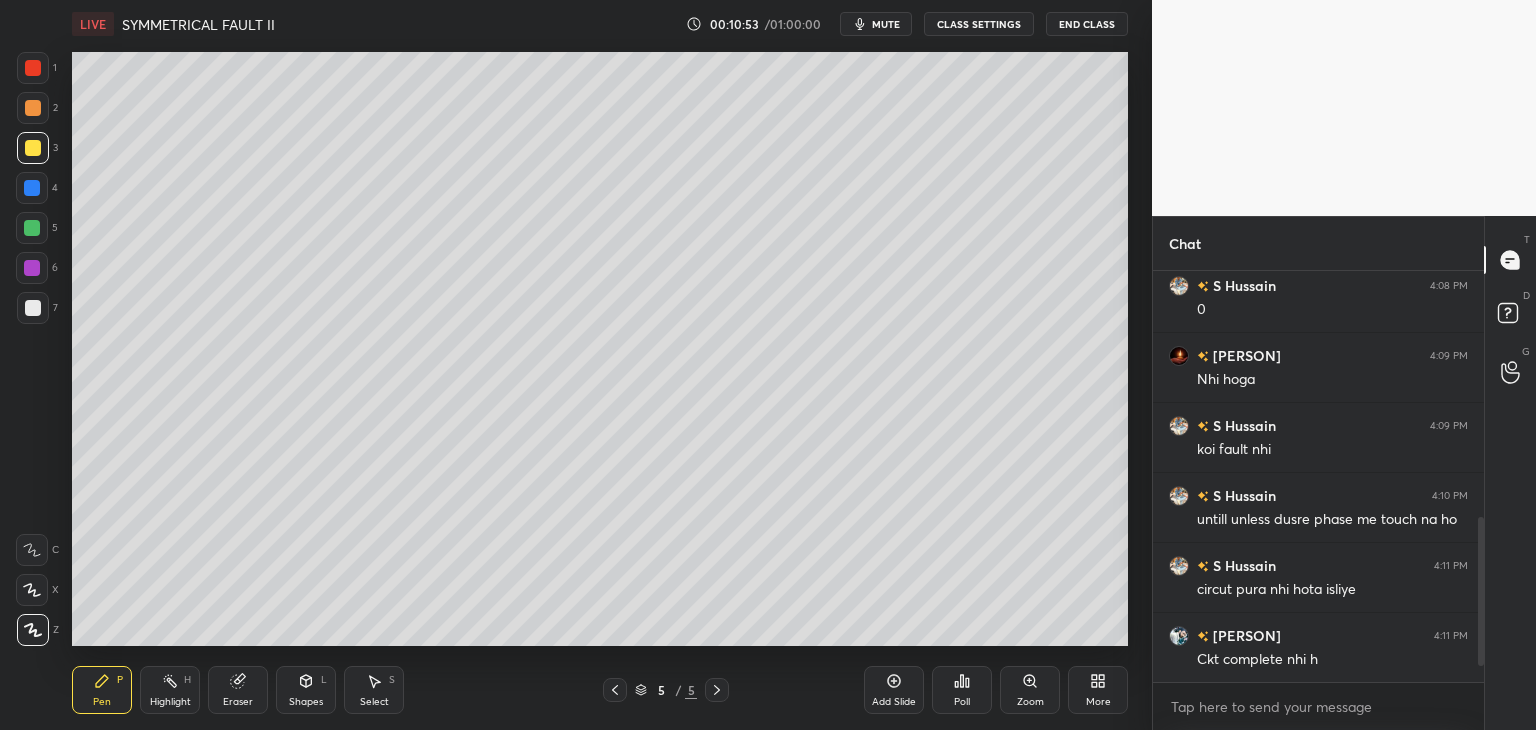 scroll, scrollTop: 365, scrollLeft: 325, axis: both 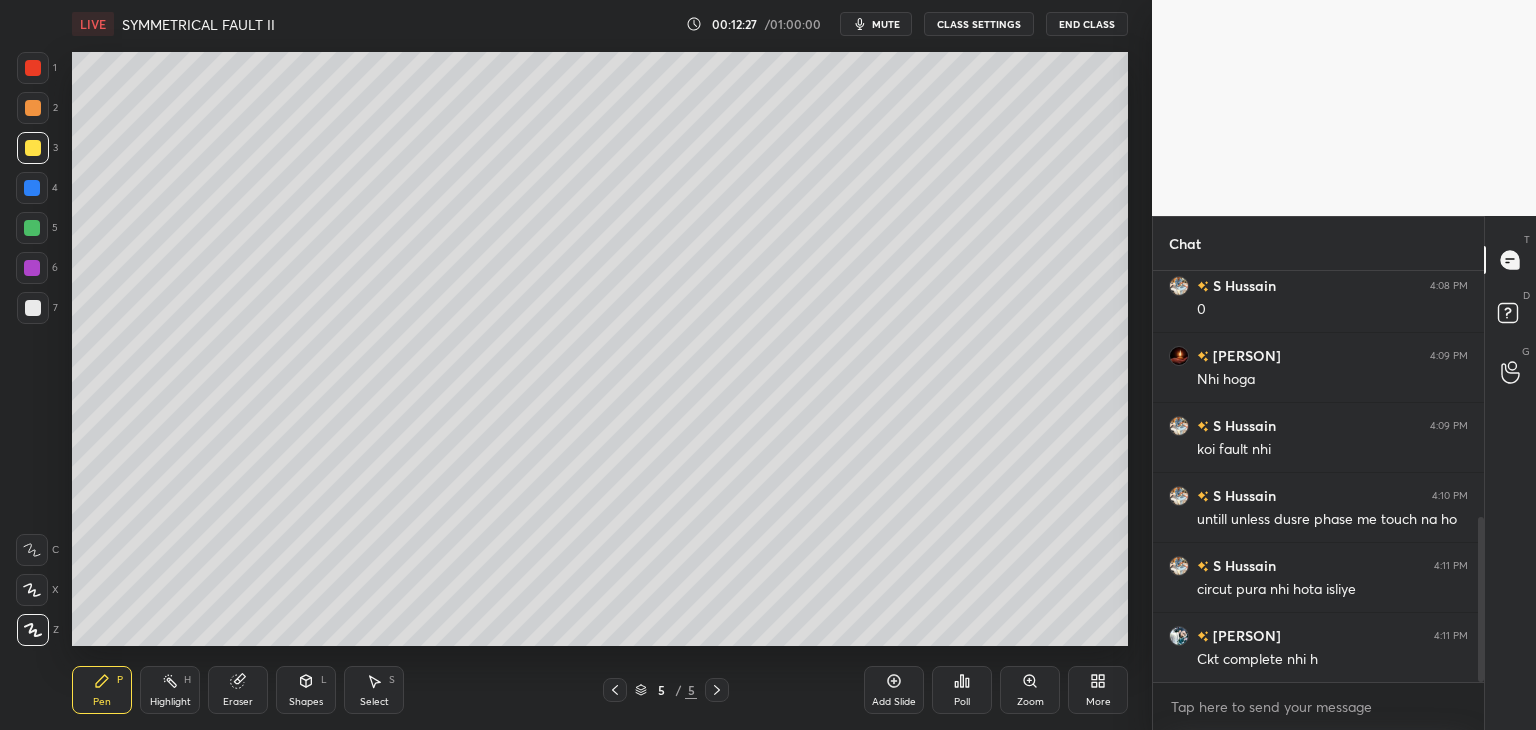 click on "Poll" at bounding box center [962, 690] 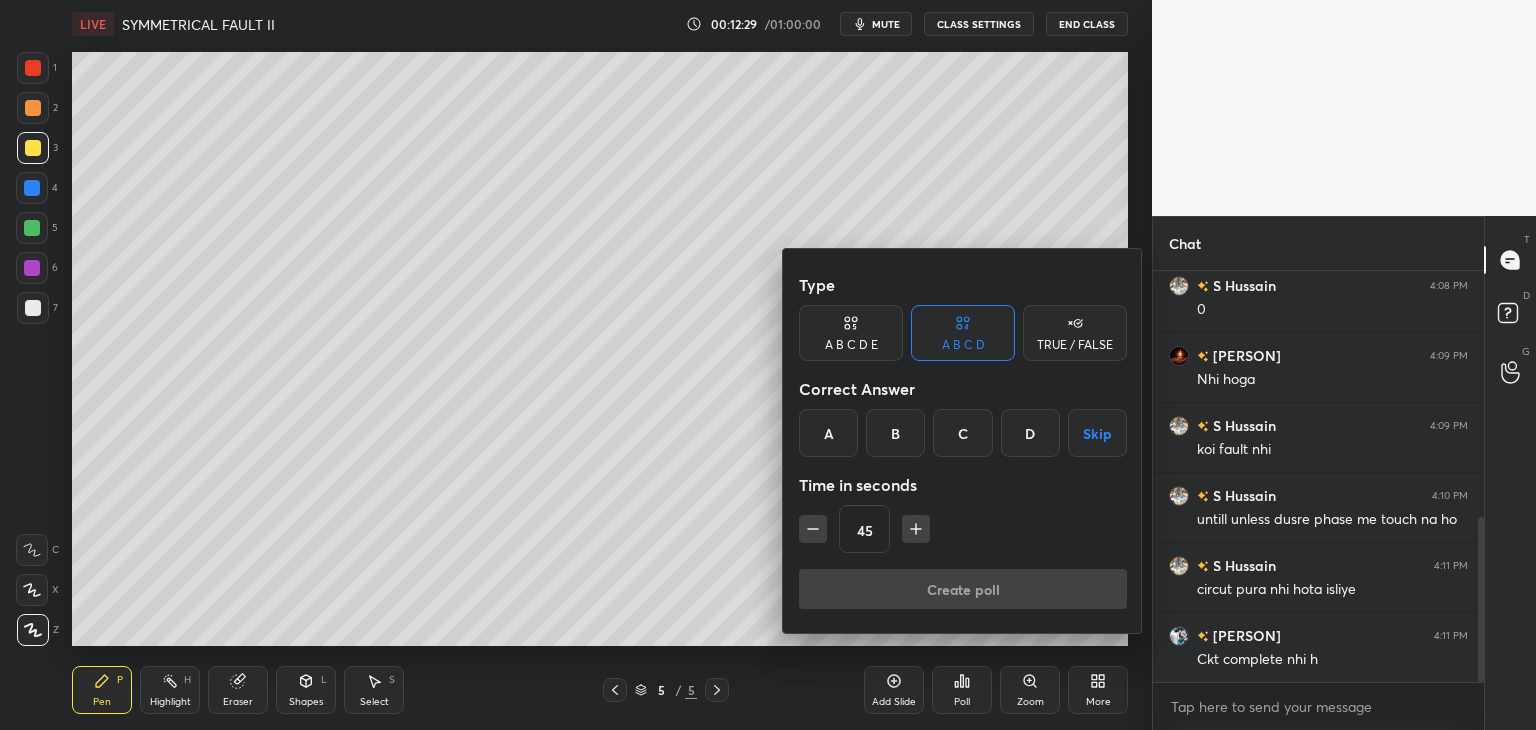 click at bounding box center (768, 365) 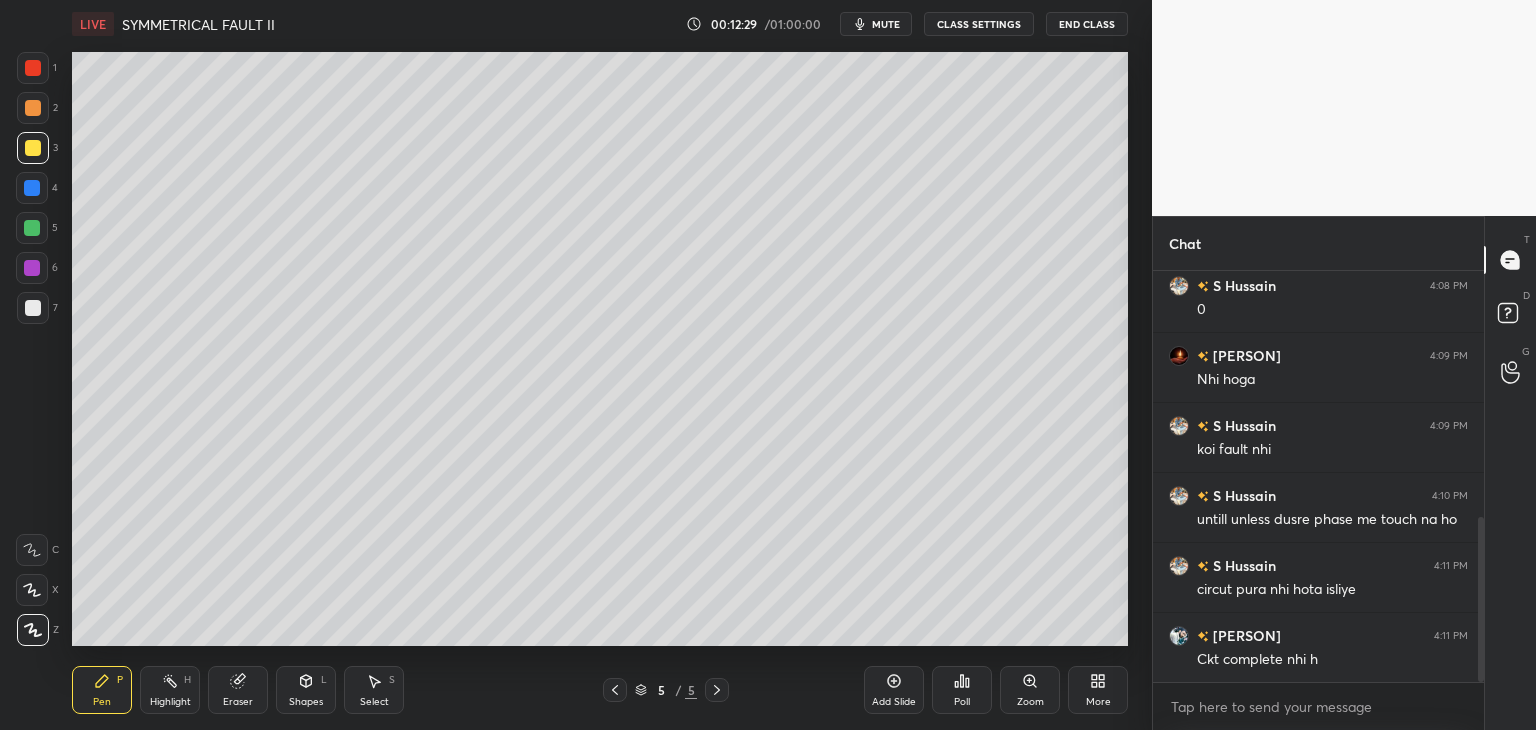 click on "Add Slide" at bounding box center (894, 702) 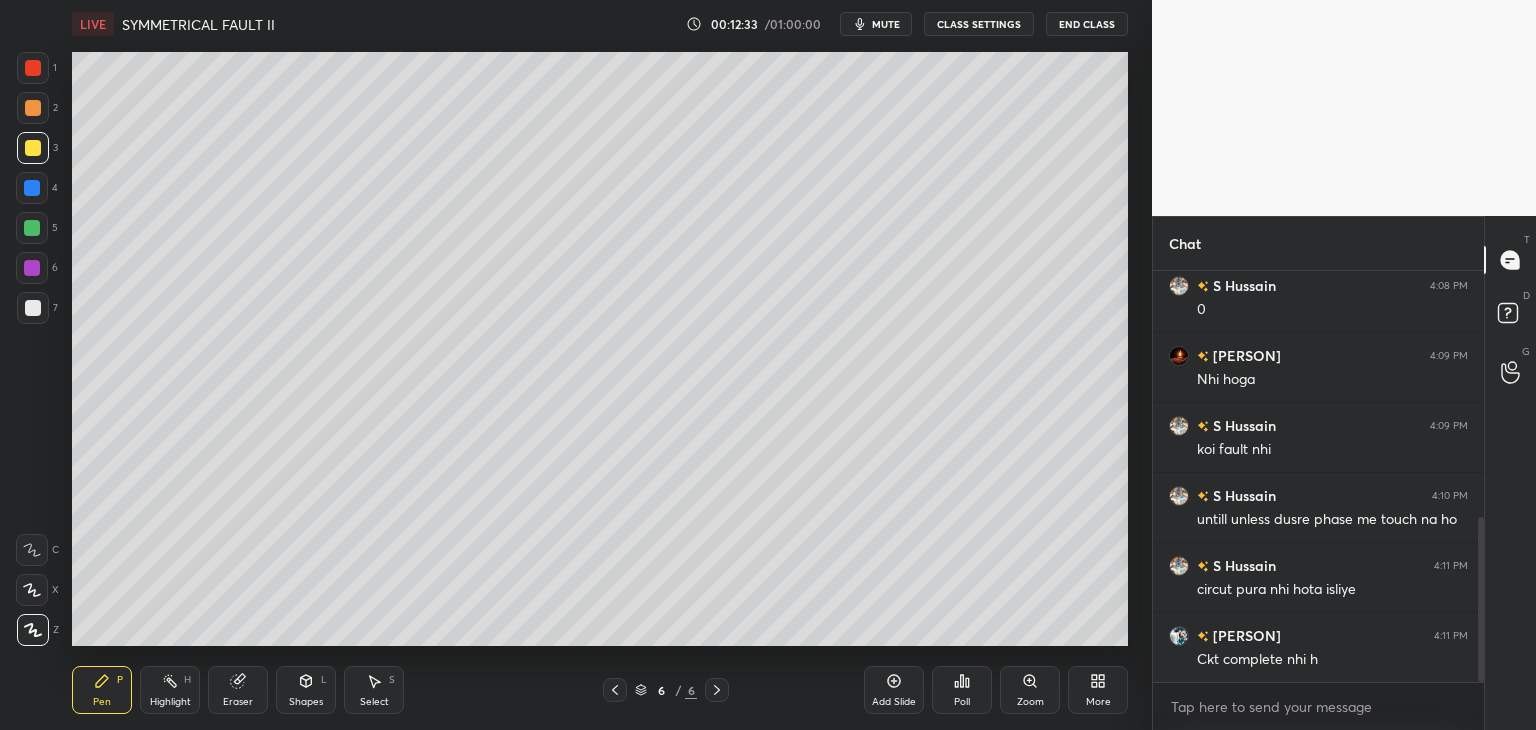 click 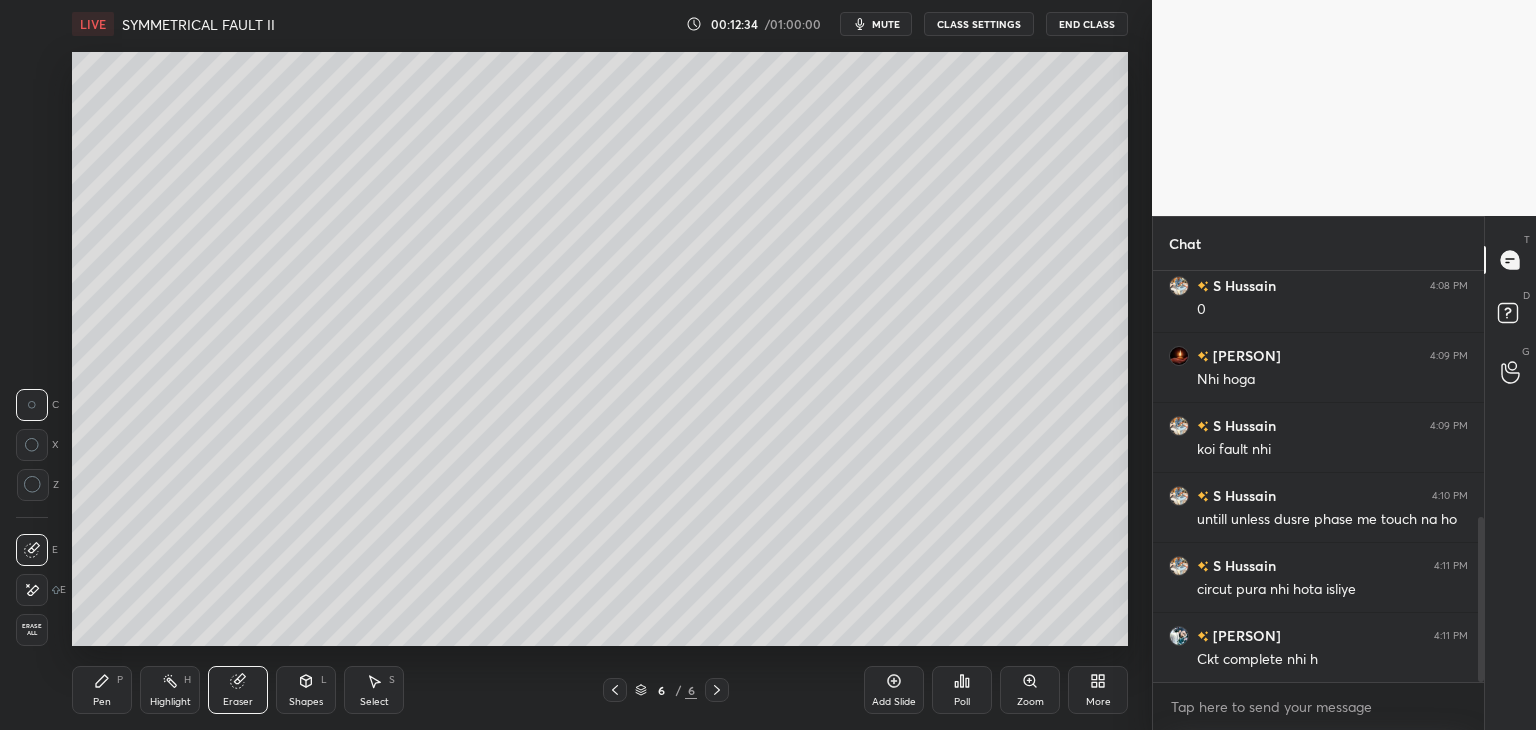 click on "Erase all" at bounding box center (32, 630) 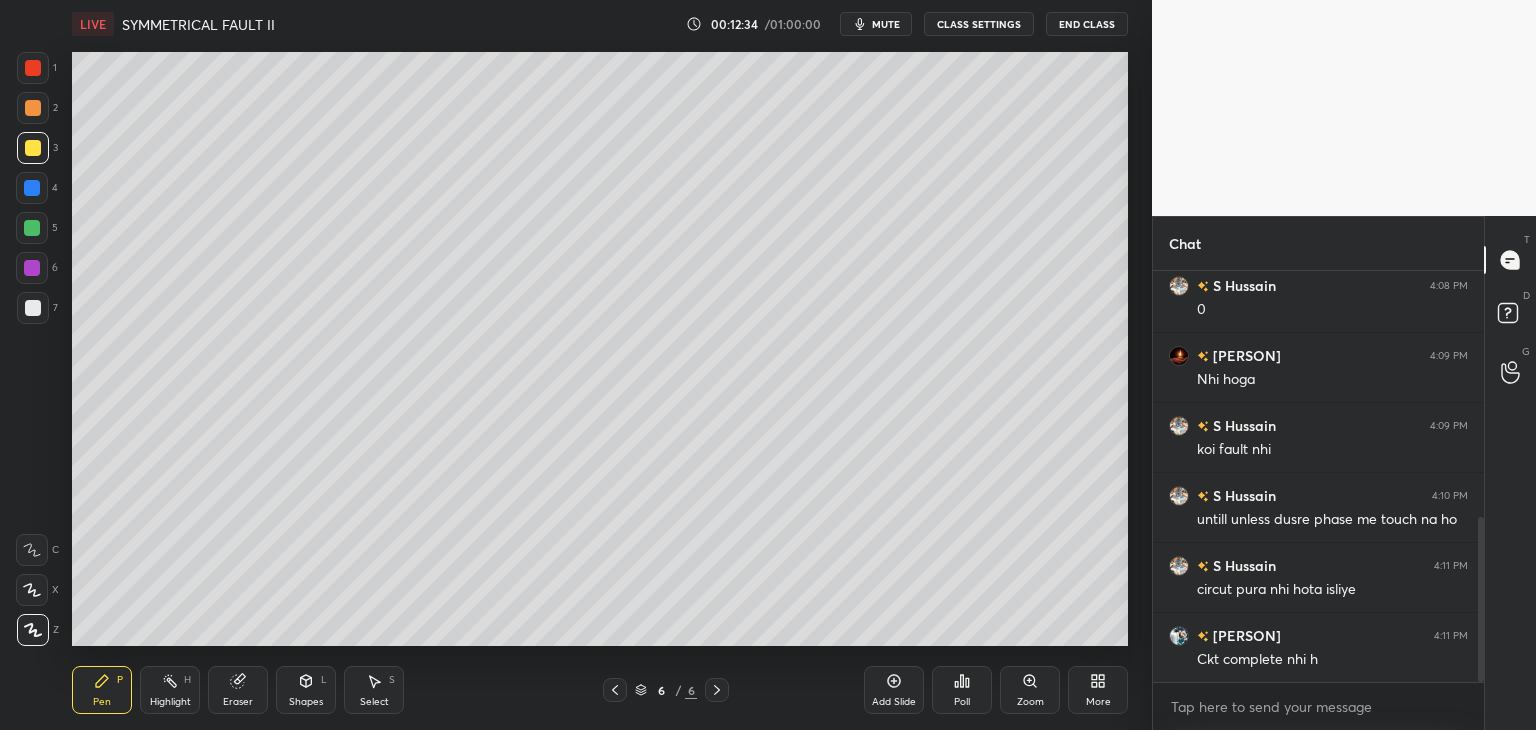 click on "Pen" at bounding box center [102, 702] 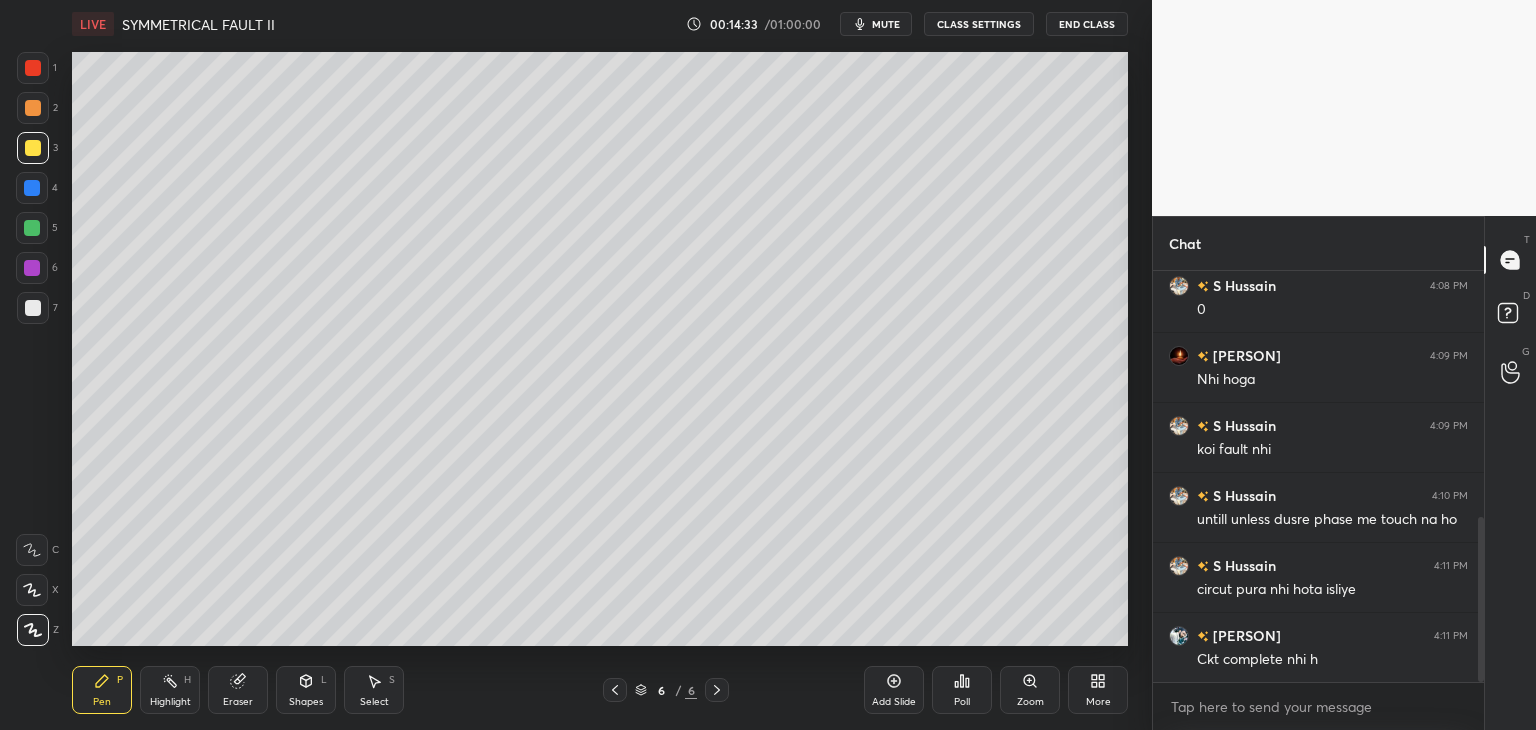 click on "Shapes" at bounding box center [306, 702] 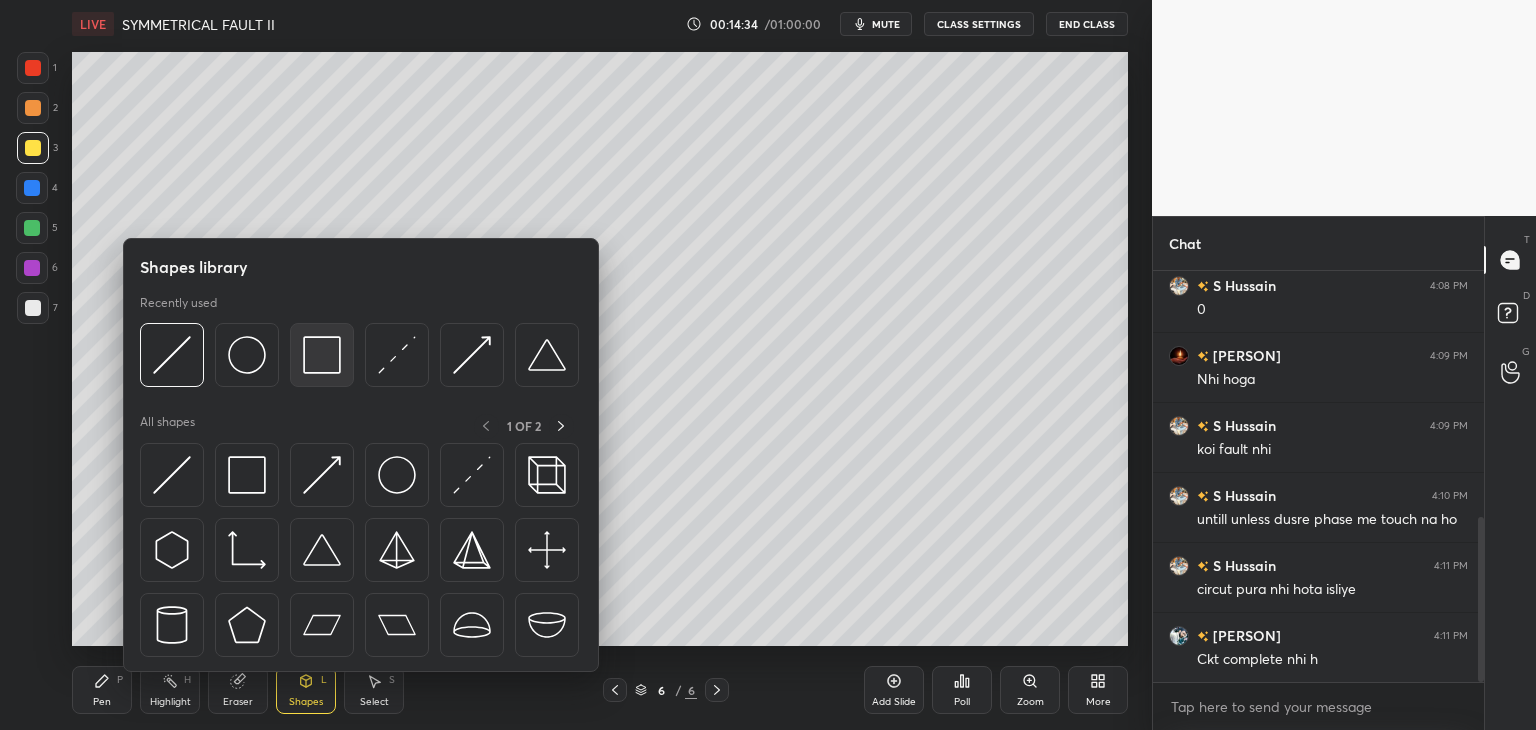 click at bounding box center [322, 355] 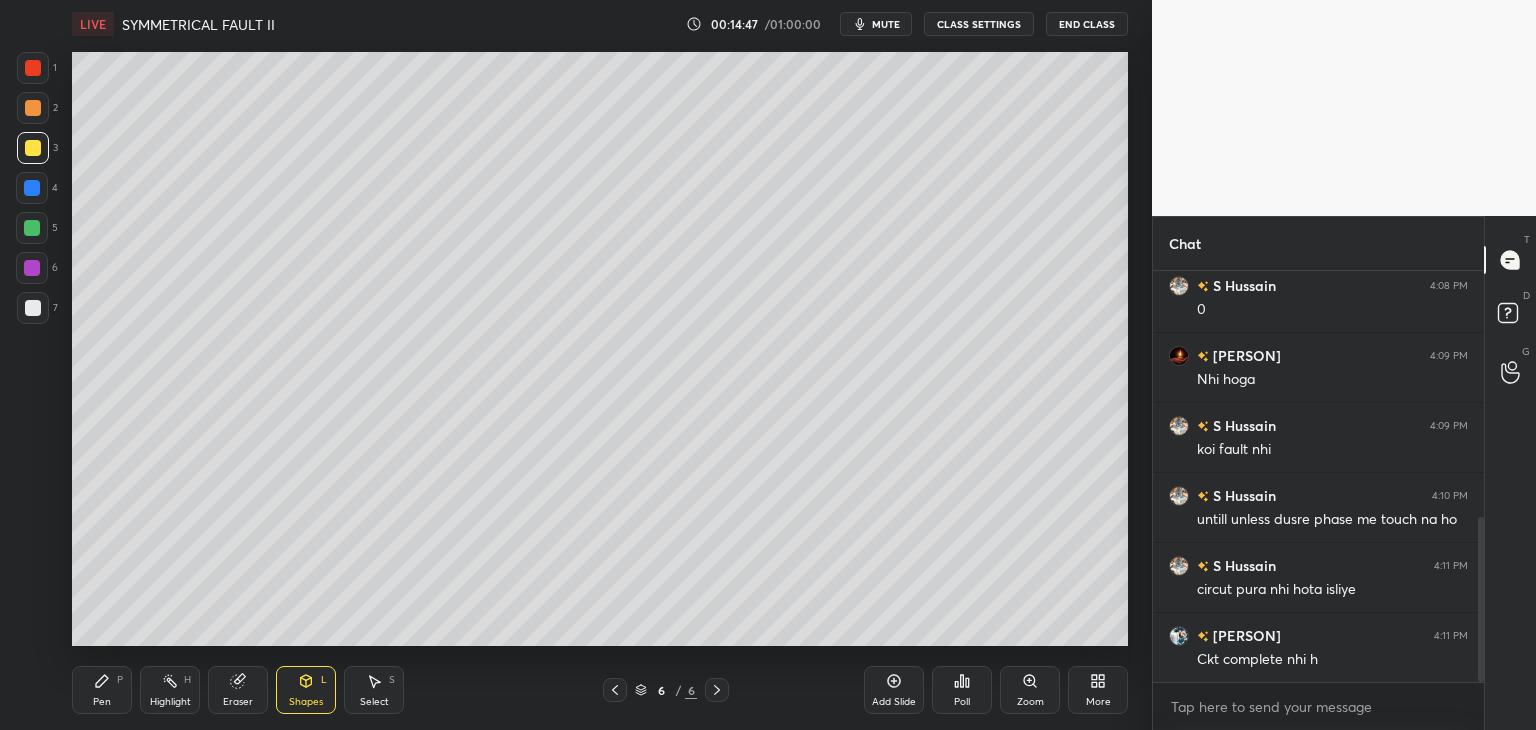 click 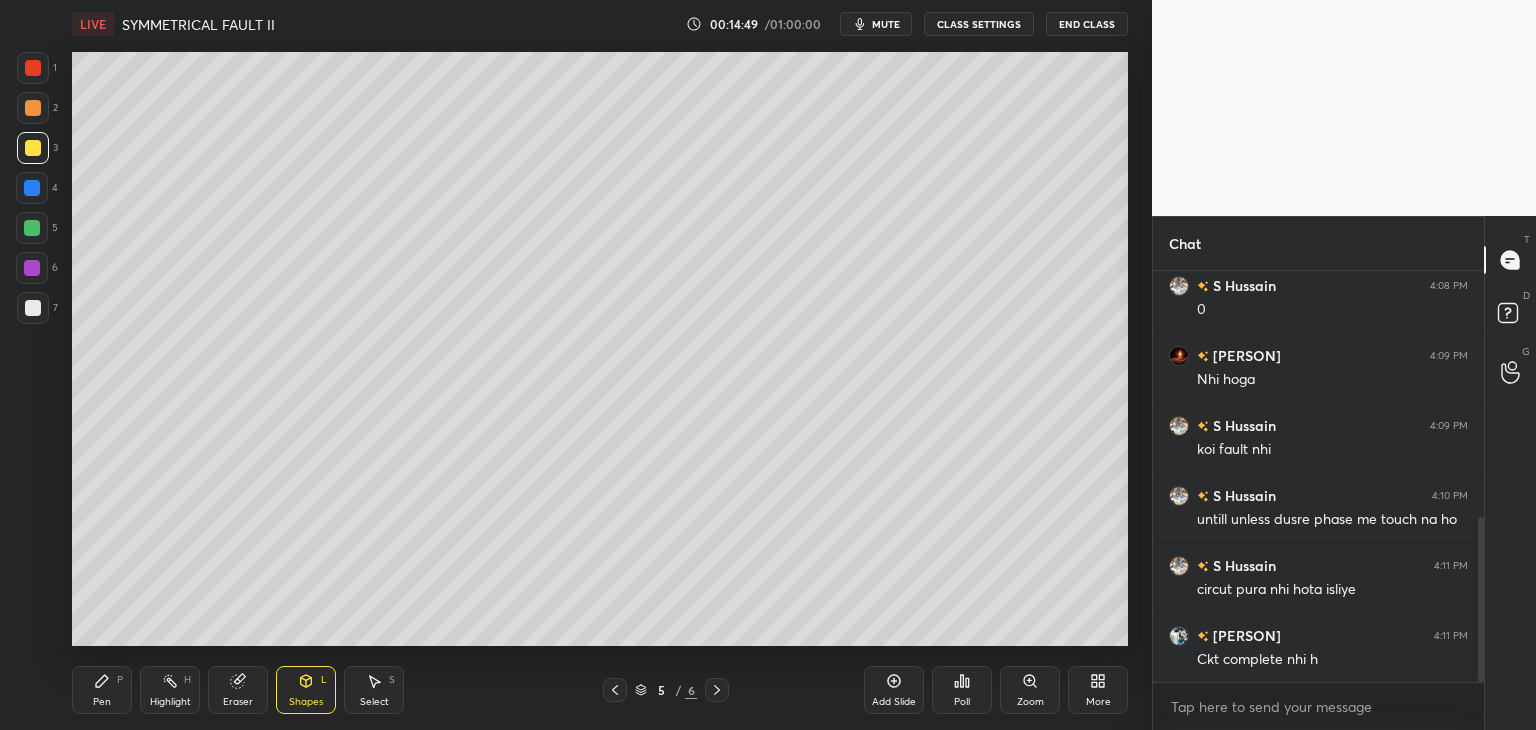 click on "Pen P" at bounding box center [102, 690] 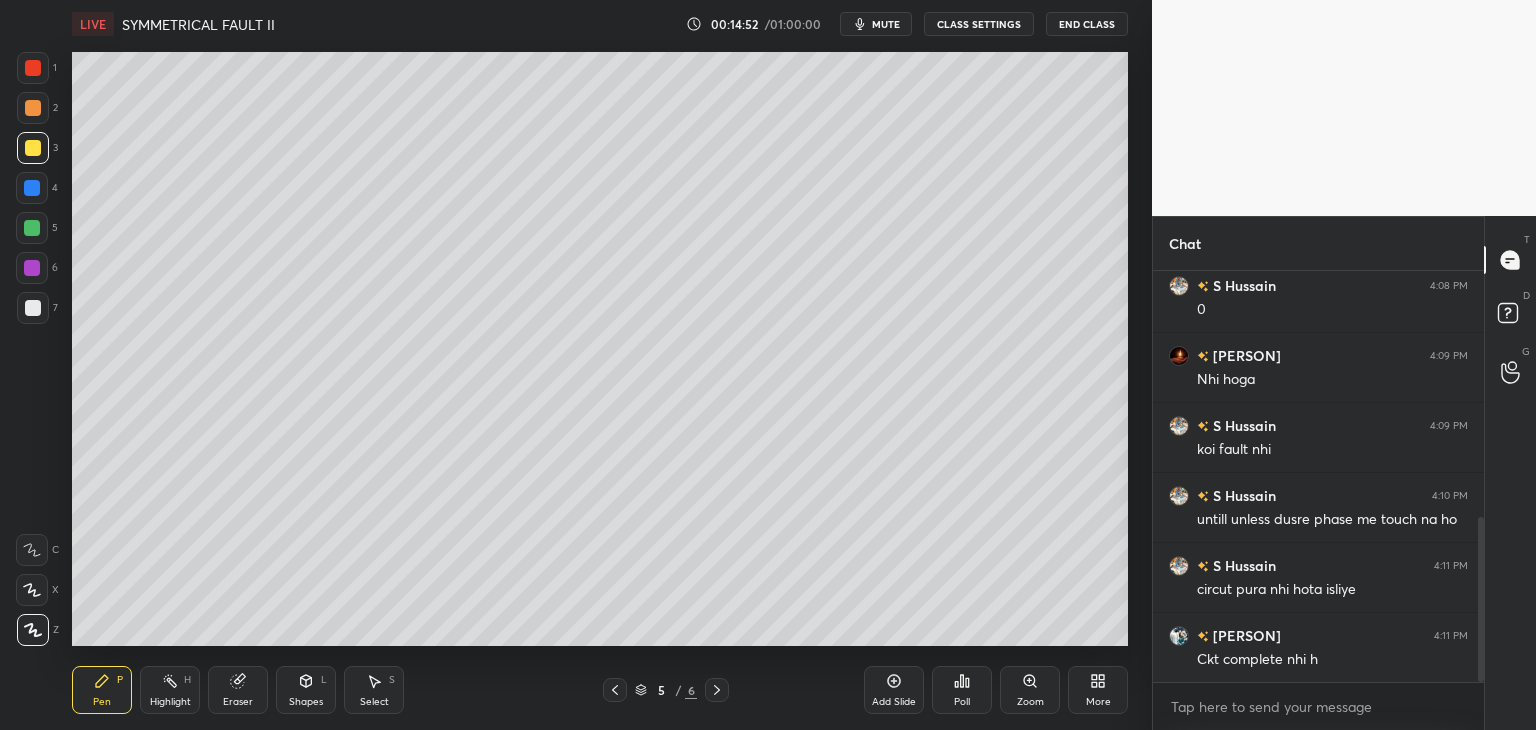 click 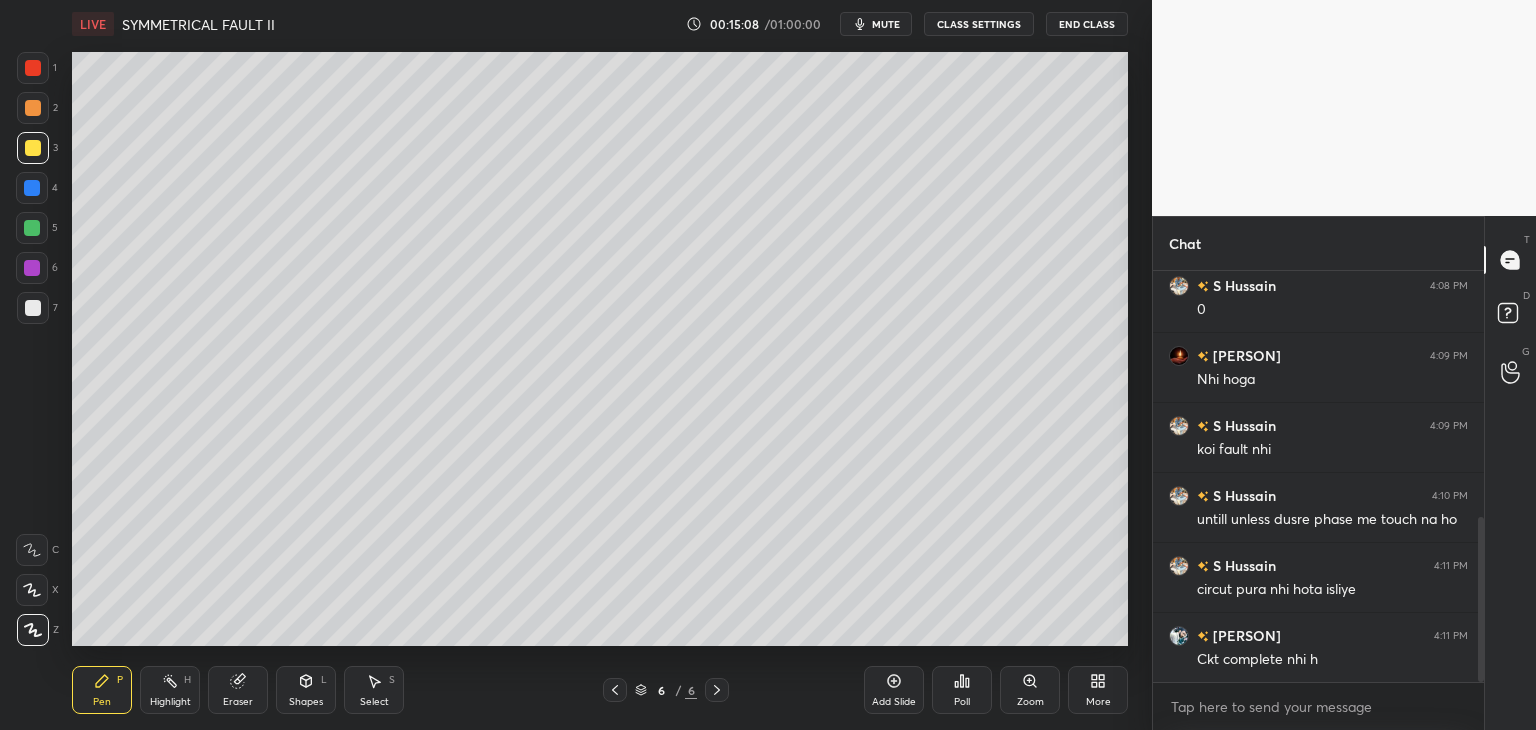 drag, startPoint x: 263, startPoint y: 683, endPoint x: 263, endPoint y: 669, distance: 14 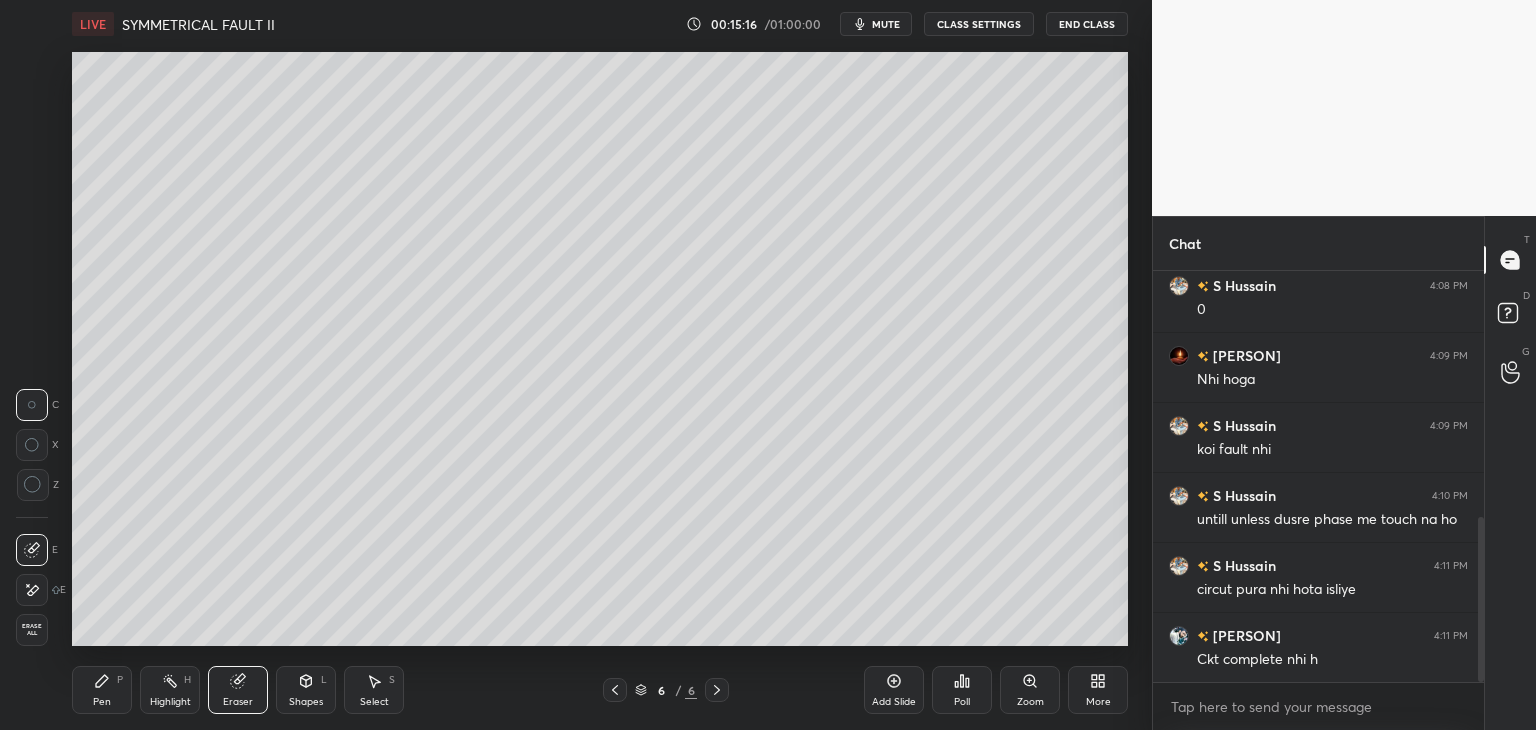 click 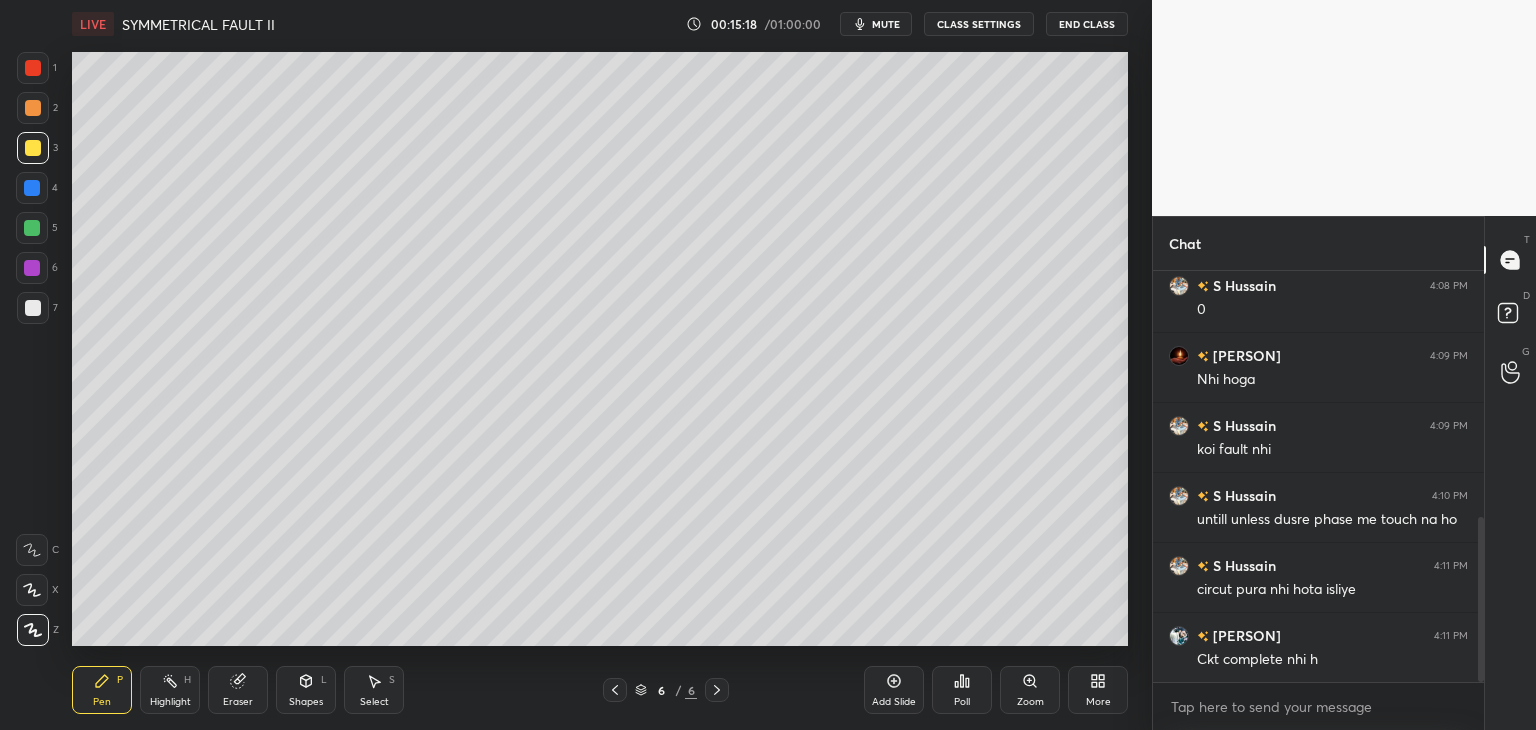 click at bounding box center [33, 68] 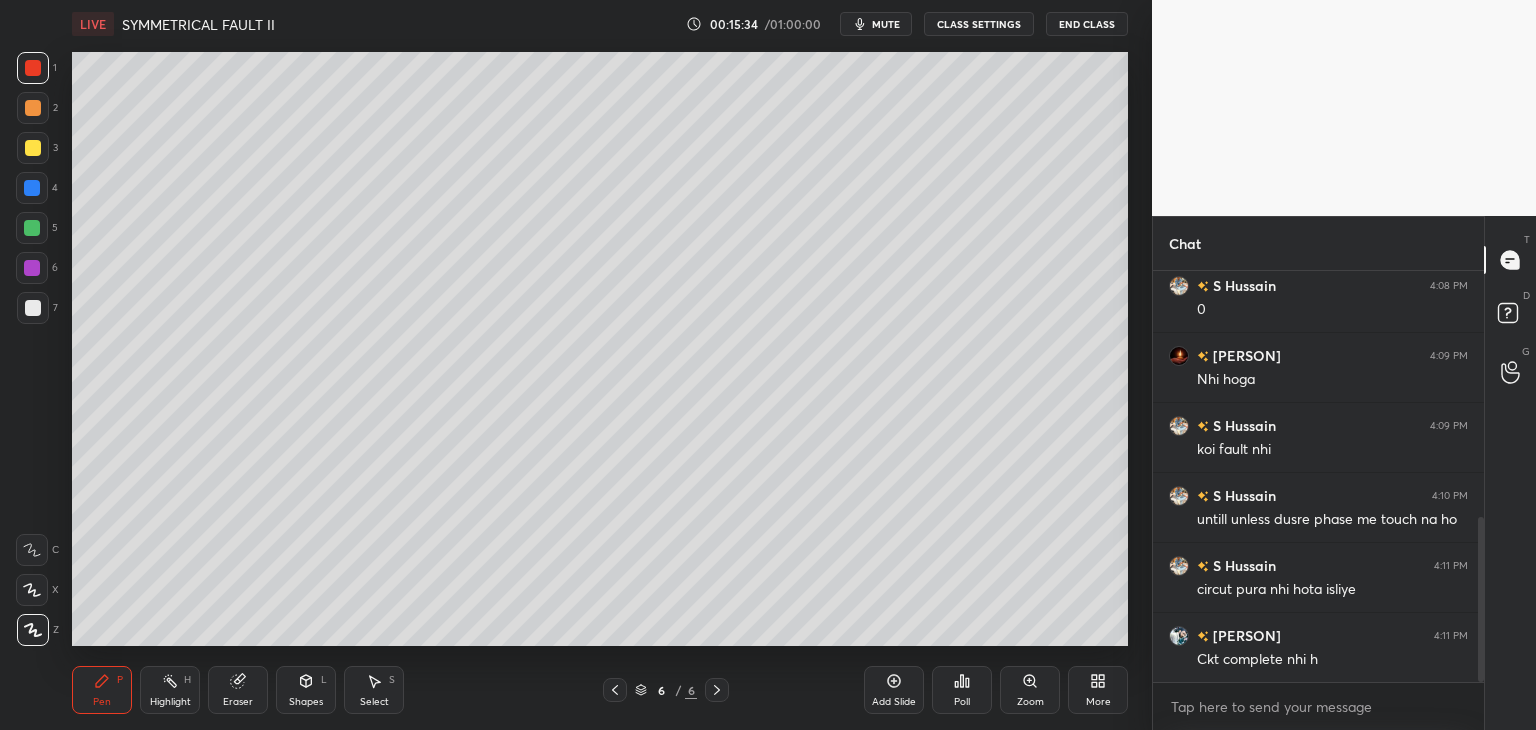 drag, startPoint x: 308, startPoint y: 688, endPoint x: 292, endPoint y: 681, distance: 17.464249 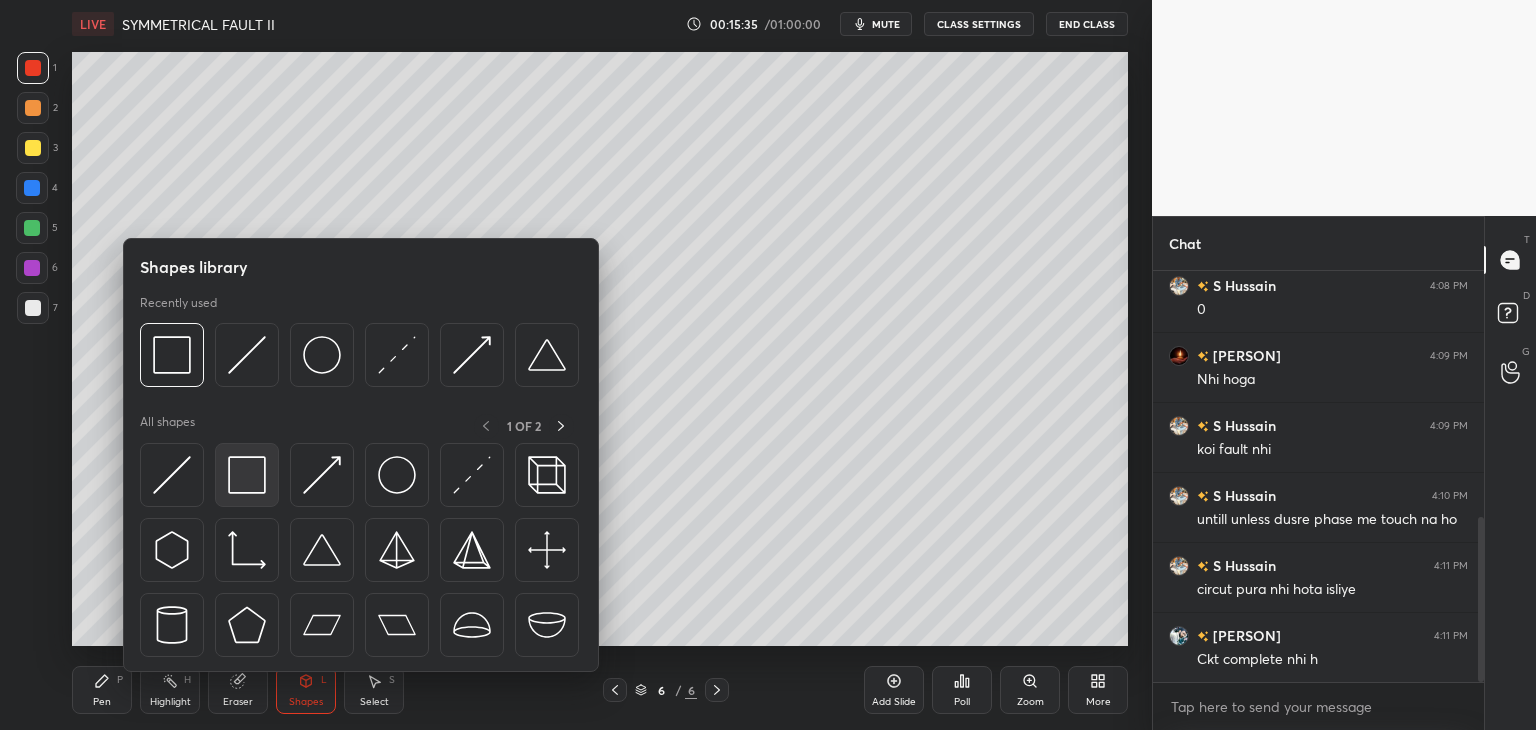 click at bounding box center (247, 475) 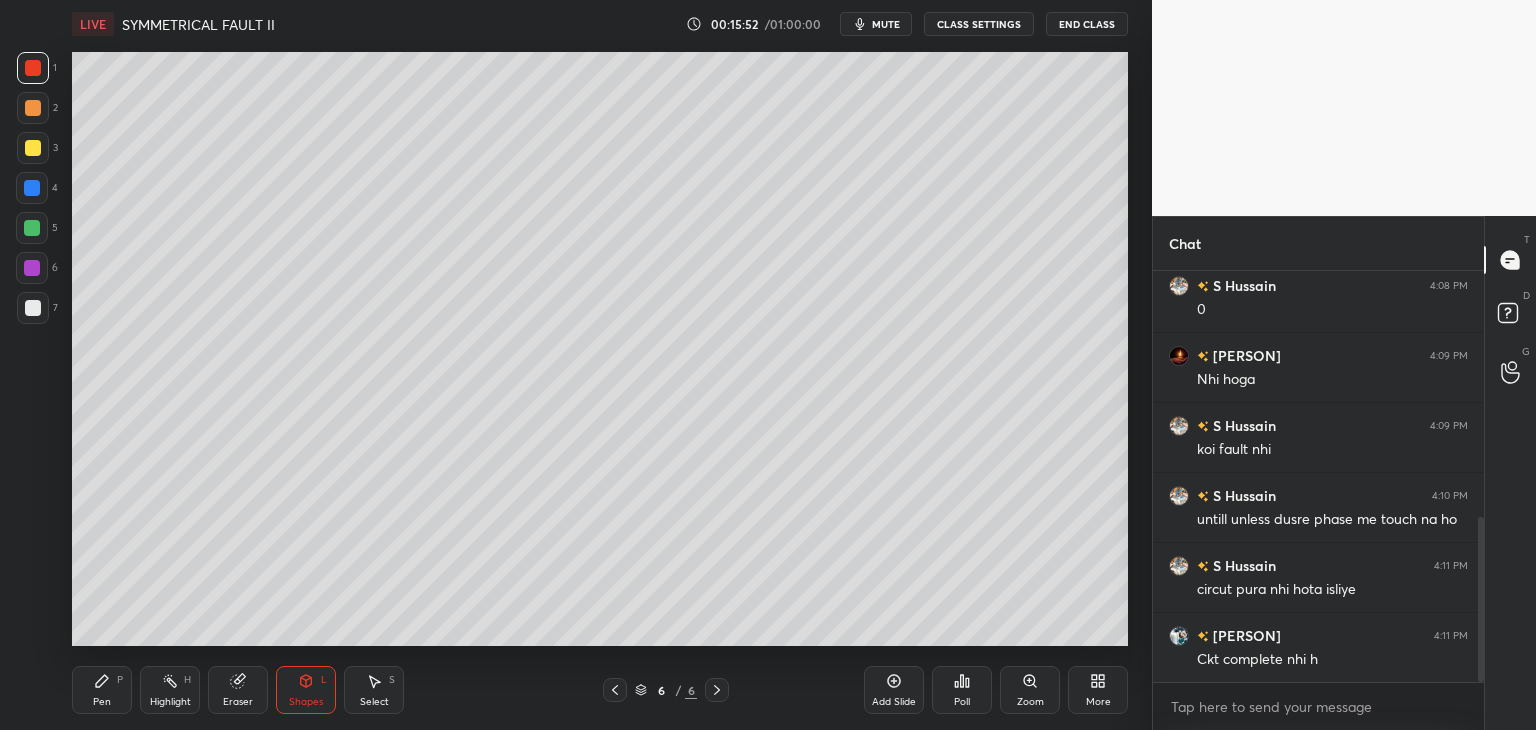drag, startPoint x: 103, startPoint y: 696, endPoint x: 88, endPoint y: 678, distance: 23.43075 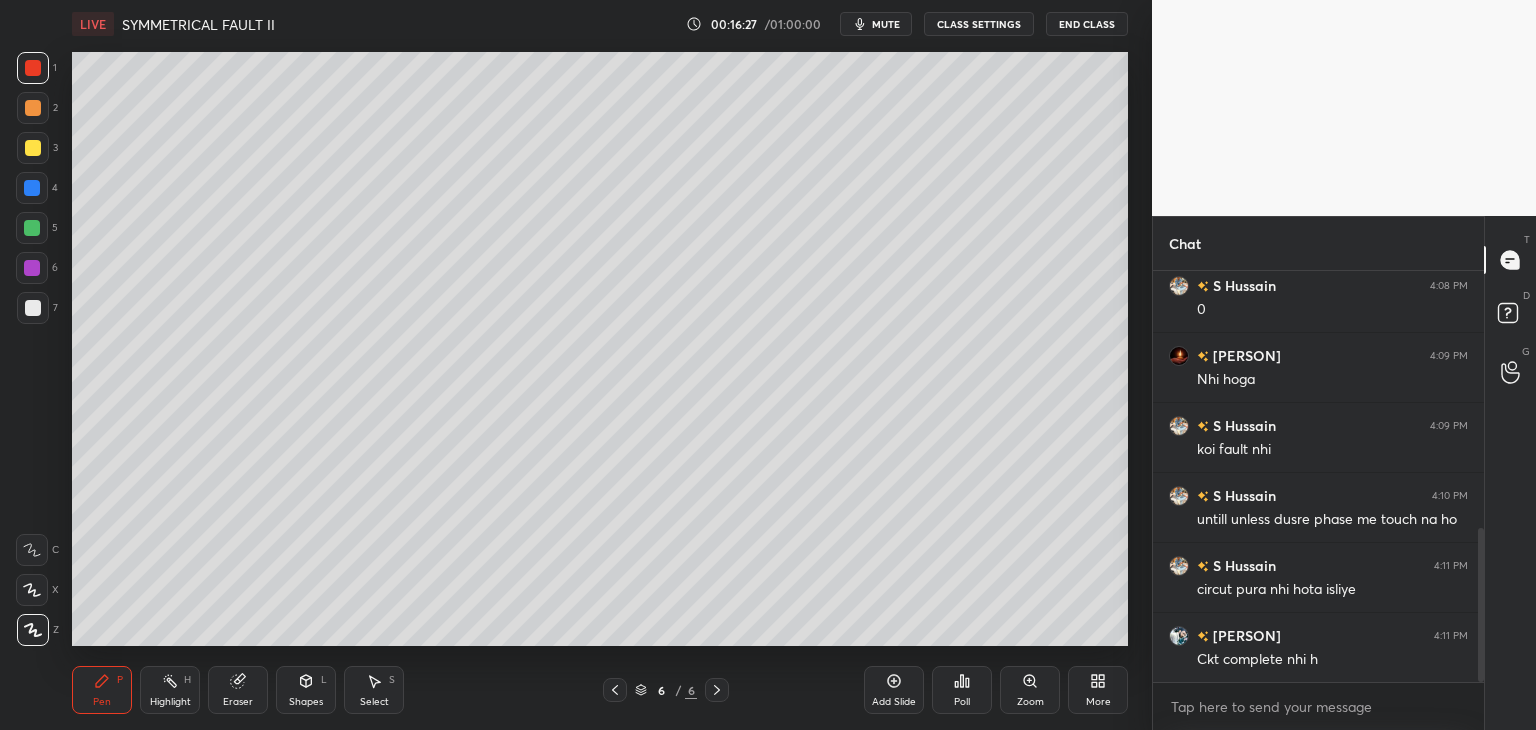 scroll, scrollTop: 684, scrollLeft: 0, axis: vertical 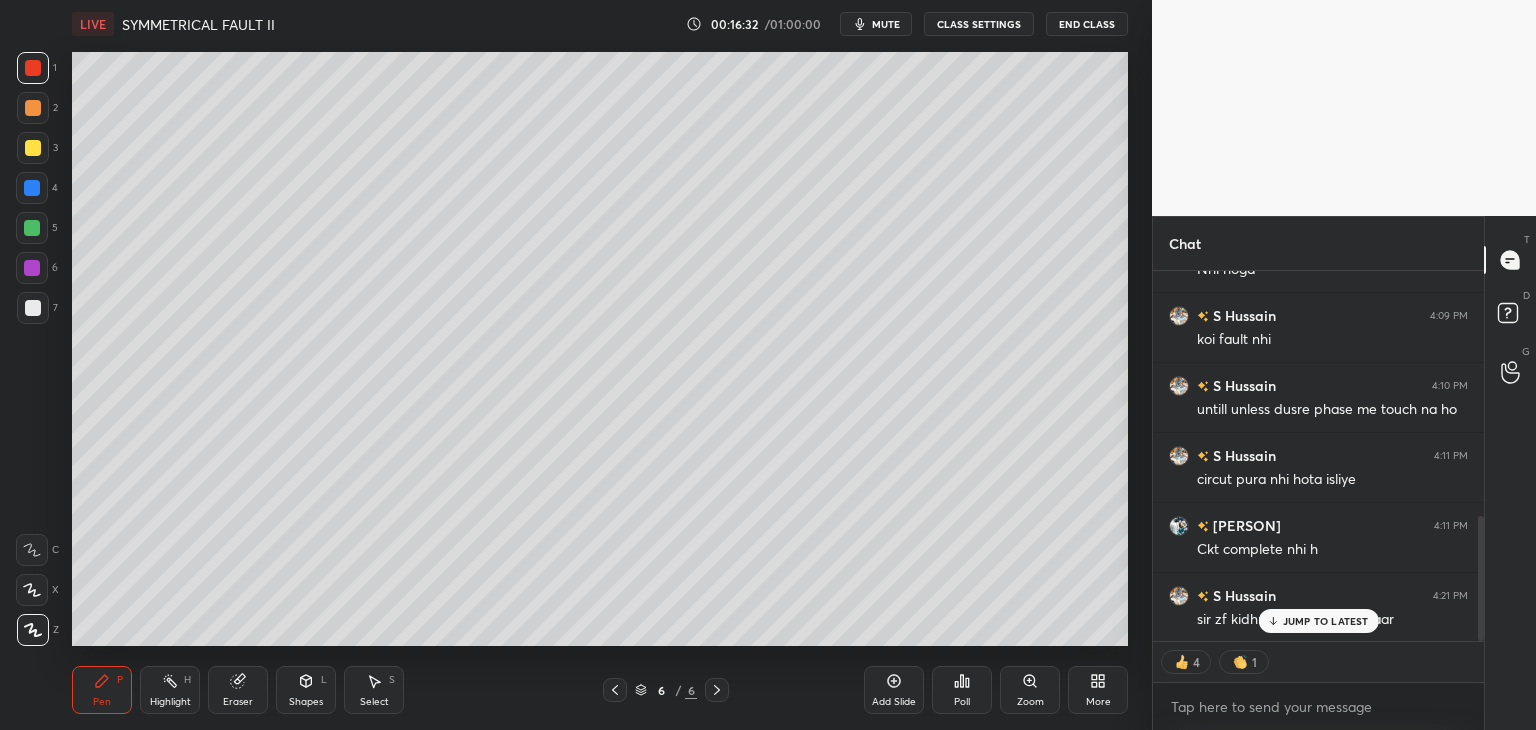 drag, startPoint x: 1482, startPoint y: 617, endPoint x: 1485, endPoint y: 659, distance: 42.107006 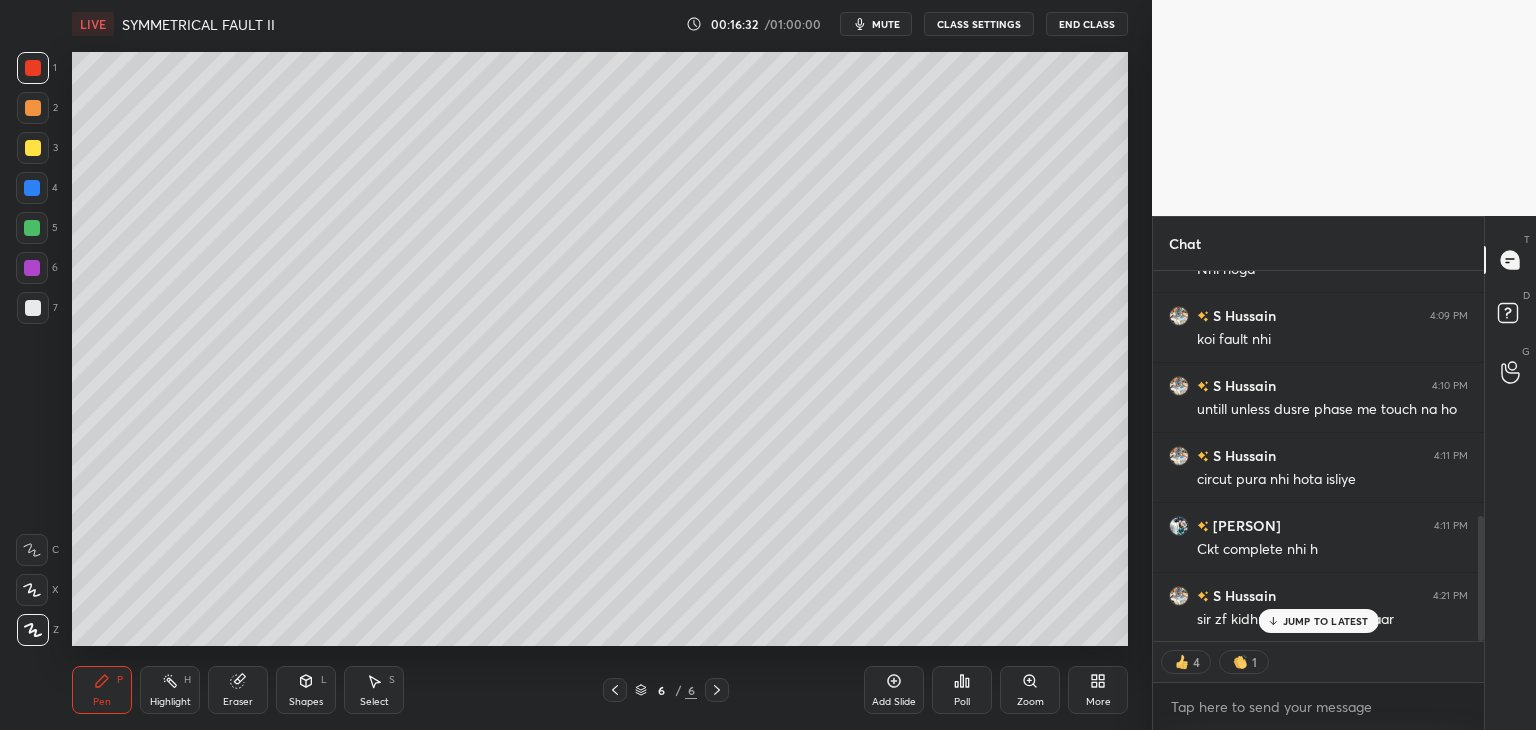 click on "Chat [PERSON] 4:08 PM 0 [PERSON] 4:09 PM Nhi hoga [PERSON] 4:09 PM koi fault nhi [PERSON] 4:10 PM untill unless dusre phase me touch na ho [PERSON] 4:11 PM circut pura nhi hota isliye [PERSON] 4:11 PM Ckt complete nhi h [PERSON] 4:21 PM sir zf kidhr se sit thoda ek baar JUMP TO LATEST 4 1 Enable hand raising Enable raise hand to speak to learners. Once enabled, chat will be turned off temporarily. Enable x   introducing Raise a hand with a doubt Now learners can raise their hand along with a doubt  How it works? Doubts asked by learners will show up here NEW DOUBTS ASKED No one has raised a hand yet Can't raise hand Looks like educator just invited you to speak. Please wait before you can raise your hand again. Got it T Messages (T) D Doubts (D) G Raise Hand (G)" at bounding box center (1344, 473) 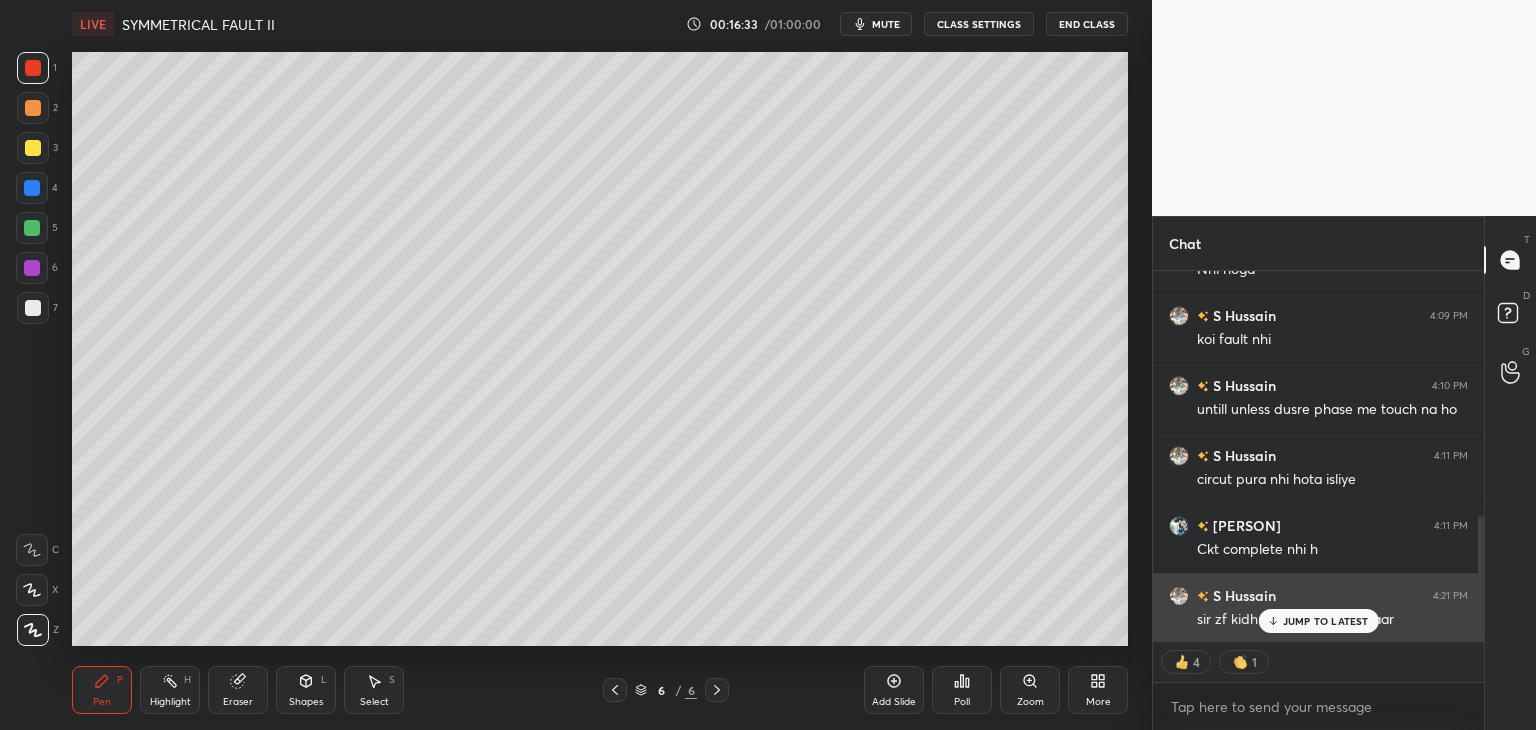 click on "JUMP TO LATEST" at bounding box center [1318, 621] 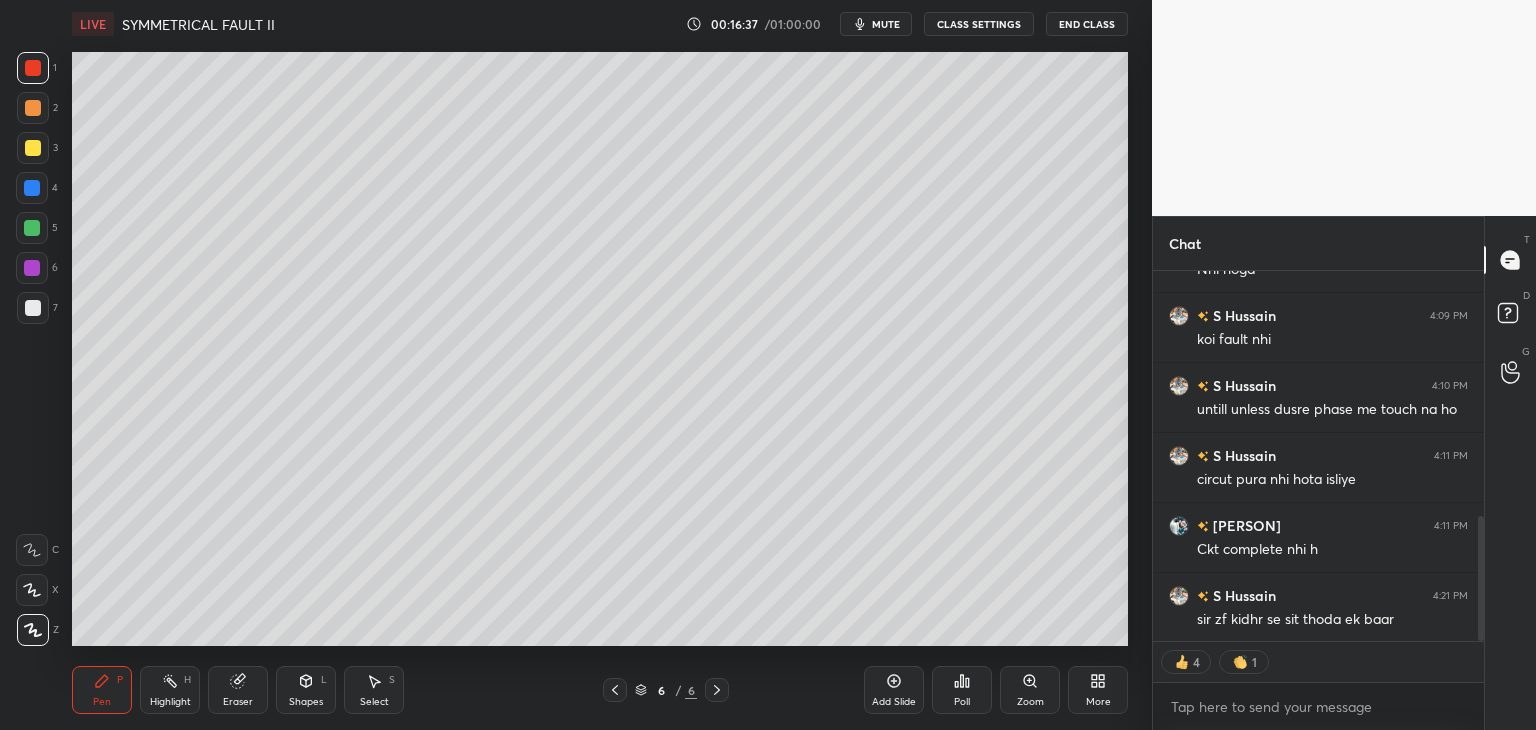 click 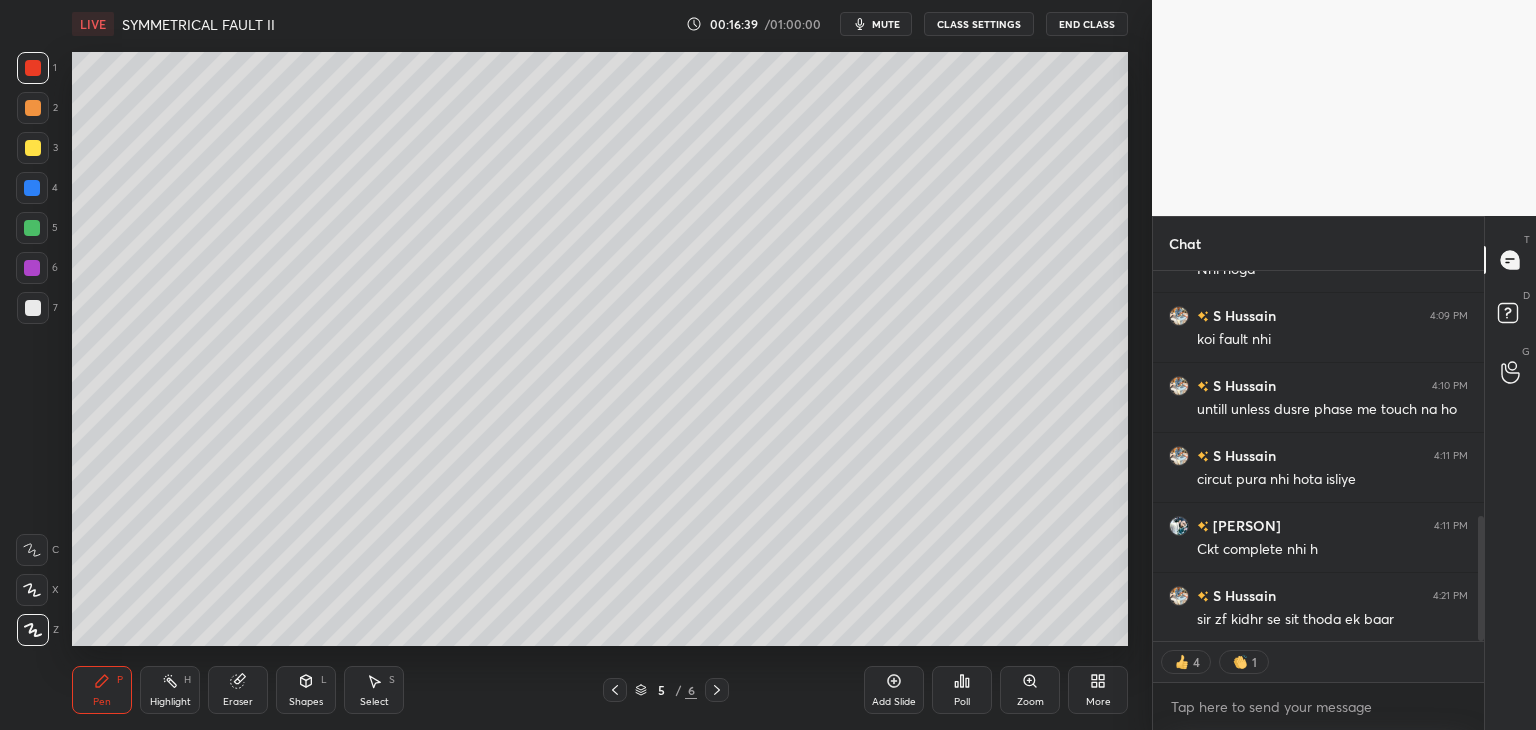 click on "Eraser" at bounding box center [238, 690] 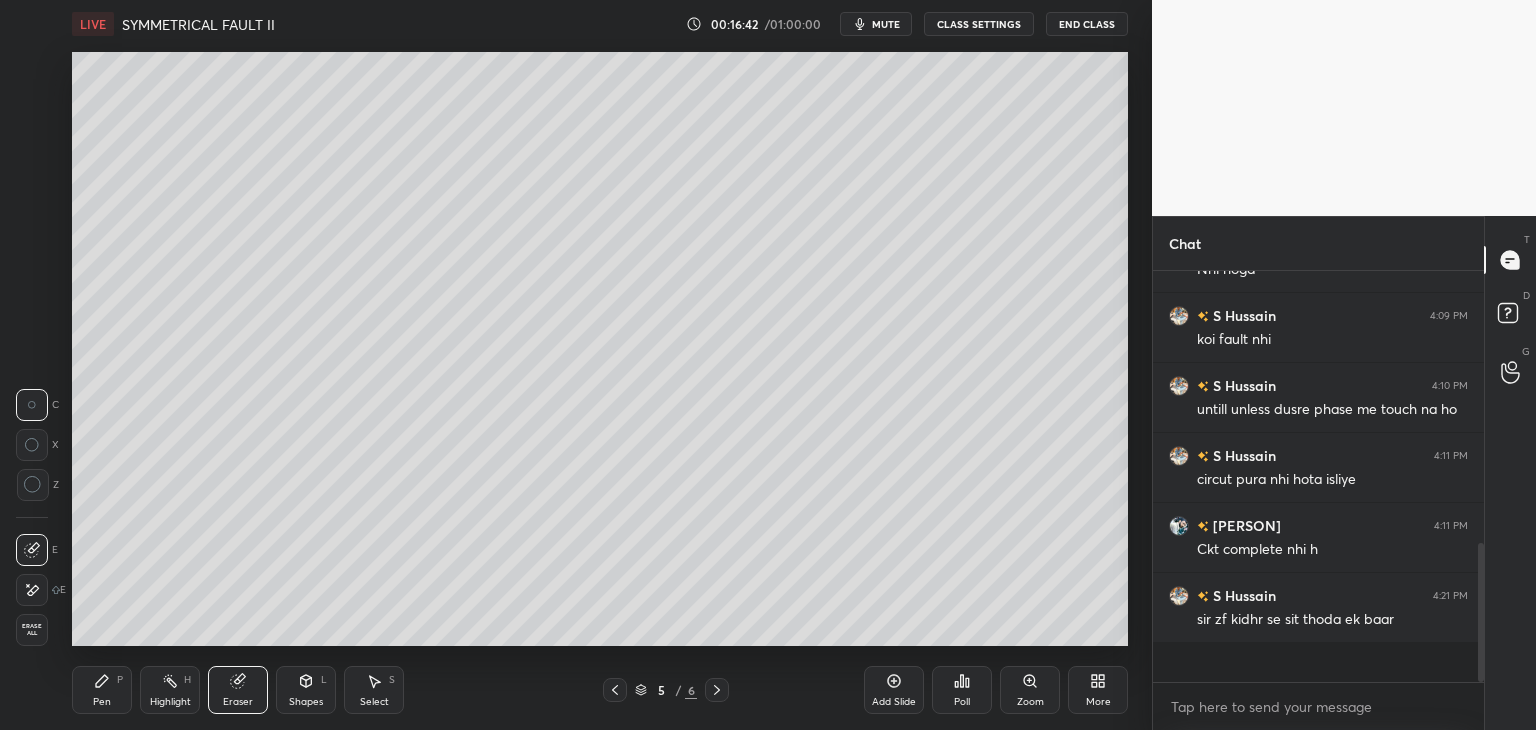 scroll, scrollTop: 6, scrollLeft: 6, axis: both 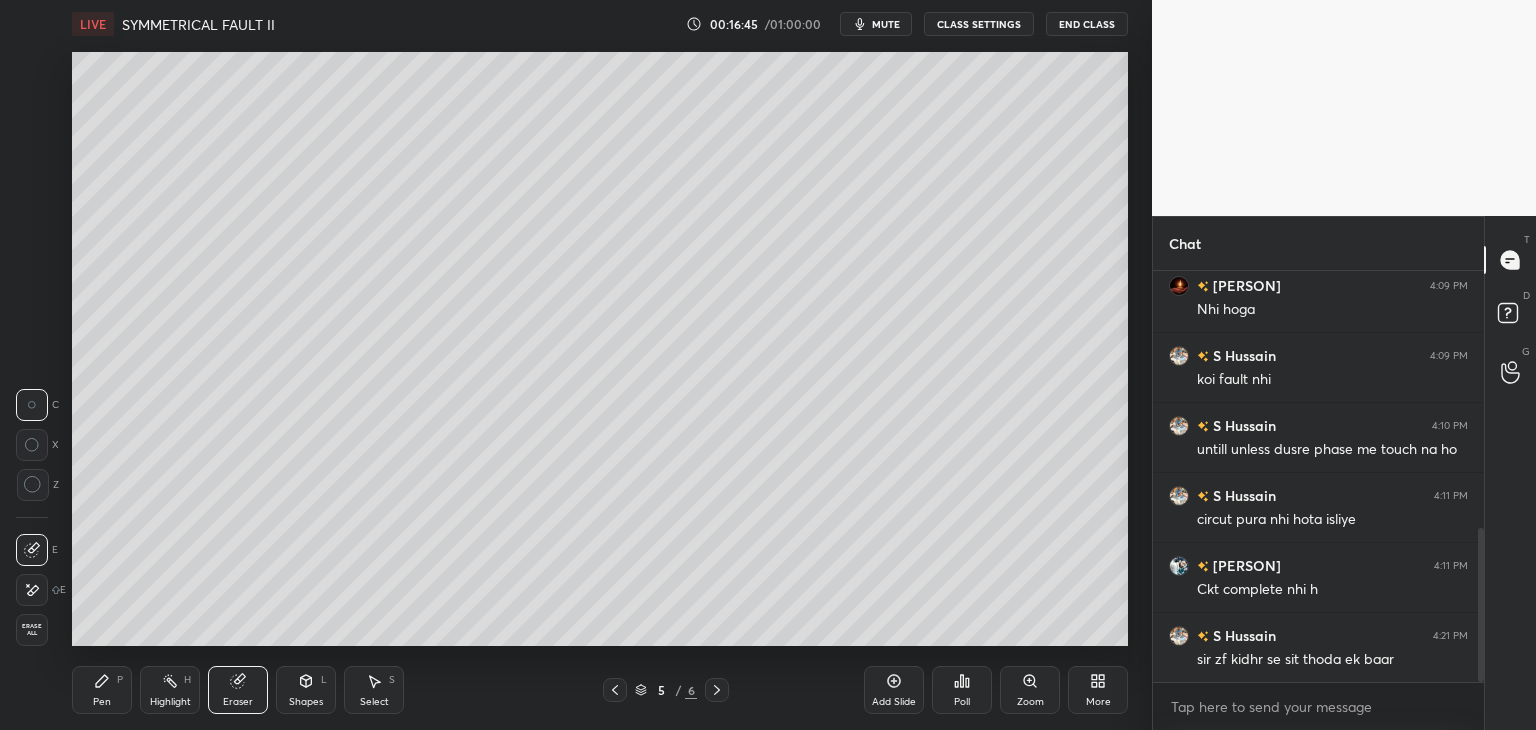 click on "Pen" at bounding box center [102, 702] 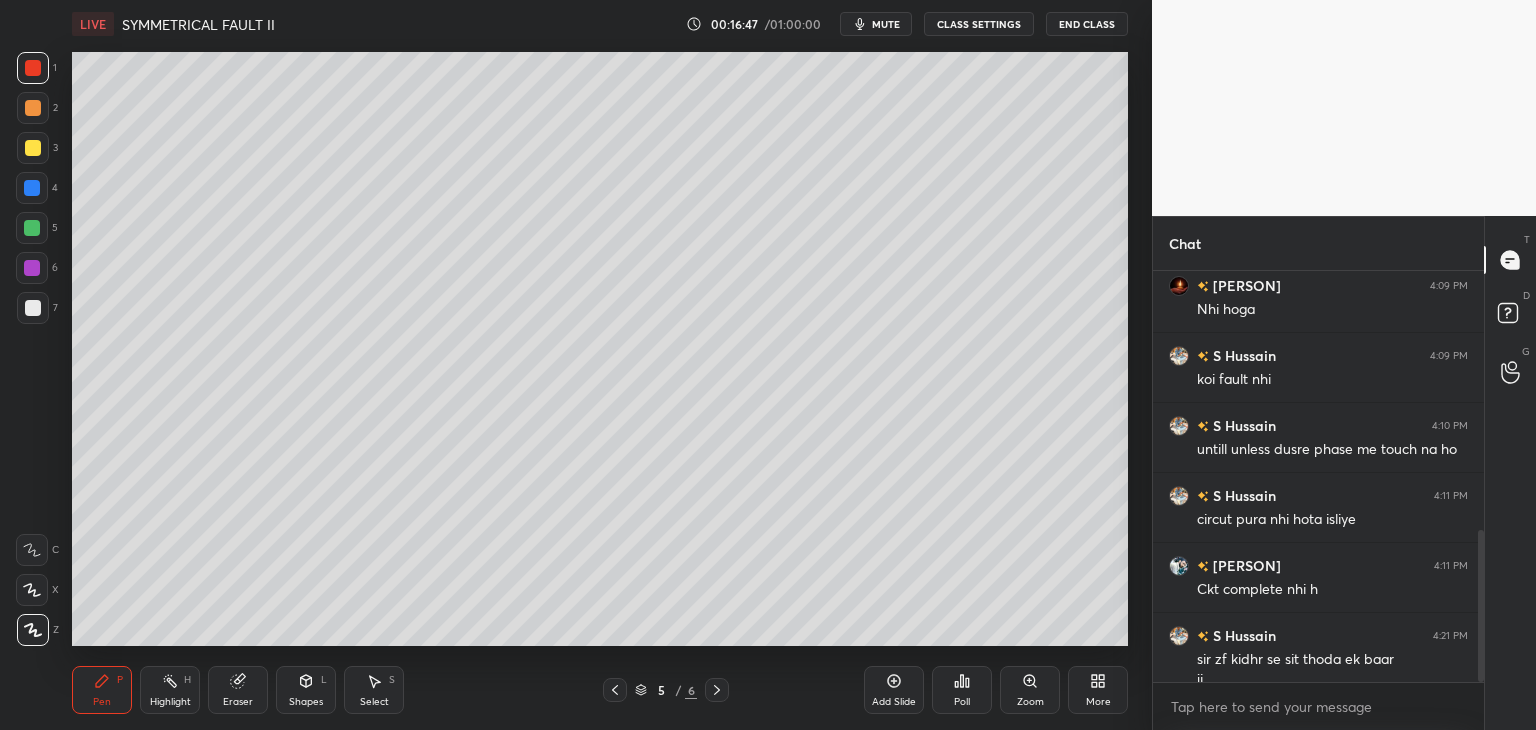 scroll, scrollTop: 704, scrollLeft: 0, axis: vertical 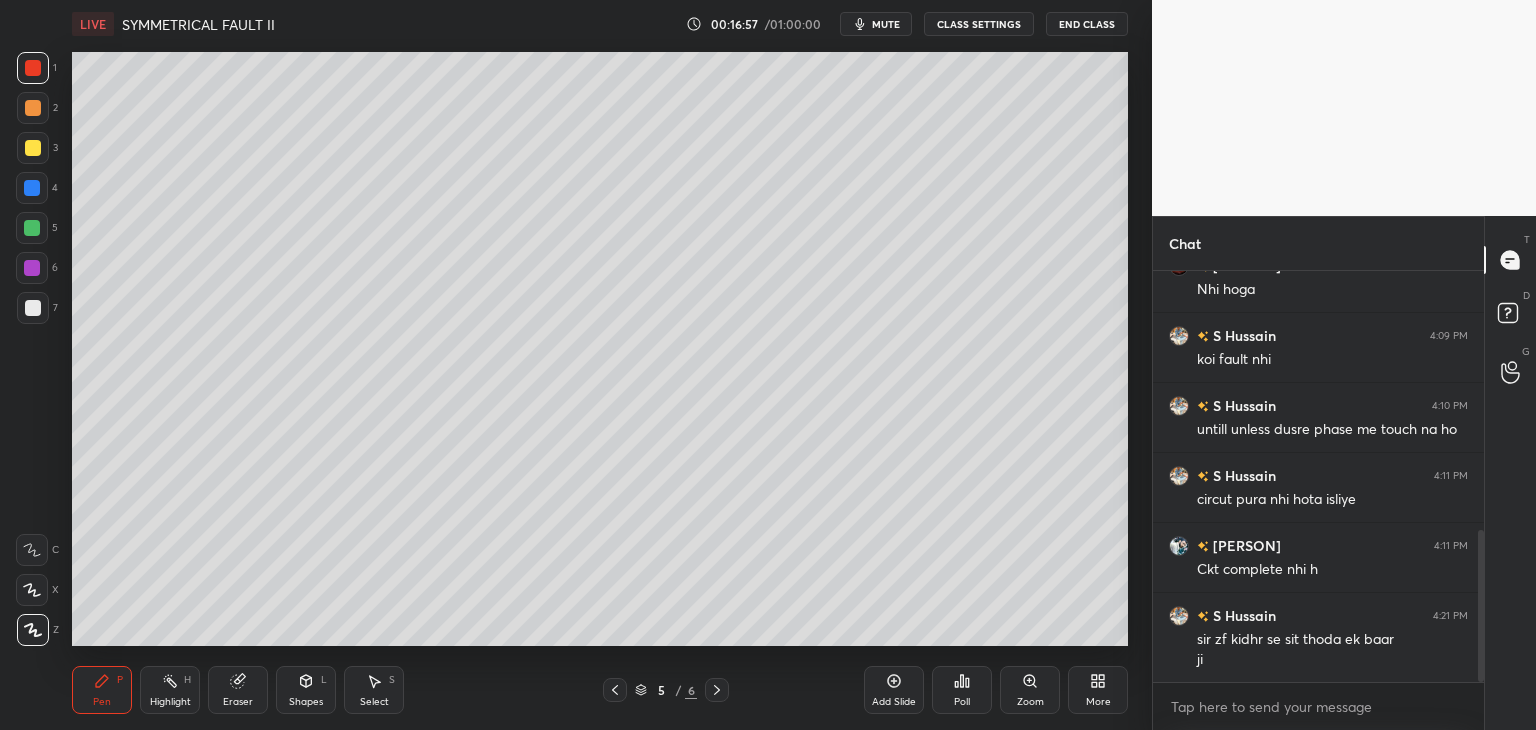 click at bounding box center [717, 690] 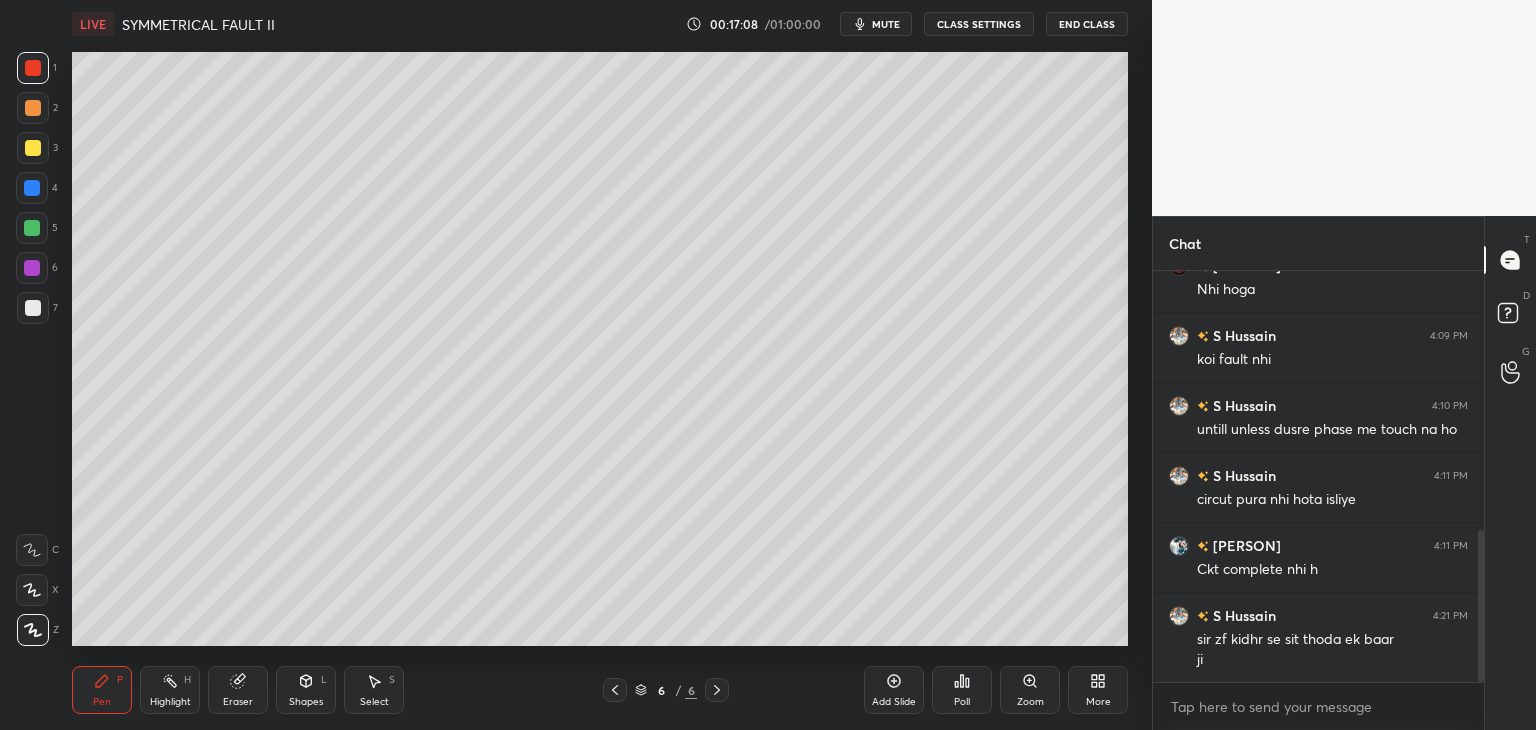 scroll, scrollTop: 724, scrollLeft: 0, axis: vertical 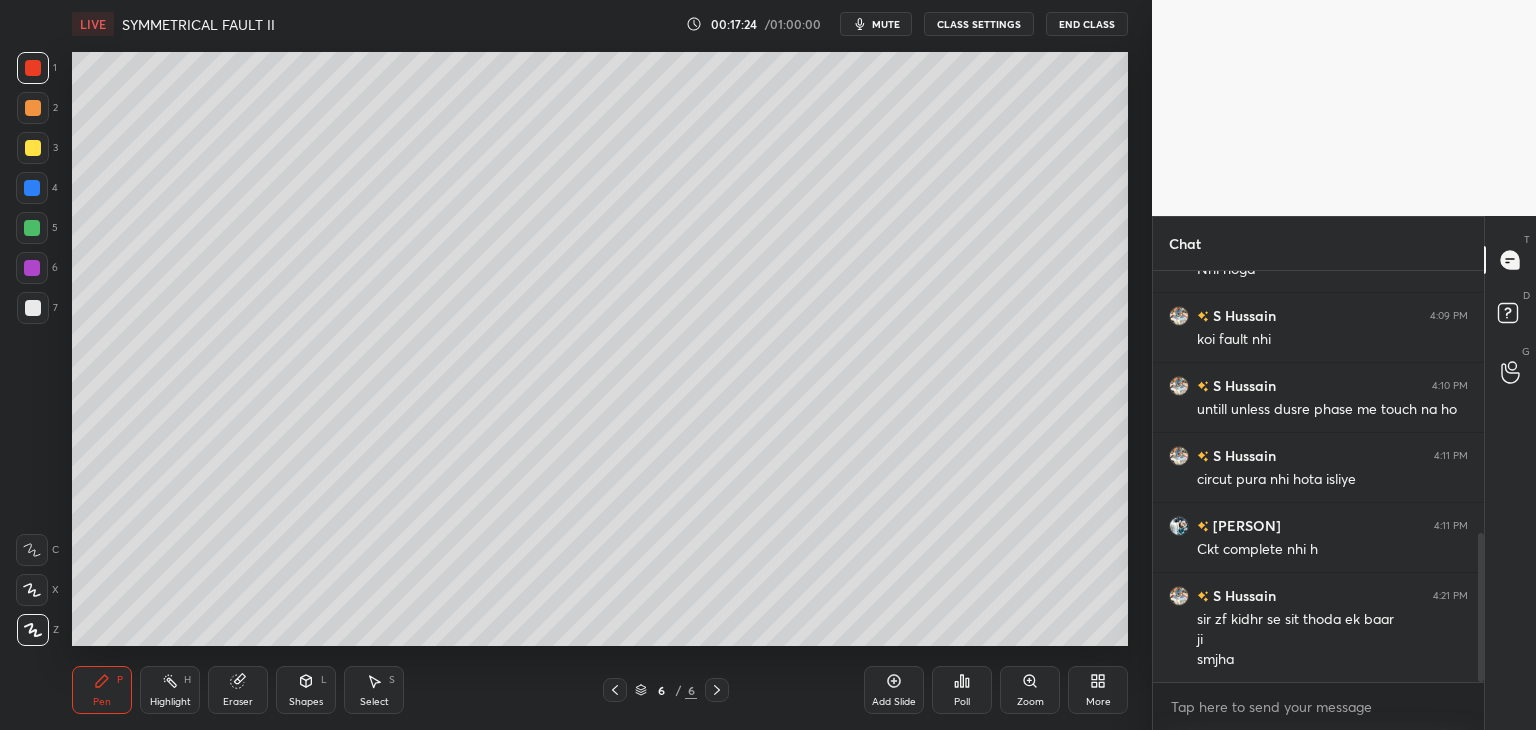 click 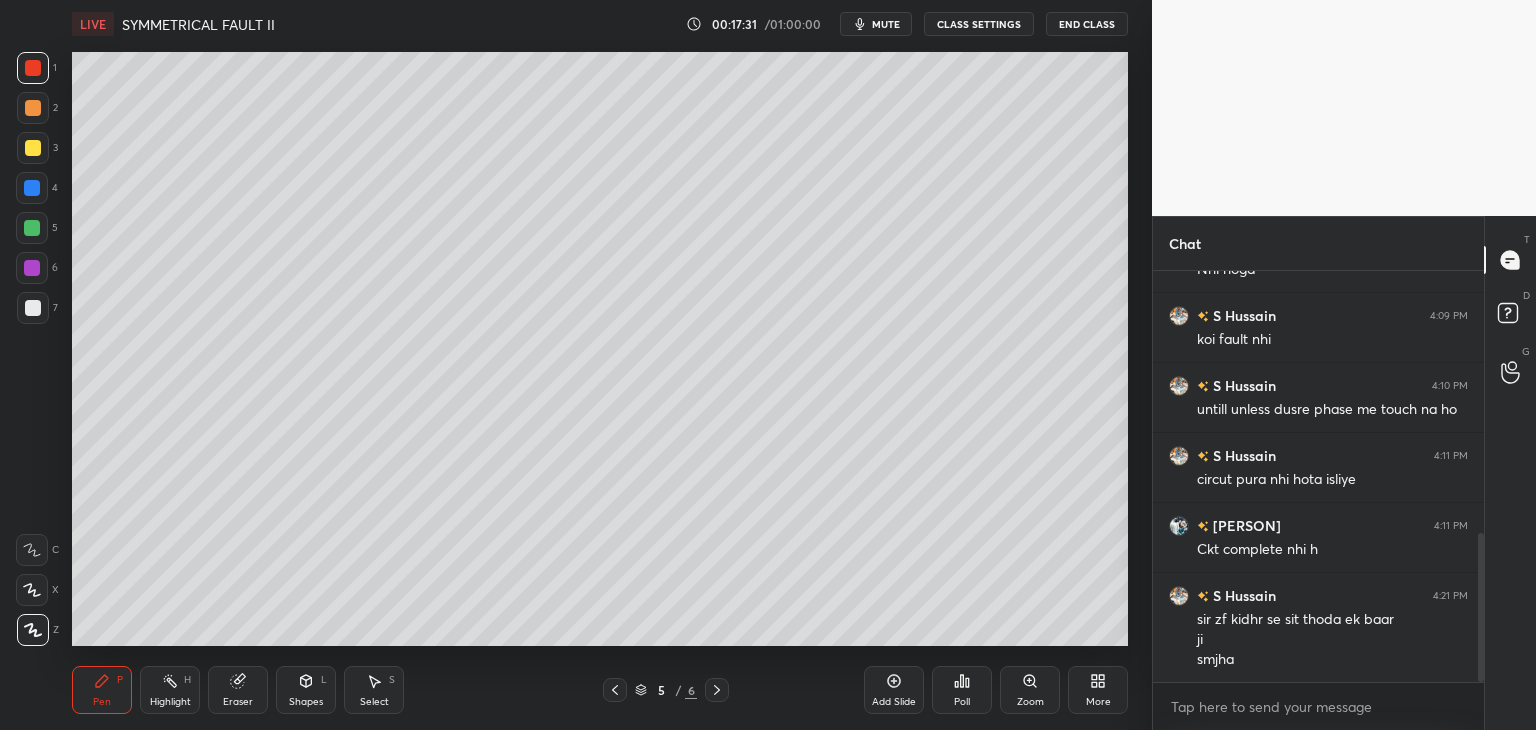 click 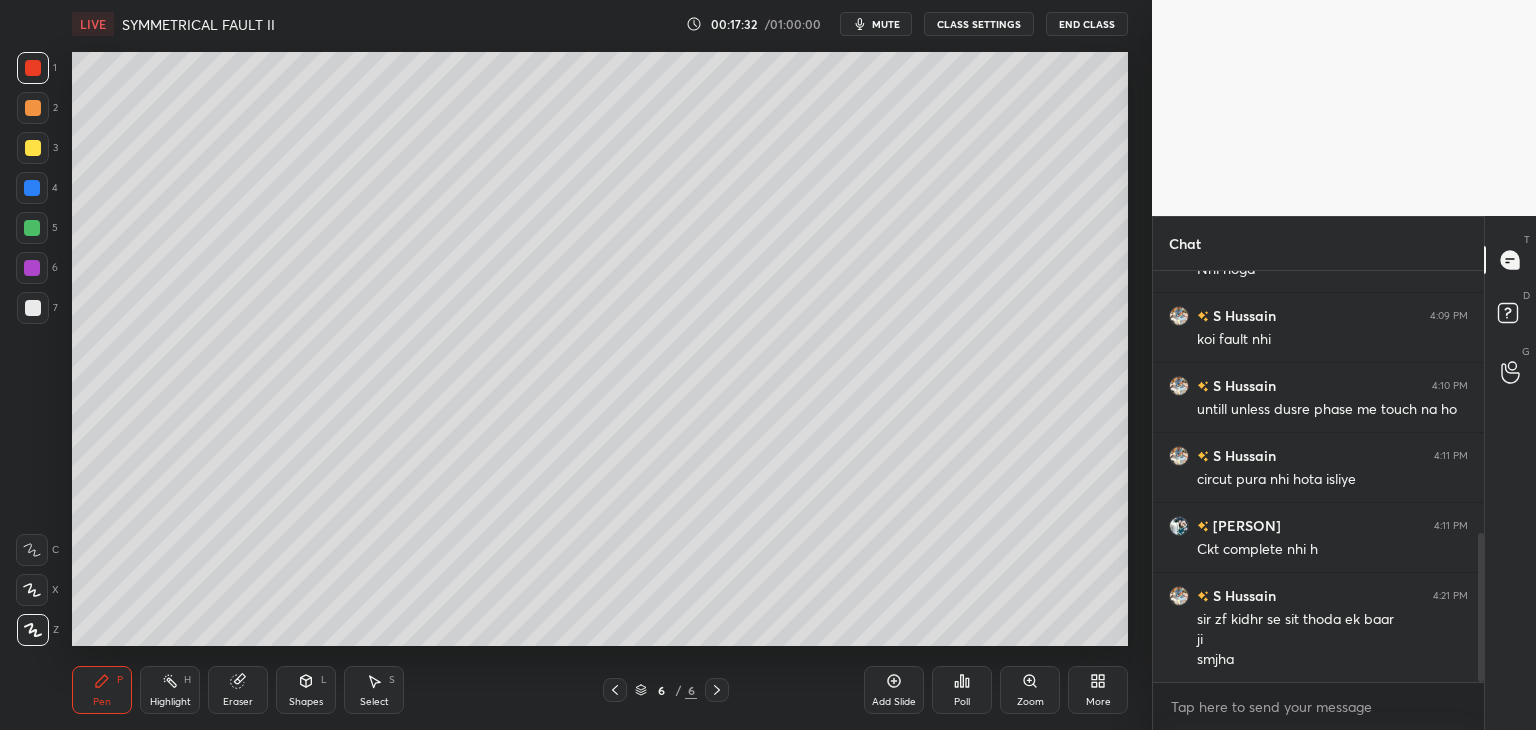 click 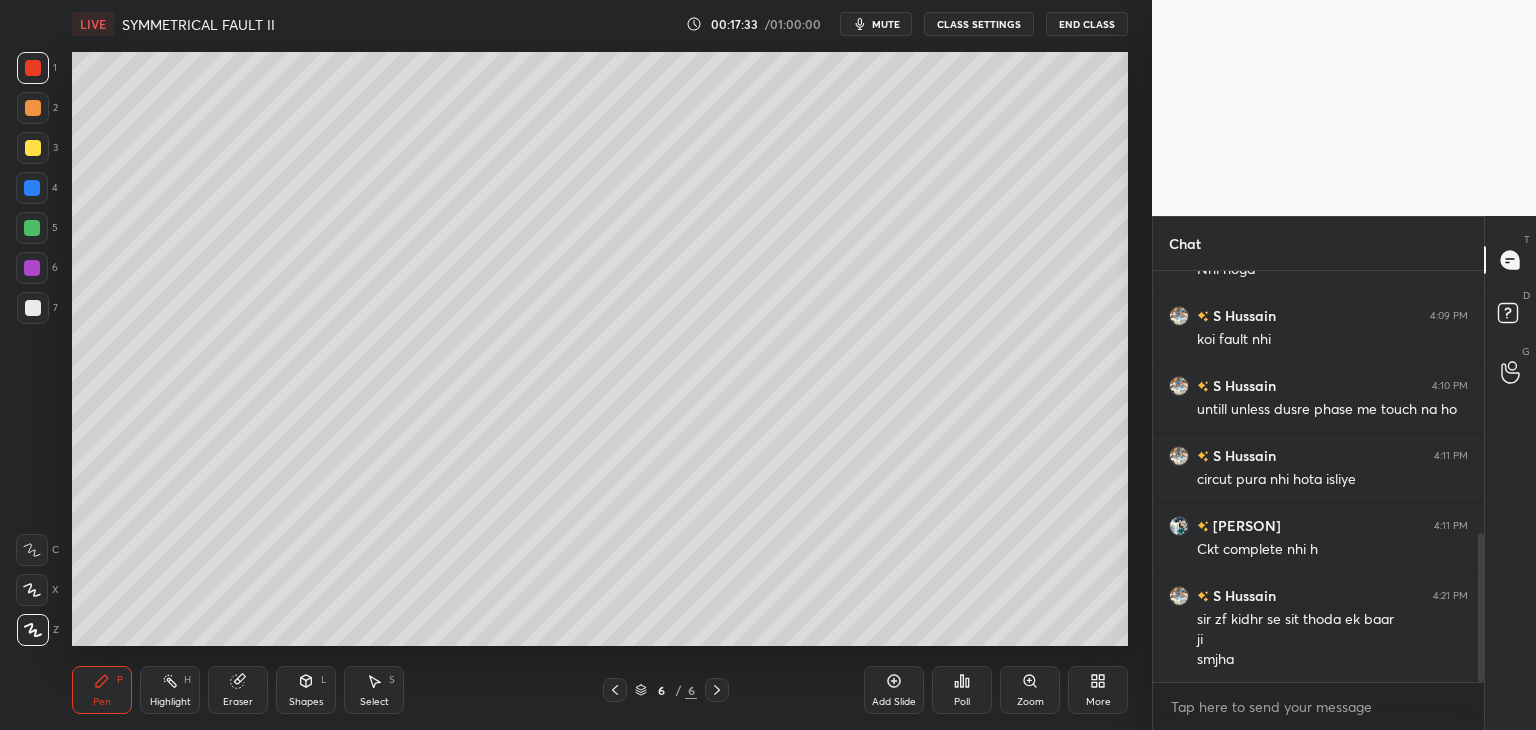 click on "Add Slide" at bounding box center [894, 690] 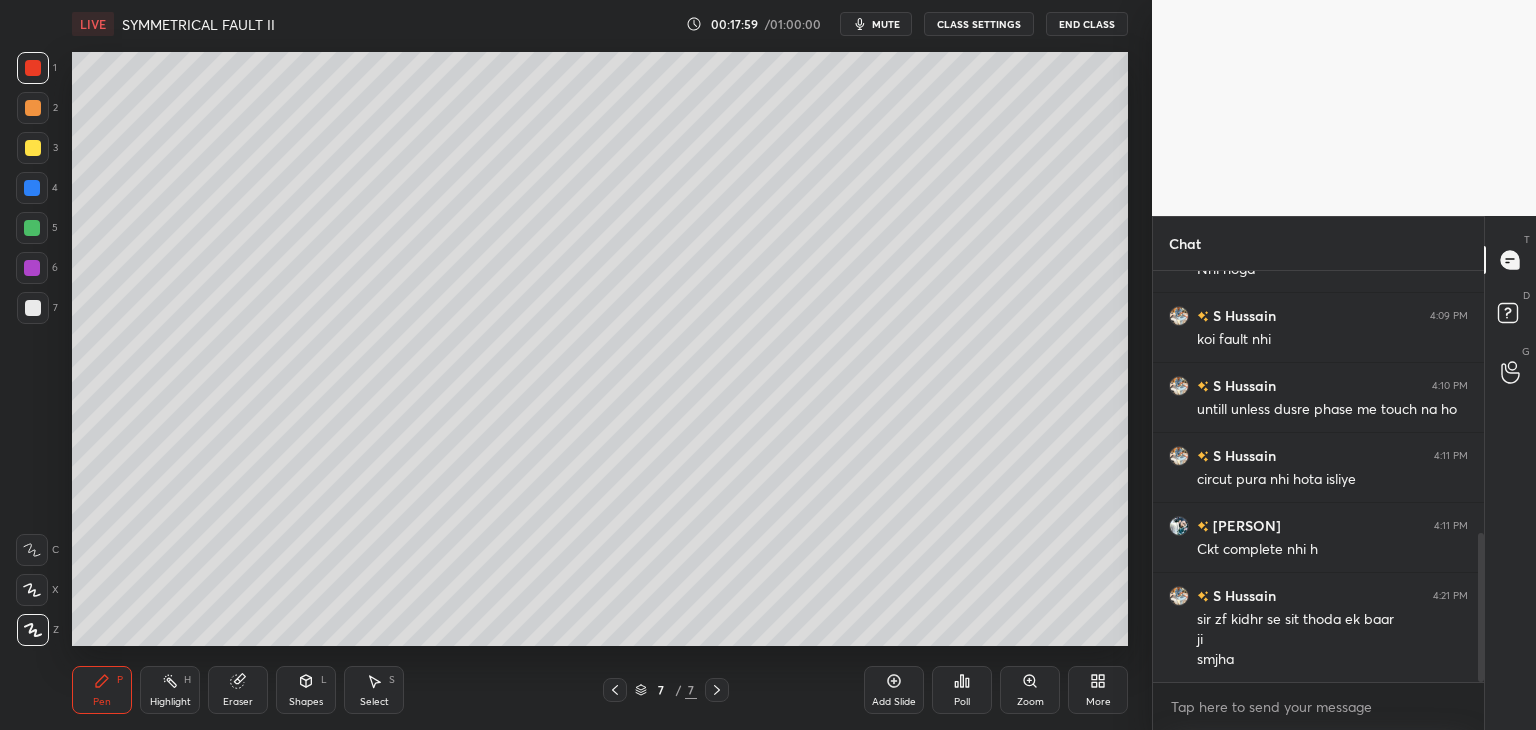 click 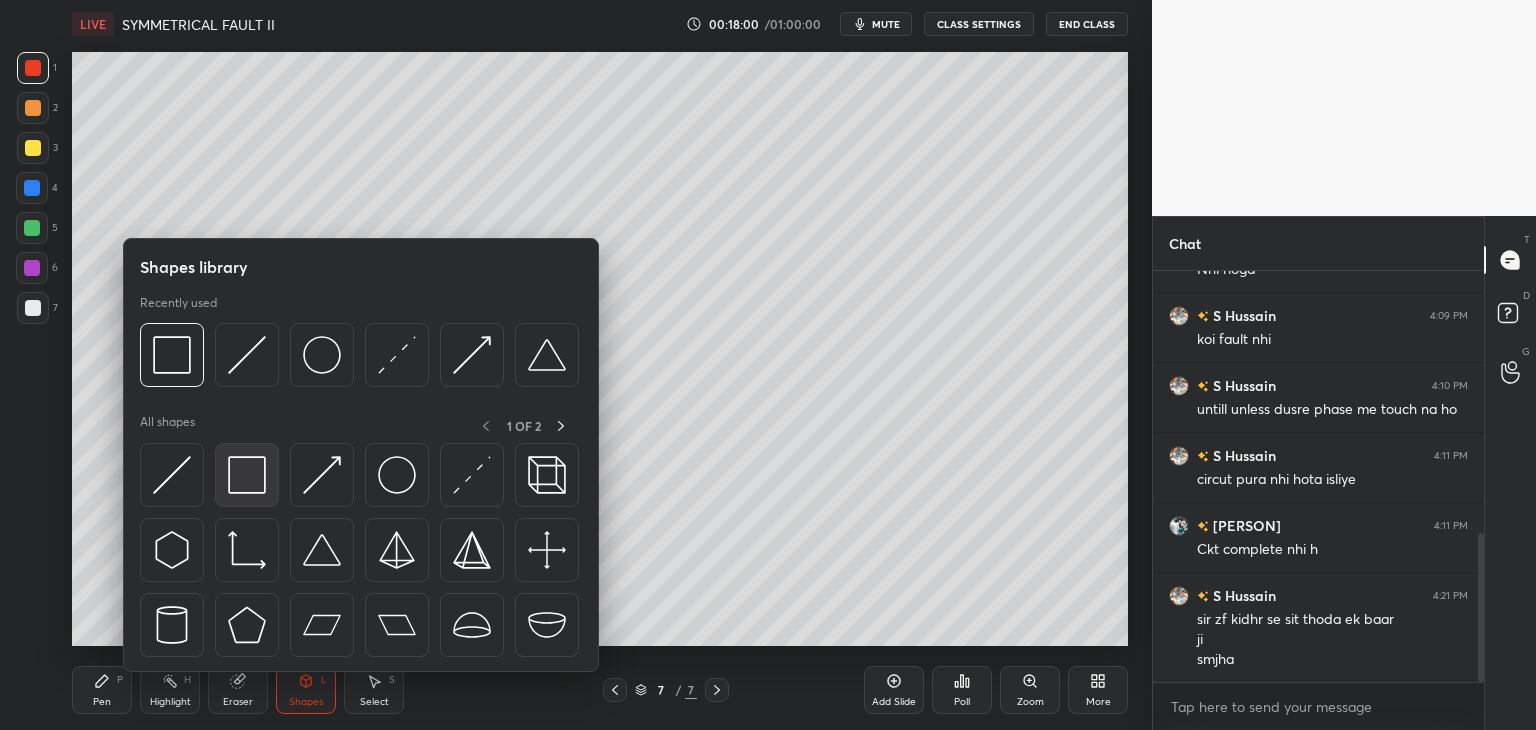 click at bounding box center [247, 475] 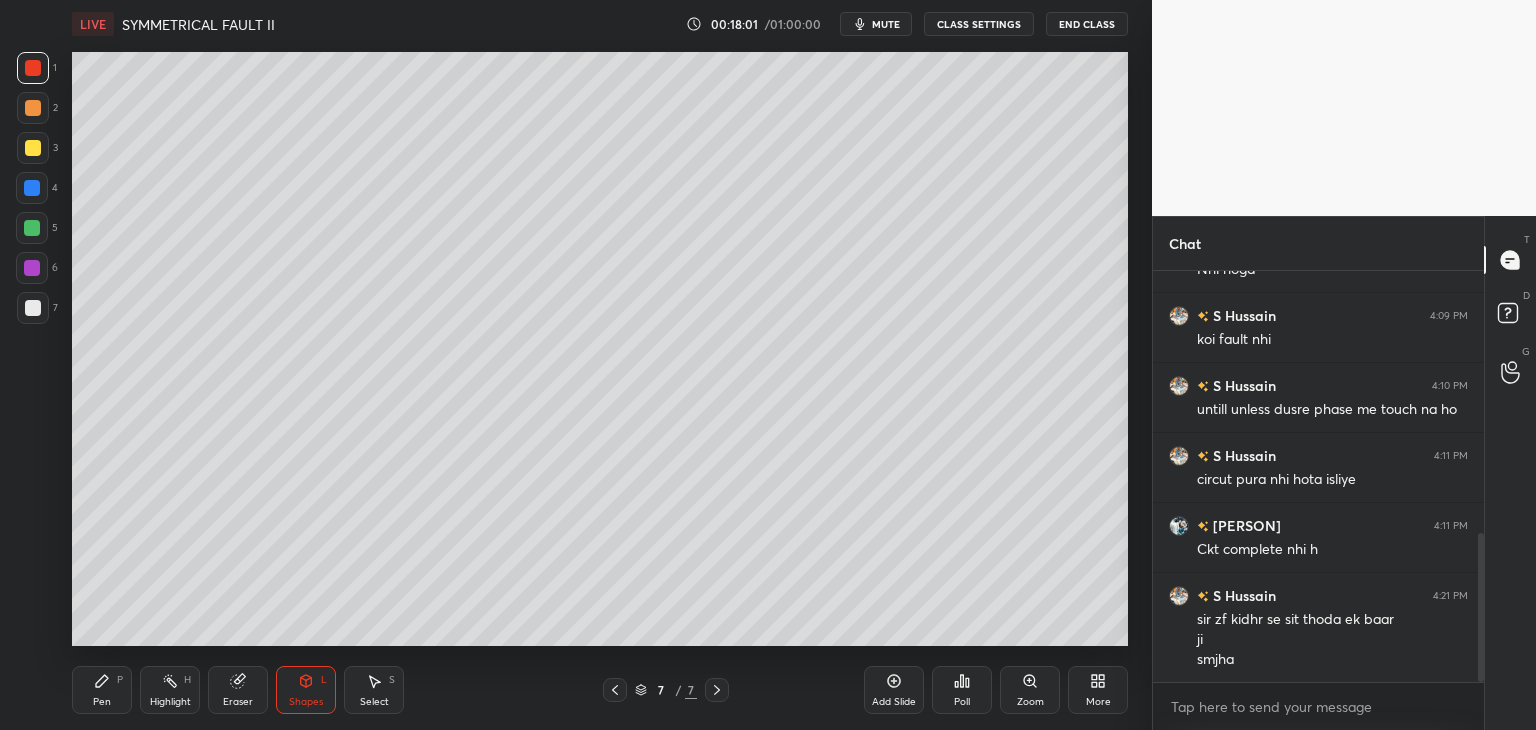 click at bounding box center [33, 148] 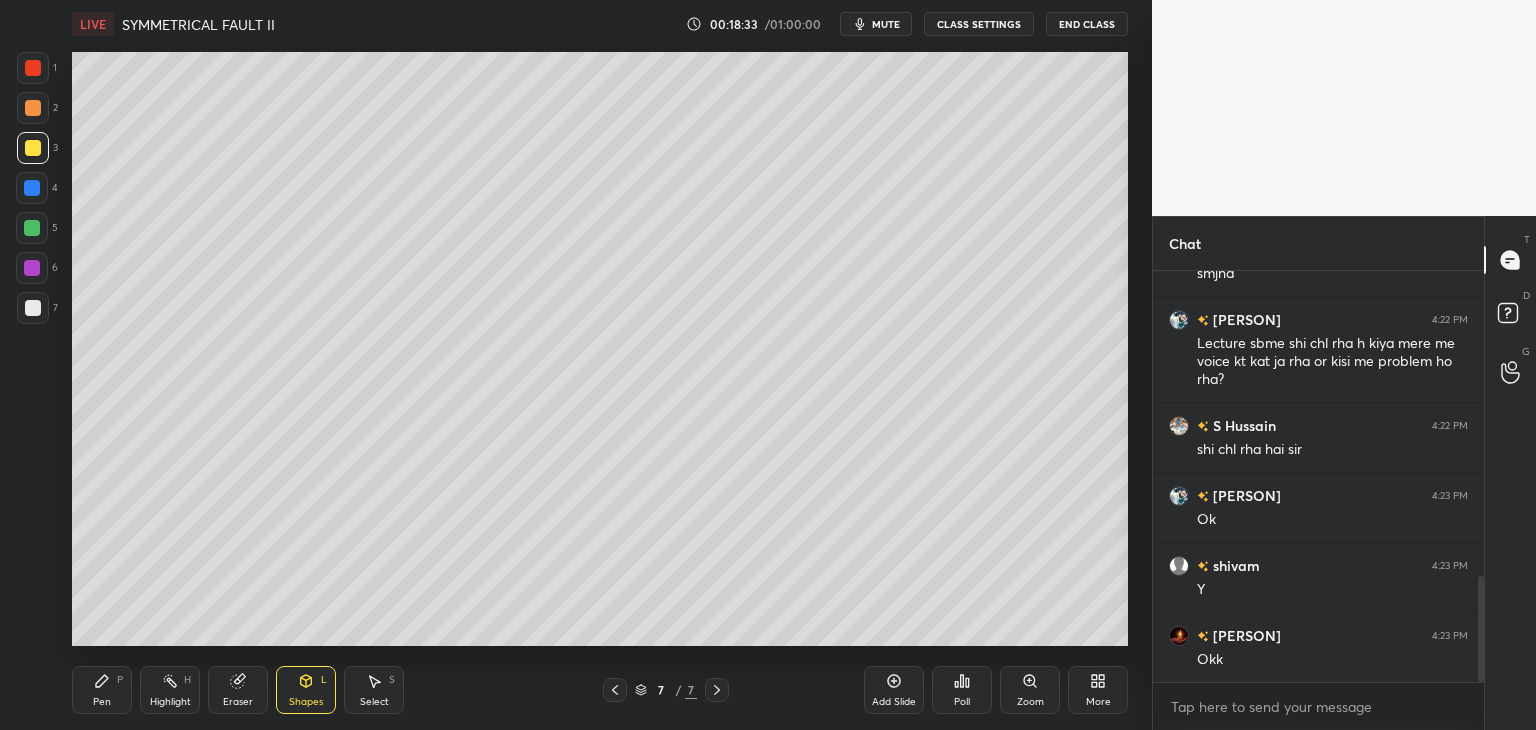 scroll, scrollTop: 1180, scrollLeft: 0, axis: vertical 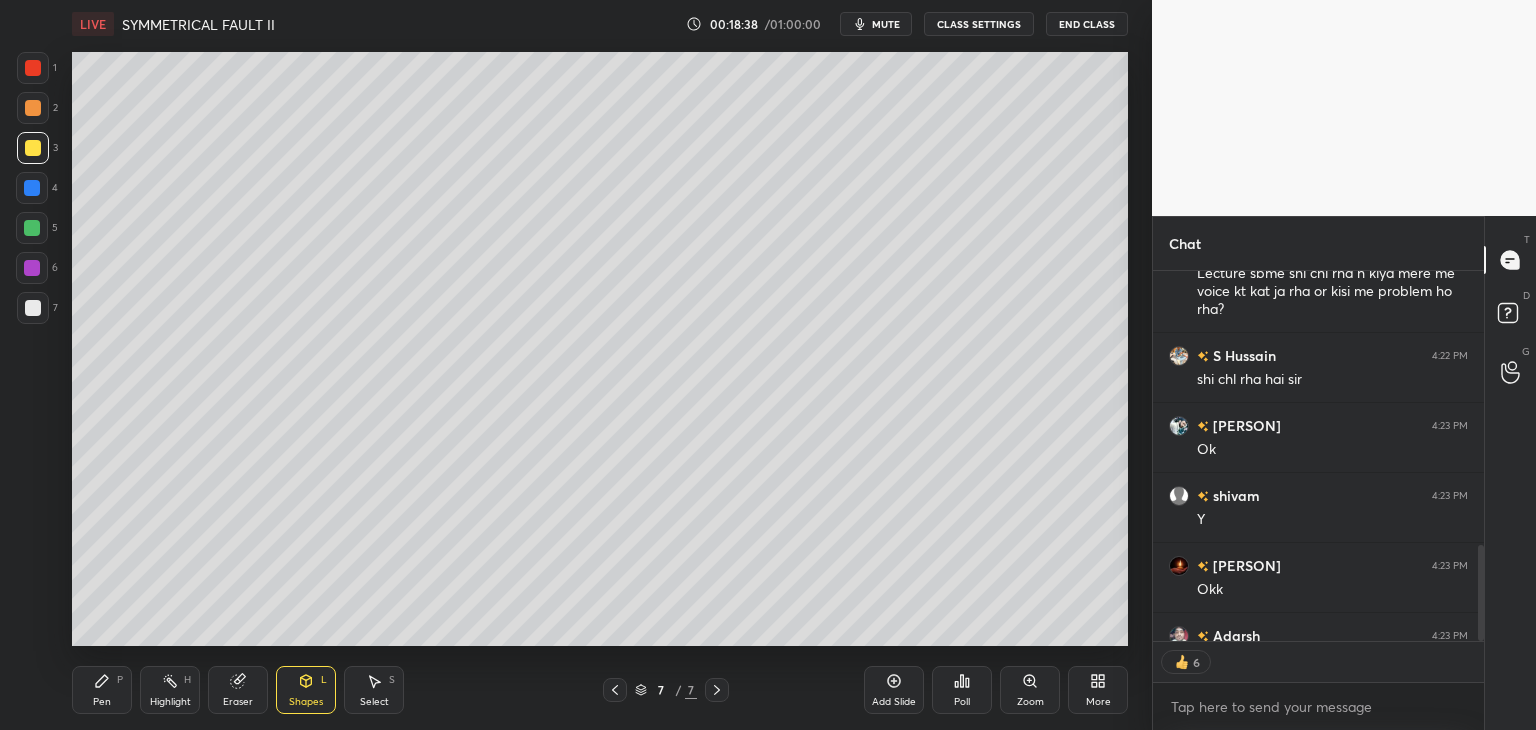 drag, startPoint x: 897, startPoint y: 696, endPoint x: 888, endPoint y: 710, distance: 16.643316 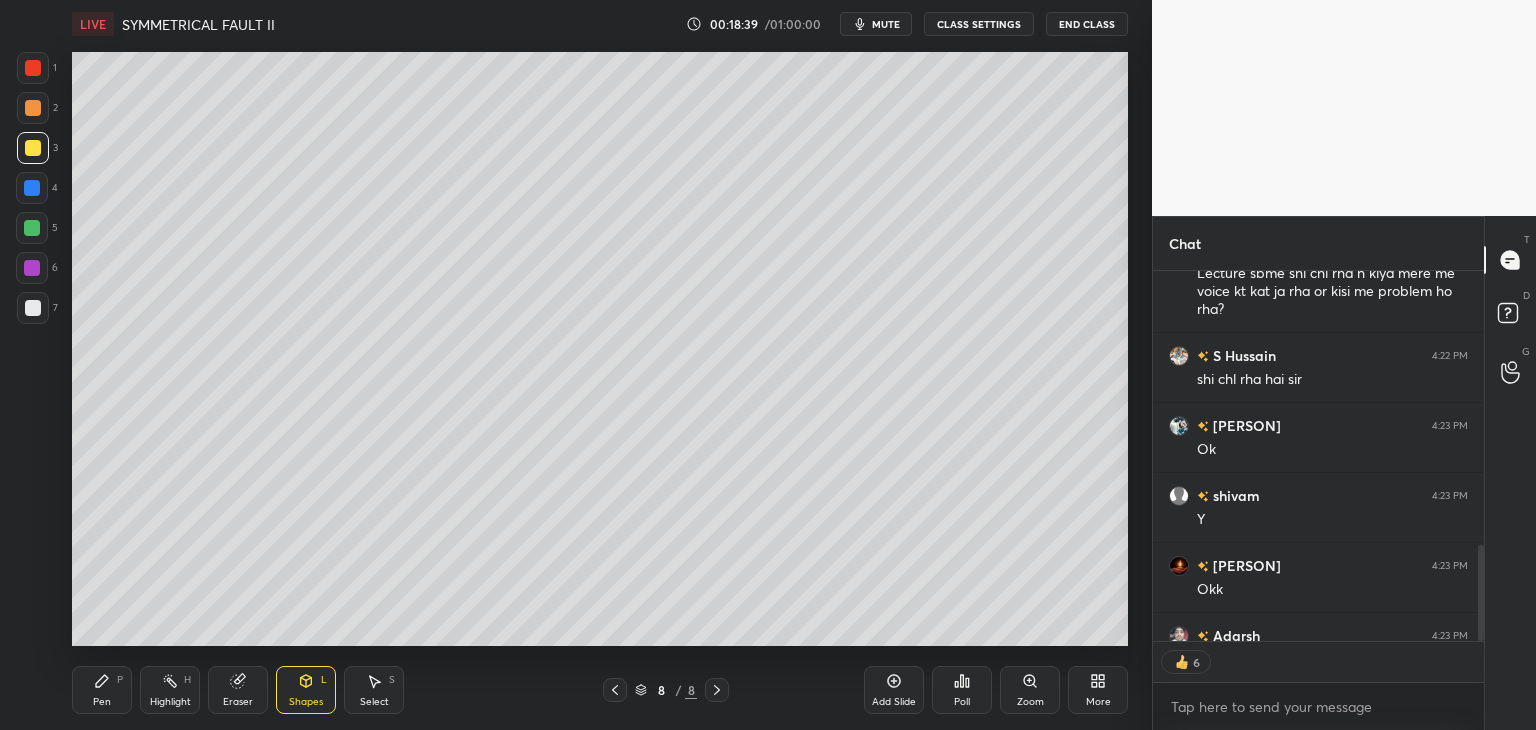 click on "Pen P" at bounding box center (102, 690) 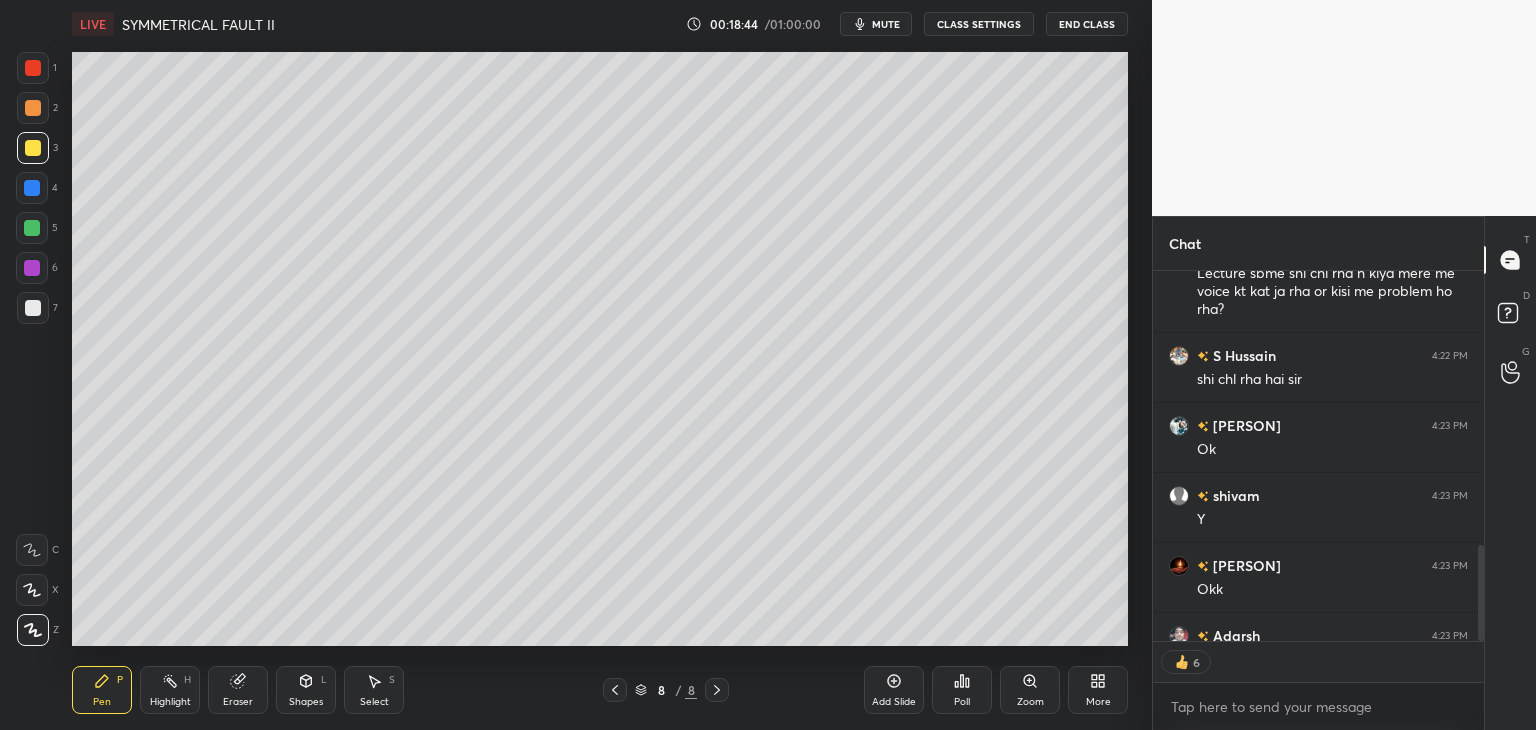 scroll, scrollTop: 7, scrollLeft: 6, axis: both 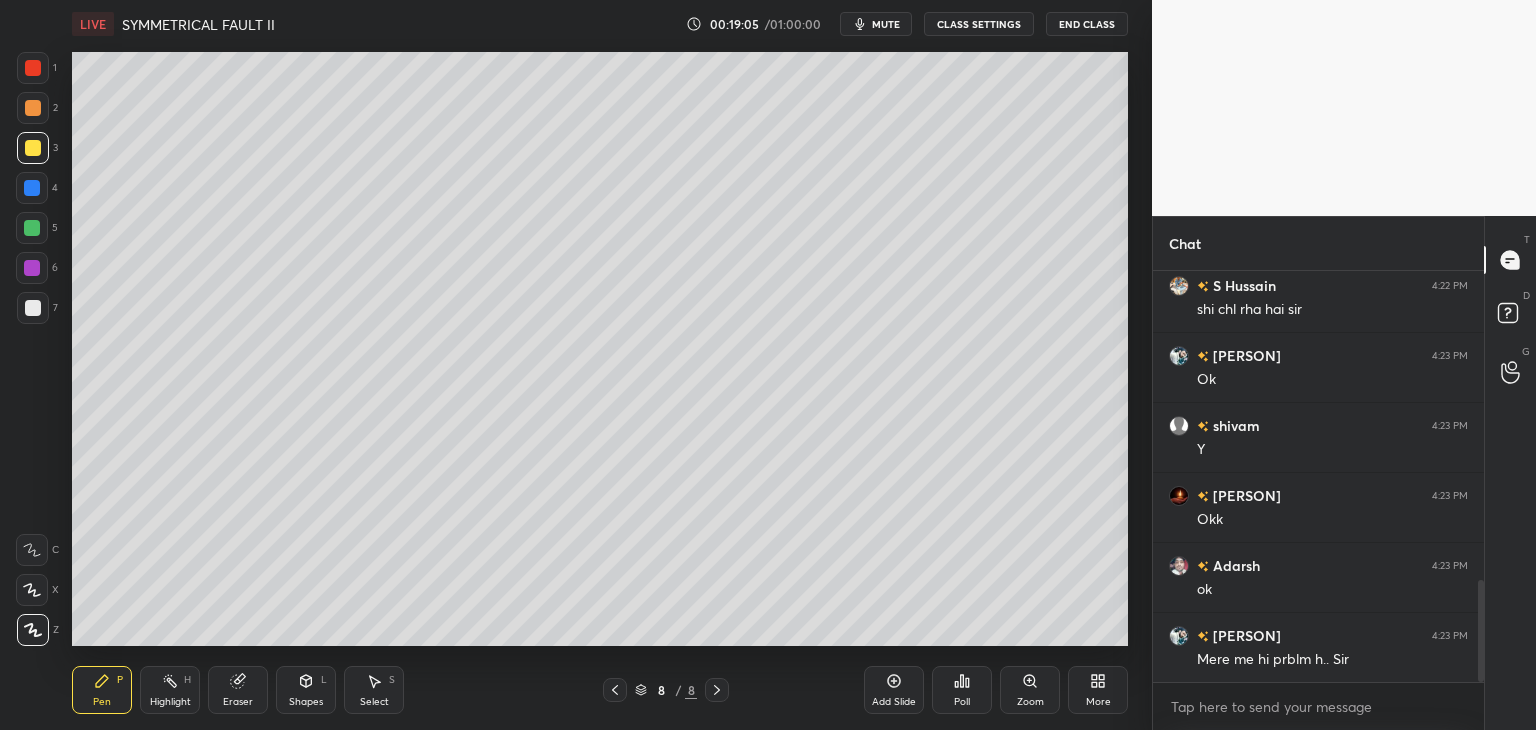 click on "LIVE SYMMETRICAL FAULT II 00:19:05 /  01:00:00 mute CLASS SETTINGS End Class Setting up your live class Poll for   secs No correct answer Start poll Back SYMMETRICAL FAULT II • L15 of Complete Course on Power System [FIRST] [LAST] Pen P Highlight H Eraser Shapes L Select S 8 / 8 Add Slide Poll Zoom More" at bounding box center (600, 365) 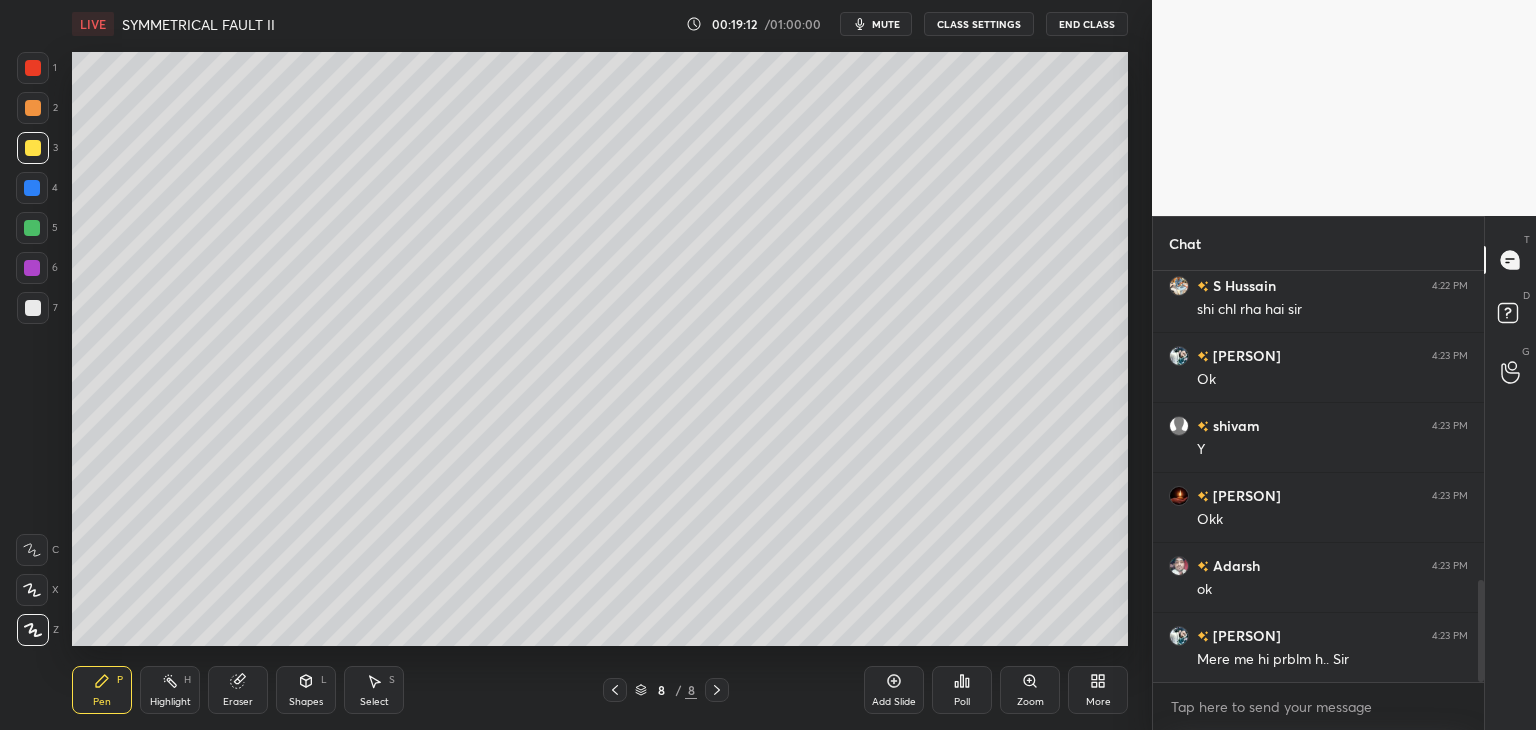 click 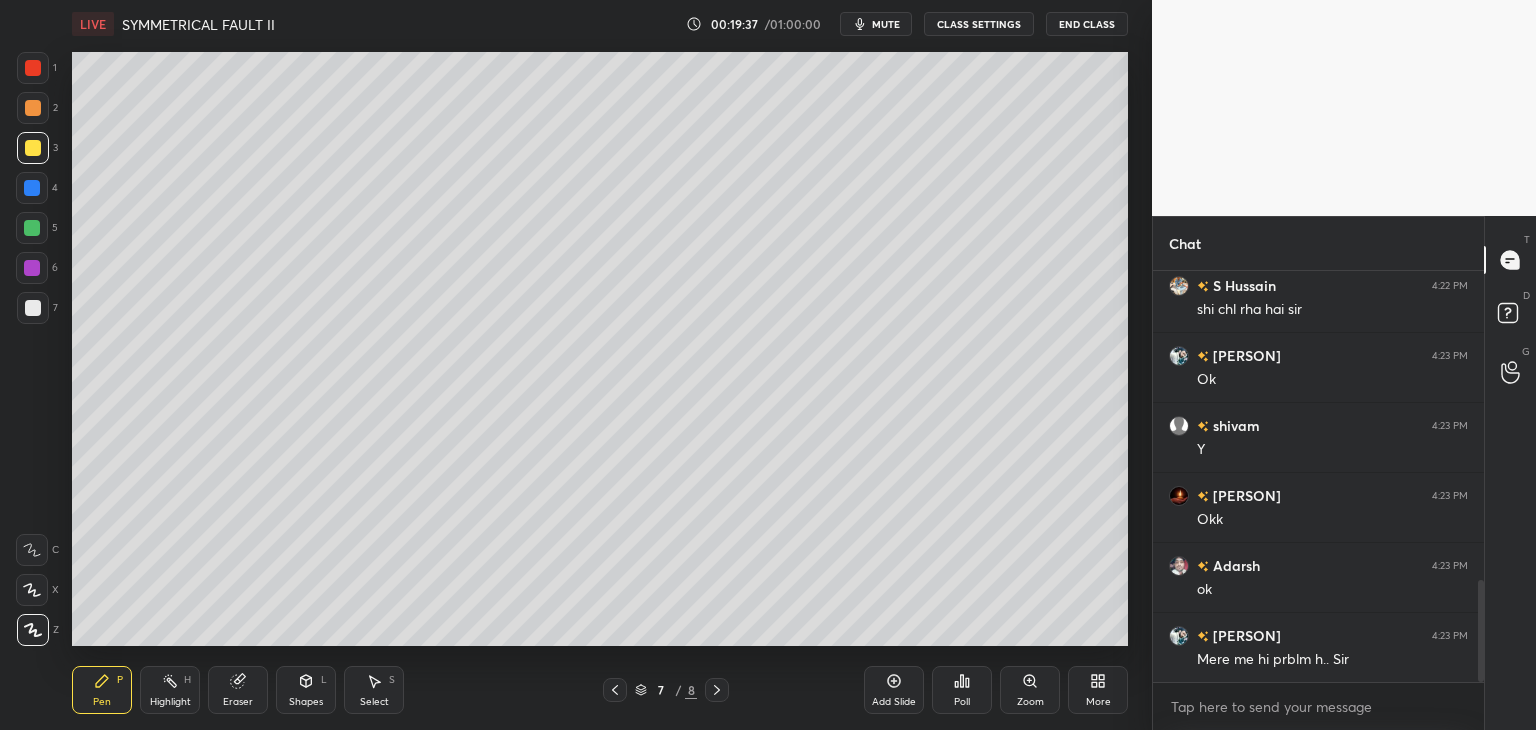 scroll, scrollTop: 1320, scrollLeft: 0, axis: vertical 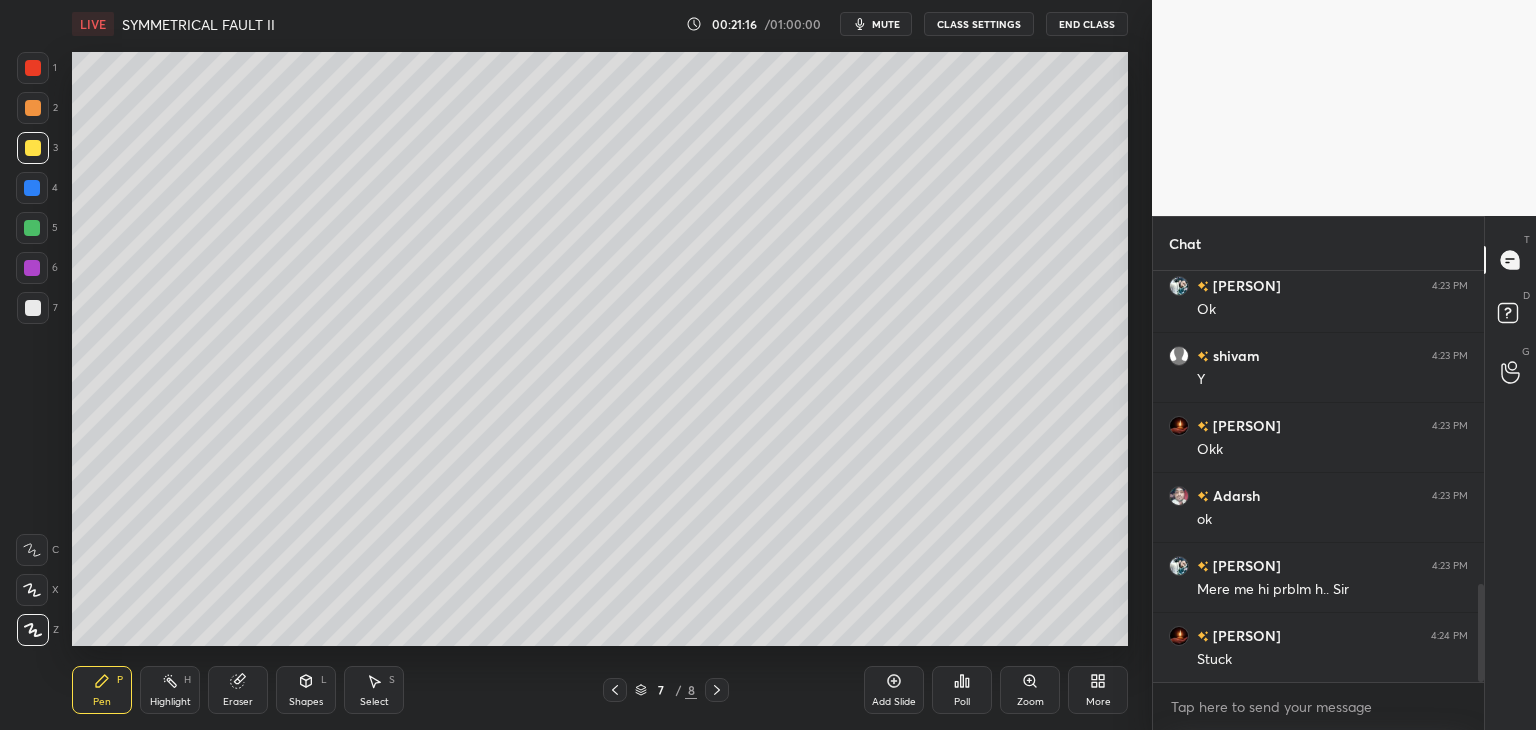 click 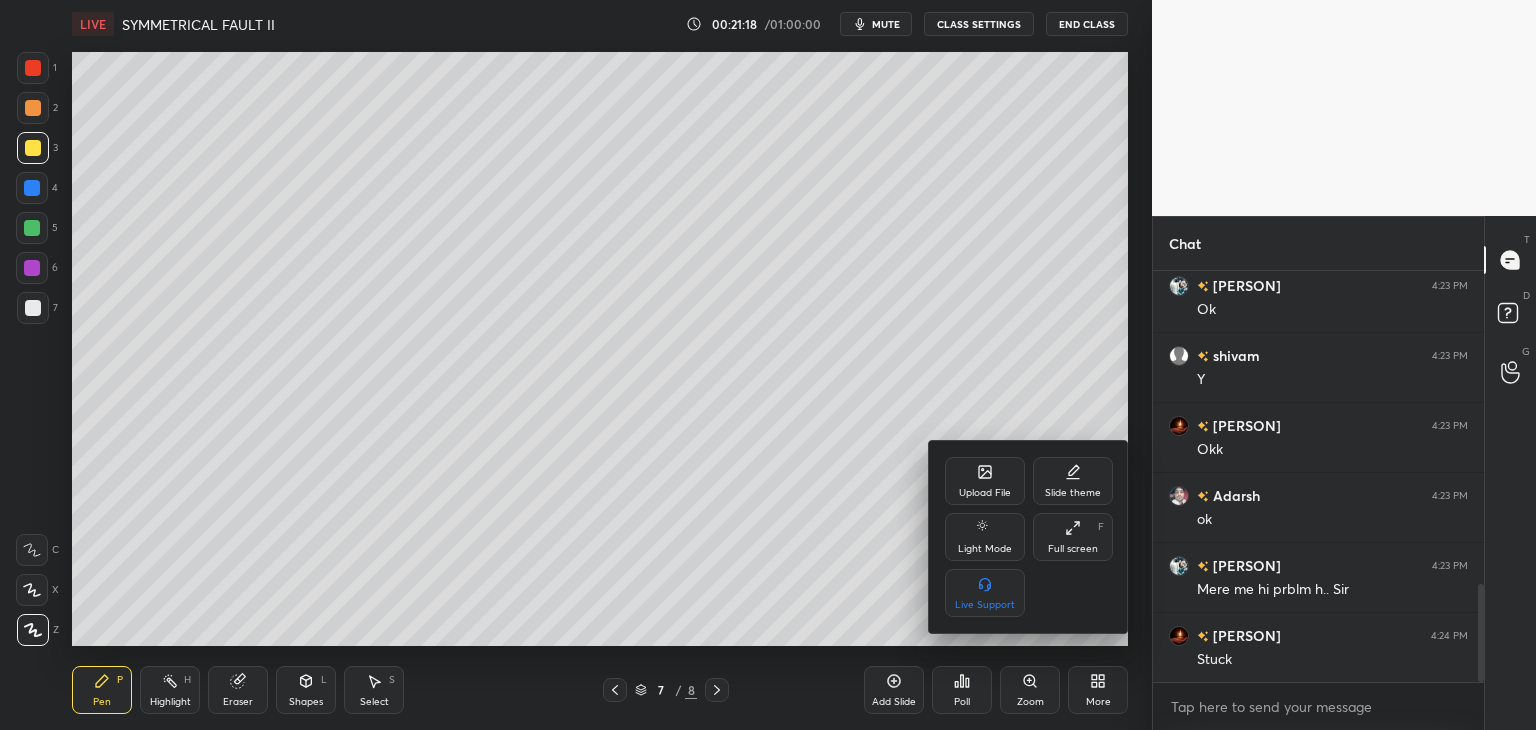 click on "Upload File" at bounding box center [985, 493] 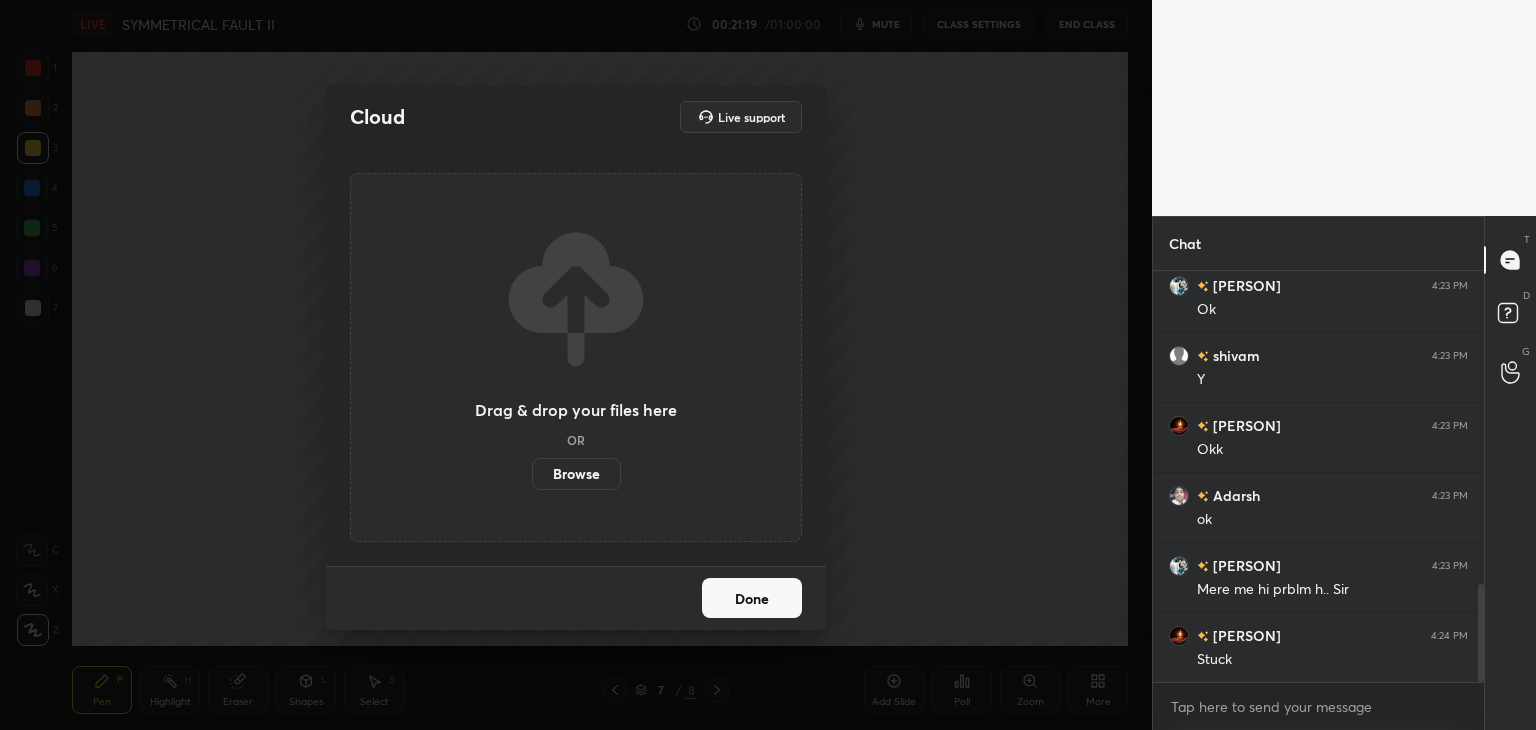 click on "Browse" at bounding box center [576, 474] 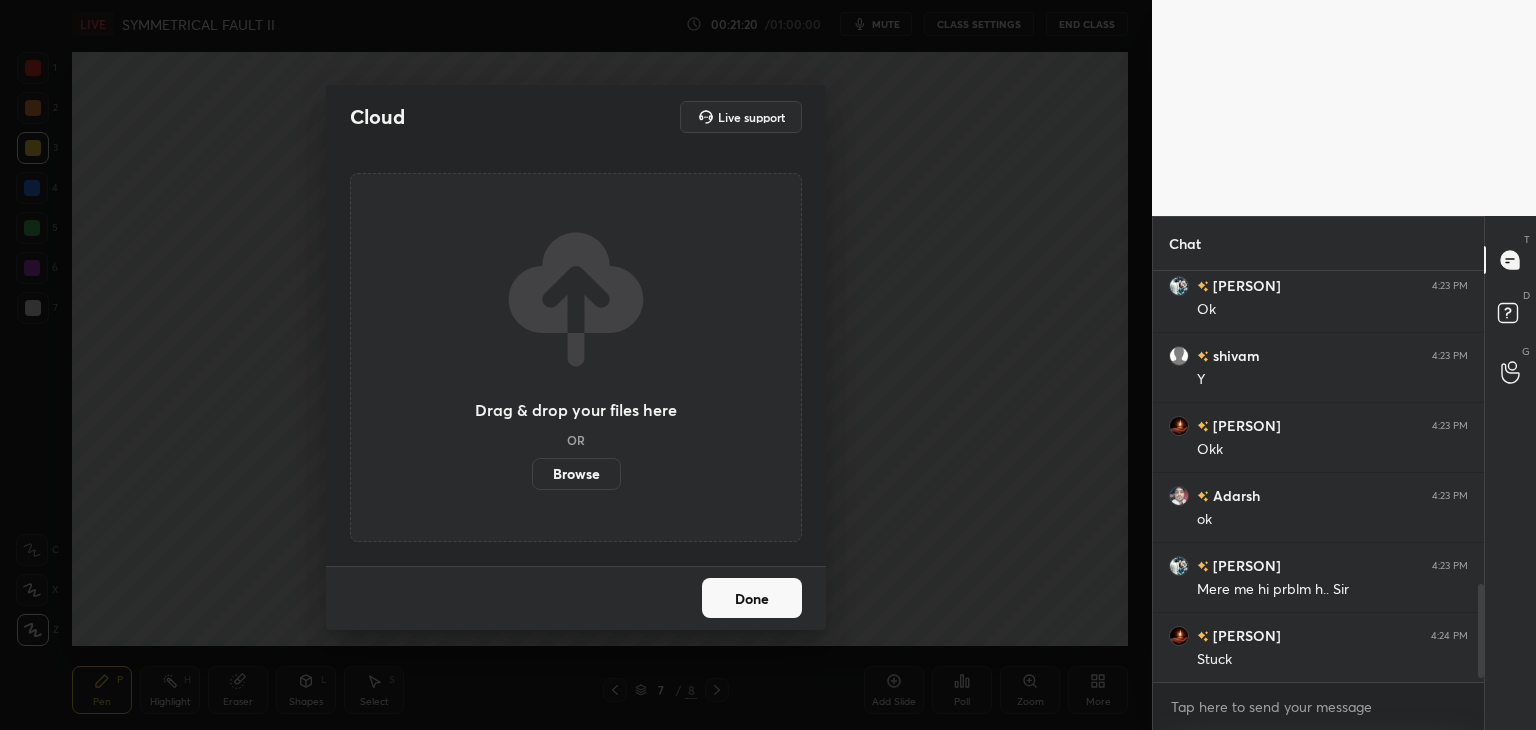 scroll, scrollTop: 1390, scrollLeft: 0, axis: vertical 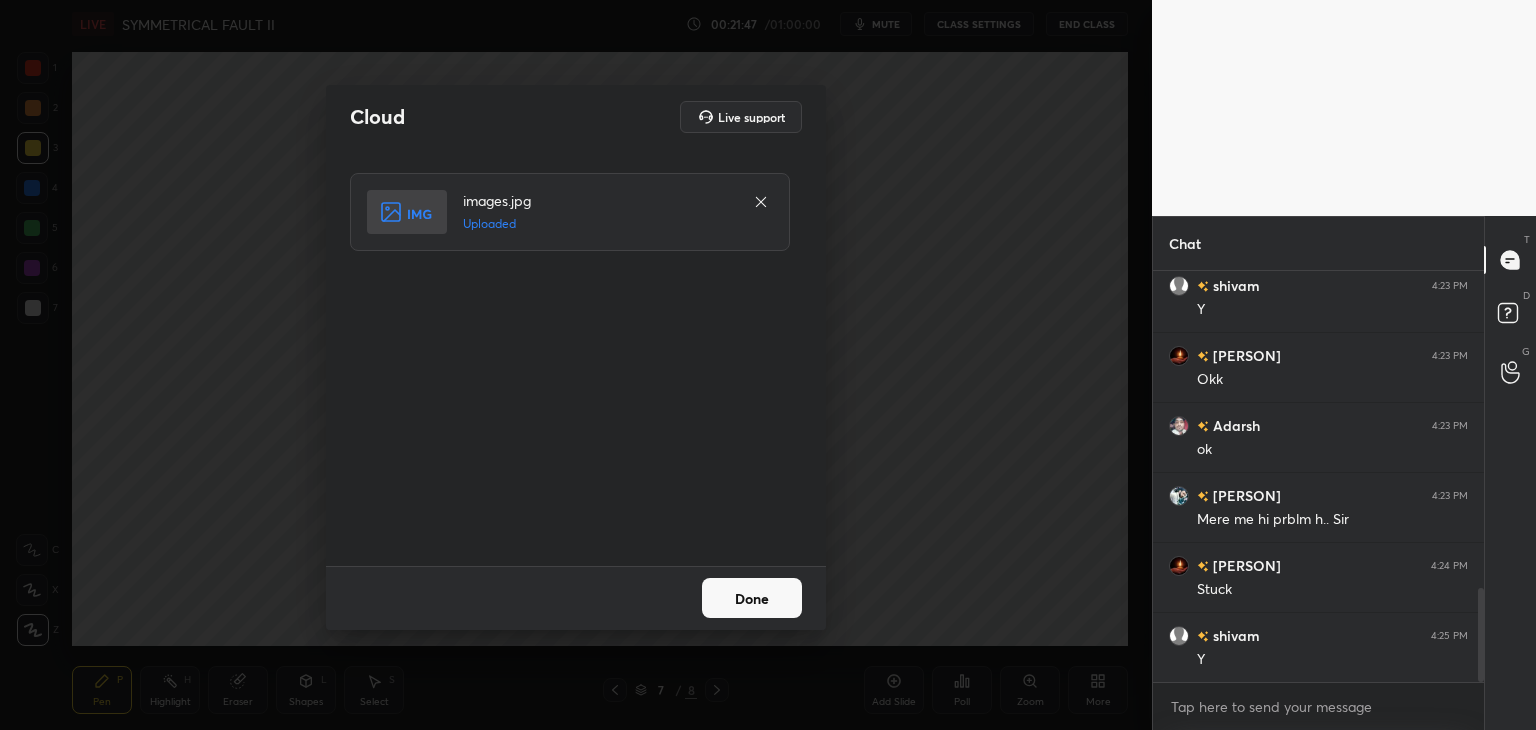 click on "Done" at bounding box center [752, 598] 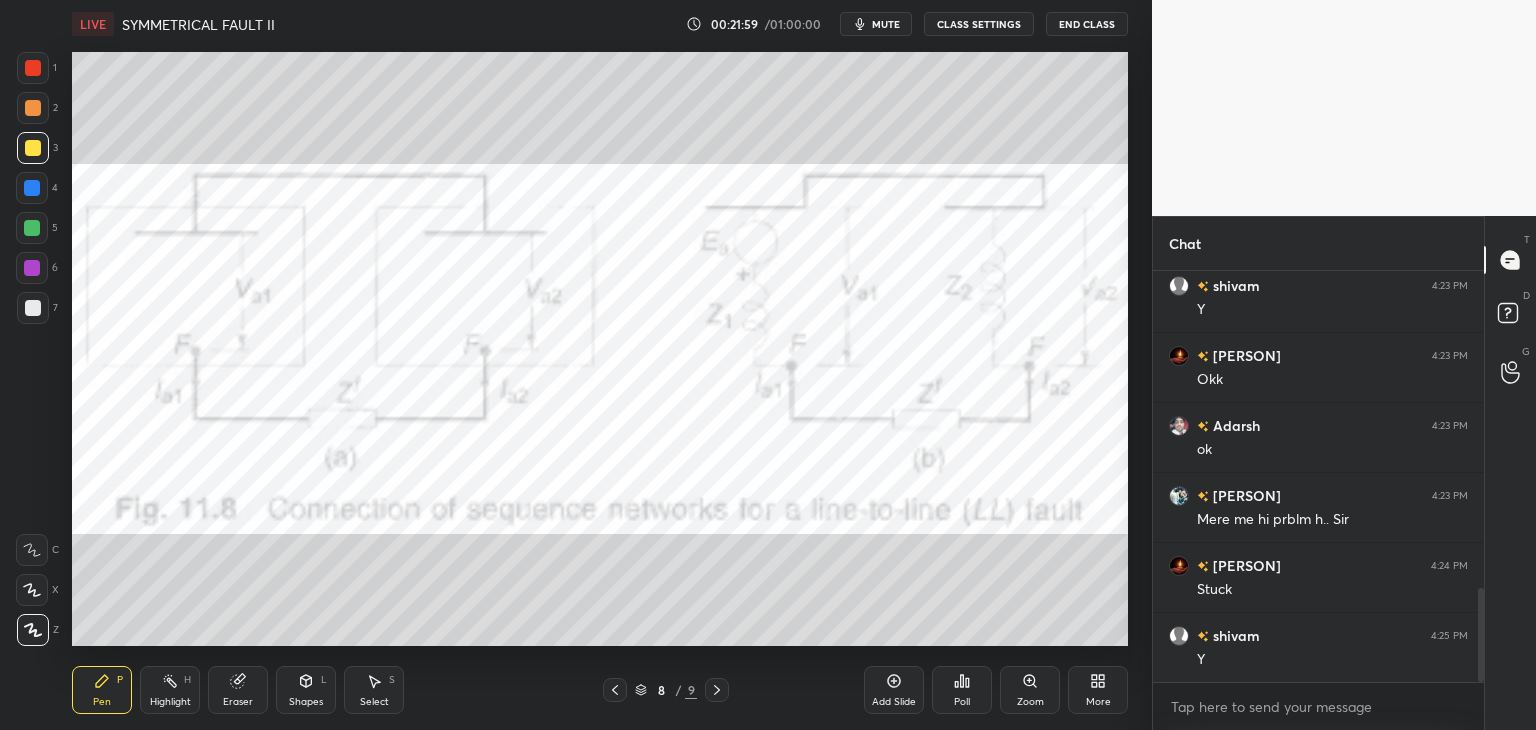 click at bounding box center [33, 68] 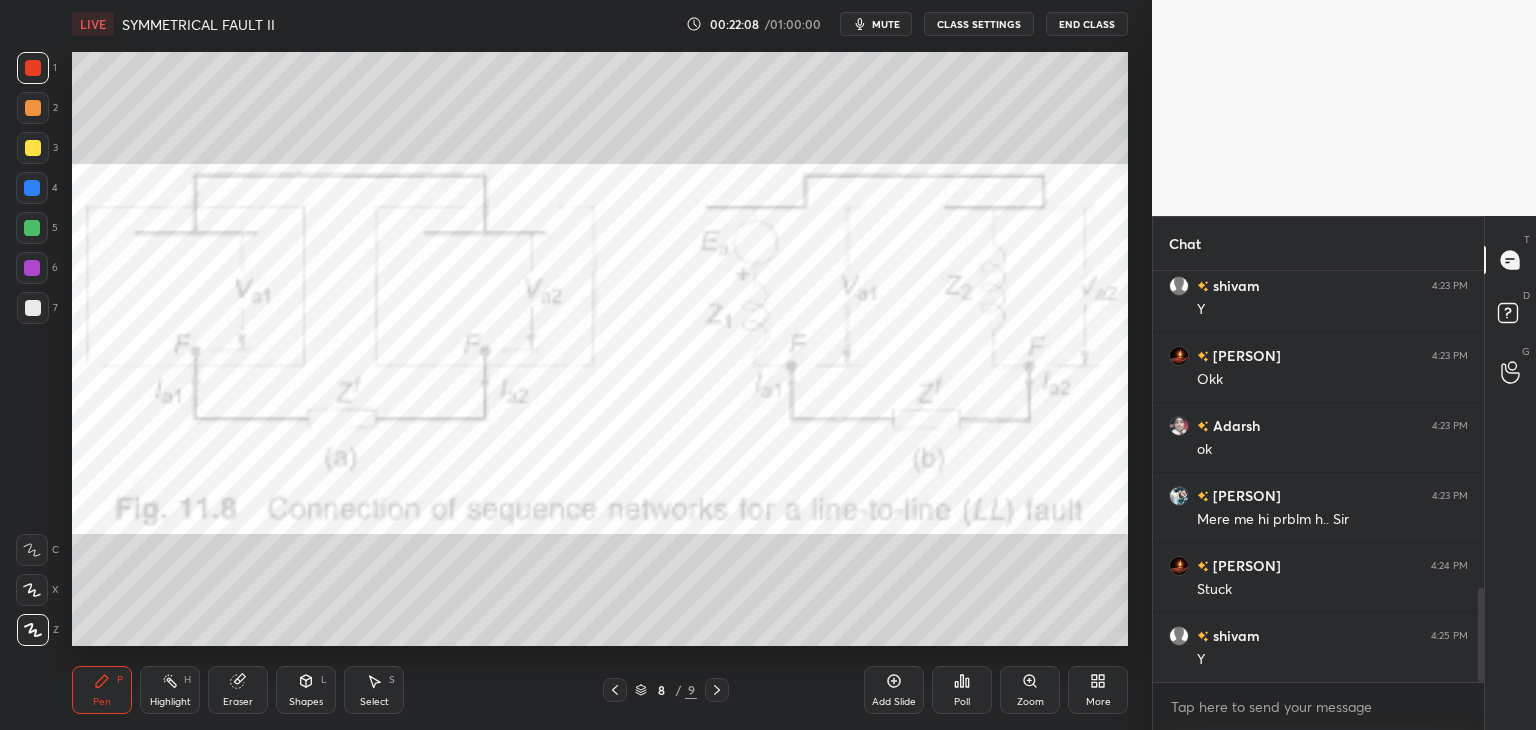 click on "Setting up your live class Poll for   secs No correct answer Start poll" at bounding box center [600, 349] 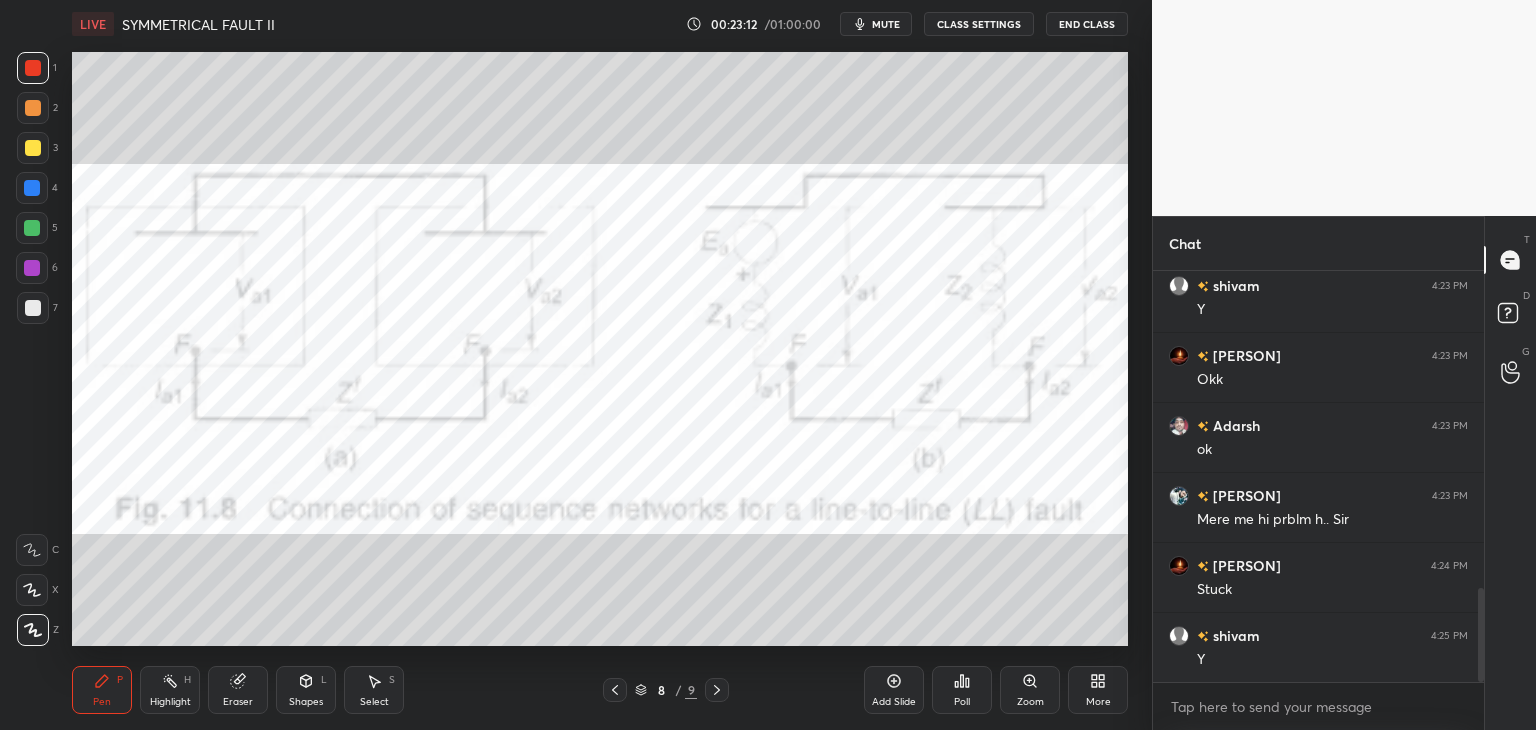 click at bounding box center [615, 690] 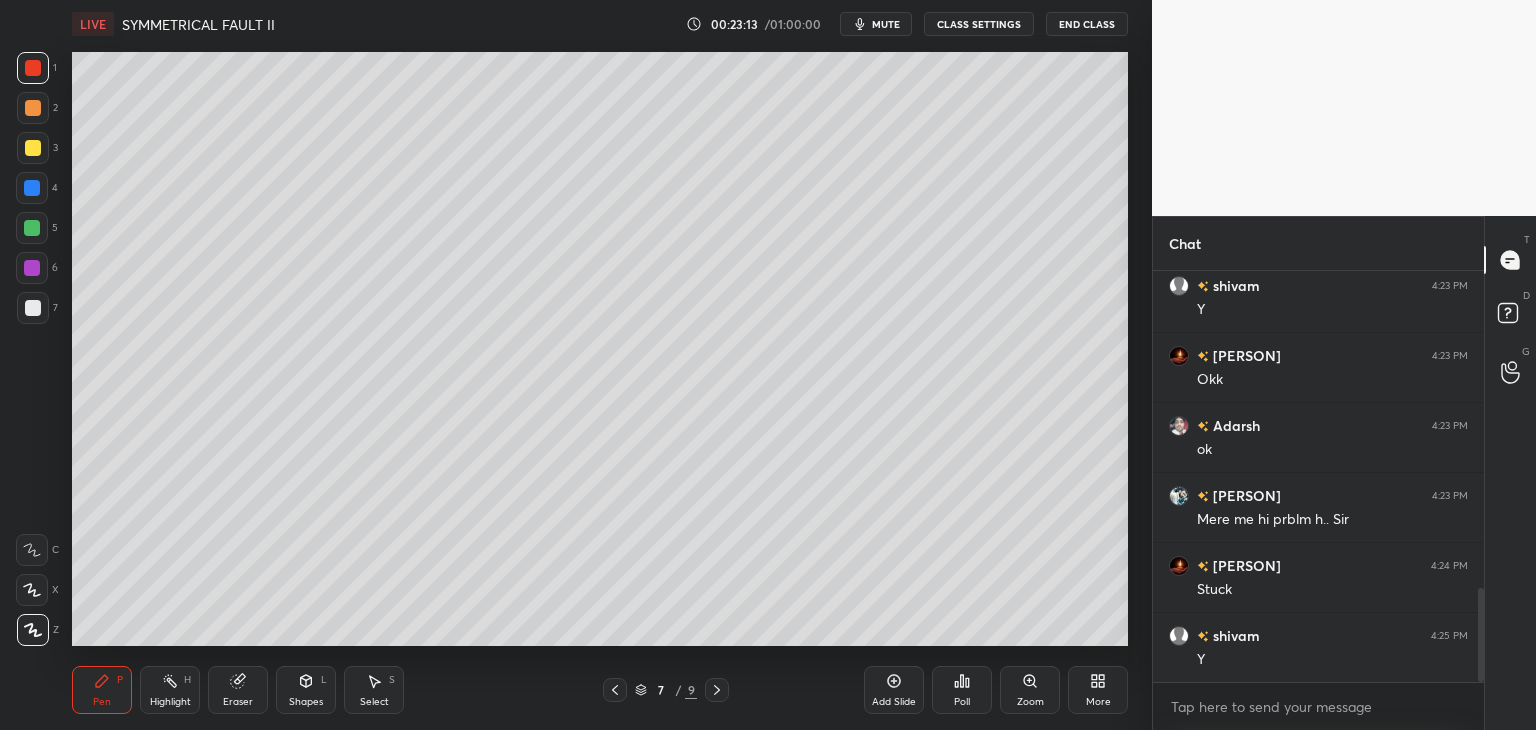 click at bounding box center [717, 690] 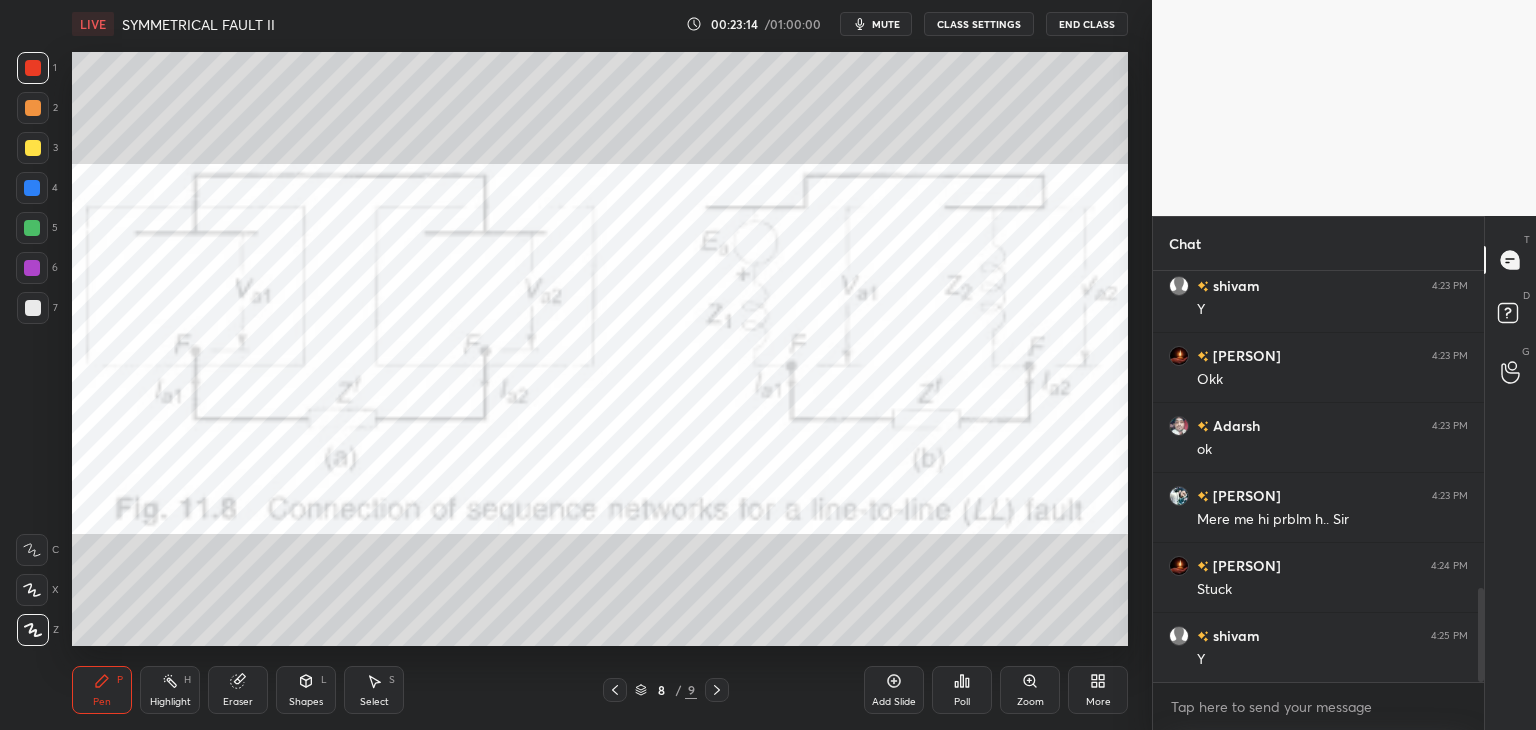 click at bounding box center [717, 690] 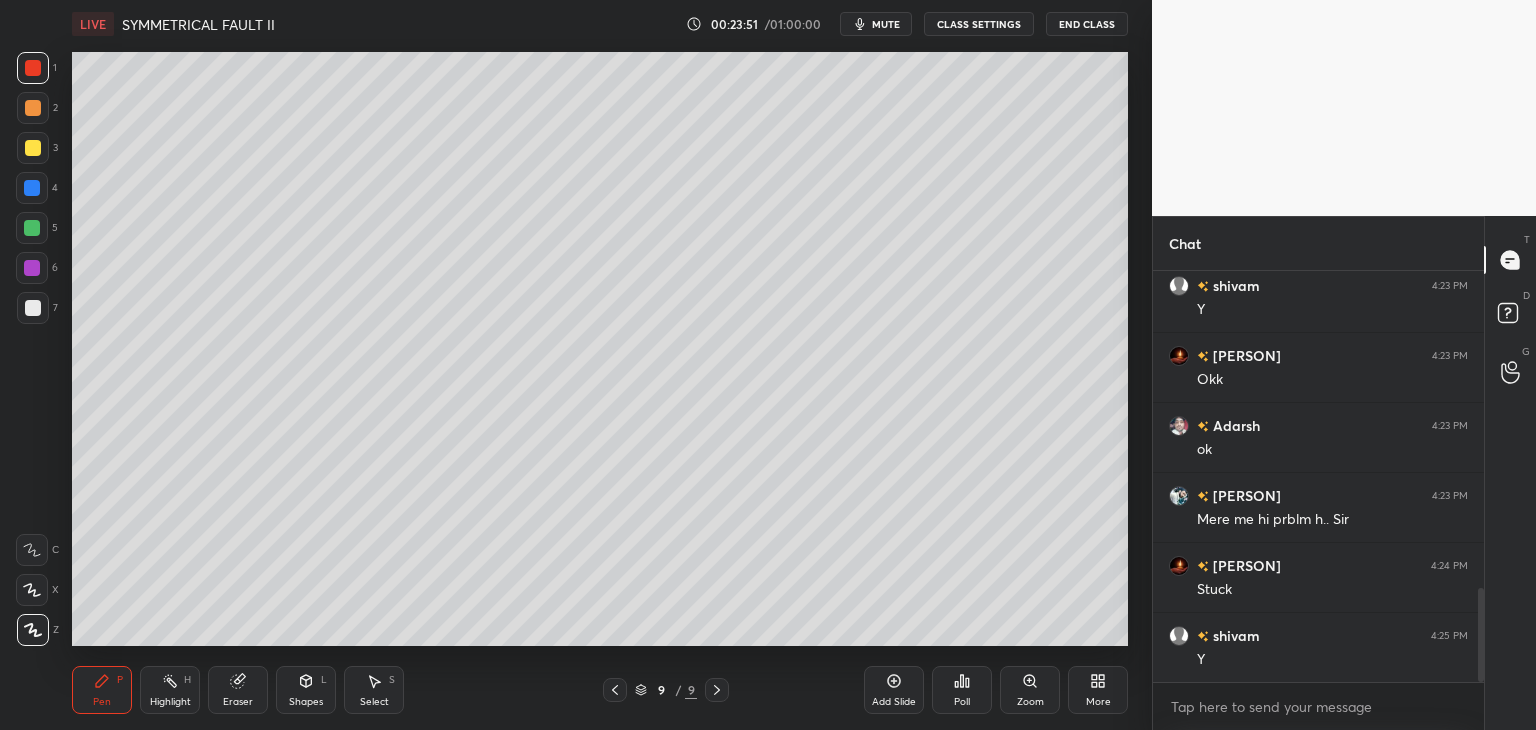 scroll, scrollTop: 365, scrollLeft: 325, axis: both 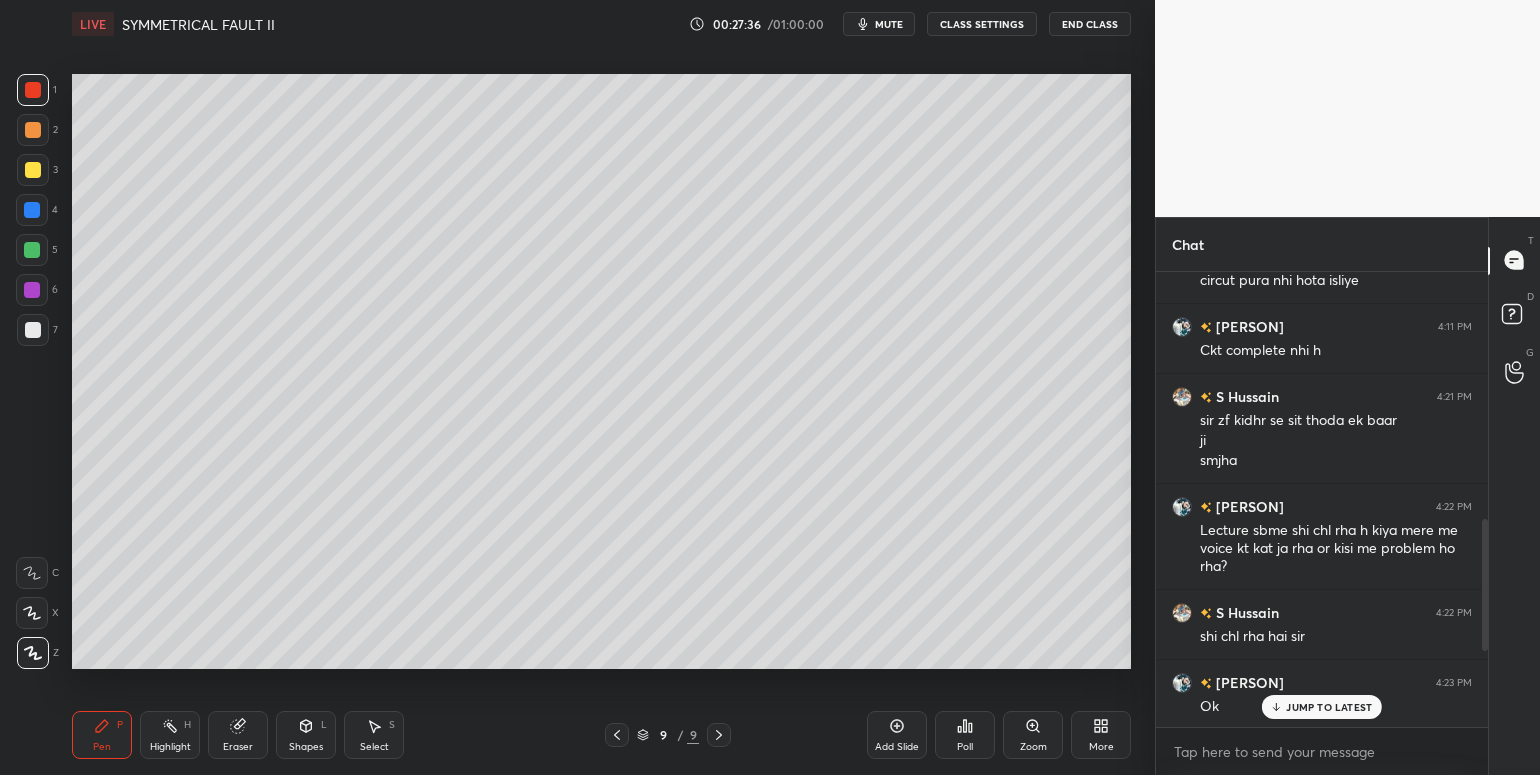 click on "JUMP TO LATEST" at bounding box center (1322, 707) 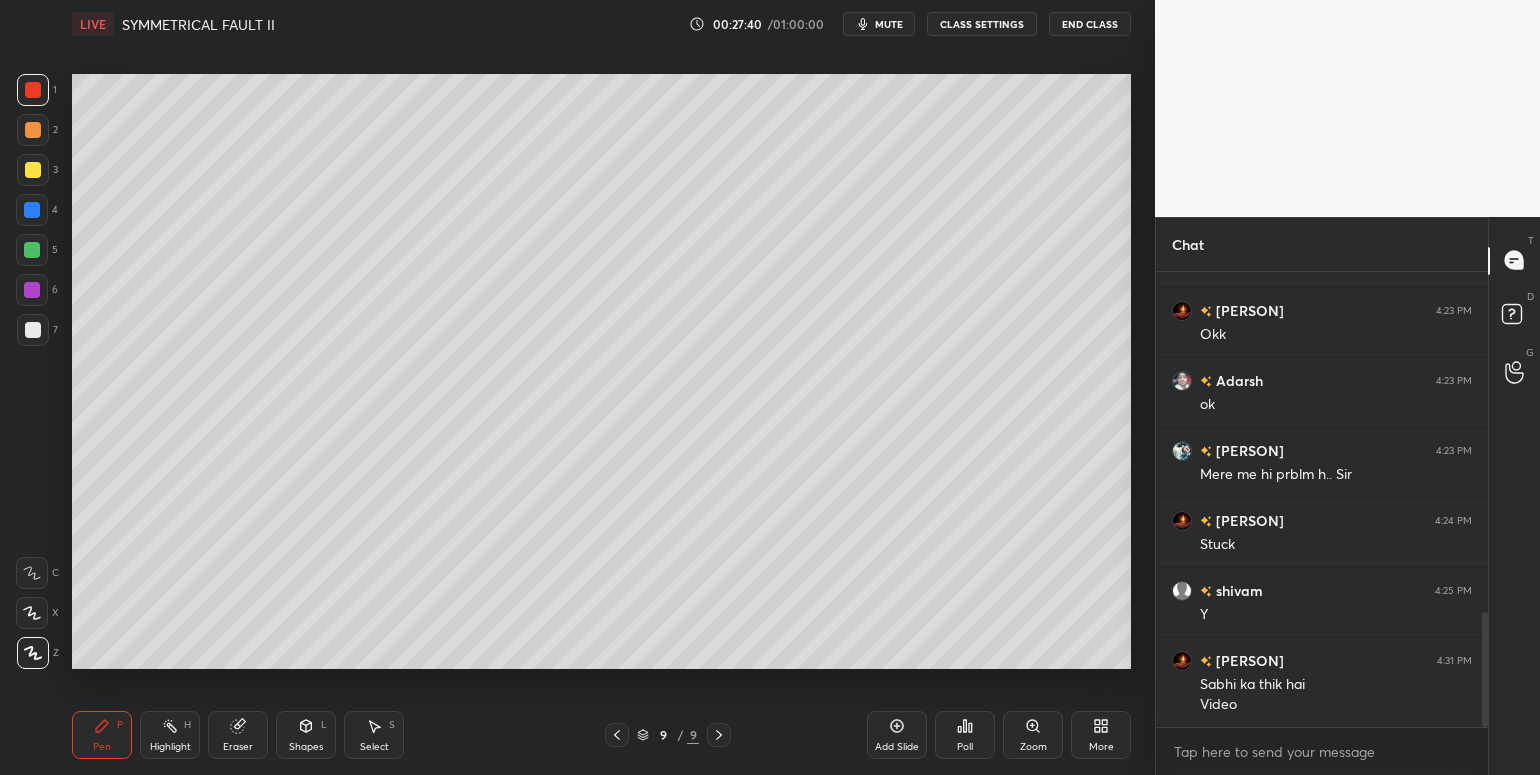 click on "More" at bounding box center (1101, 735) 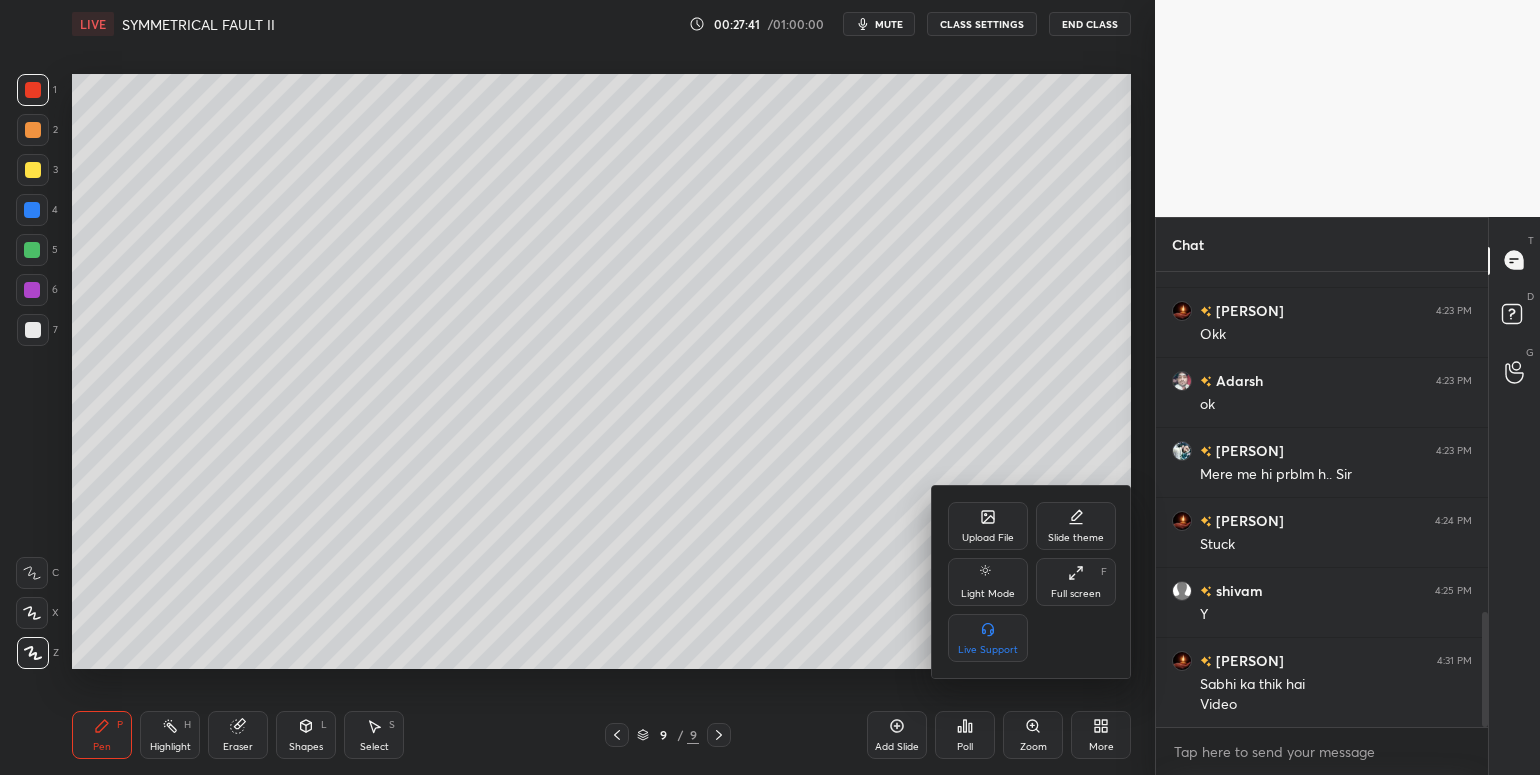 click on "Upload File" at bounding box center [988, 526] 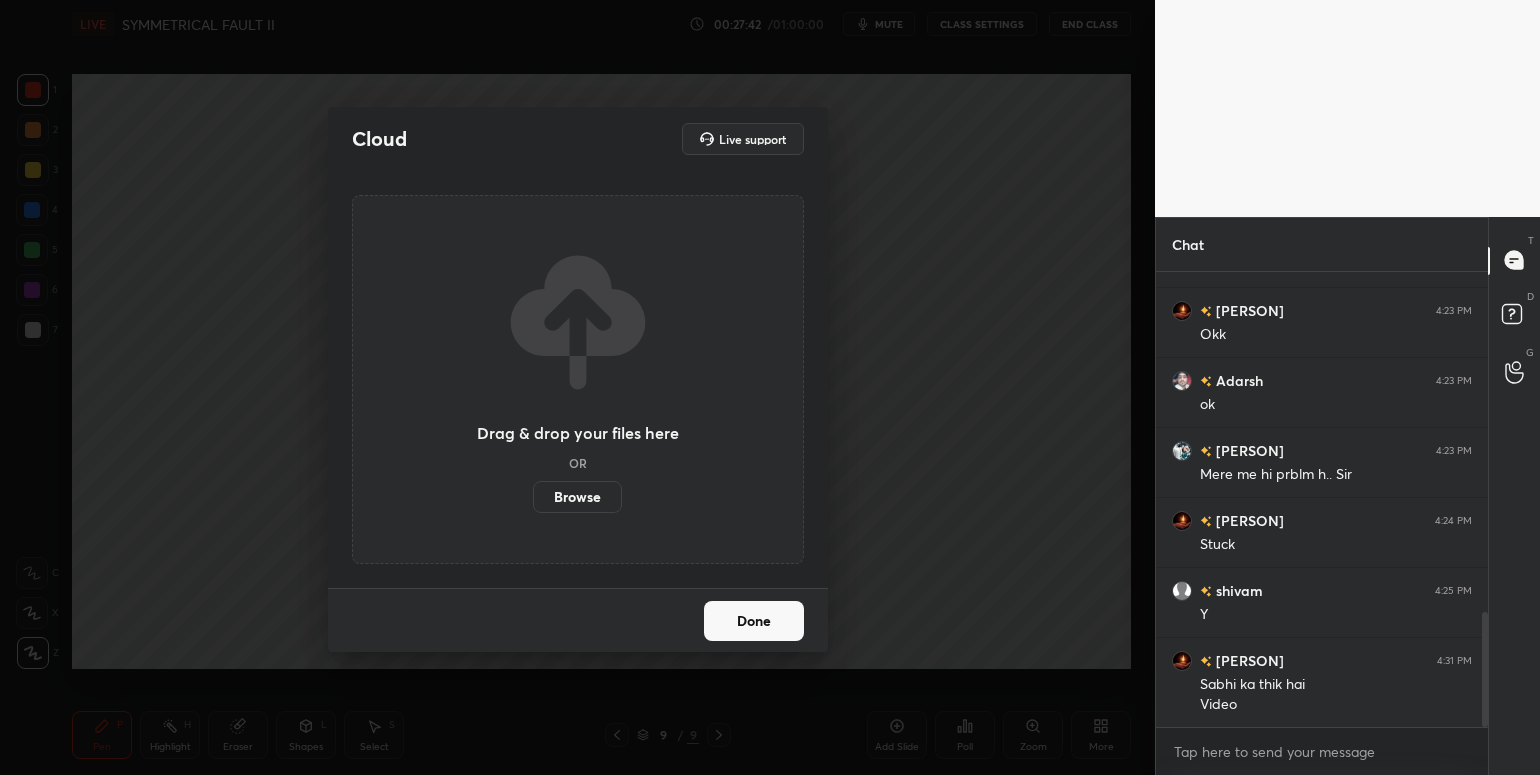 click on "Browse" at bounding box center [577, 497] 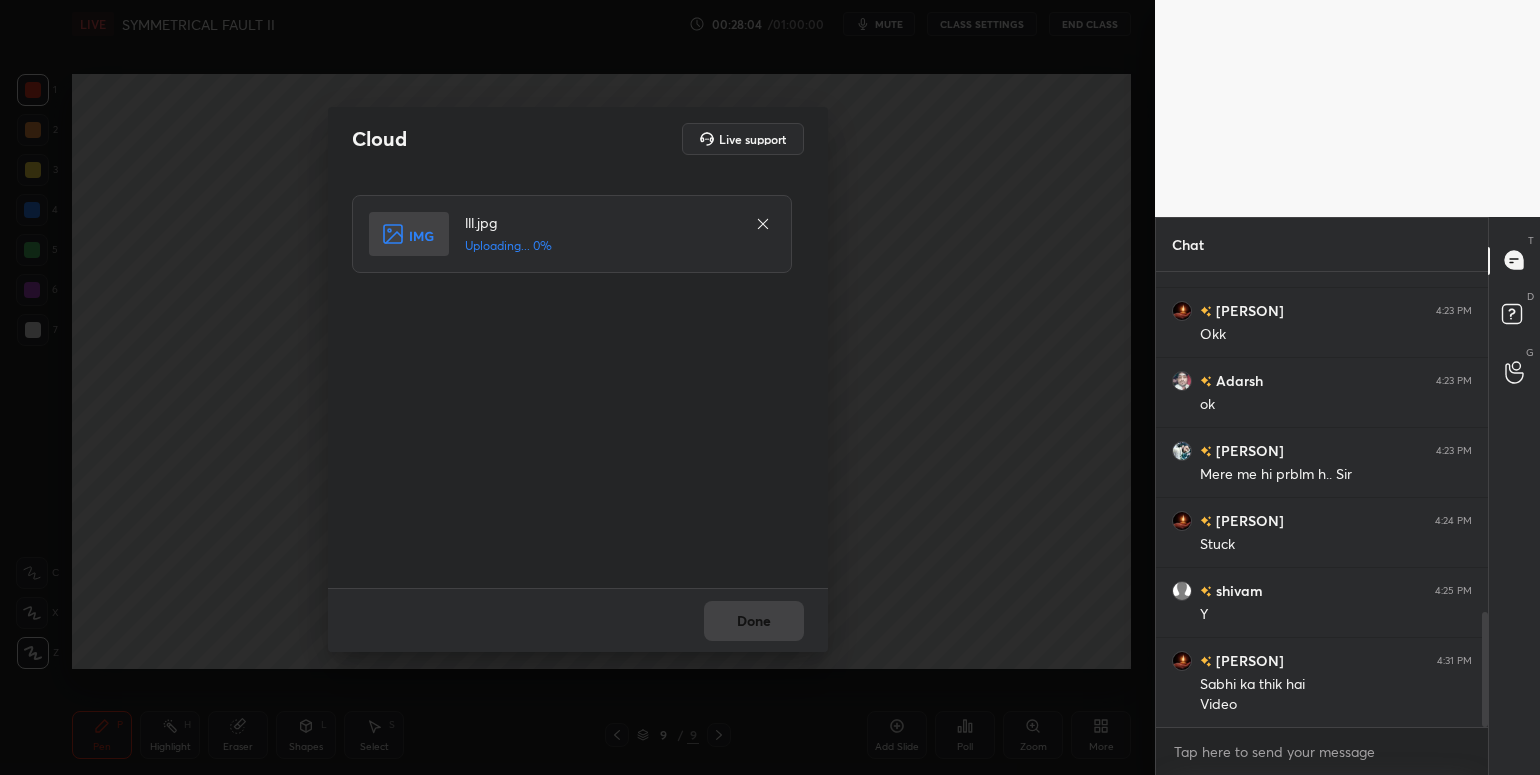 scroll, scrollTop: 1426, scrollLeft: 0, axis: vertical 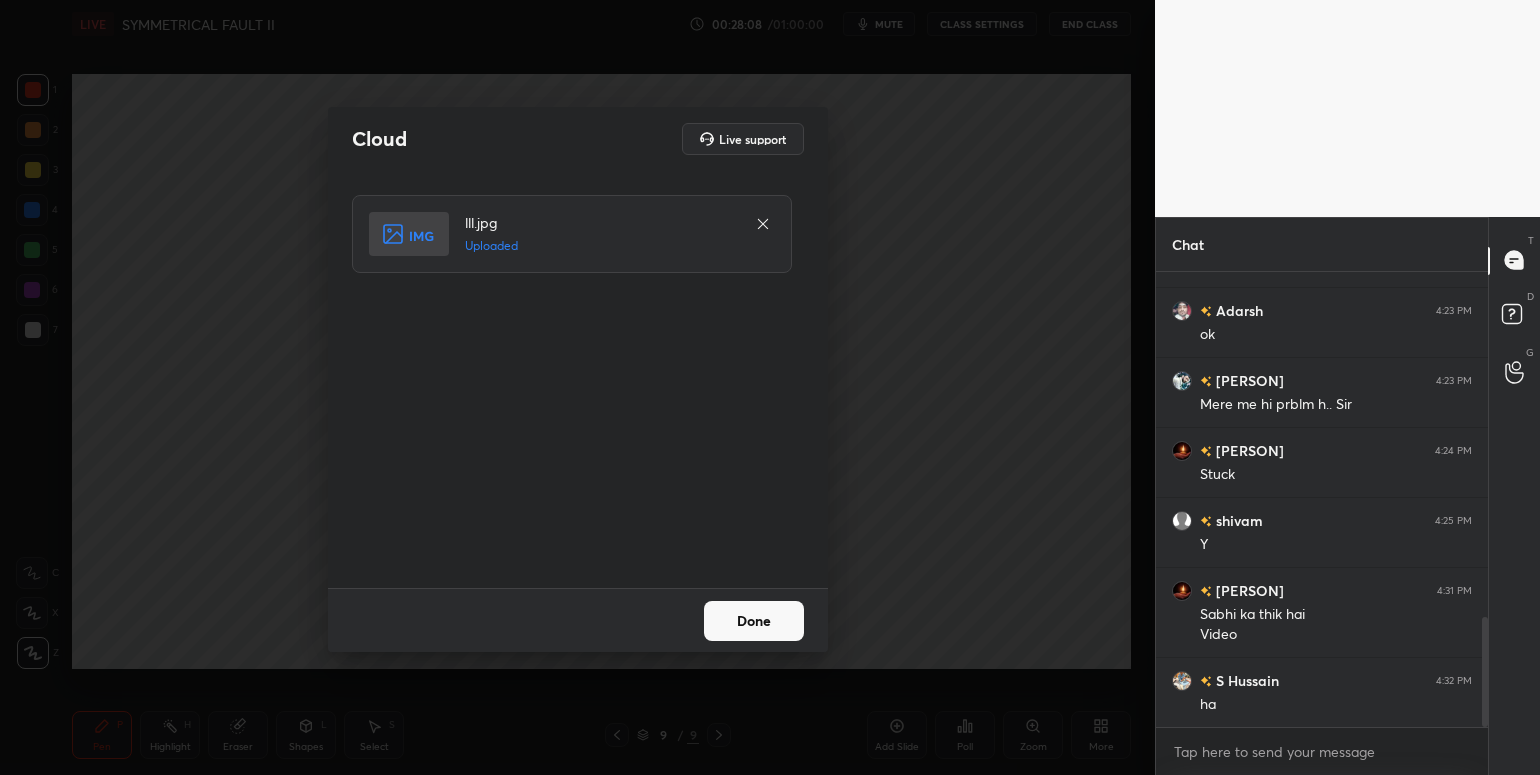 click on "Done" at bounding box center [578, 620] 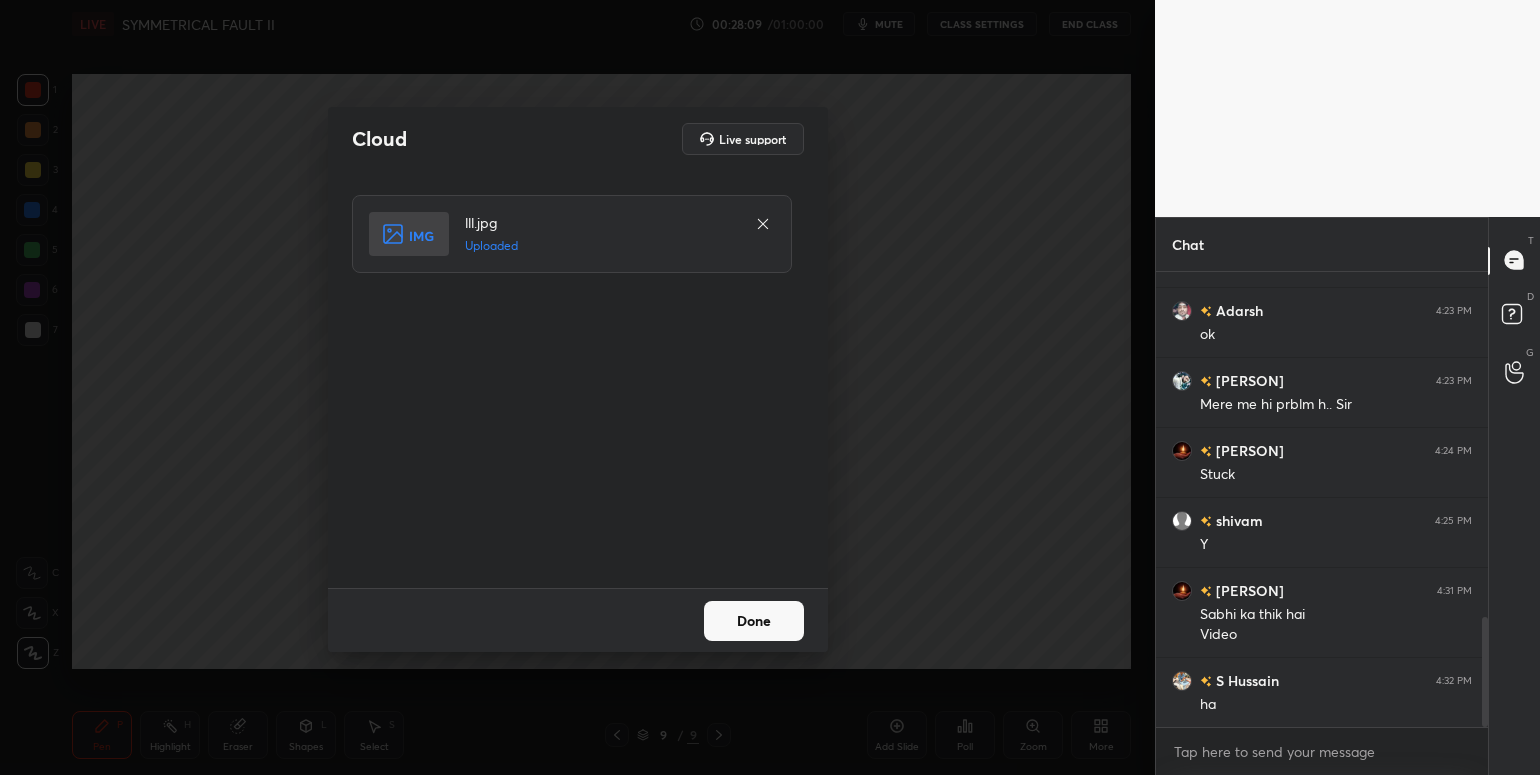 click on "Done" at bounding box center (754, 621) 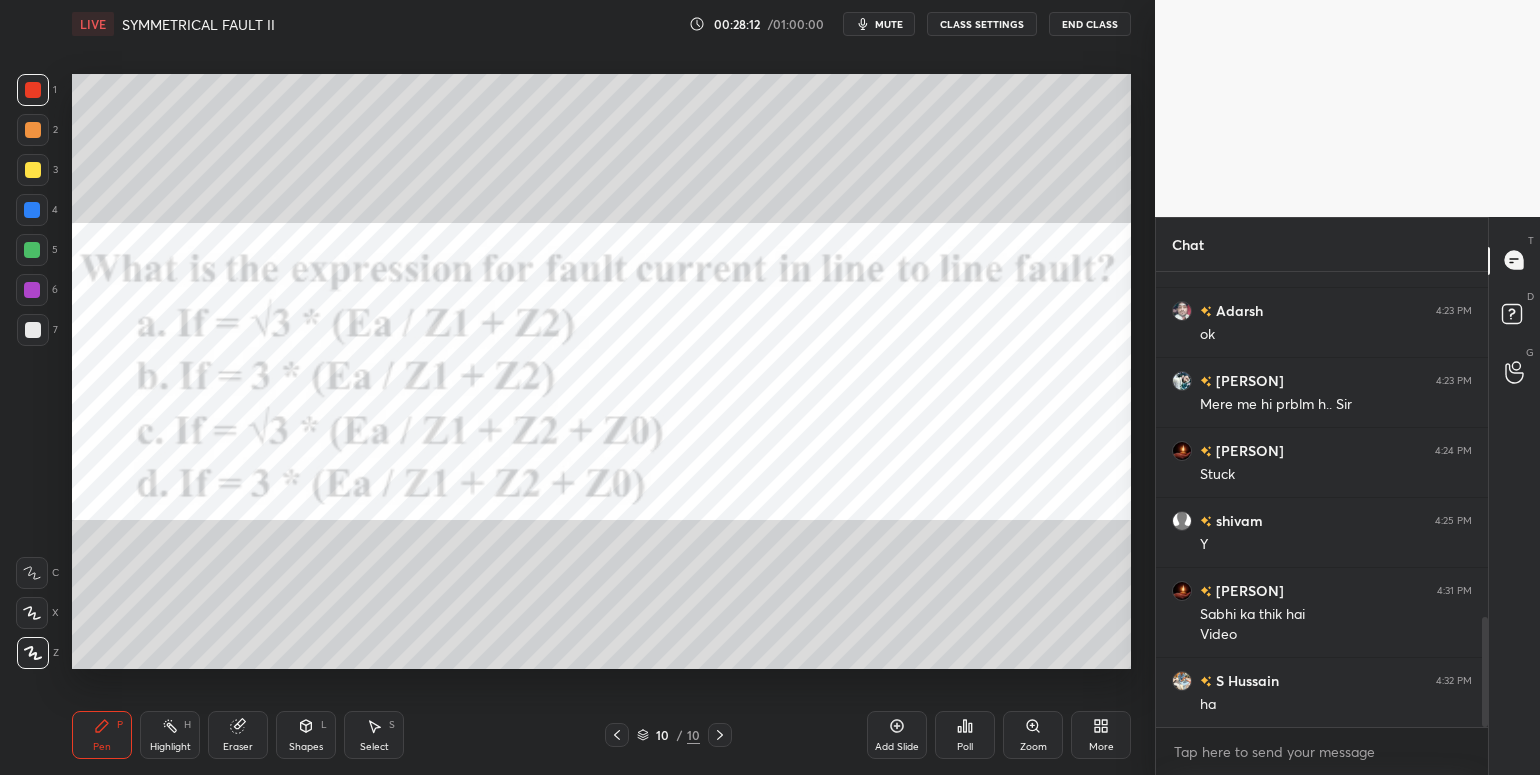 click on "Poll" at bounding box center [965, 735] 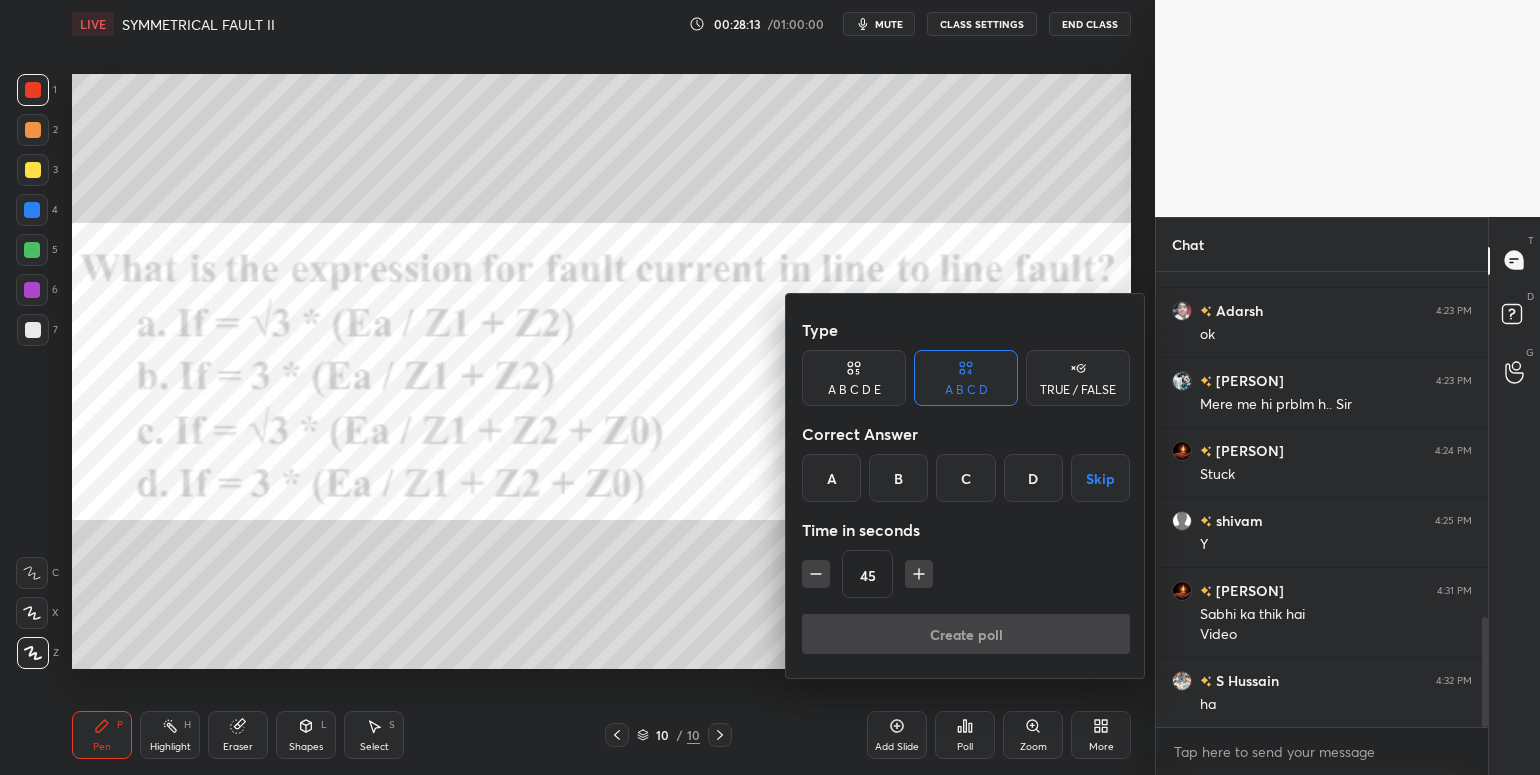click at bounding box center [770, 387] 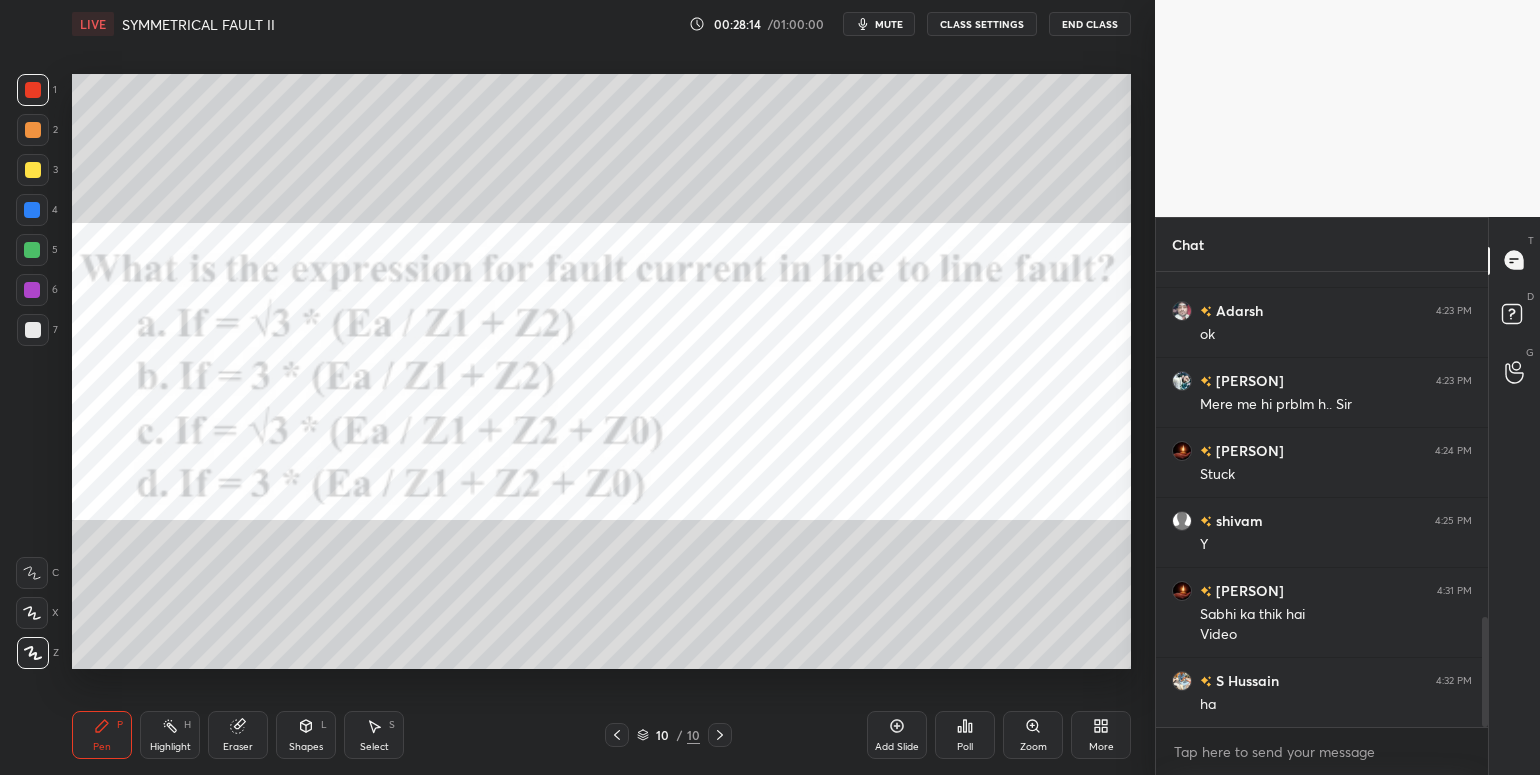 click 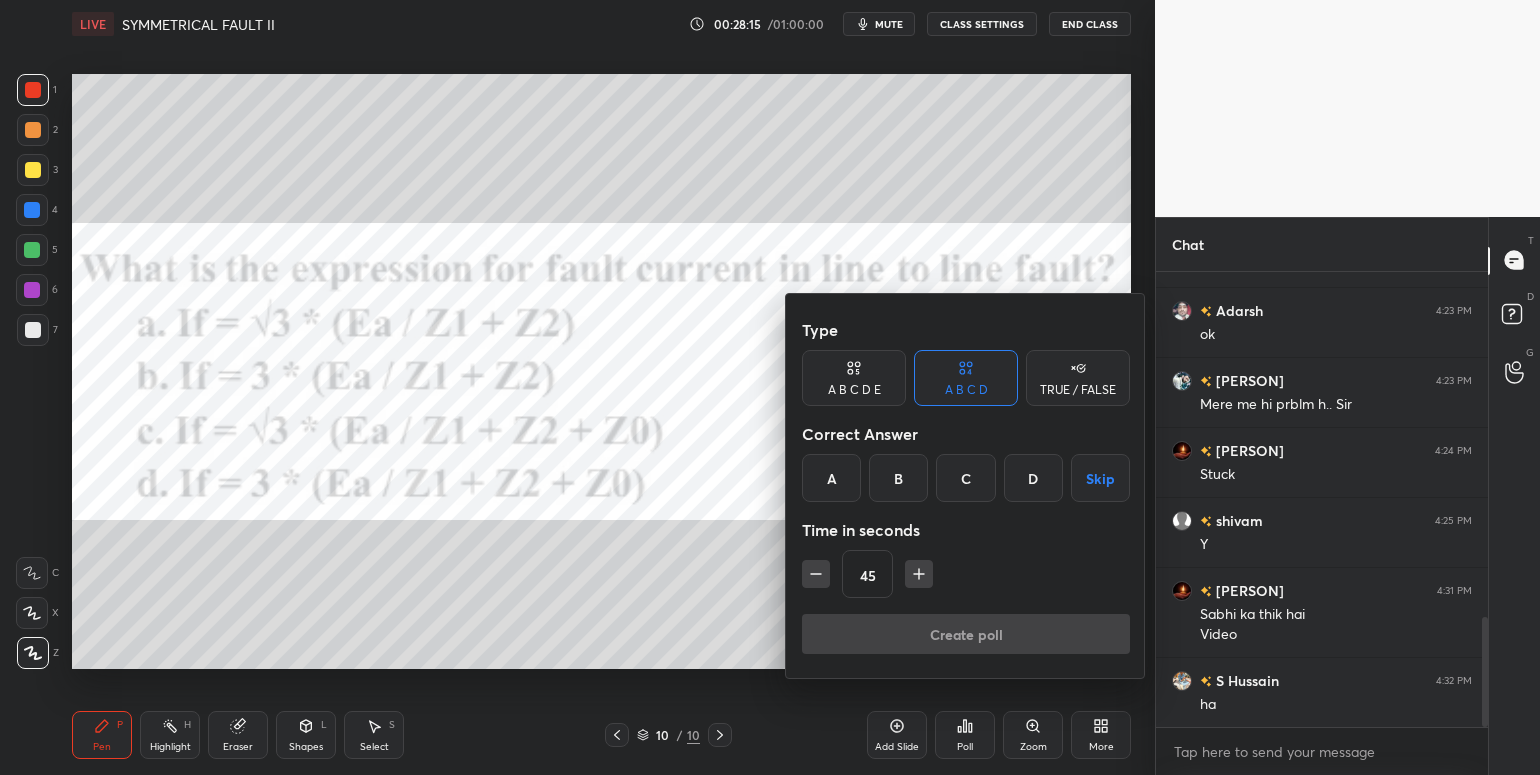 click on "A" at bounding box center [831, 478] 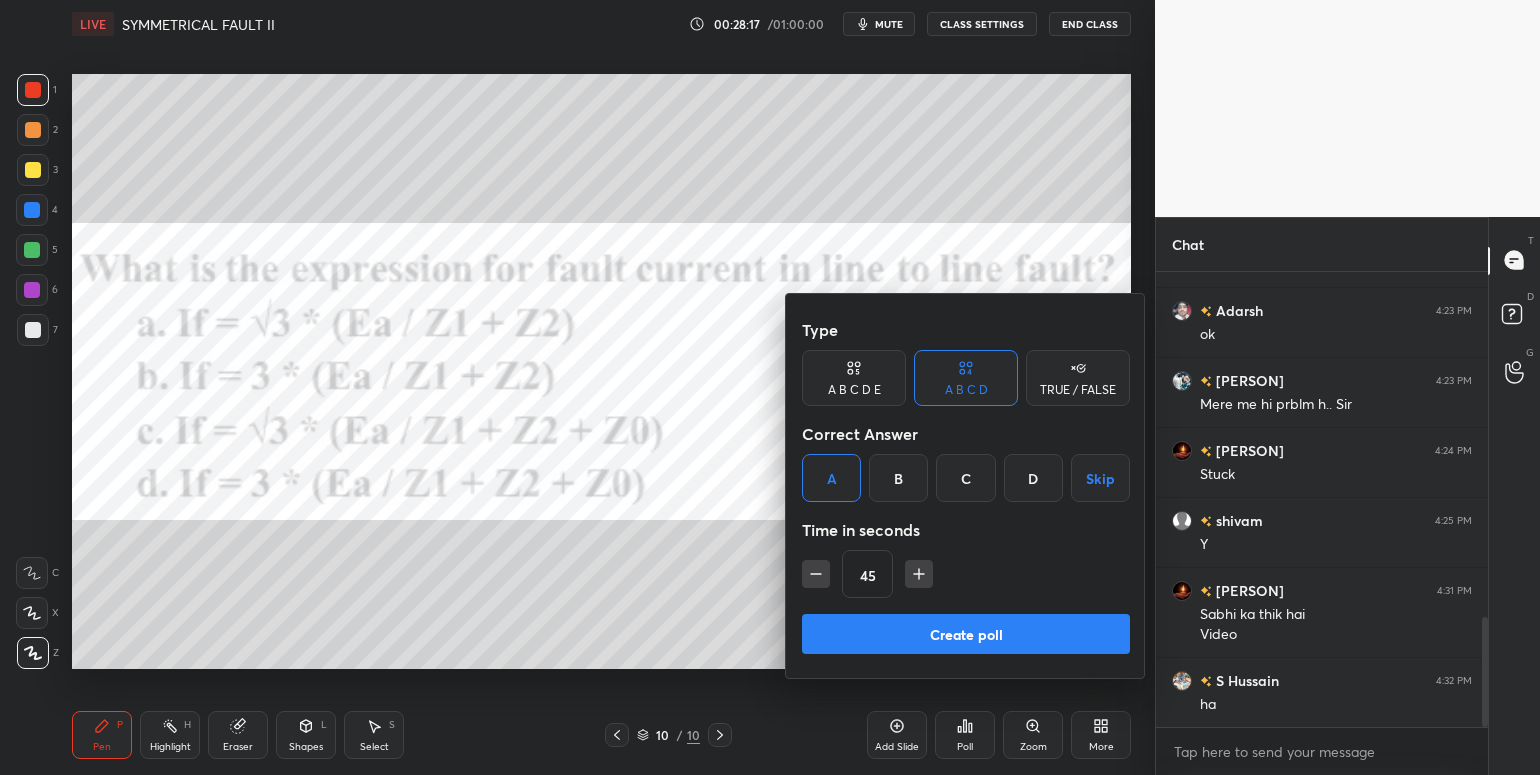 click on "Create poll" at bounding box center (966, 634) 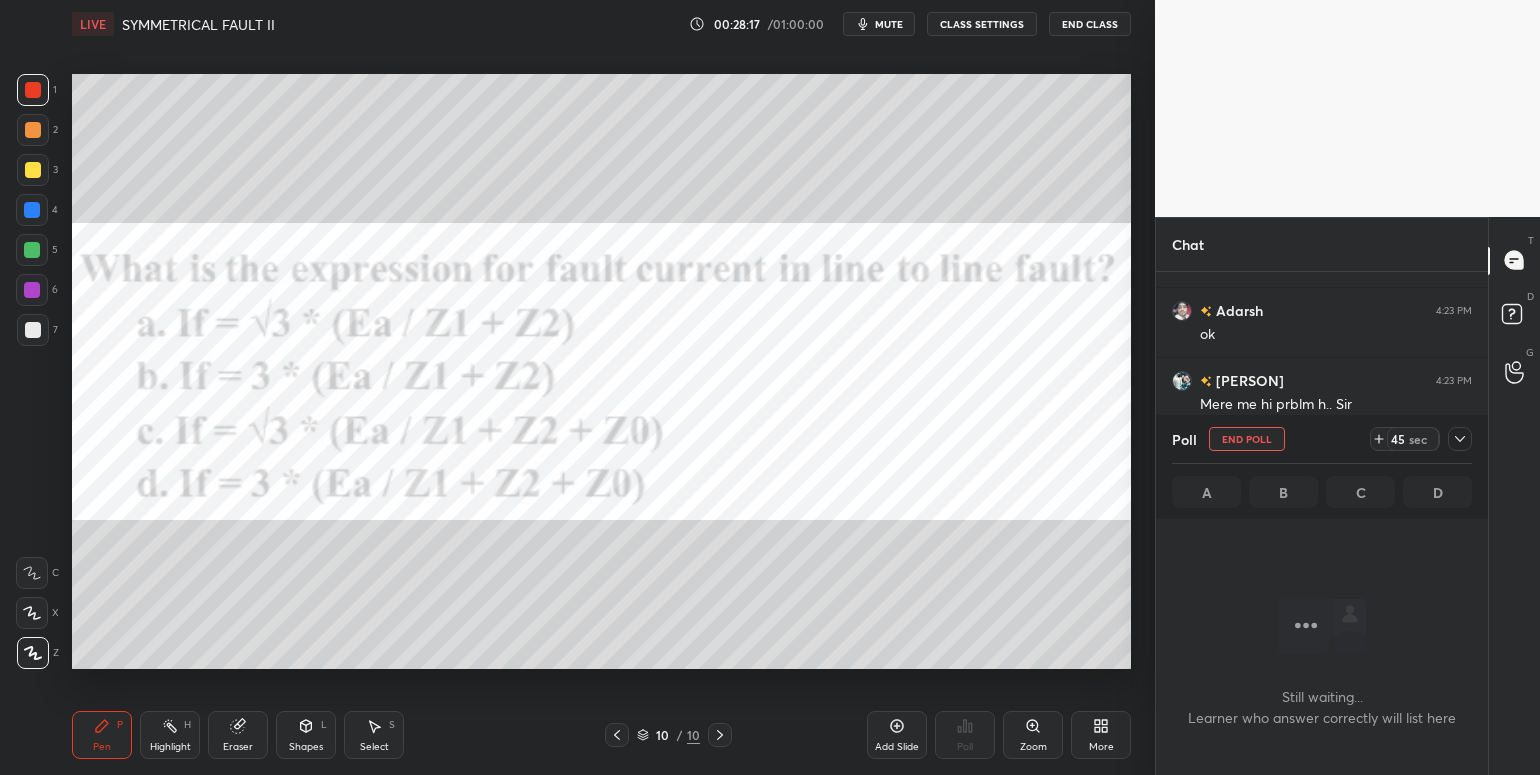 scroll, scrollTop: 417, scrollLeft: 327, axis: both 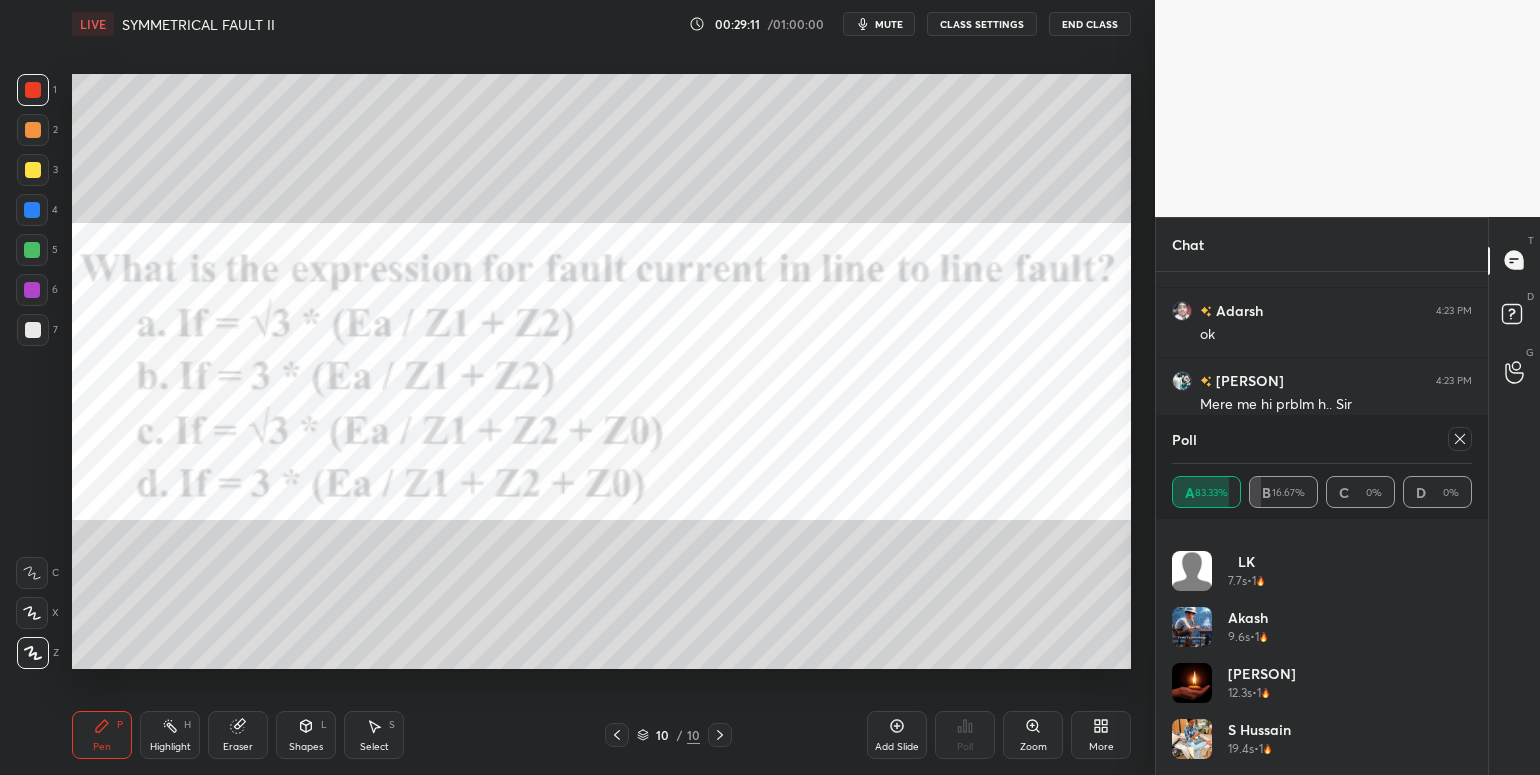 click at bounding box center (617, 735) 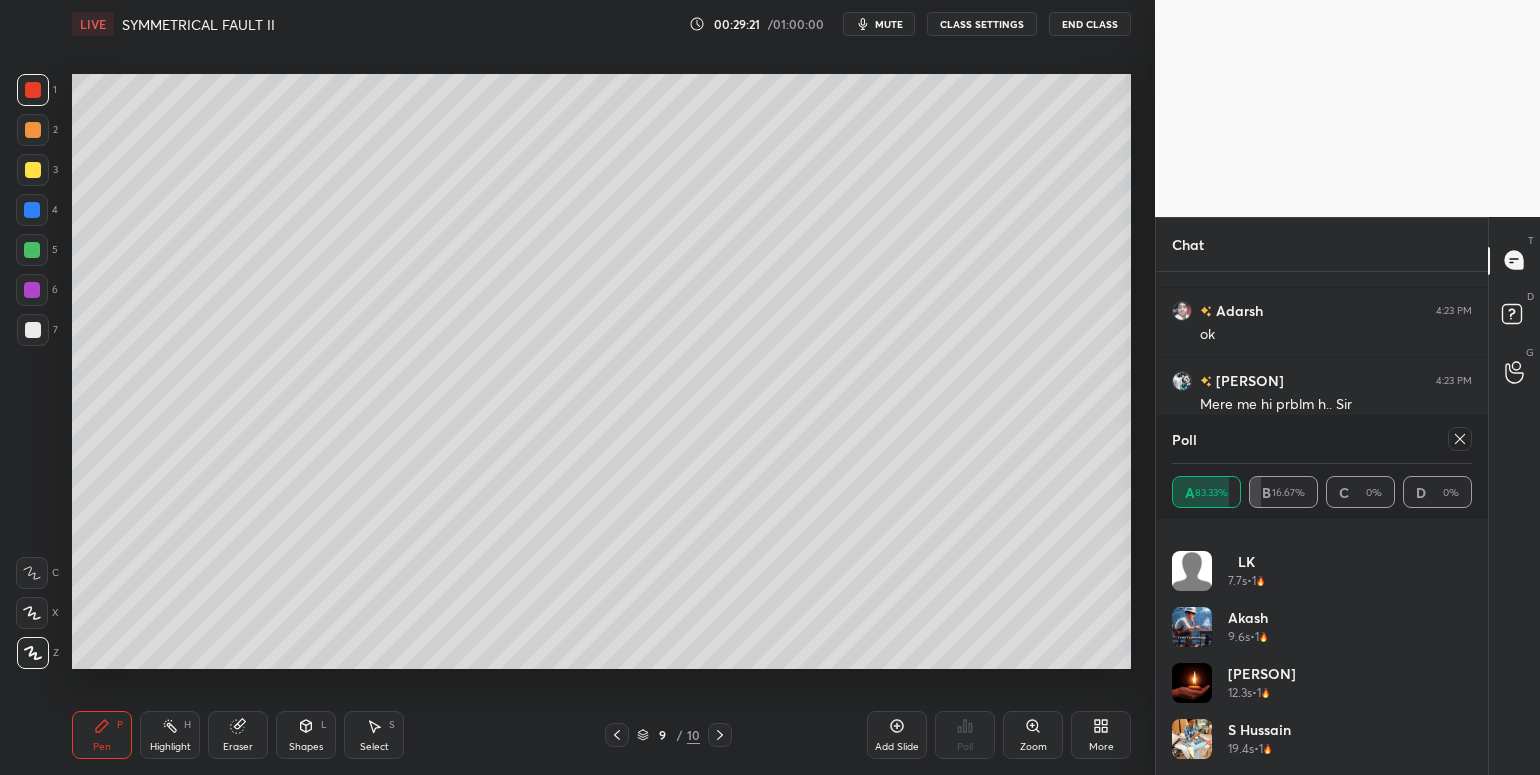click at bounding box center [720, 735] 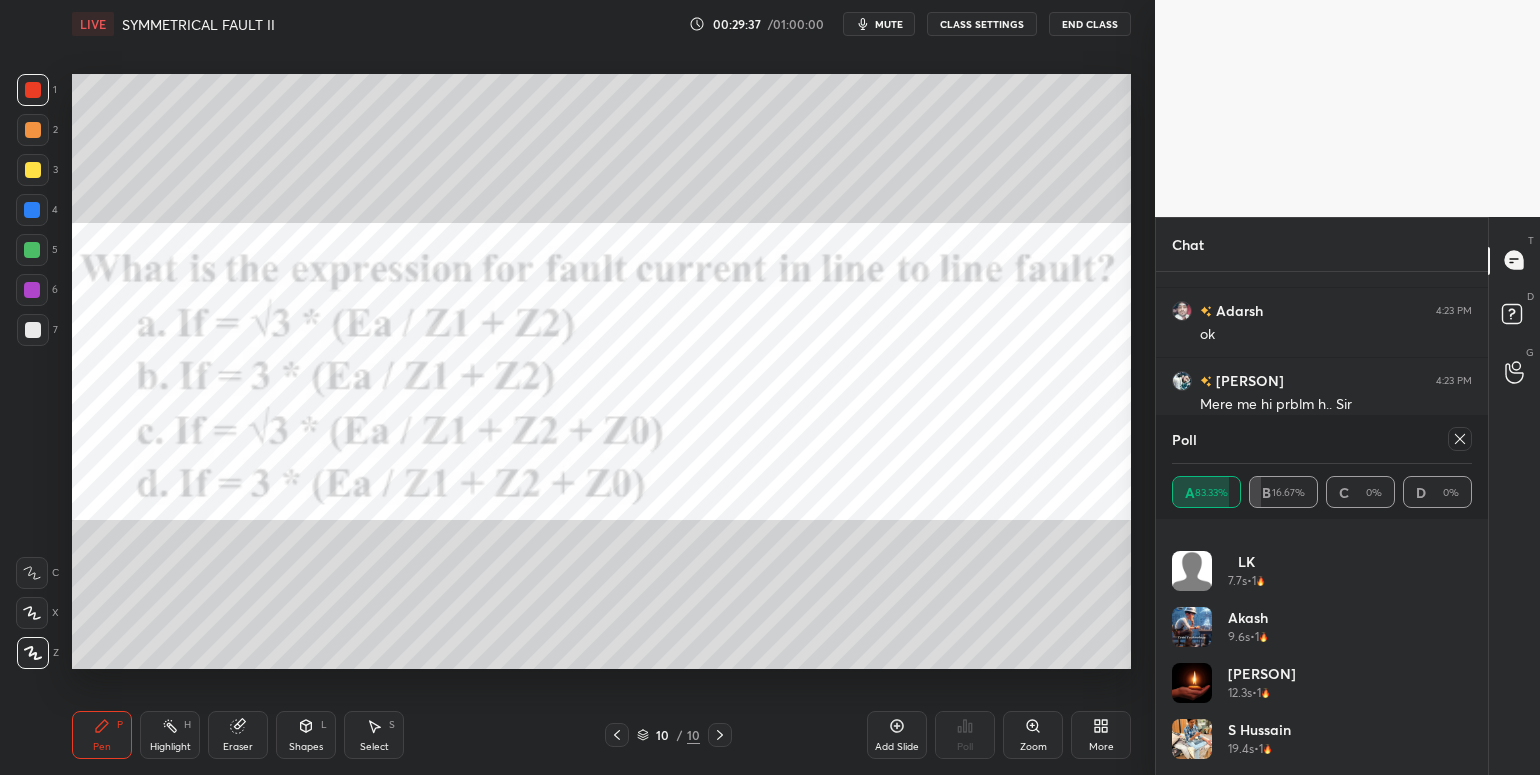 click at bounding box center (1460, 439) 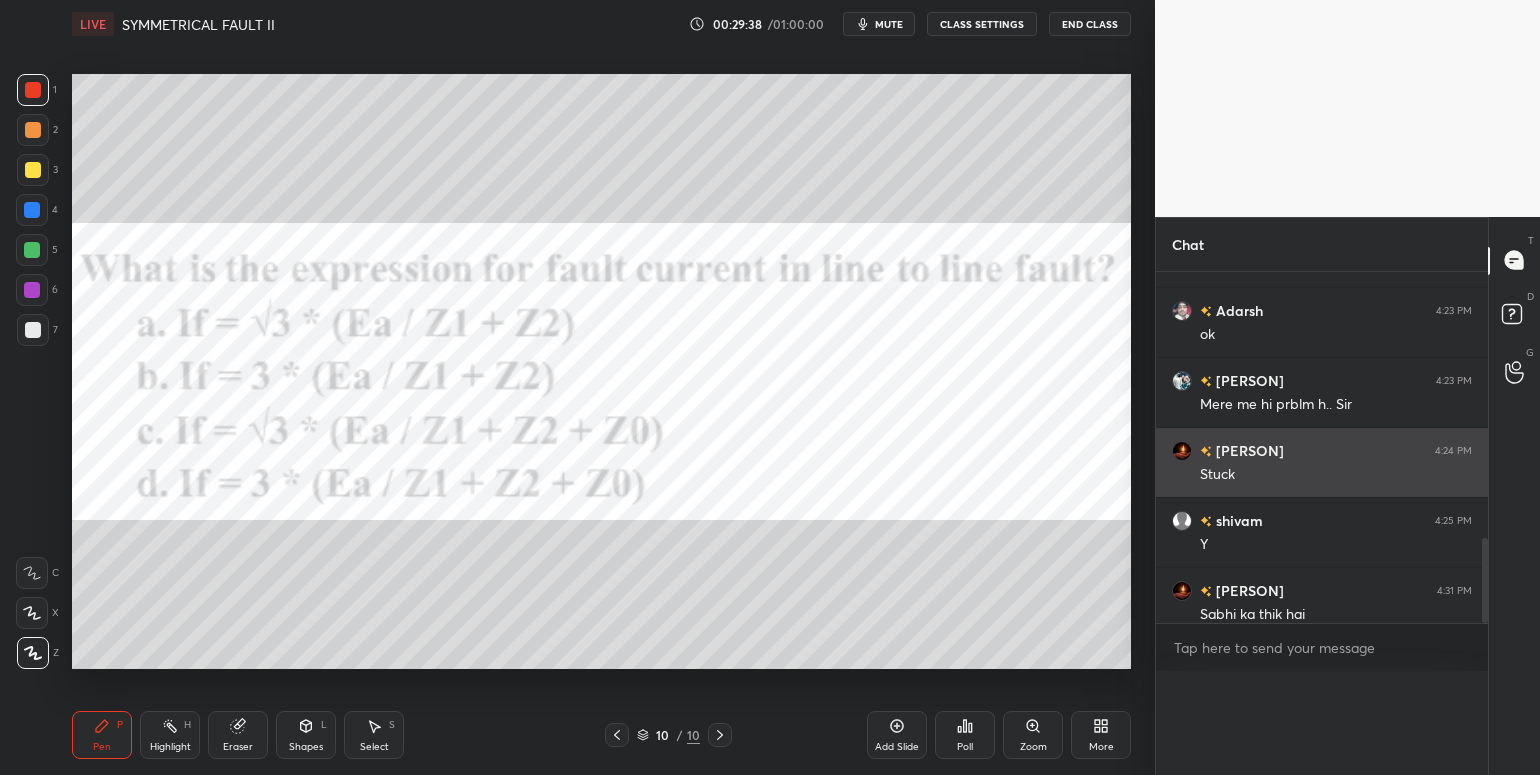 scroll, scrollTop: 0, scrollLeft: 0, axis: both 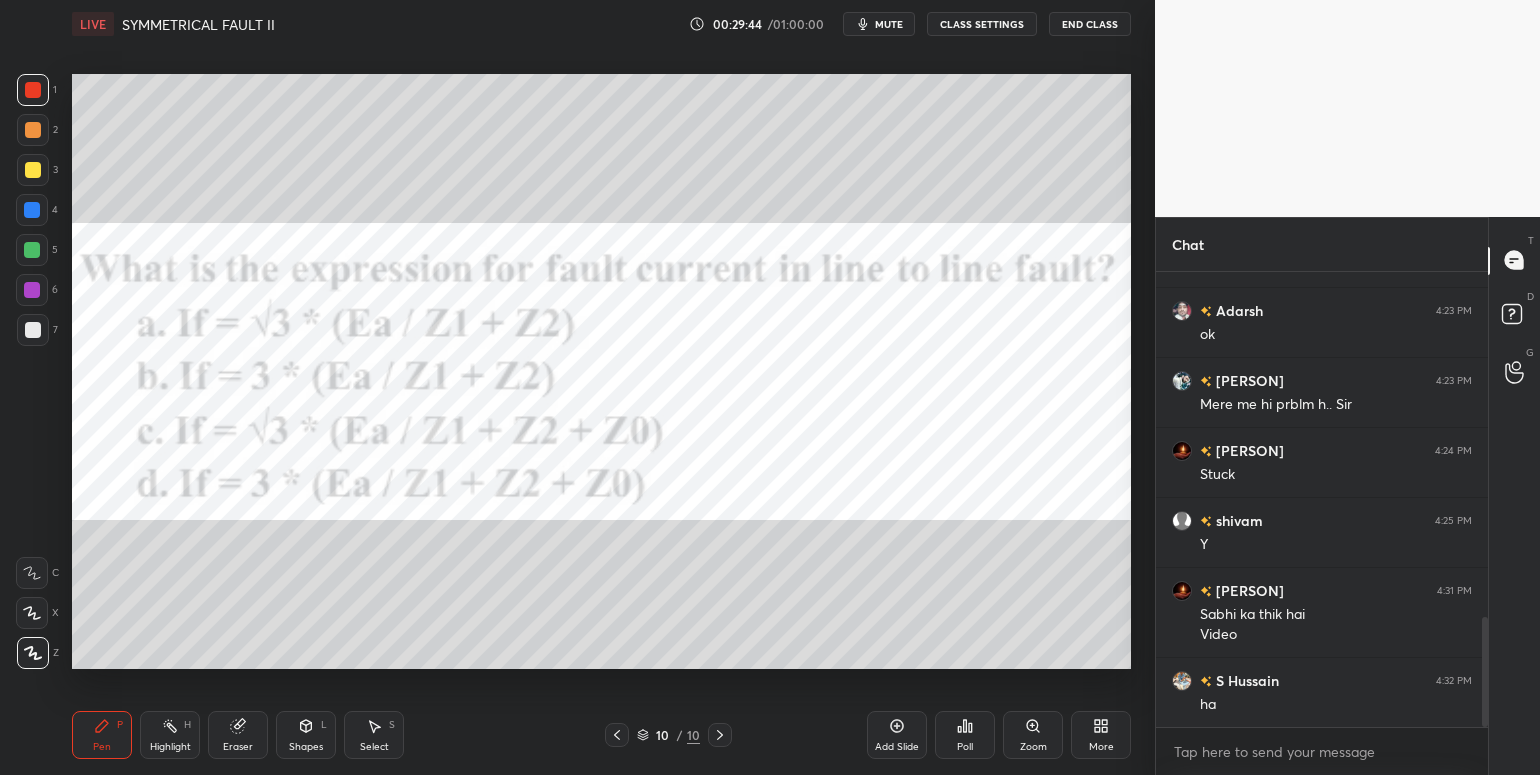 click on "More" at bounding box center [1101, 735] 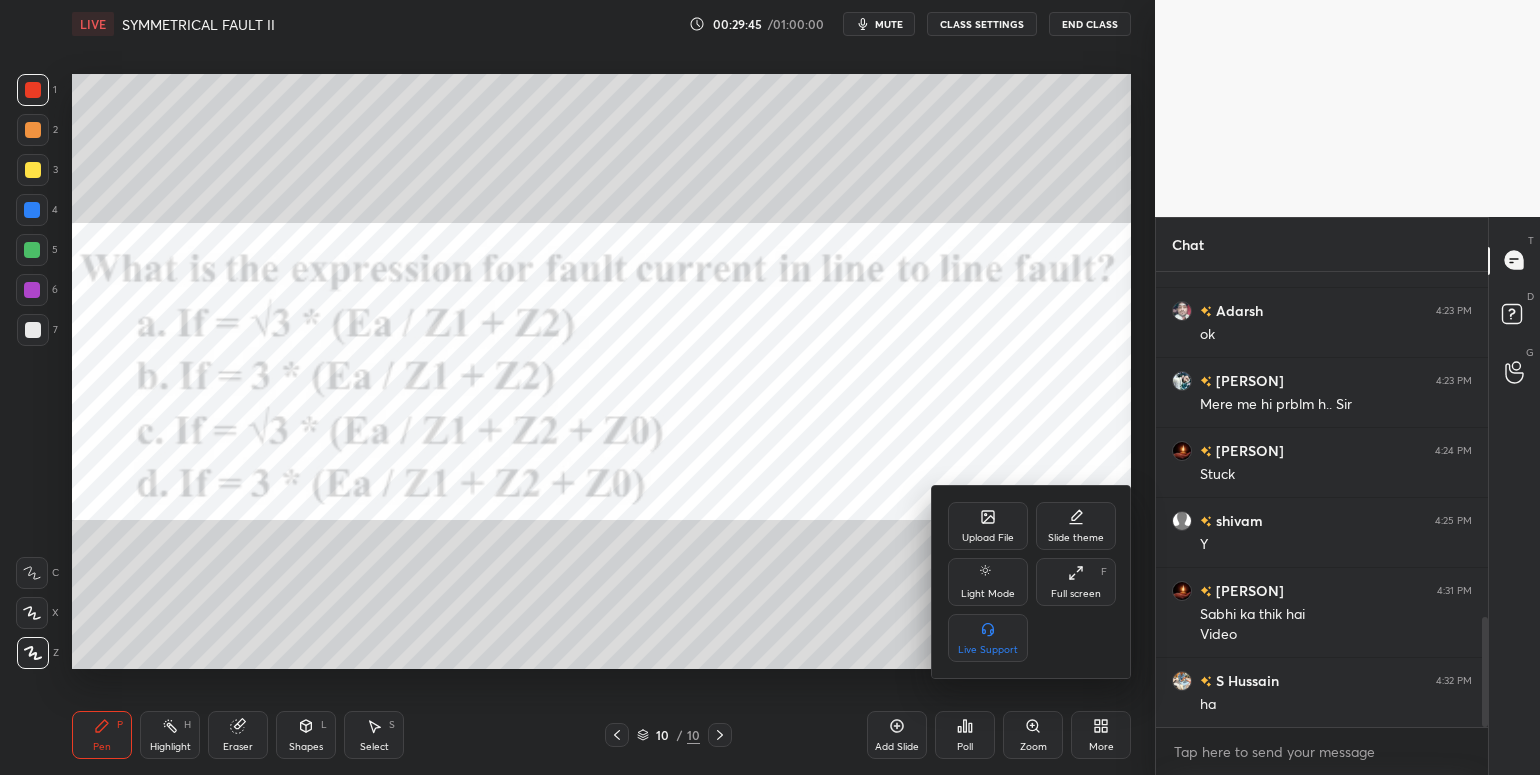 click on "Full screen F" at bounding box center [1076, 582] 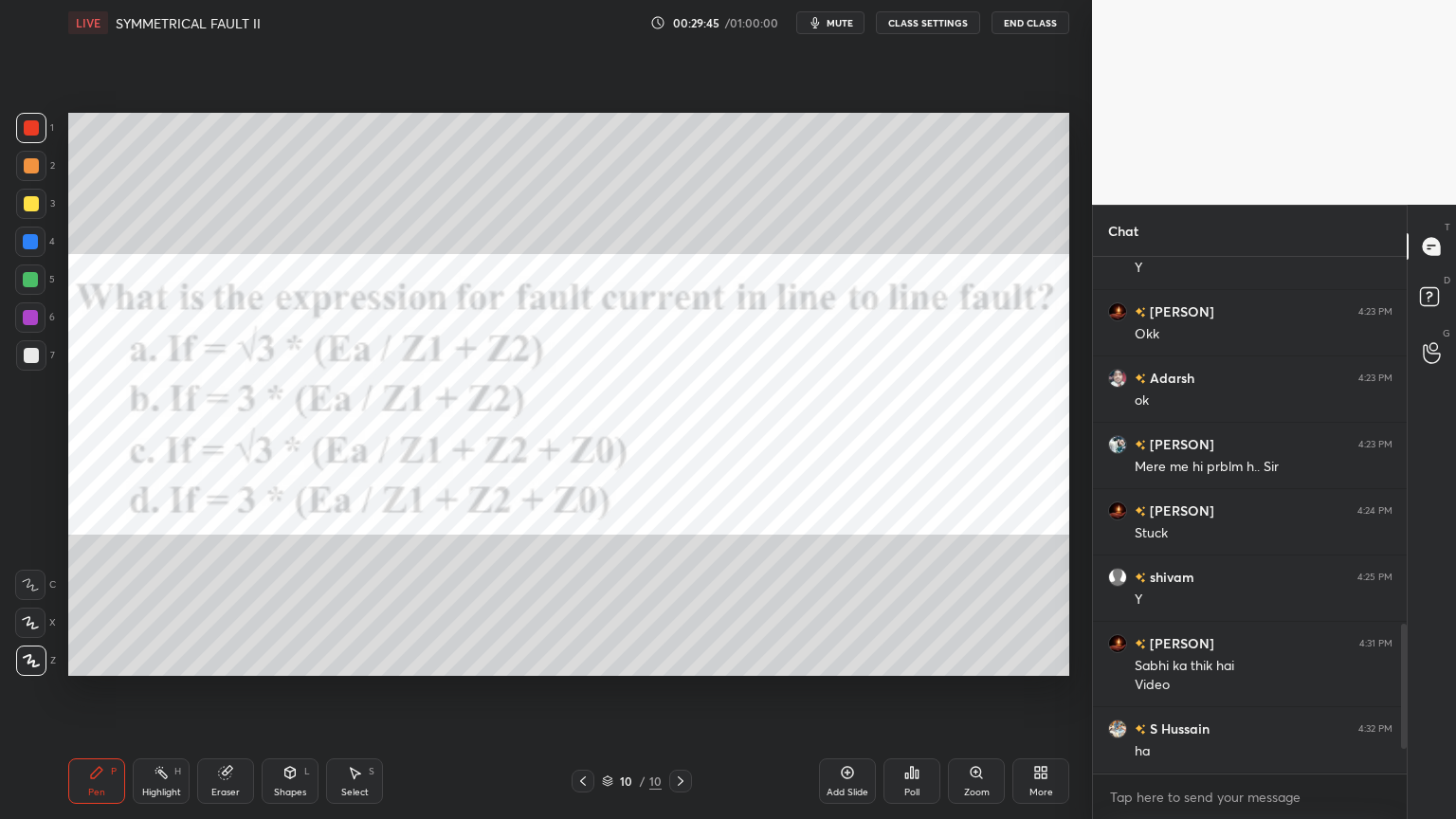 scroll, scrollTop: 94094, scrollLeft: 93776, axis: both 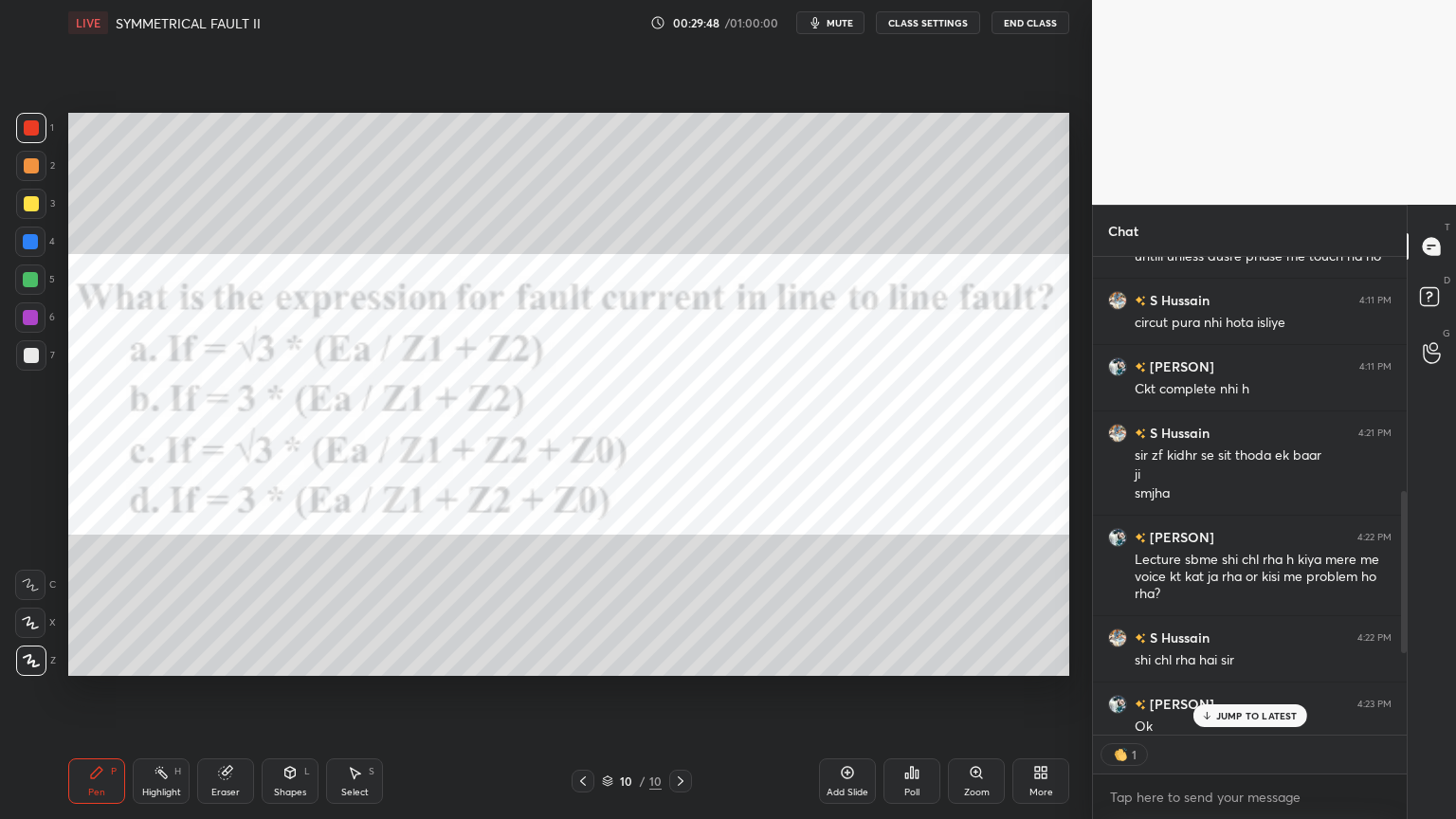 click on "JUMP TO LATEST" at bounding box center [1257, 716] 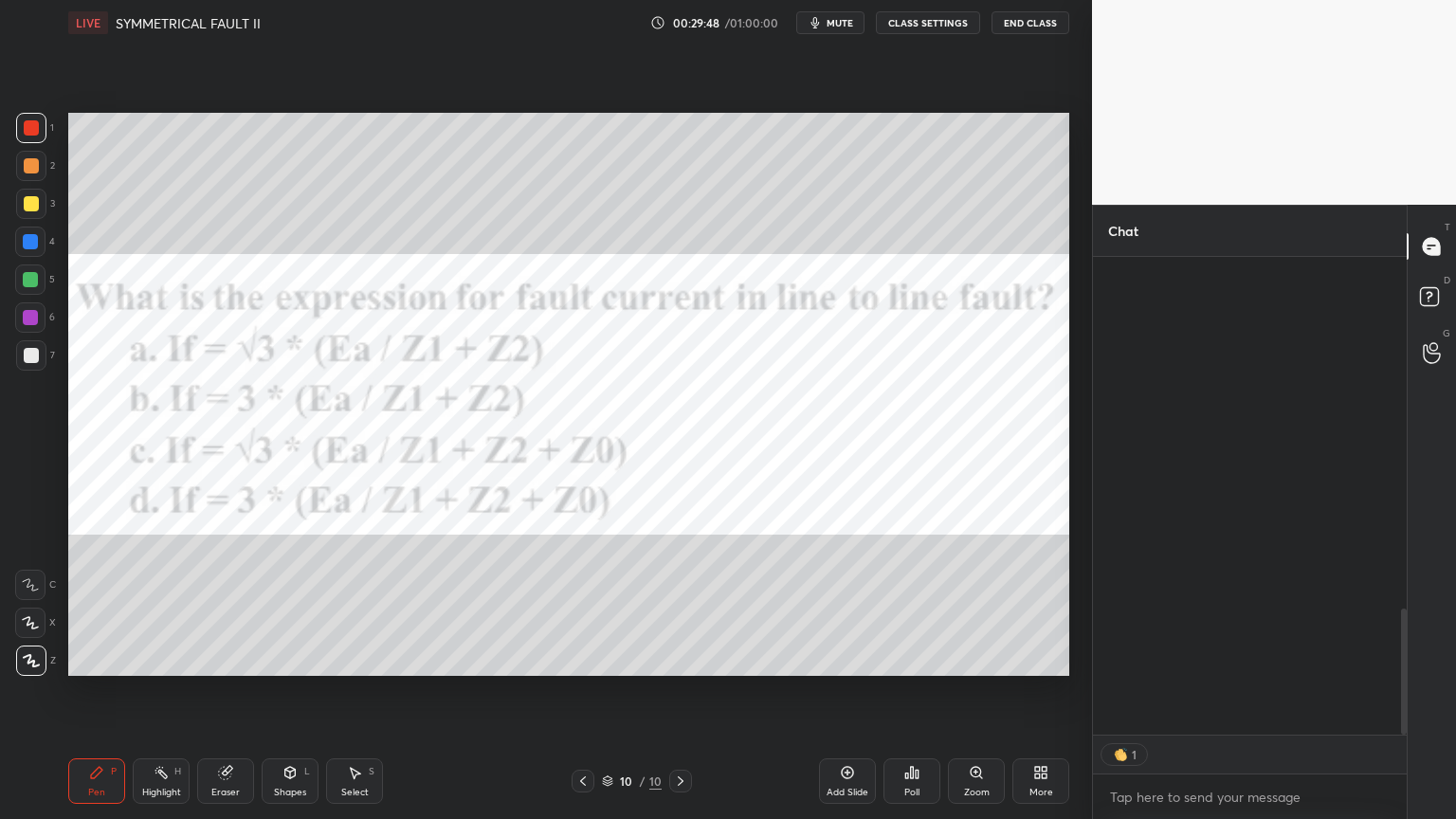 scroll, scrollTop: 1327, scrollLeft: 0, axis: vertical 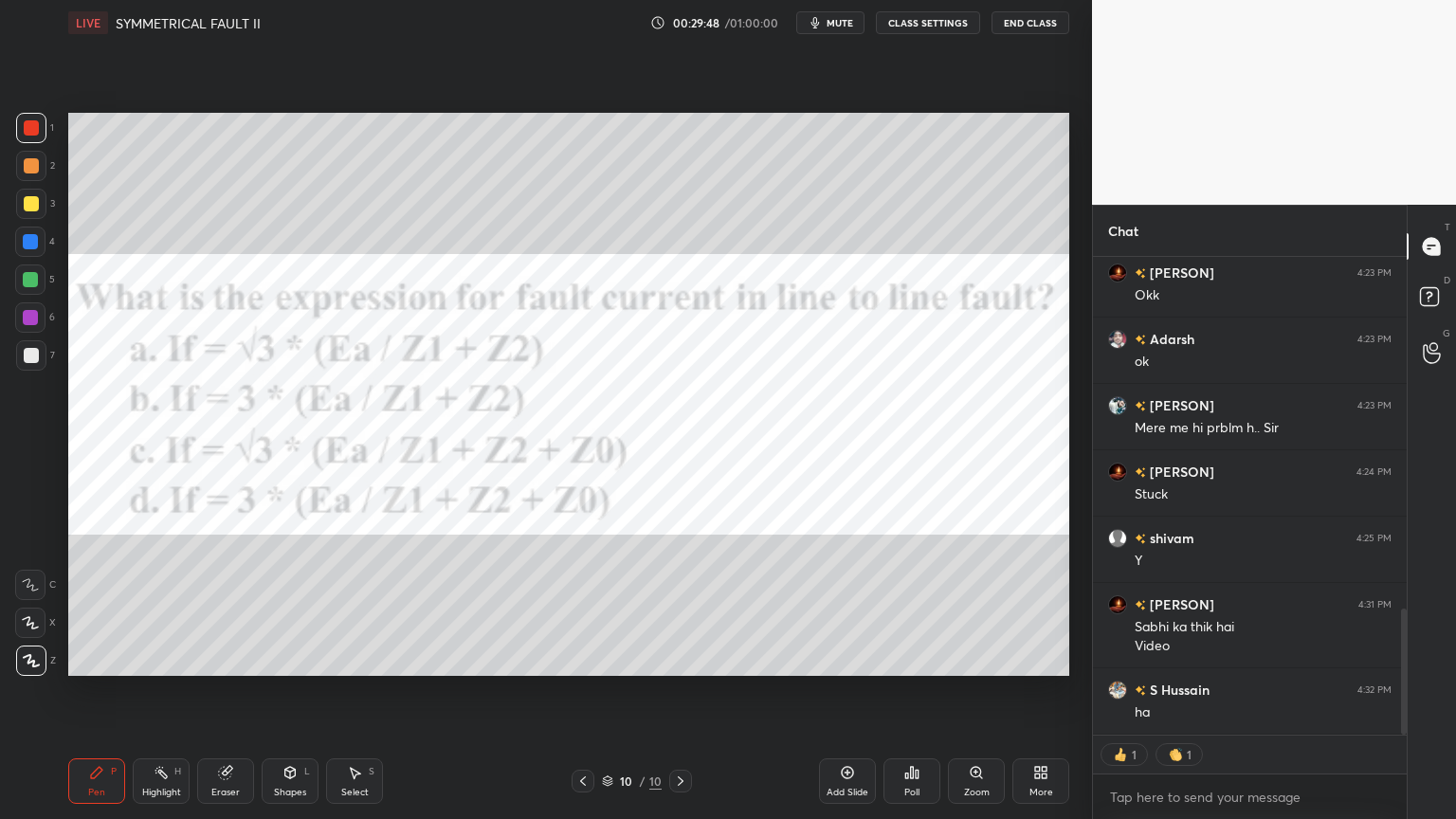drag, startPoint x: 1412, startPoint y: 649, endPoint x: 1397, endPoint y: 682, distance: 36.249138 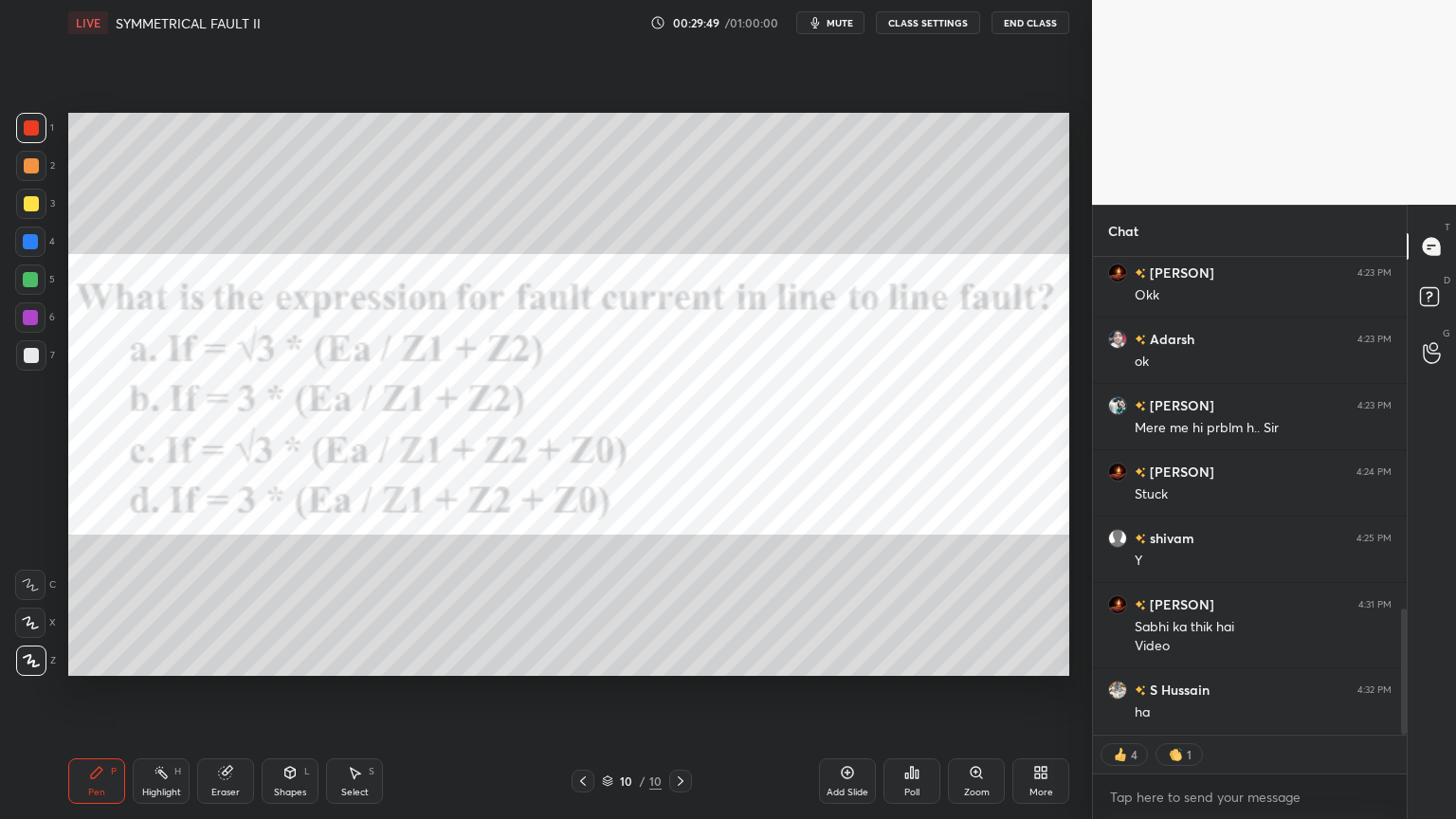 click 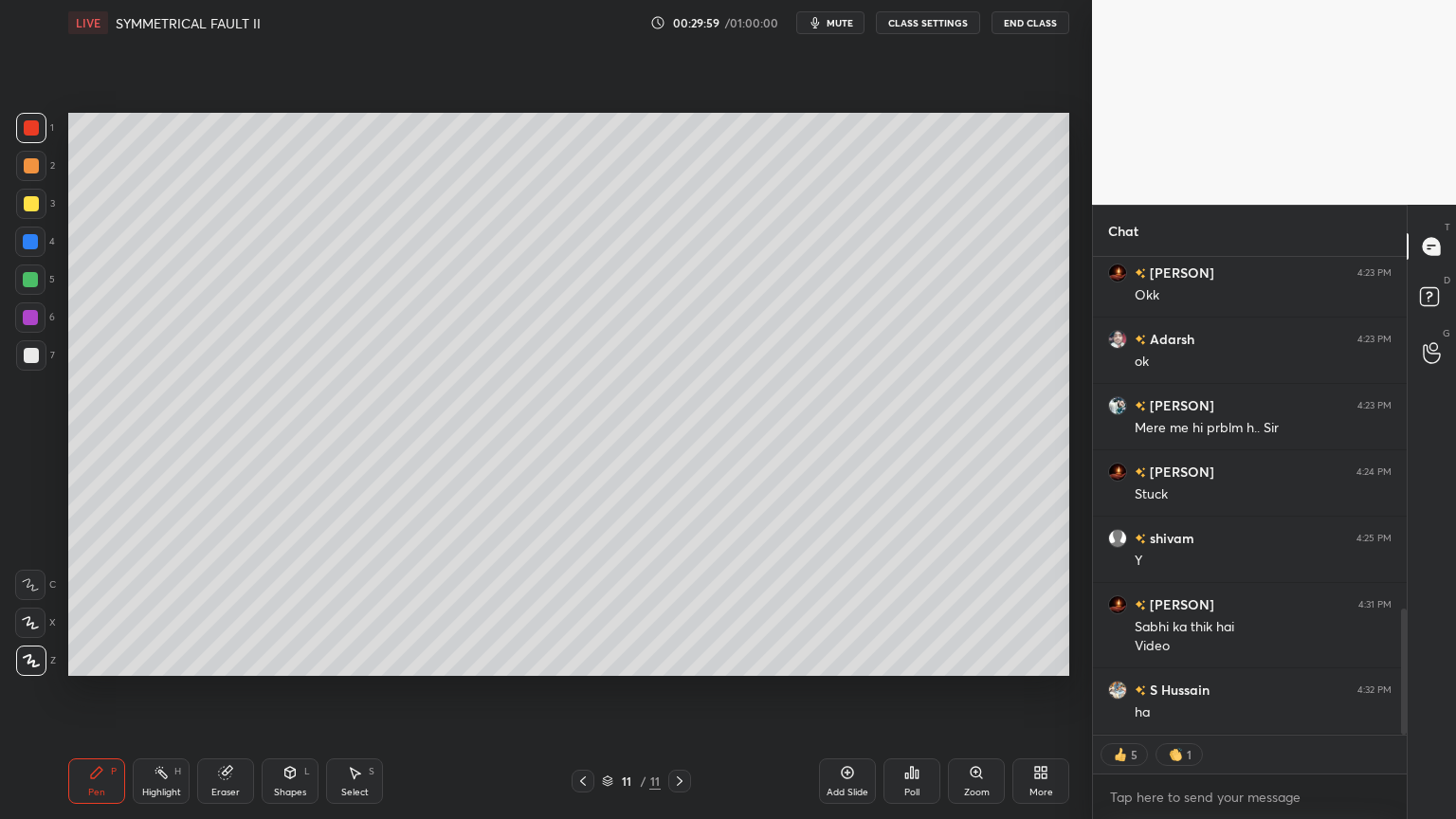 scroll, scrollTop: 6, scrollLeft: 6, axis: both 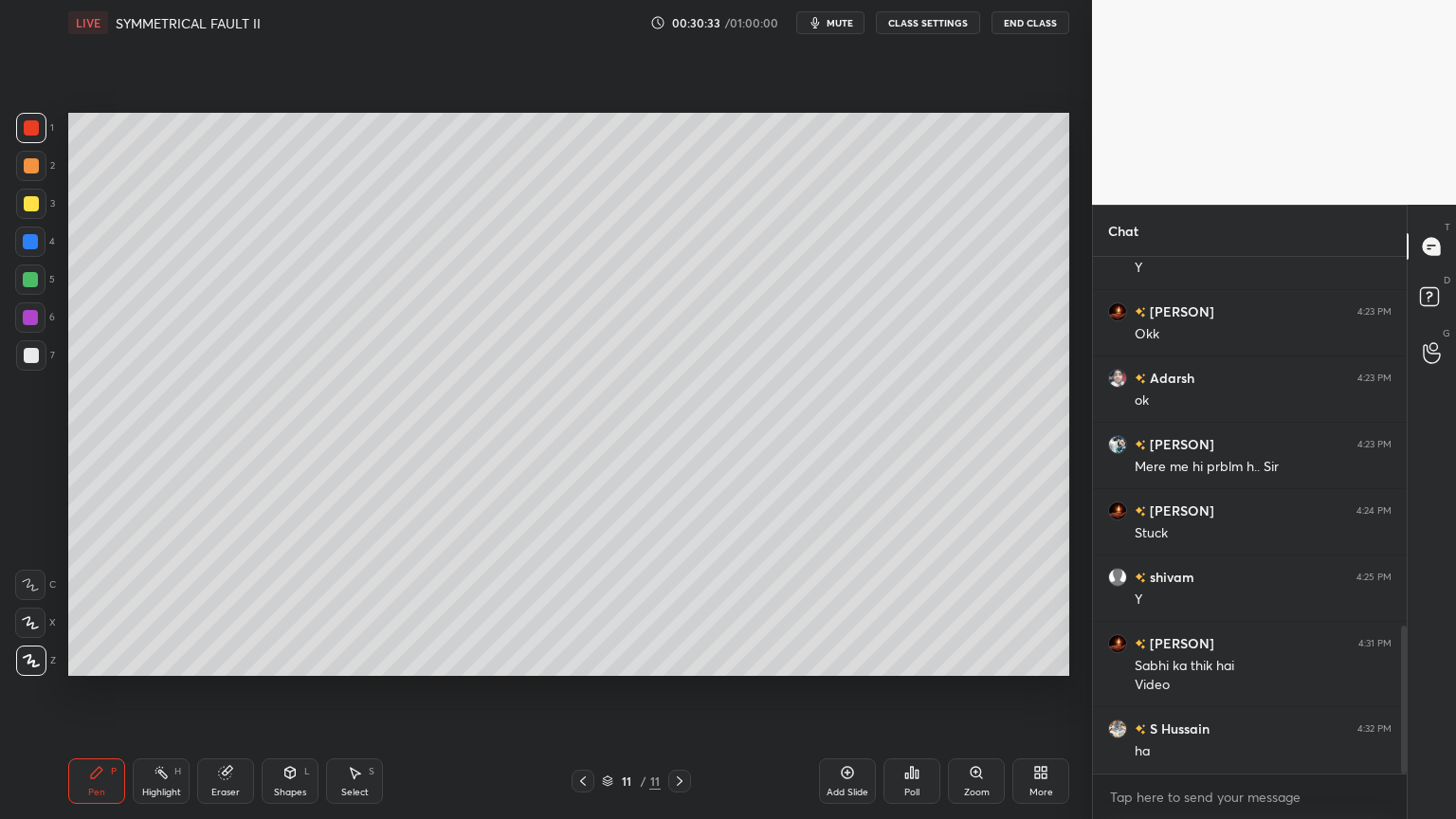 click on "Eraser" at bounding box center [226, 781] 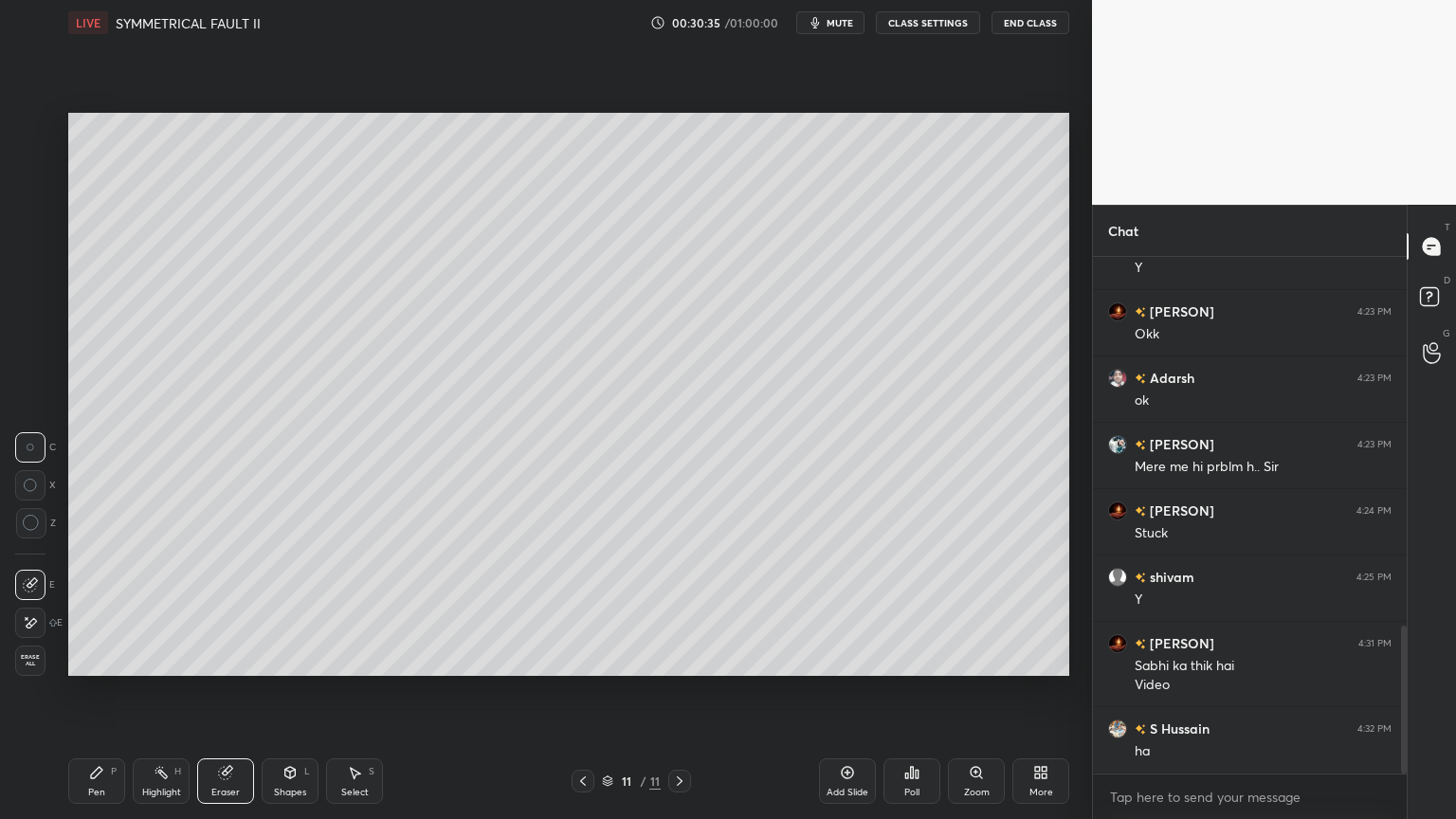 drag, startPoint x: 100, startPoint y: 781, endPoint x: 97, endPoint y: 738, distance: 43.10452 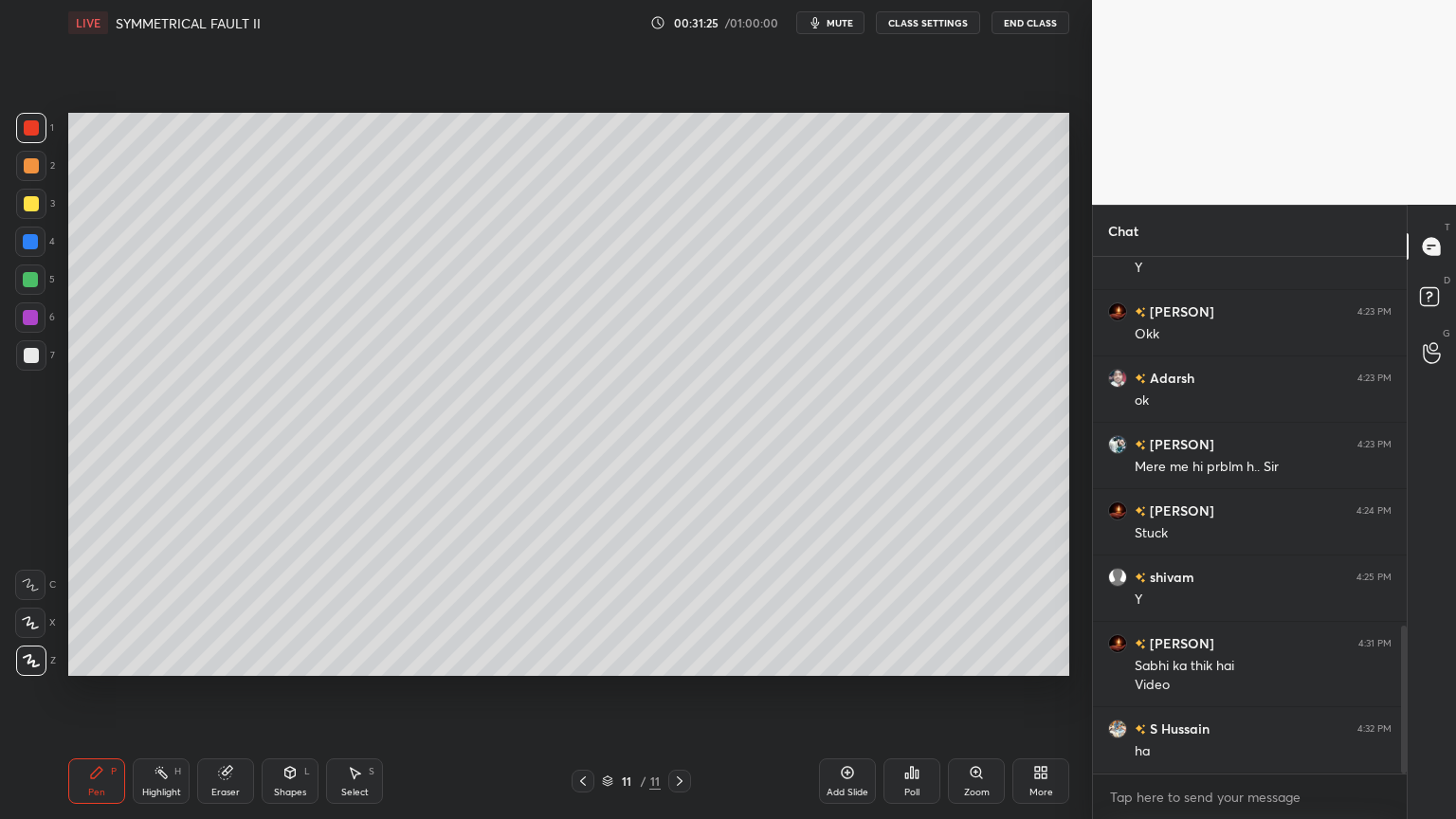 click on "11 / 11" at bounding box center (631, 781) 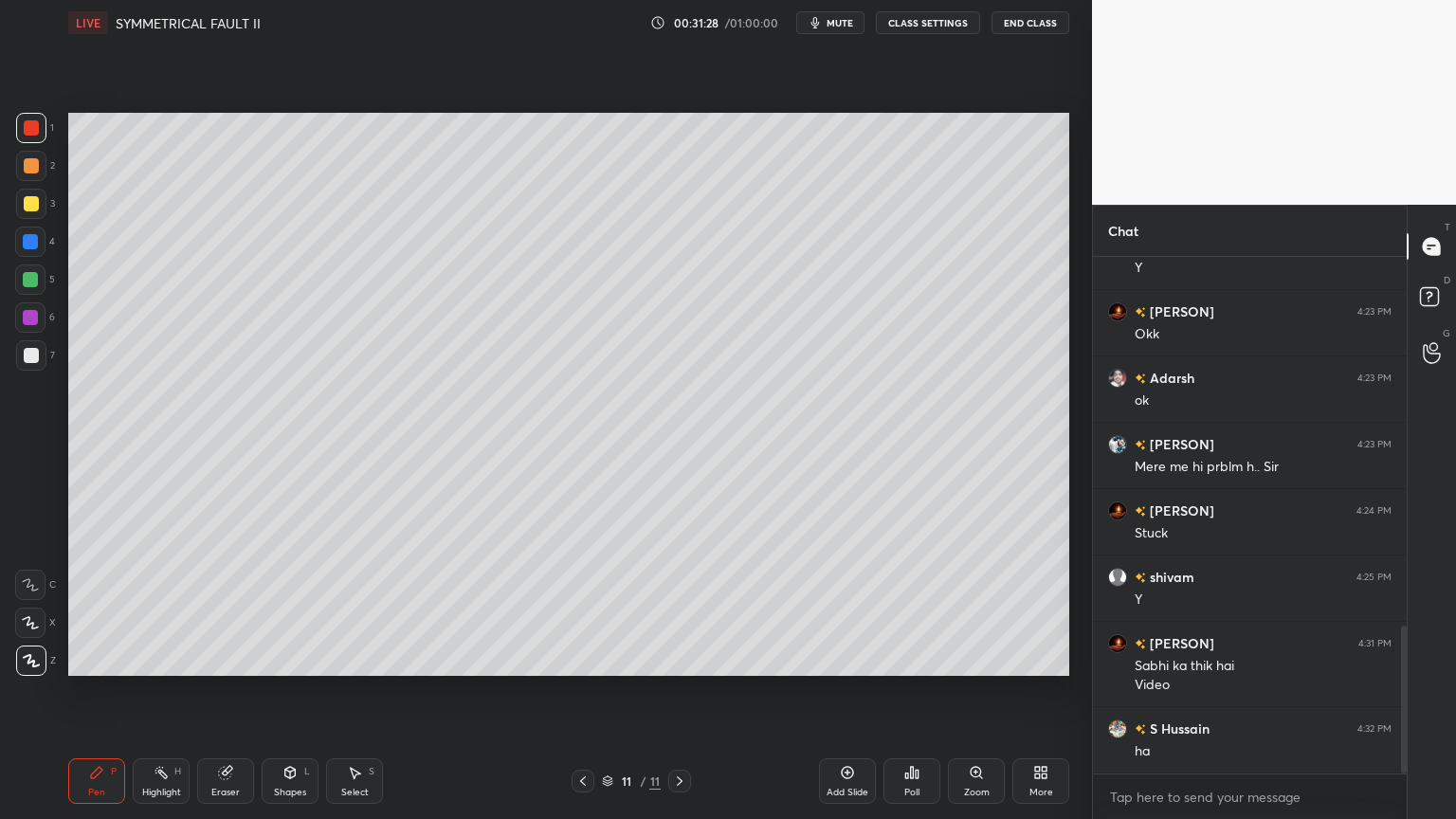 click 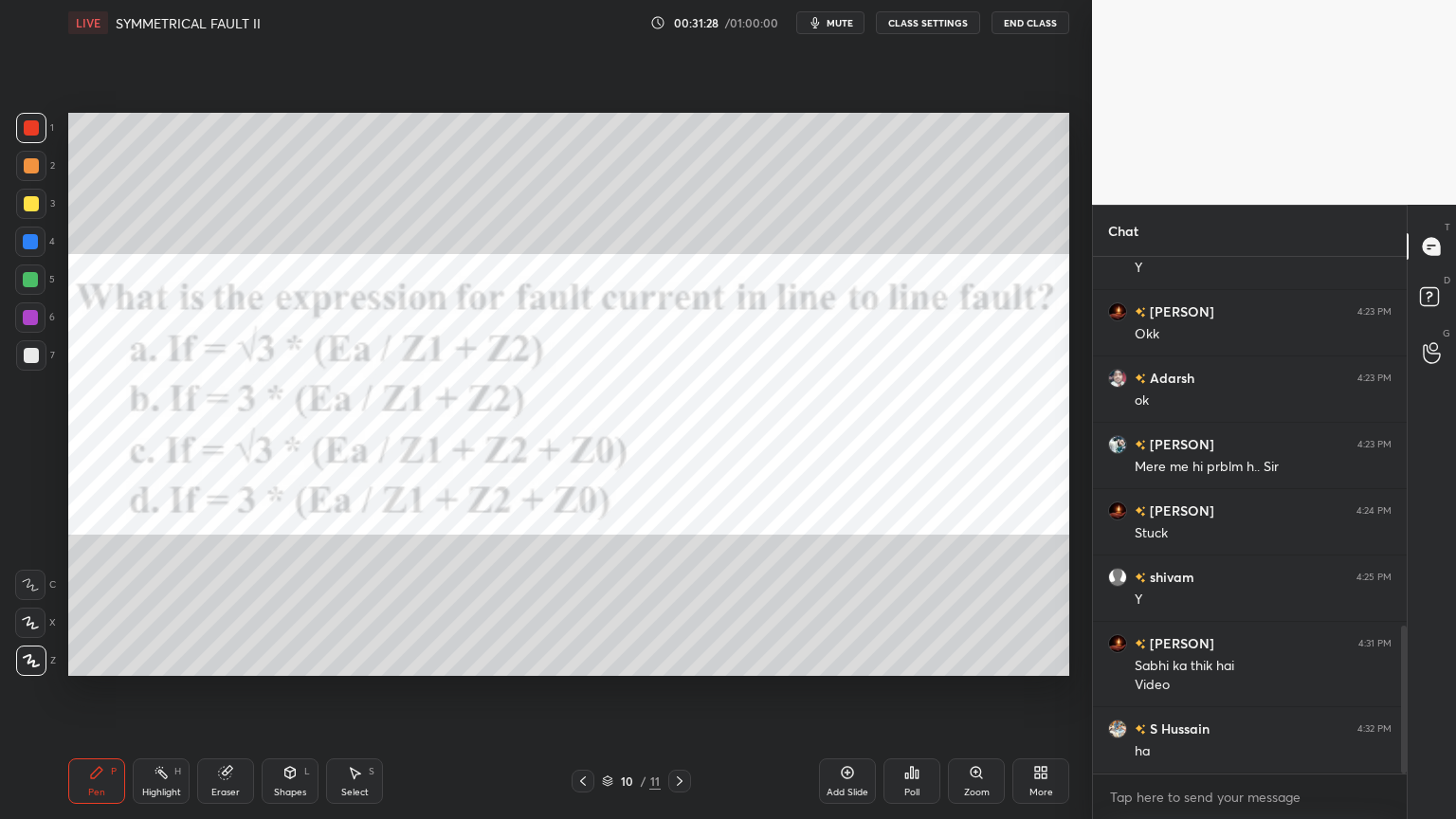 click 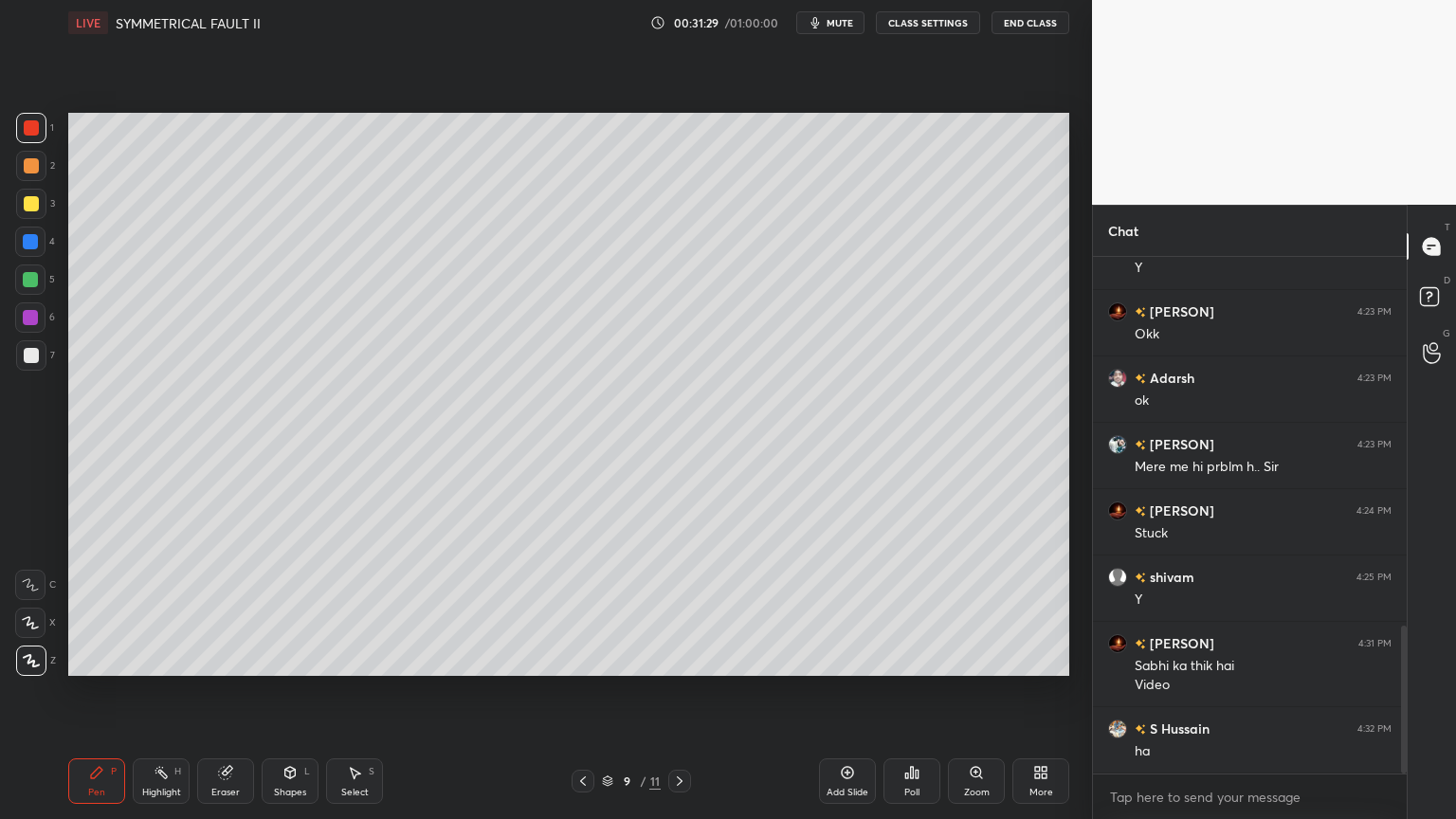 click 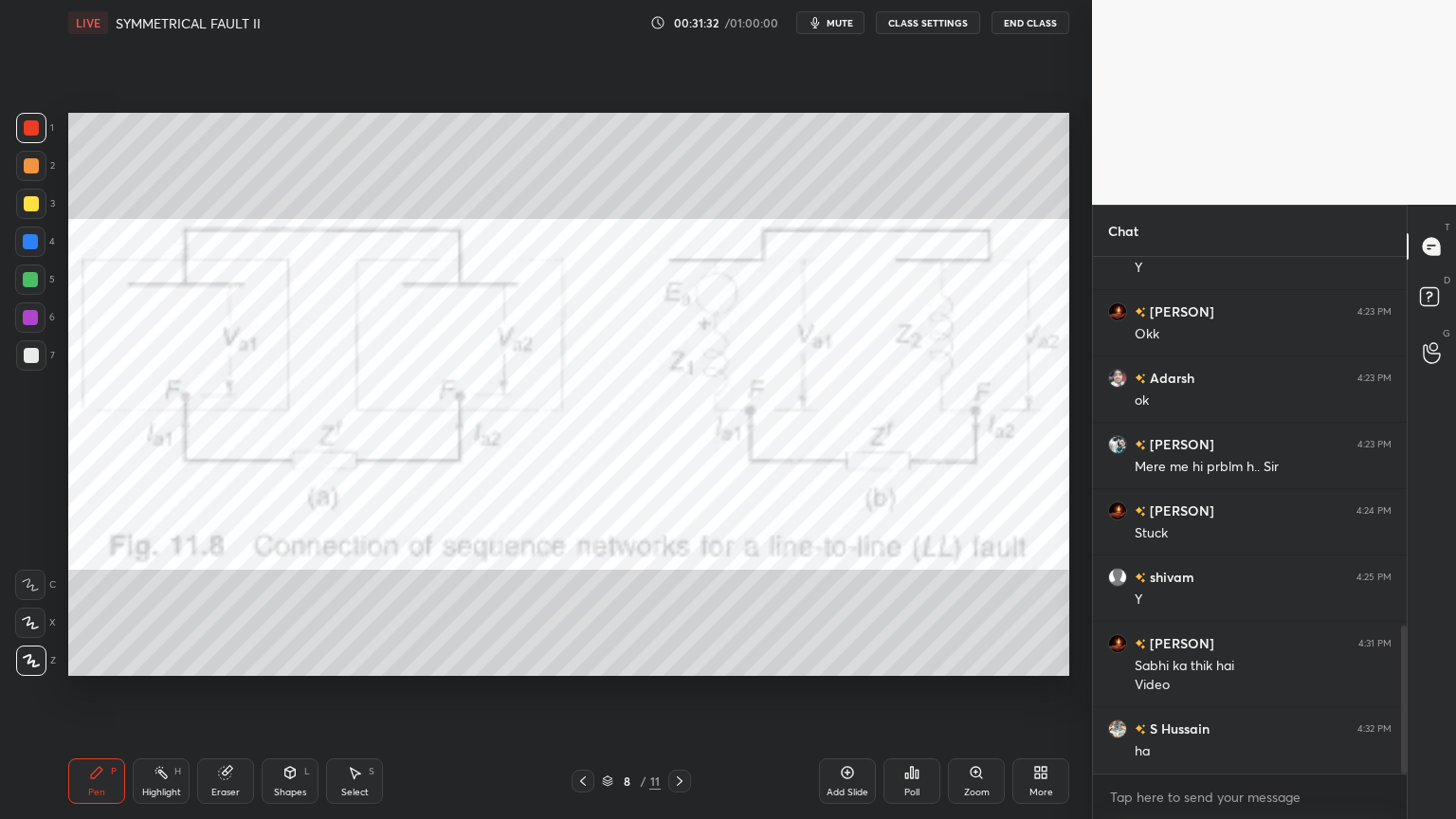 click 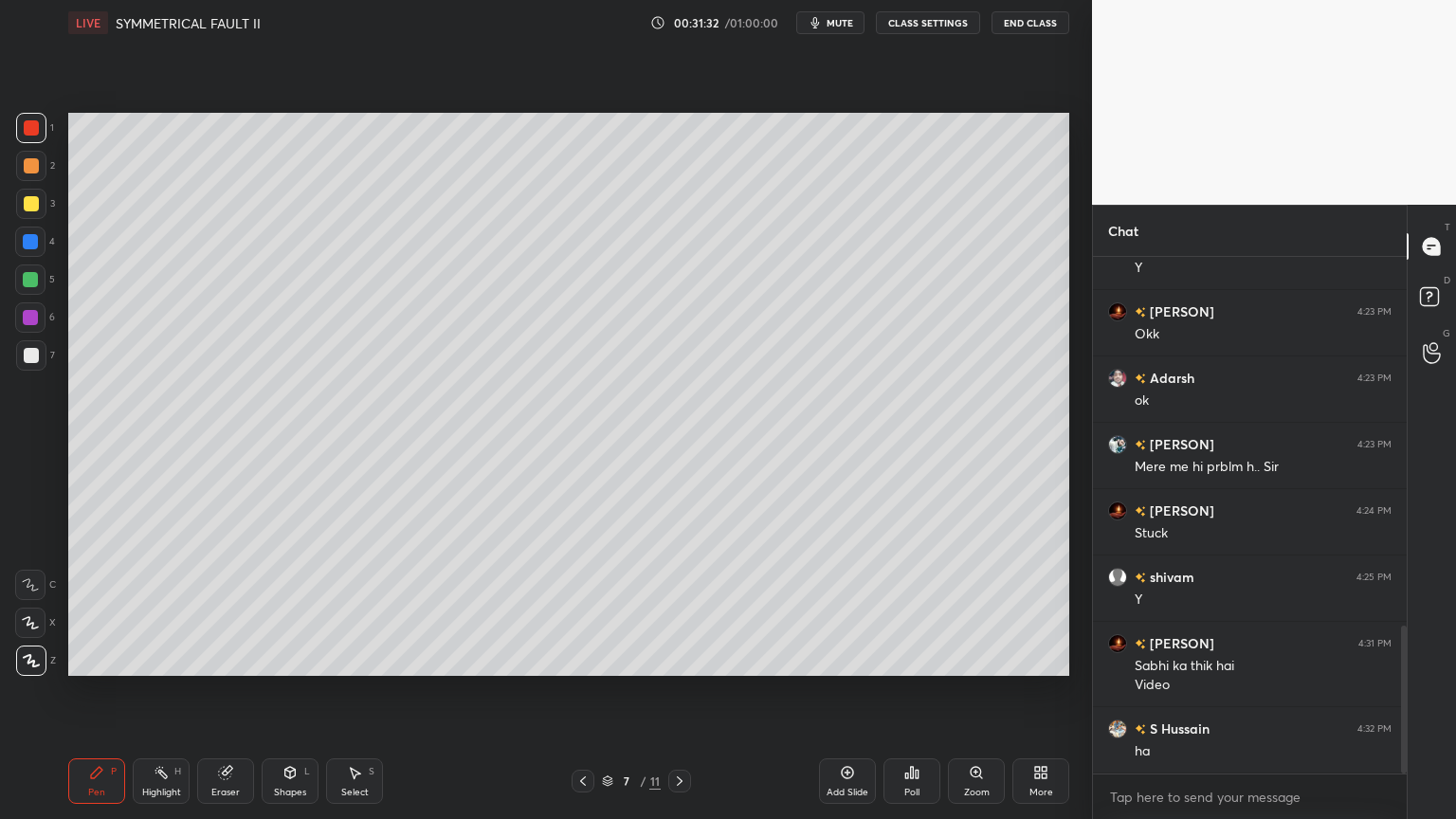 click 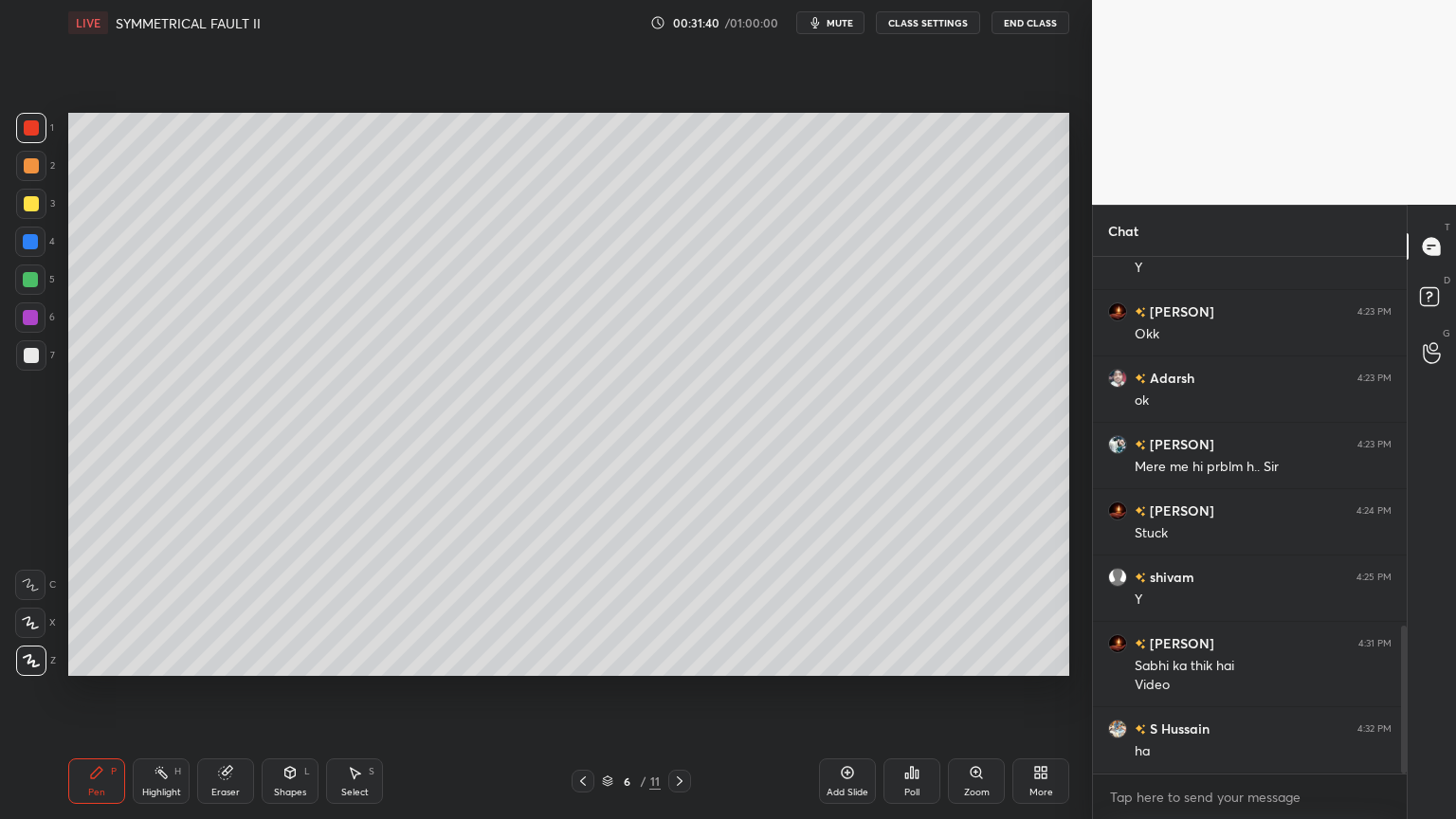 click at bounding box center (680, 781) 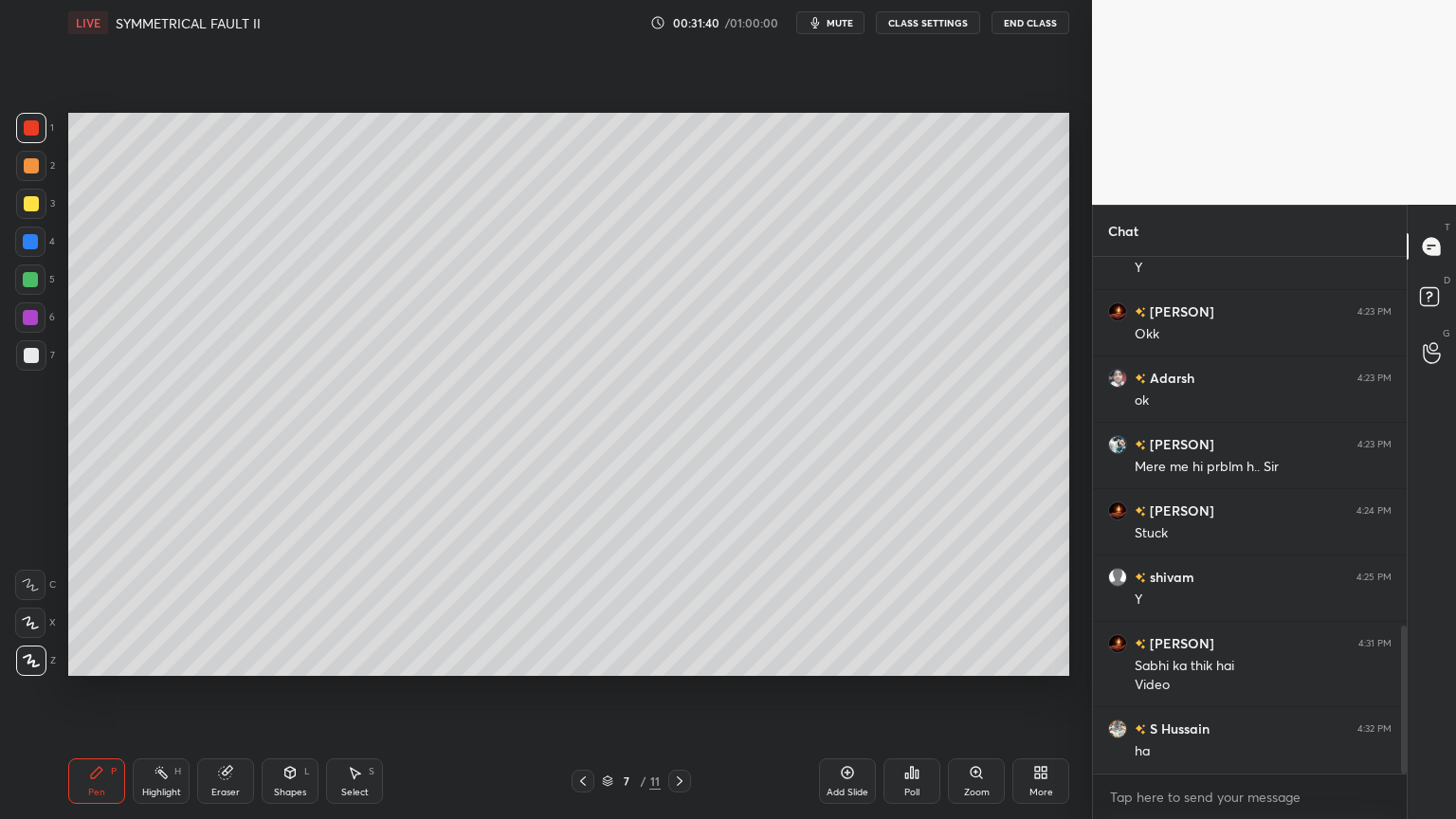 click at bounding box center [680, 781] 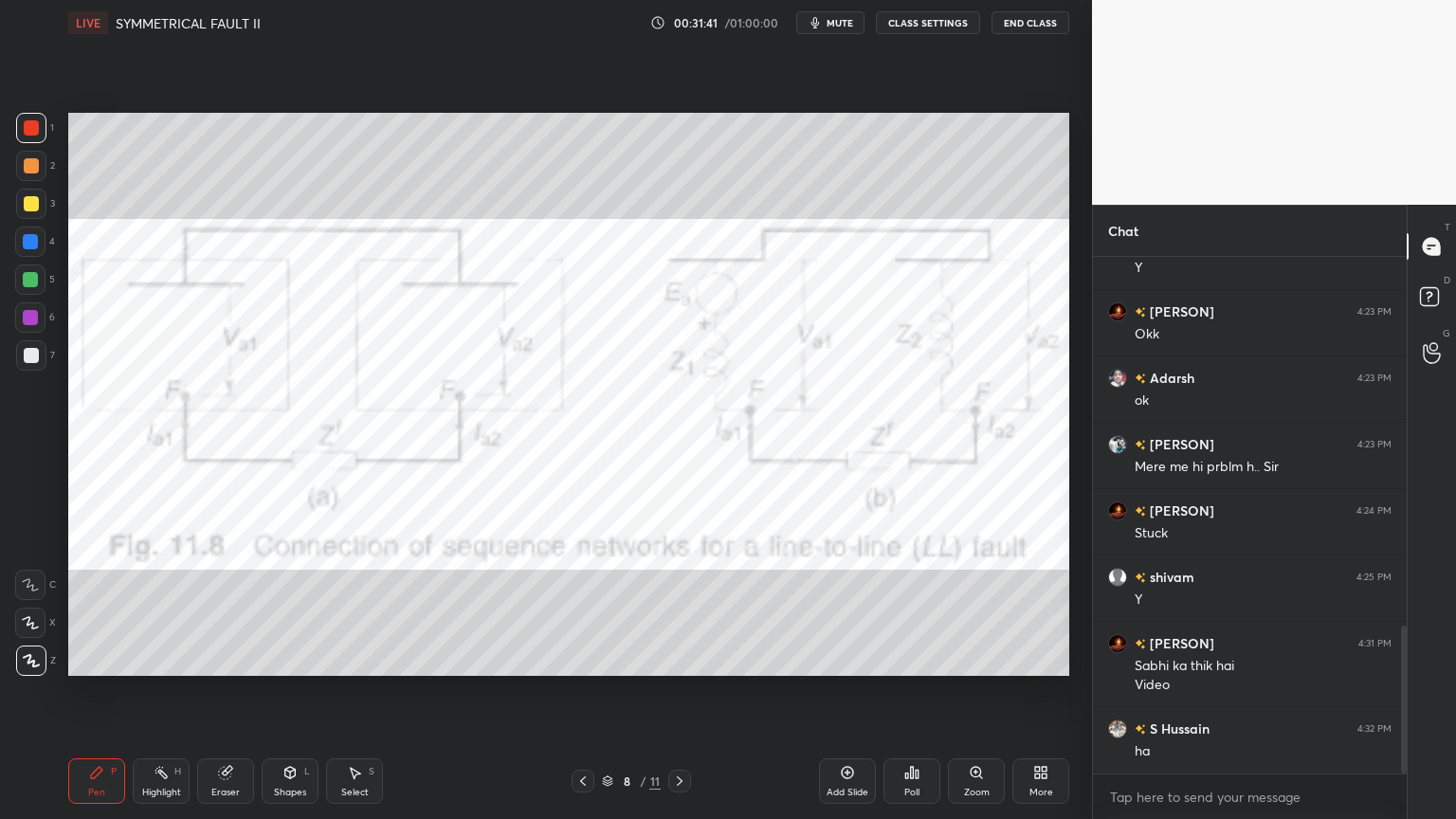 click at bounding box center [680, 781] 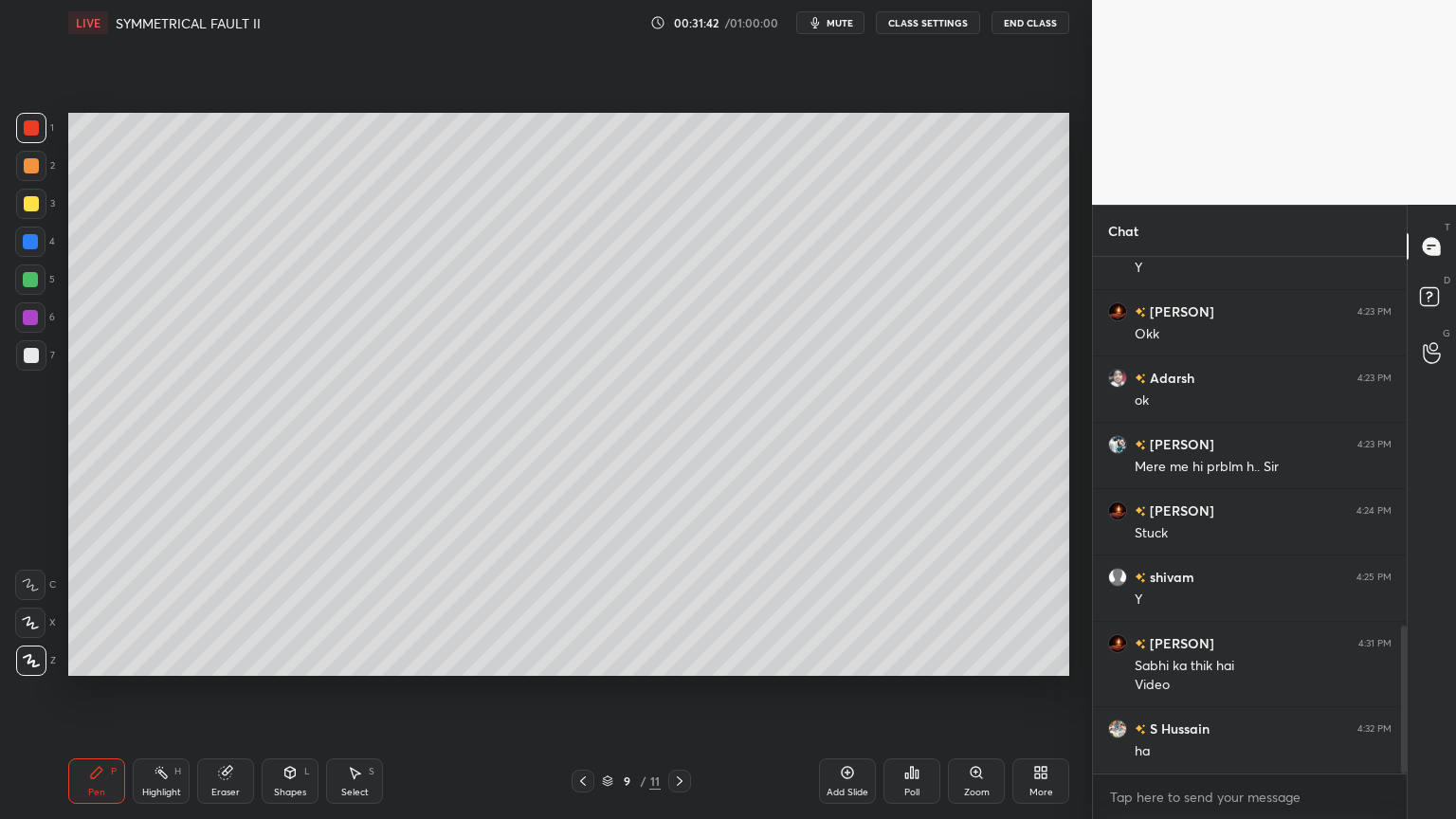 click at bounding box center [680, 781] 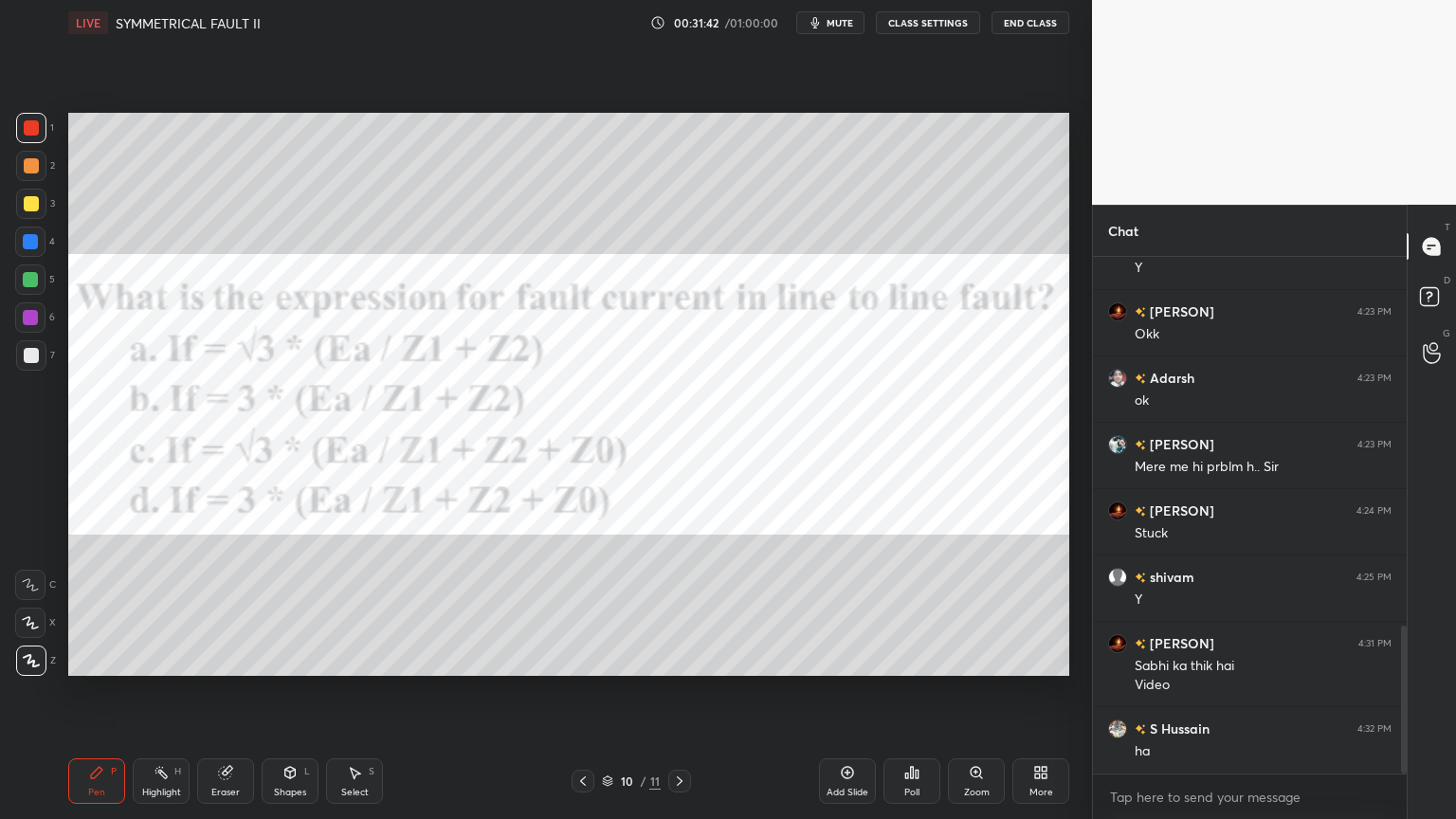 click at bounding box center [680, 781] 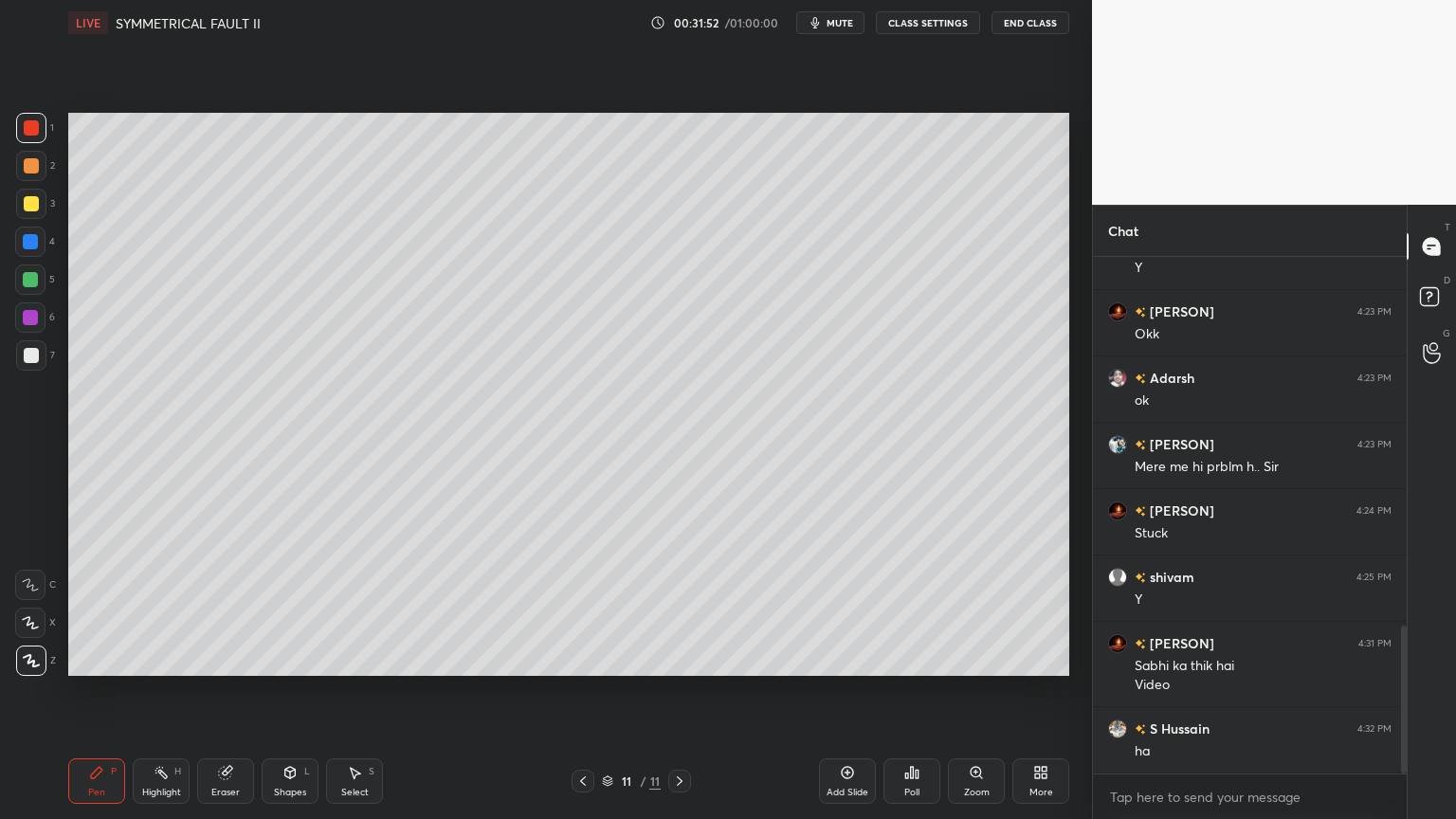 click 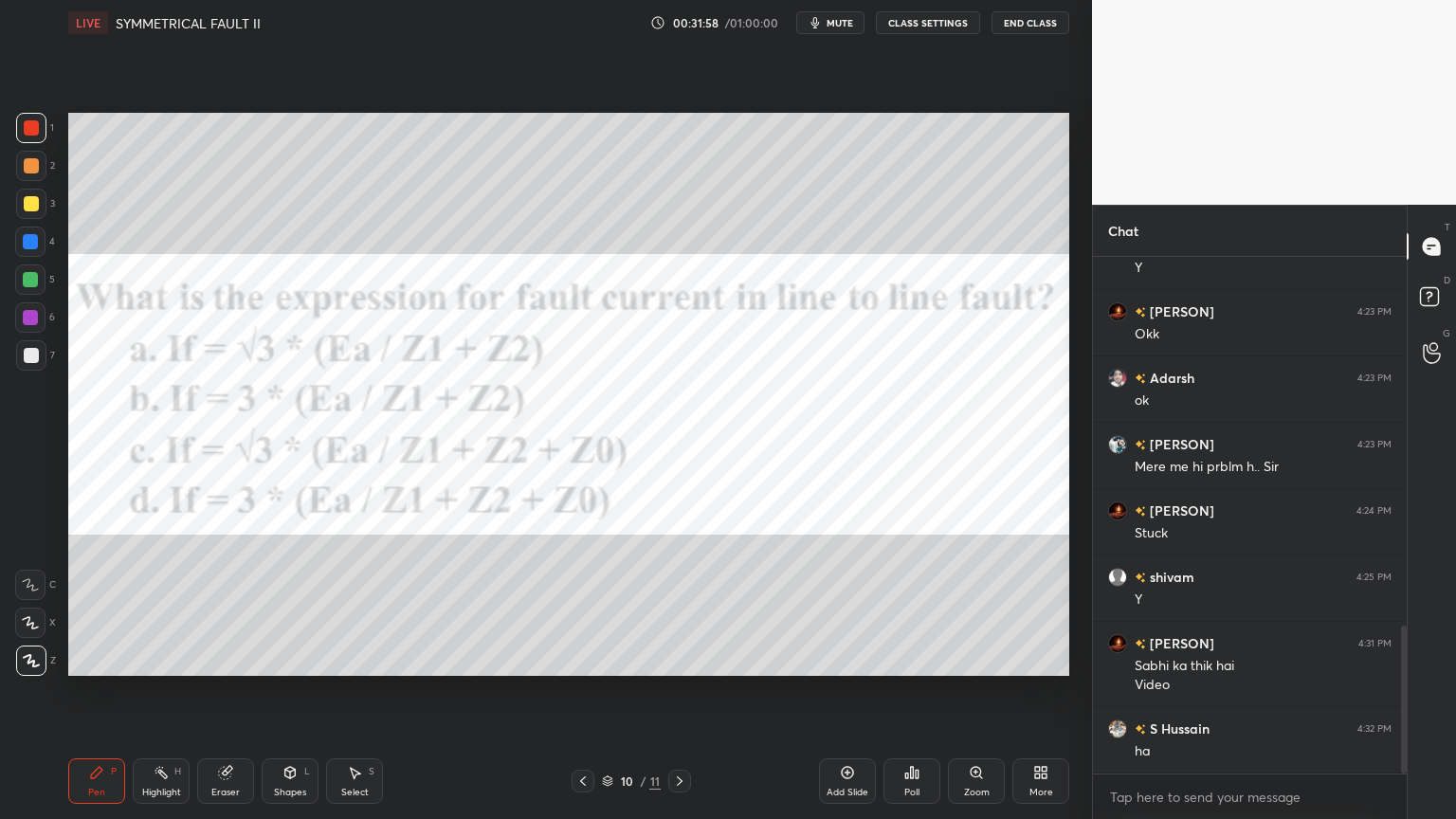 click 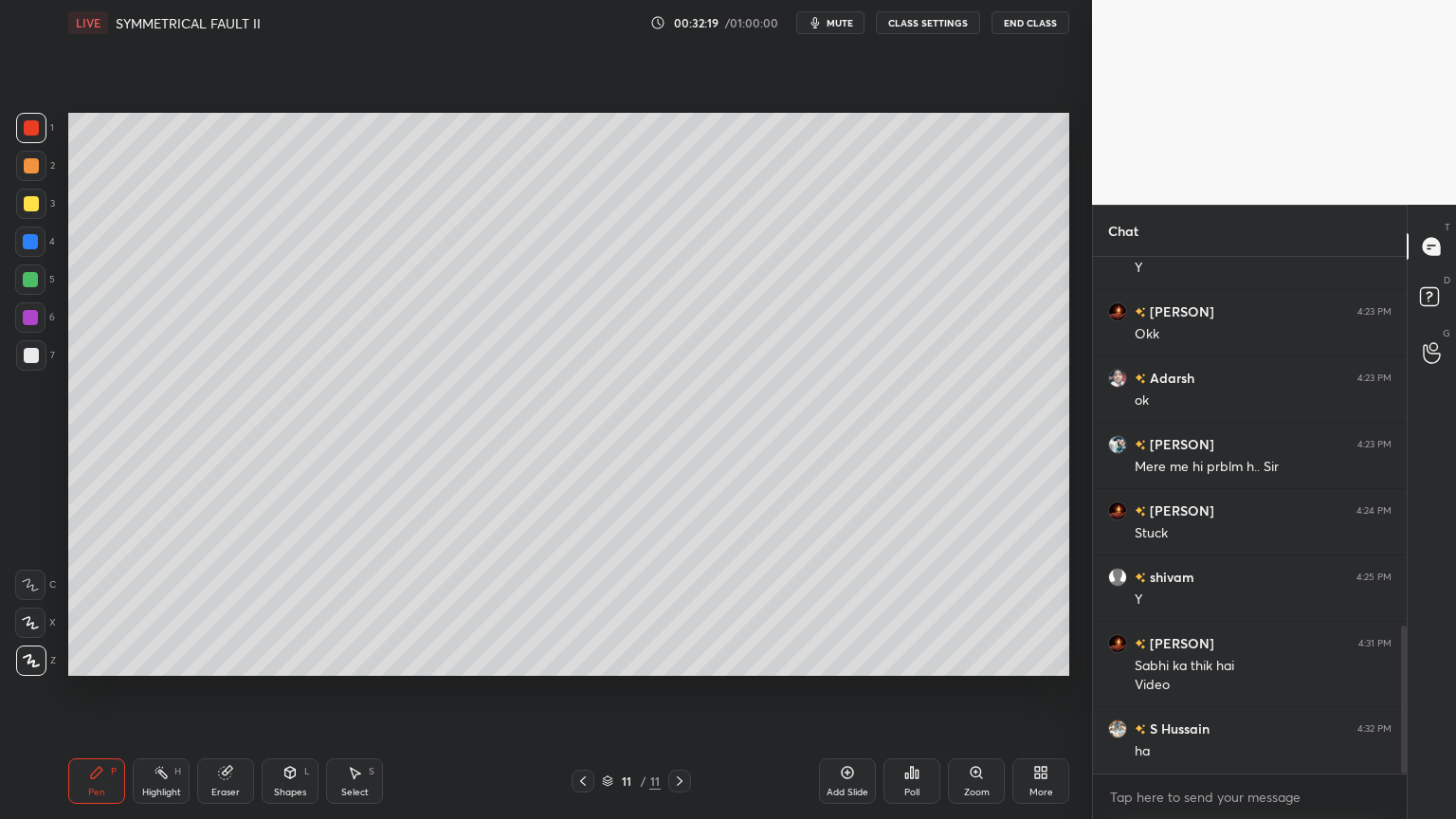 drag, startPoint x: 292, startPoint y: 789, endPoint x: 277, endPoint y: 794, distance: 15.811388 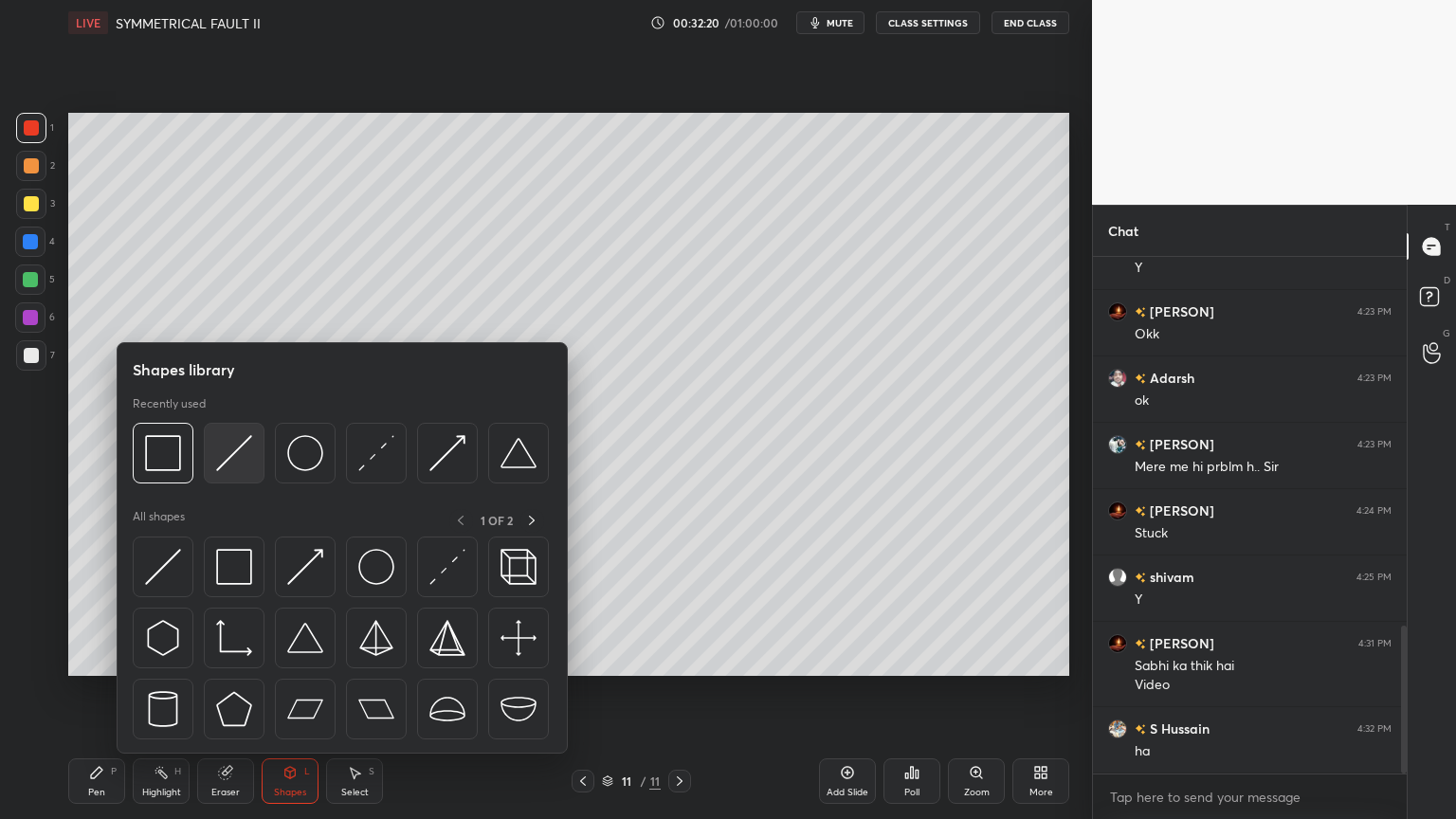 click at bounding box center [234, 453] 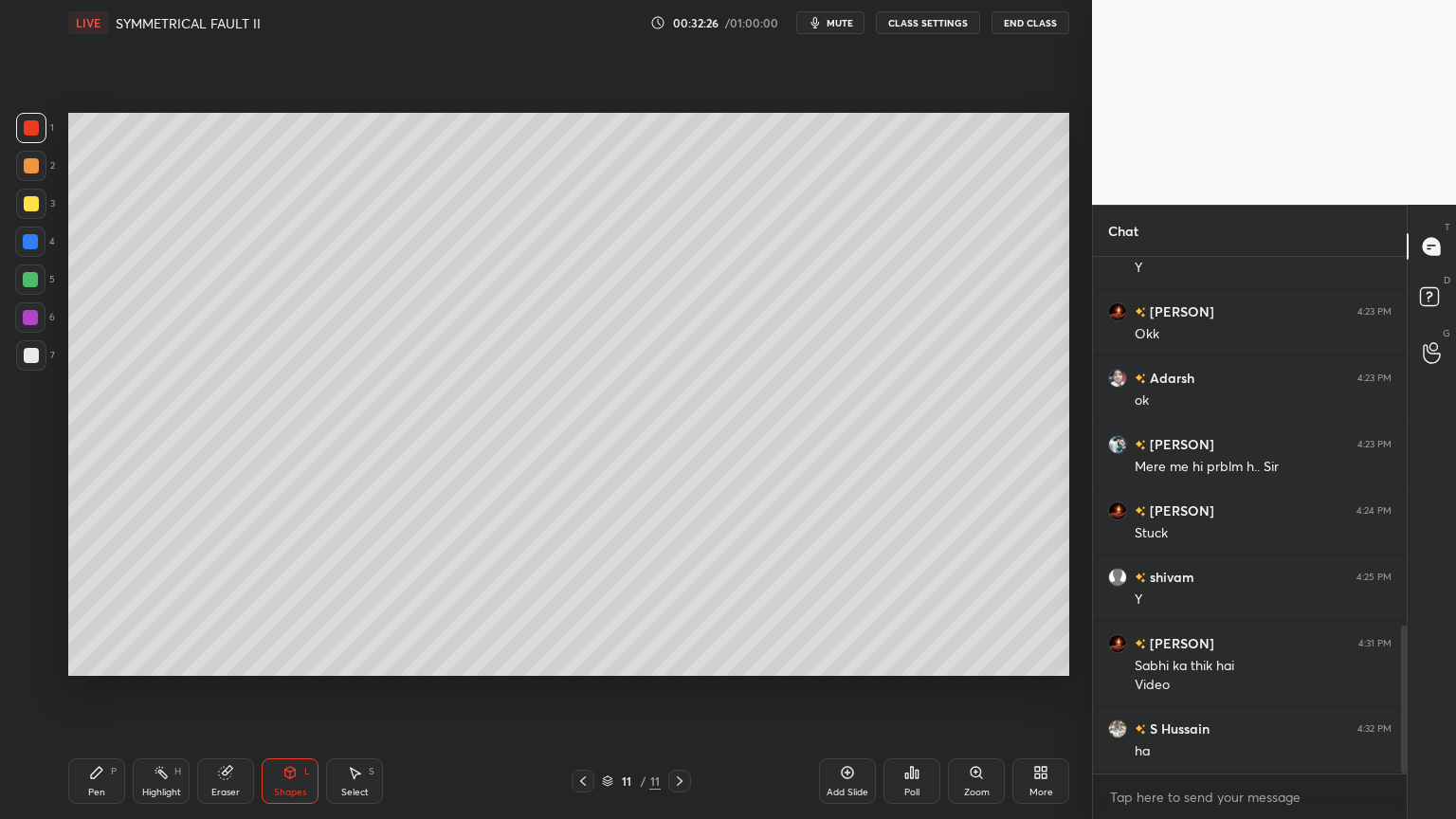 click on "Pen P" at bounding box center [97, 781] 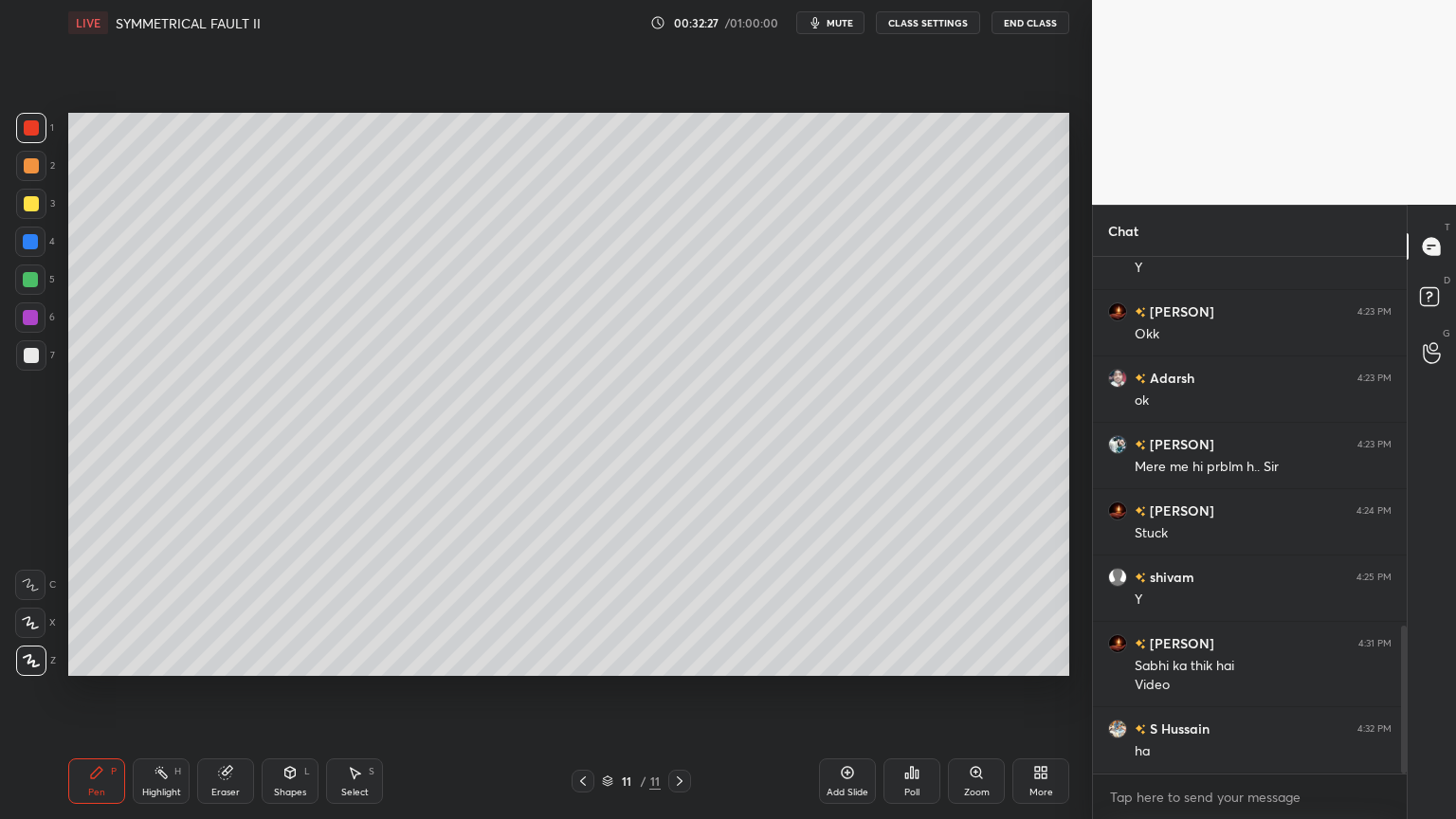 click at bounding box center [31, 204] 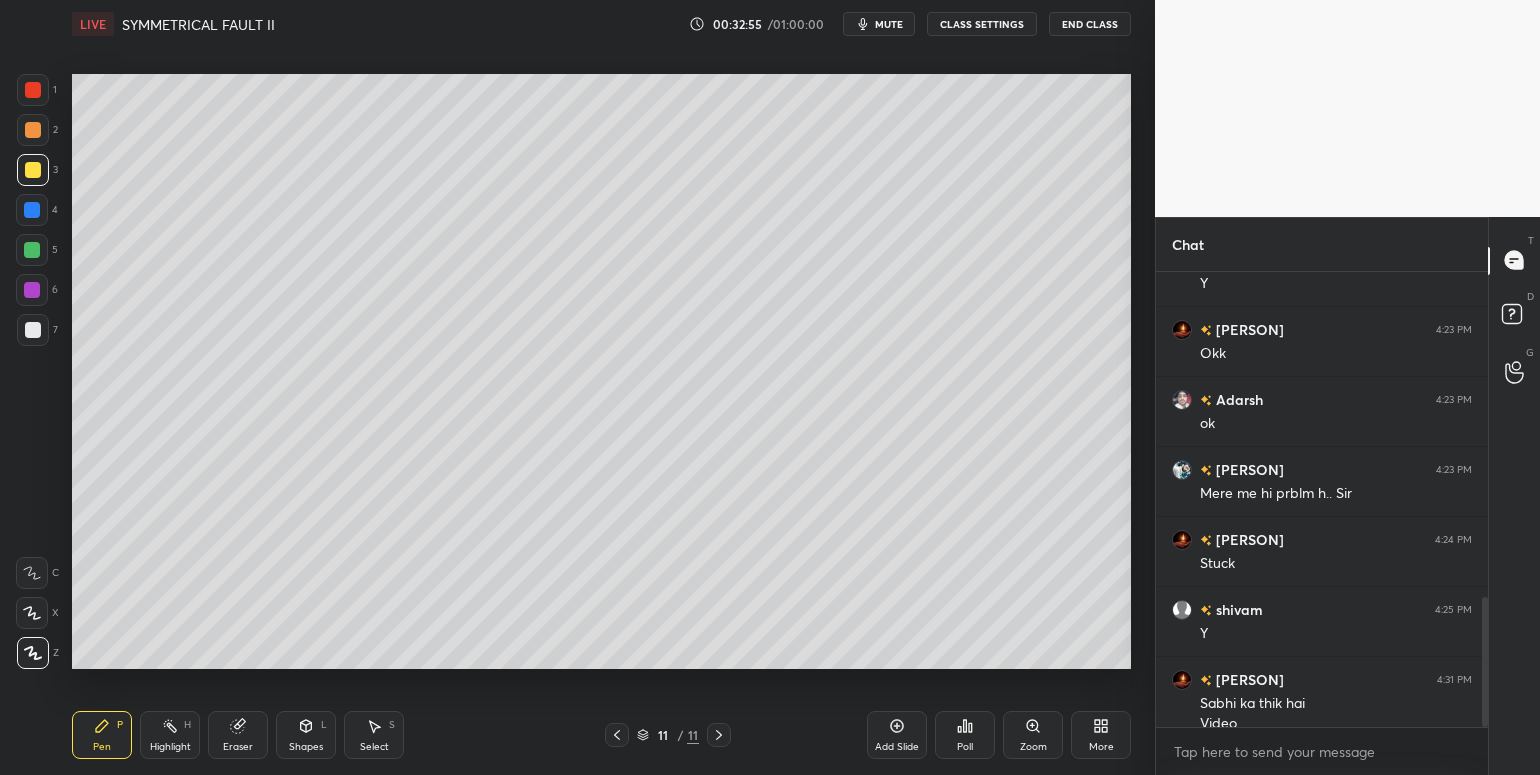 scroll, scrollTop: 99352, scrollLeft: 98924, axis: both 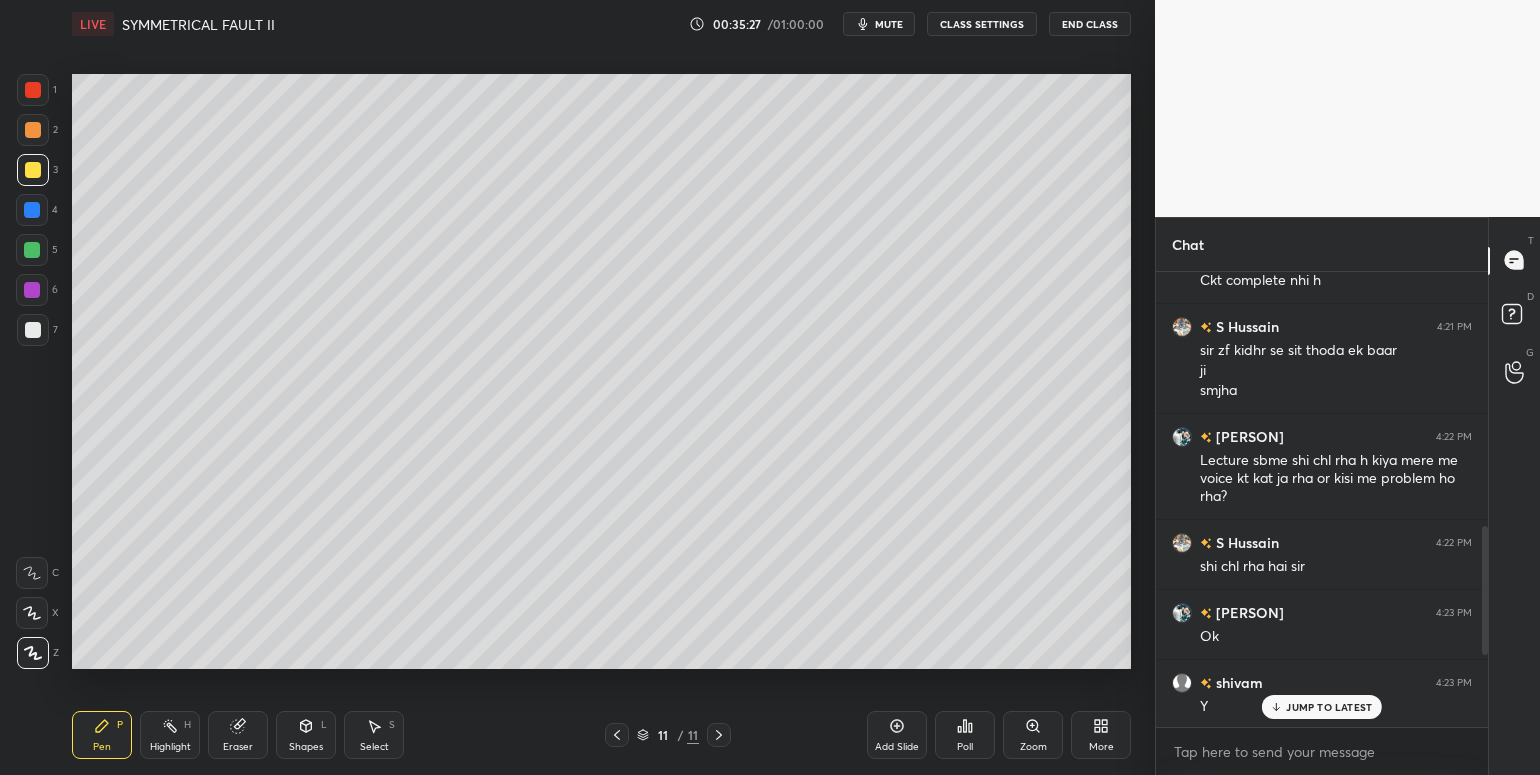 click on "JUMP TO LATEST" at bounding box center [1329, 707] 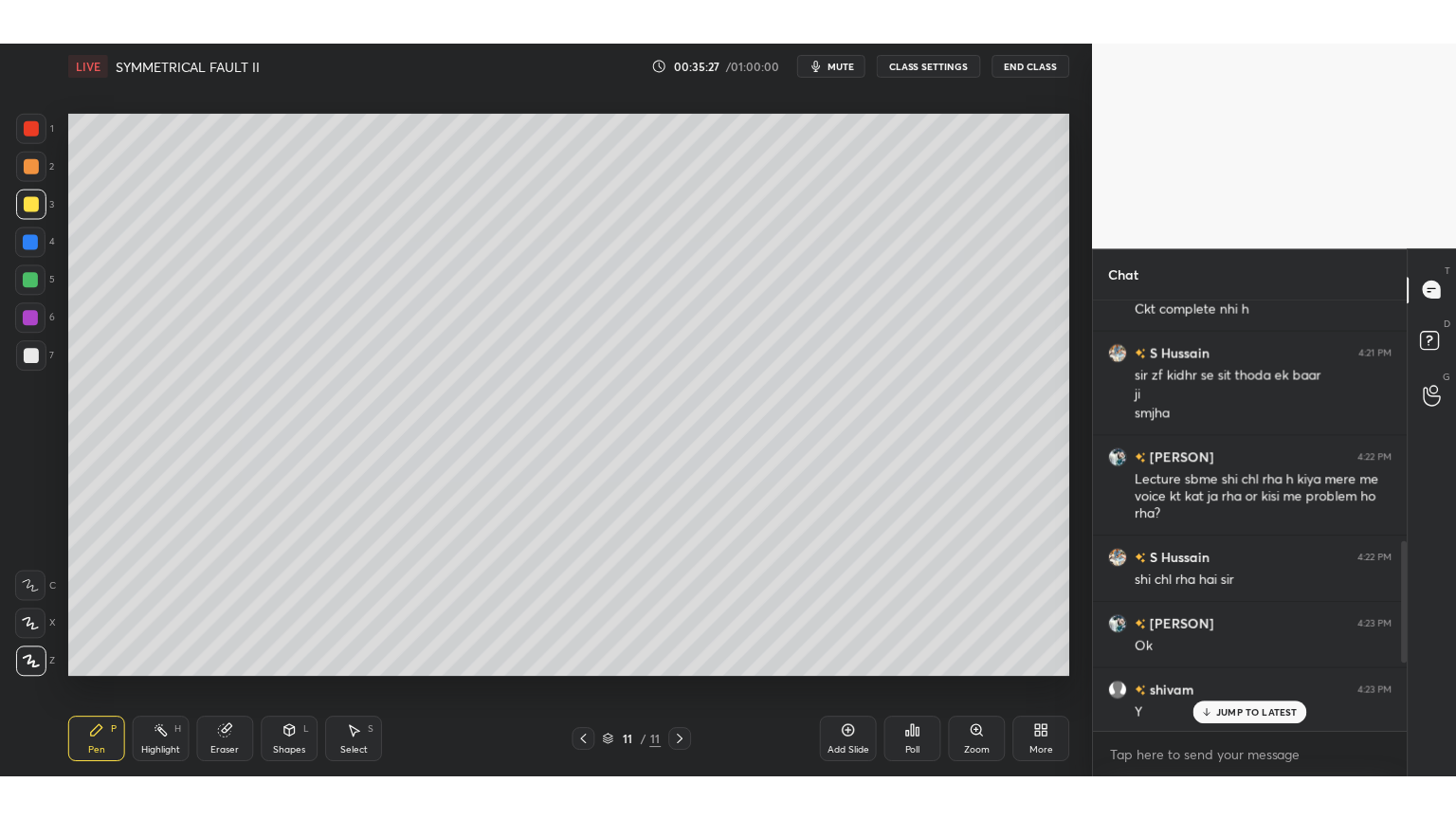 scroll, scrollTop: 1333, scrollLeft: 0, axis: vertical 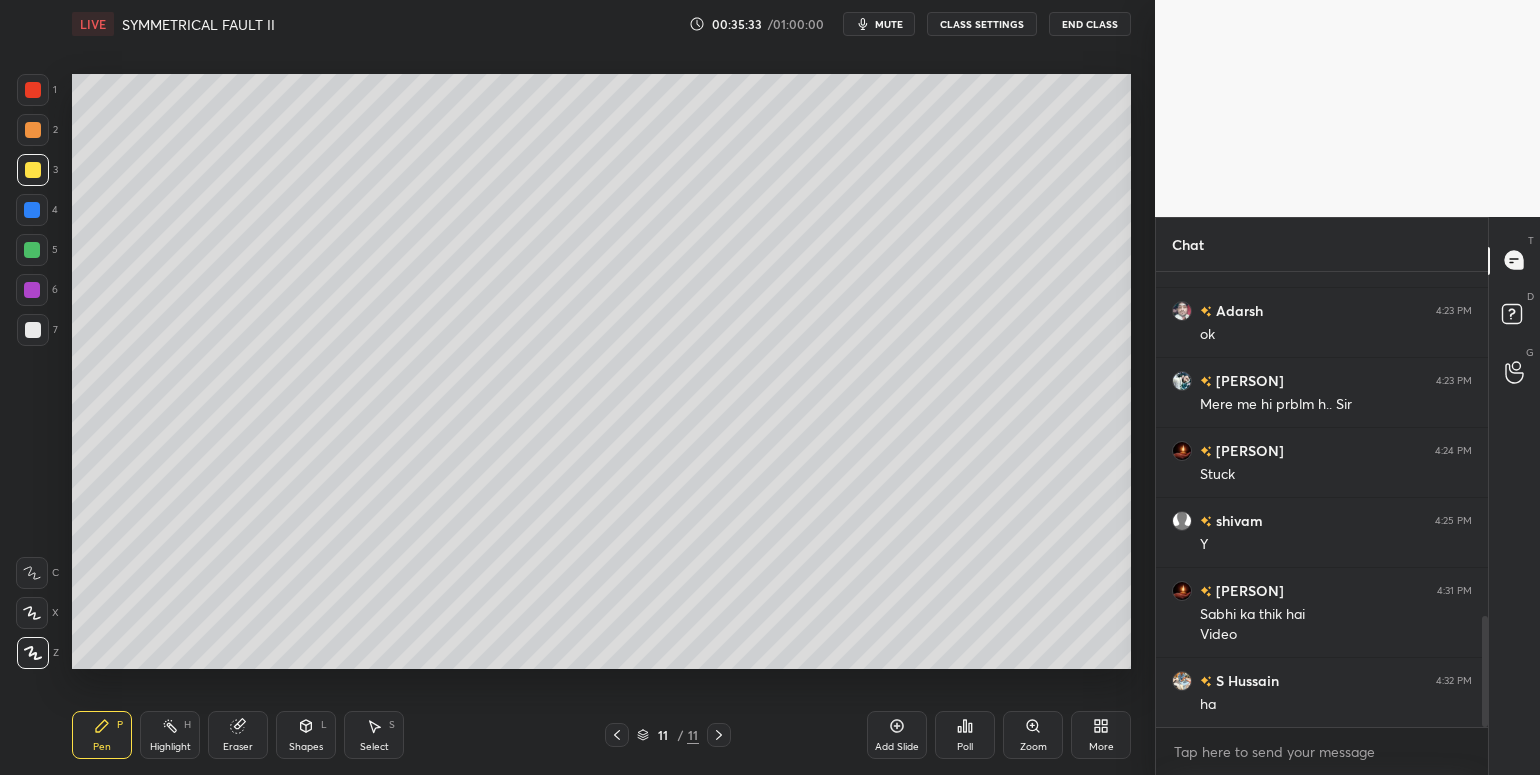click 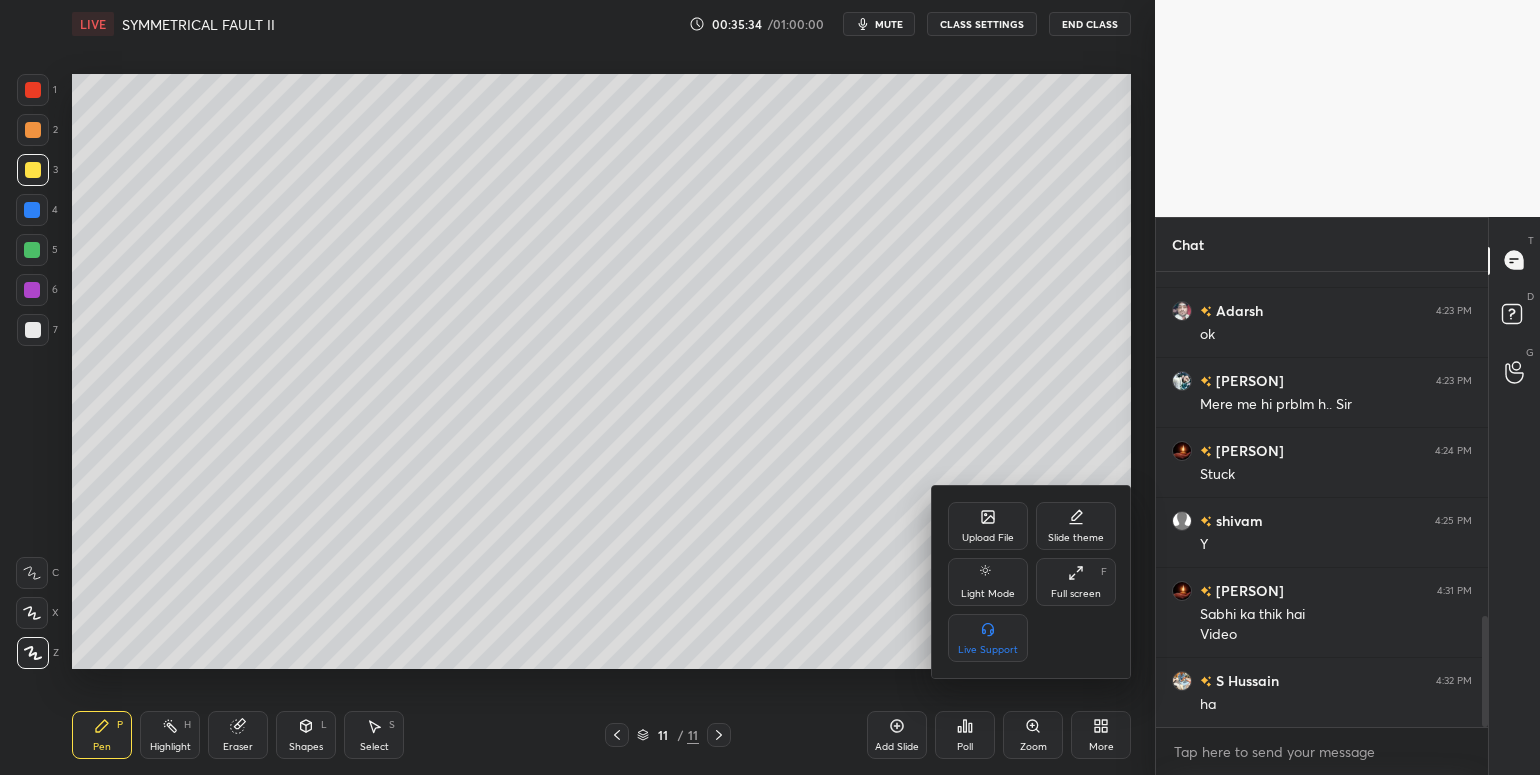 click on "Full screen" at bounding box center [1076, 594] 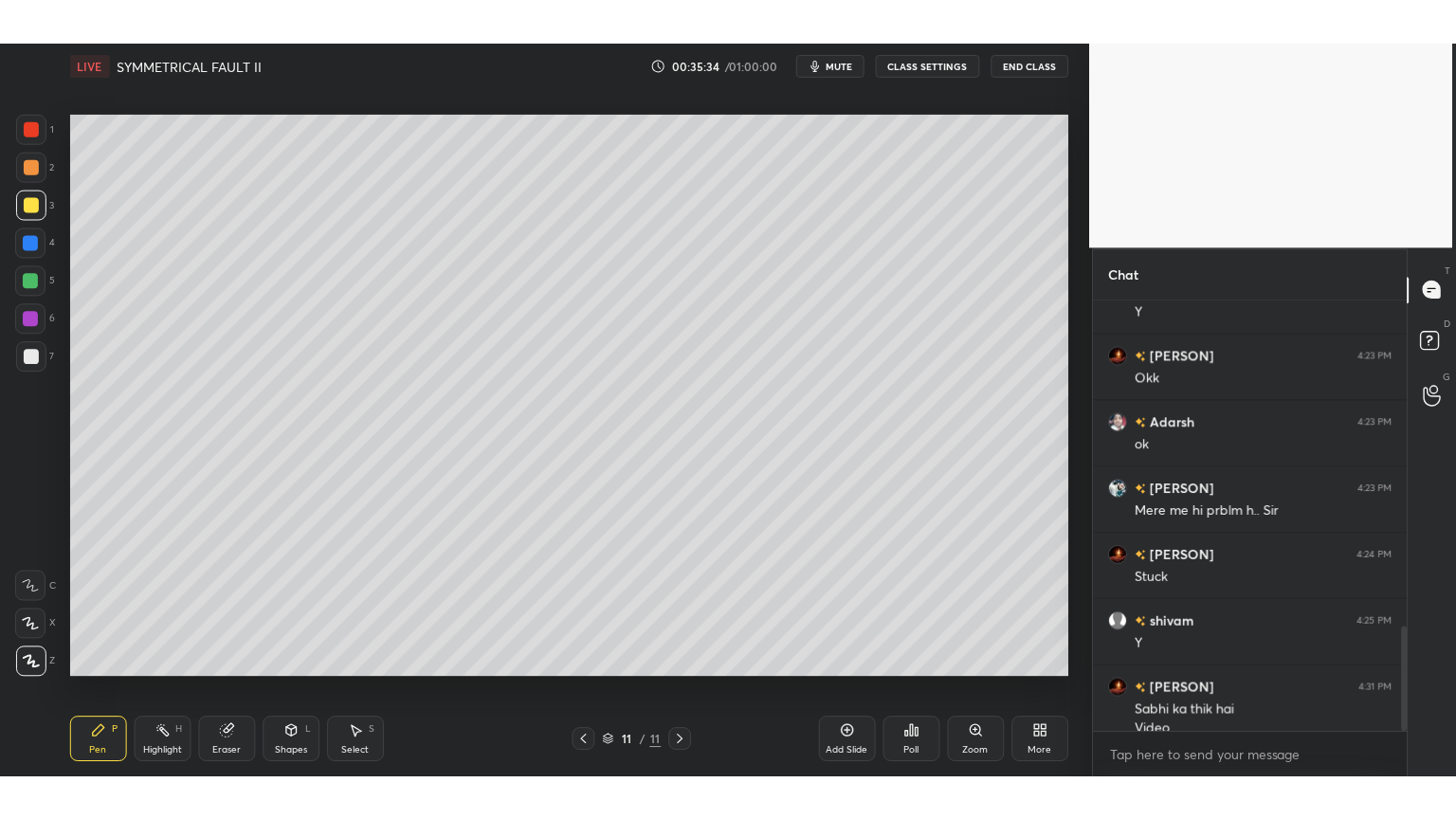 scroll, scrollTop: 94094, scrollLeft: 93776, axis: both 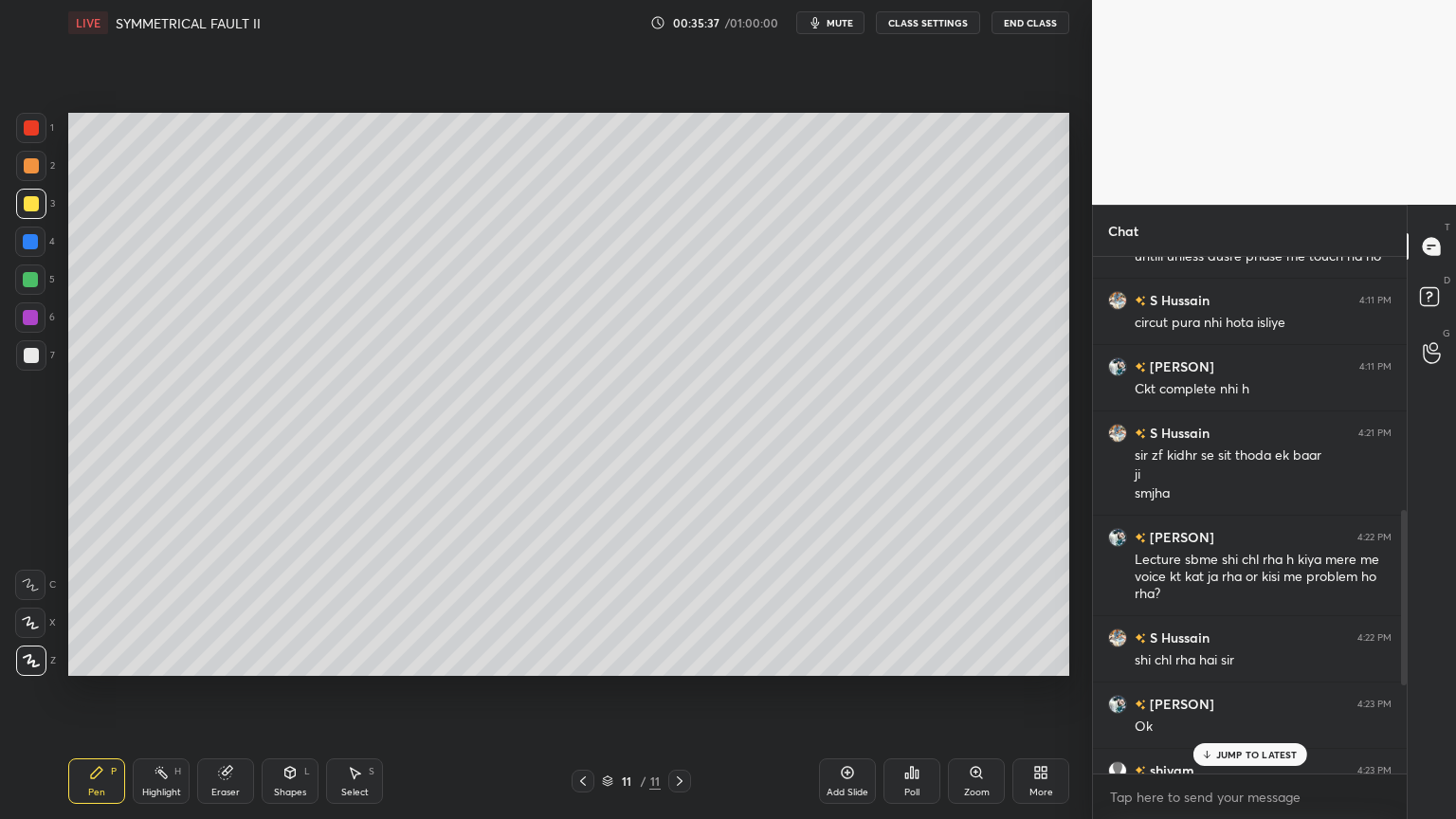 drag, startPoint x: 1407, startPoint y: 675, endPoint x: 1401, endPoint y: 713, distance: 38.4708 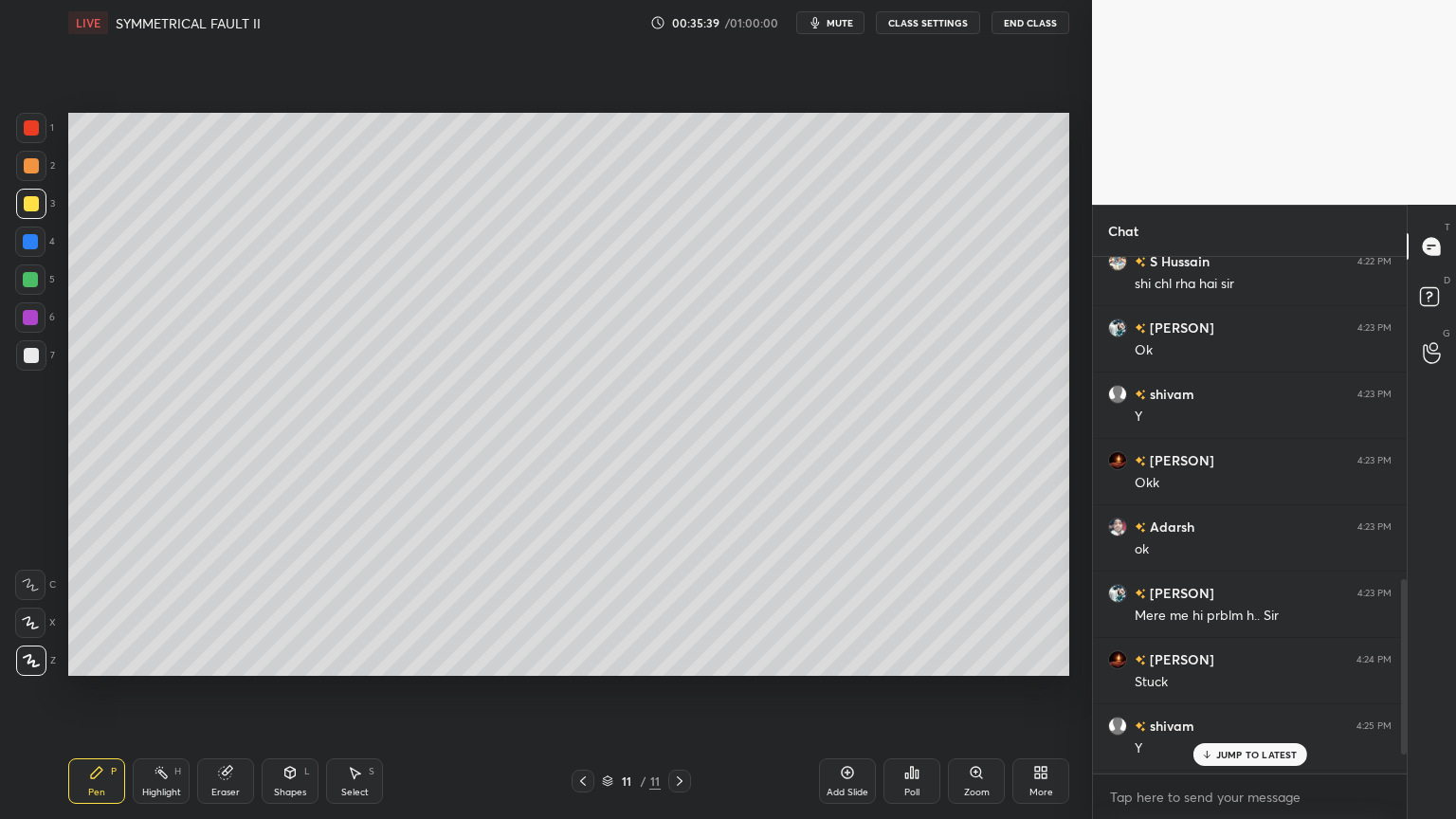 drag, startPoint x: 1403, startPoint y: 681, endPoint x: 1384, endPoint y: 791, distance: 111.62885 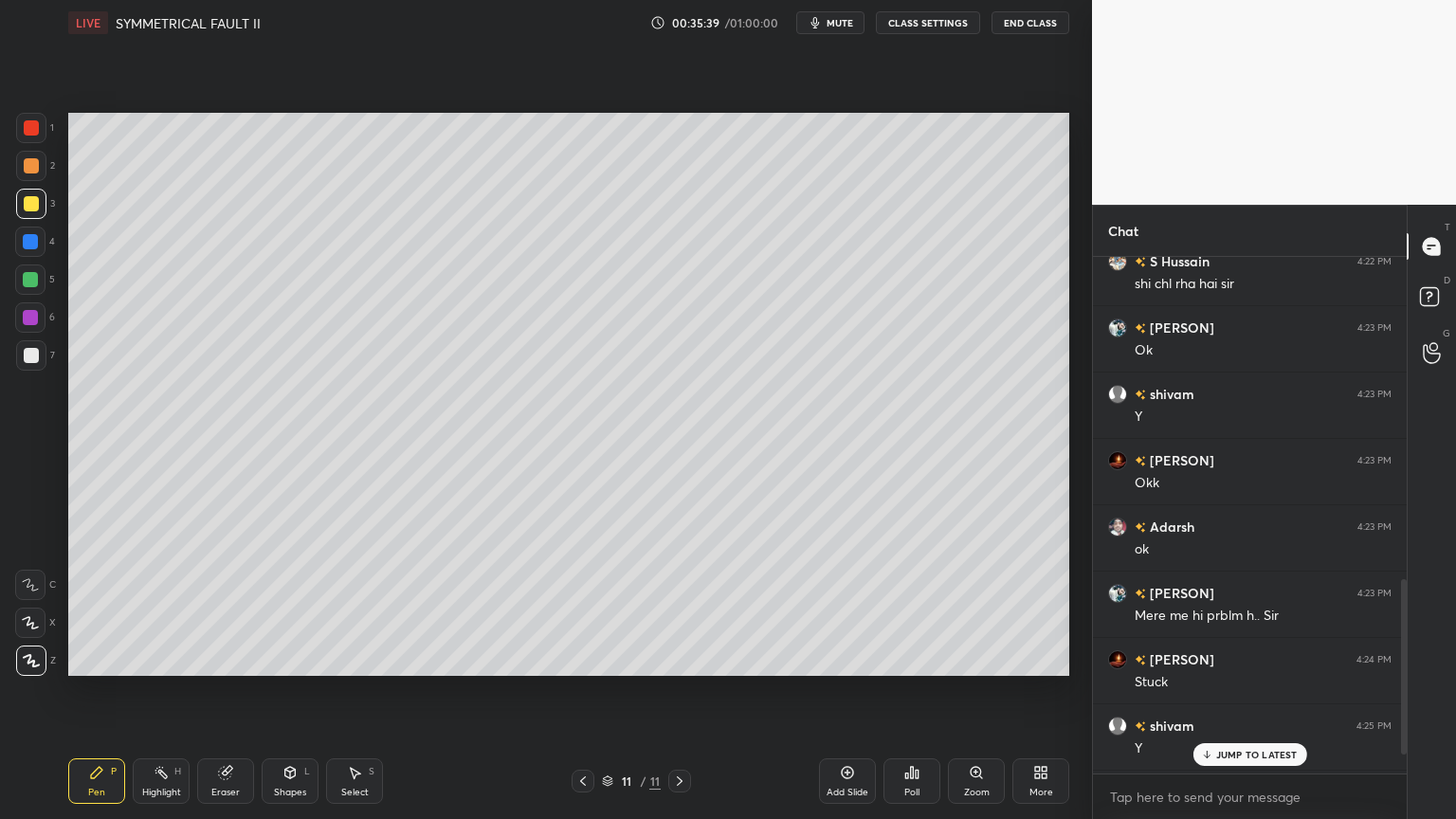 click on "[NAME] 4:22 PM Lecture sbme shi chl rha h kiya mere me voice kt kat ja rha or kisi me problem ho rha? [NAME] 4:22 PM shi chl rha hai sir [NAME] 4:23 PM Ok [NAME] 4:23 PM Y [NAME] 4:23 PM Okk [NAME] 4:23 PM ok [NAME] 4:23 PM Mere me hi prblm h.. Sir [NAME] 4:24 PM Stuck [NAME] 4:25 PM Y [NAME] 4:31 PM Sabhi ka thik hai Video [NAME] 4:32 PM ha JUMP TO LATEST Enable hand raising Enable raise hand to speak to learners. Once enabled, chat will be turned off temporarily. Enable x" at bounding box center [1249, 537] 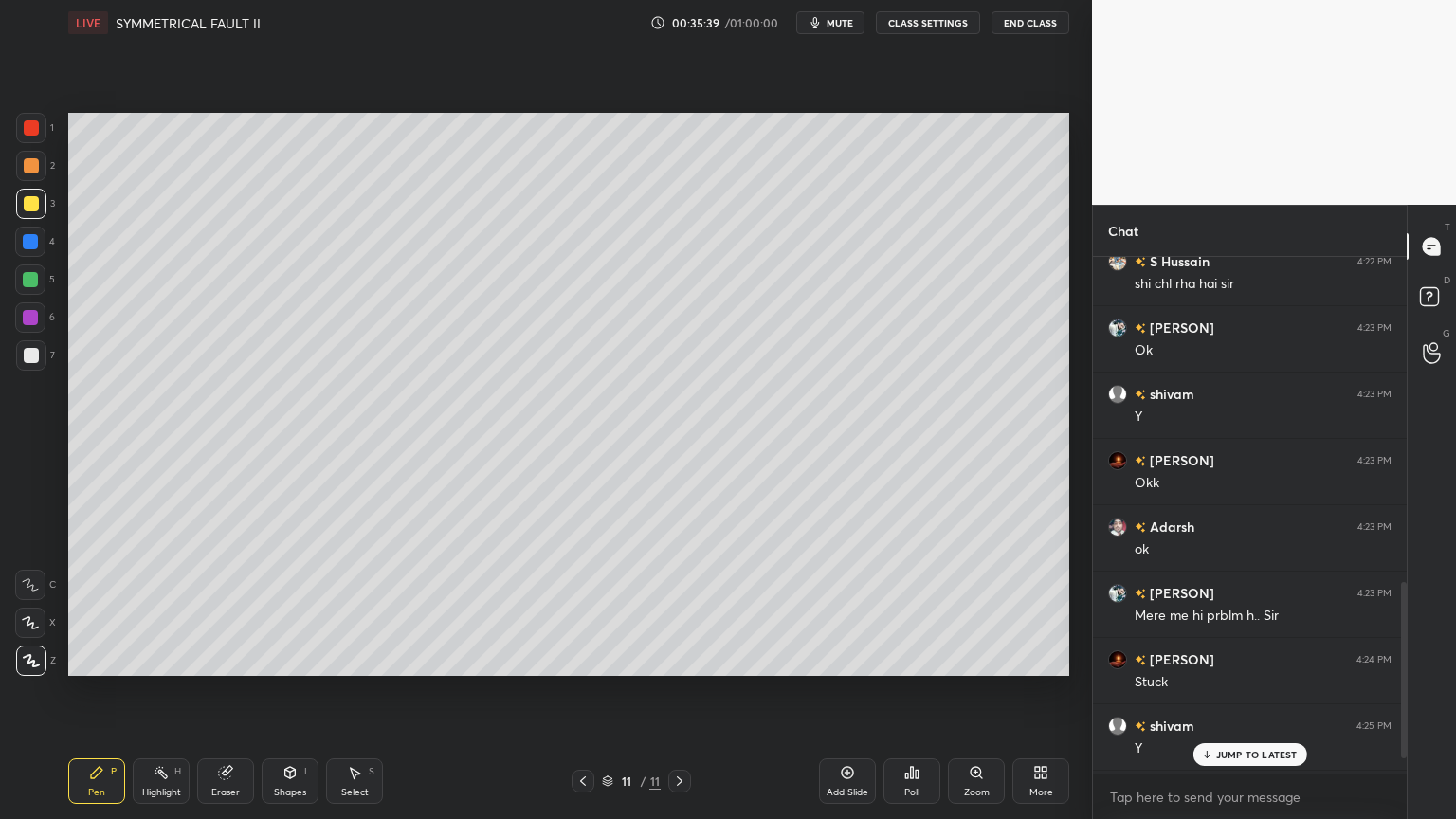 scroll, scrollTop: 1137, scrollLeft: 0, axis: vertical 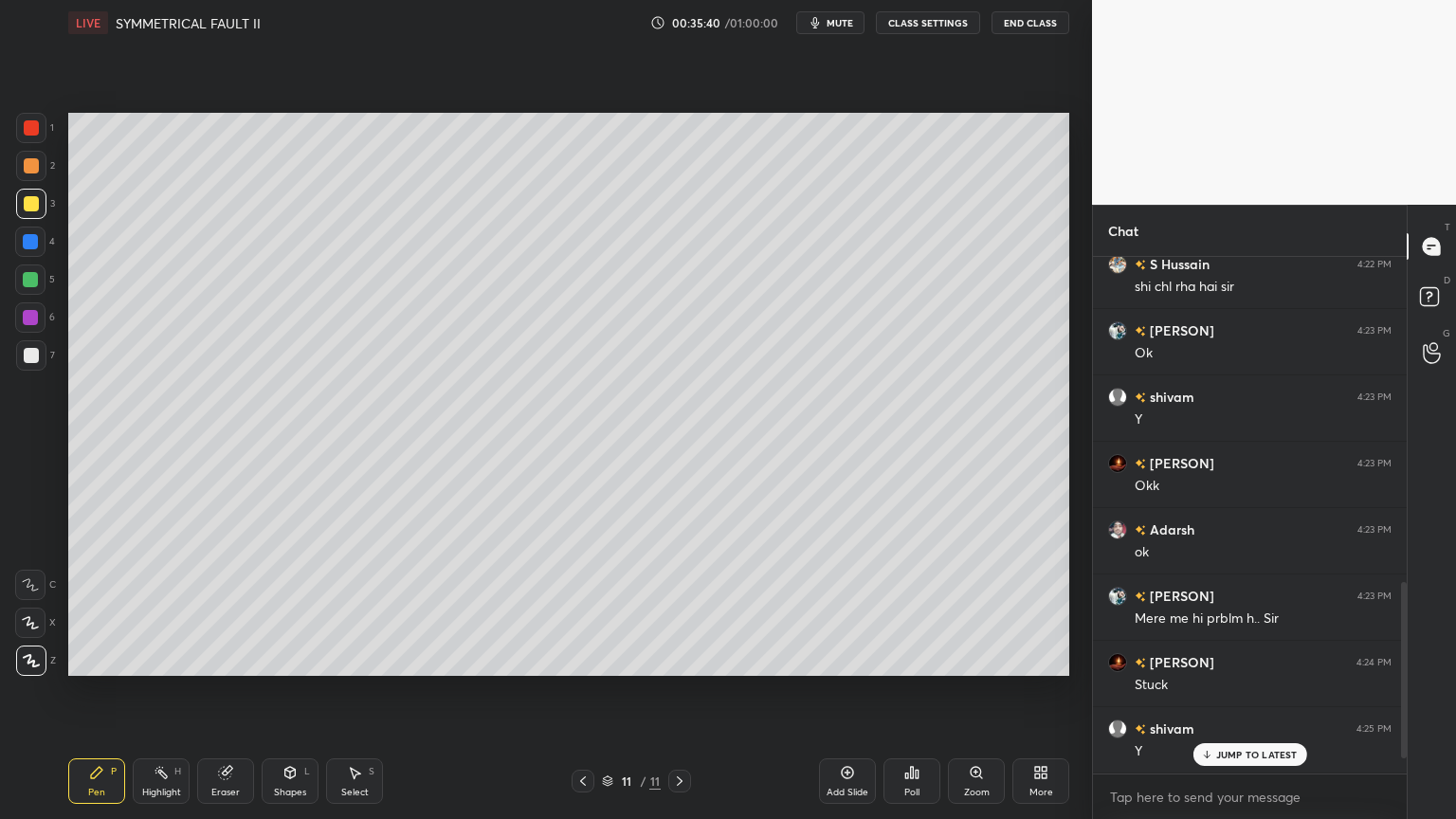 drag, startPoint x: 1408, startPoint y: 739, endPoint x: 1399, endPoint y: 784, distance: 45.891176 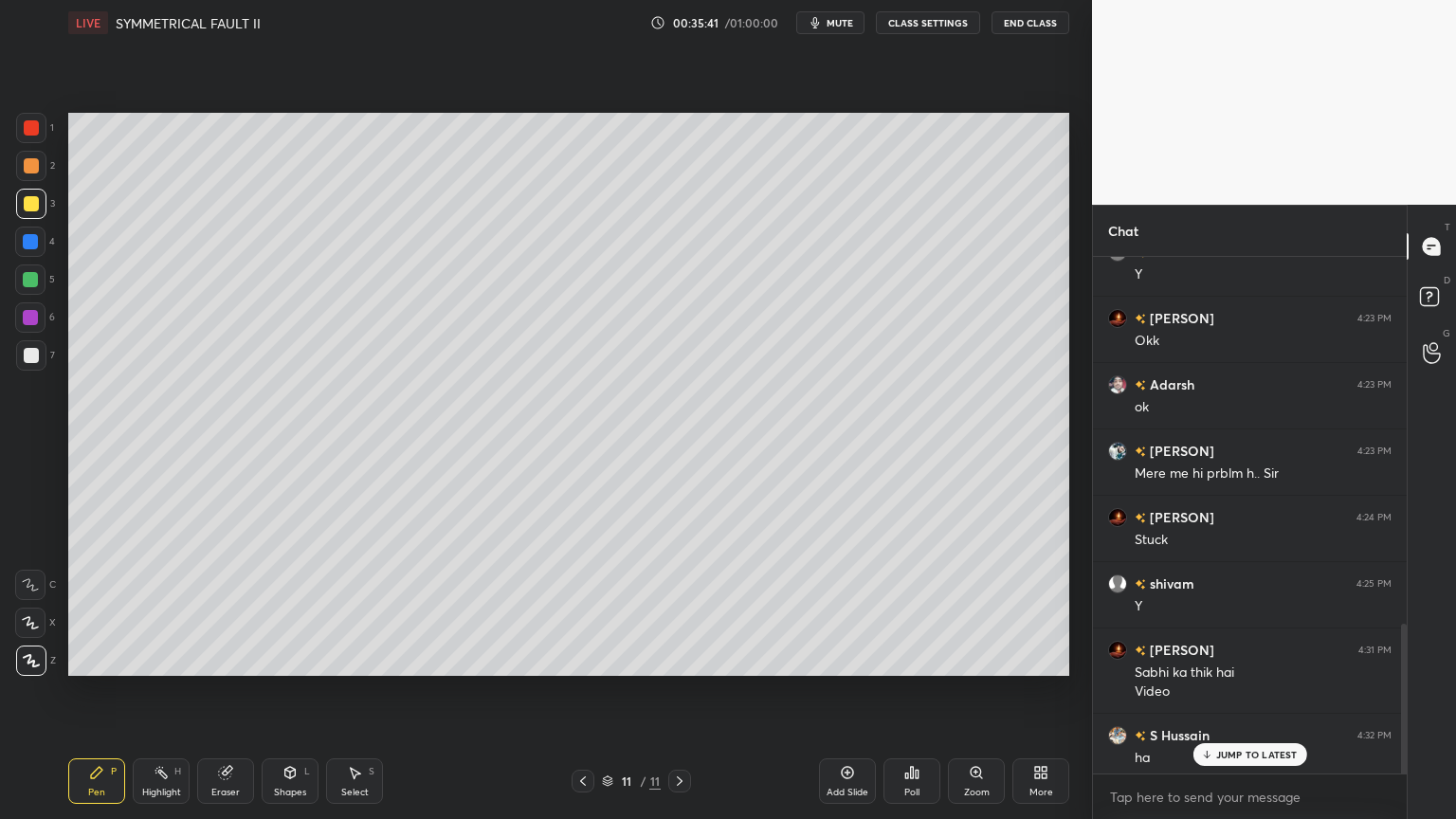 scroll, scrollTop: 1288, scrollLeft: 0, axis: vertical 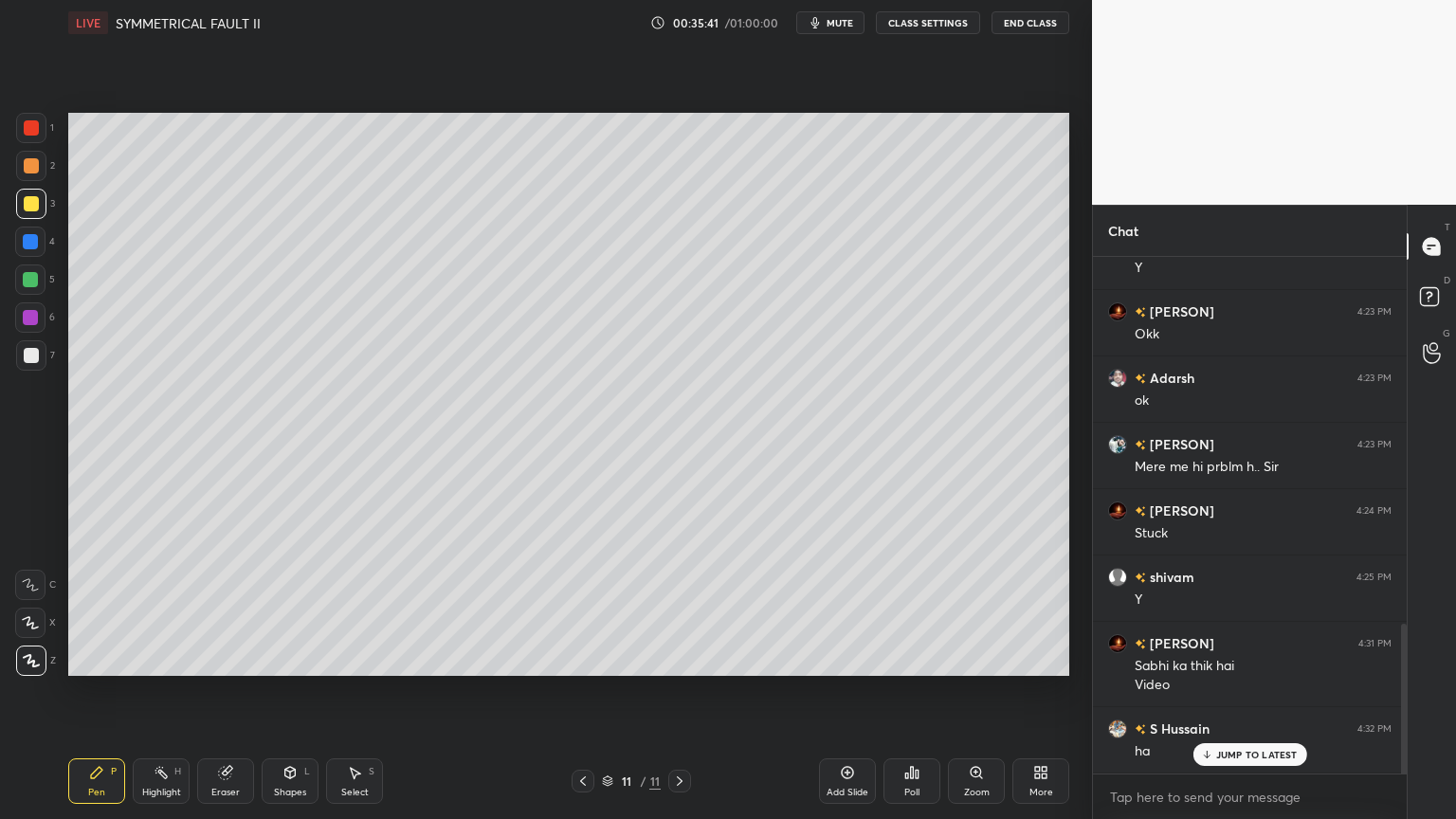 click on "[NAME] 4:23 PM Ok [NAME] 4:23 PM Y [NAME] 4:23 PM Okk [NAME] 4:23 PM ok [NAME] 4:23 PM Mere me hi prblm h.. Sir [NAME] 4:24 PM Stuck [NAME] 4:25 PM Y [NAME] 4:31 PM Sabhi ka thik hai Video [NAME] 4:32 PM ha JUMP TO LATEST Enable hand raising Enable raise hand to speak to learners. Once enabled, chat will be turned off temporarily. Enable x" at bounding box center [1249, 537] 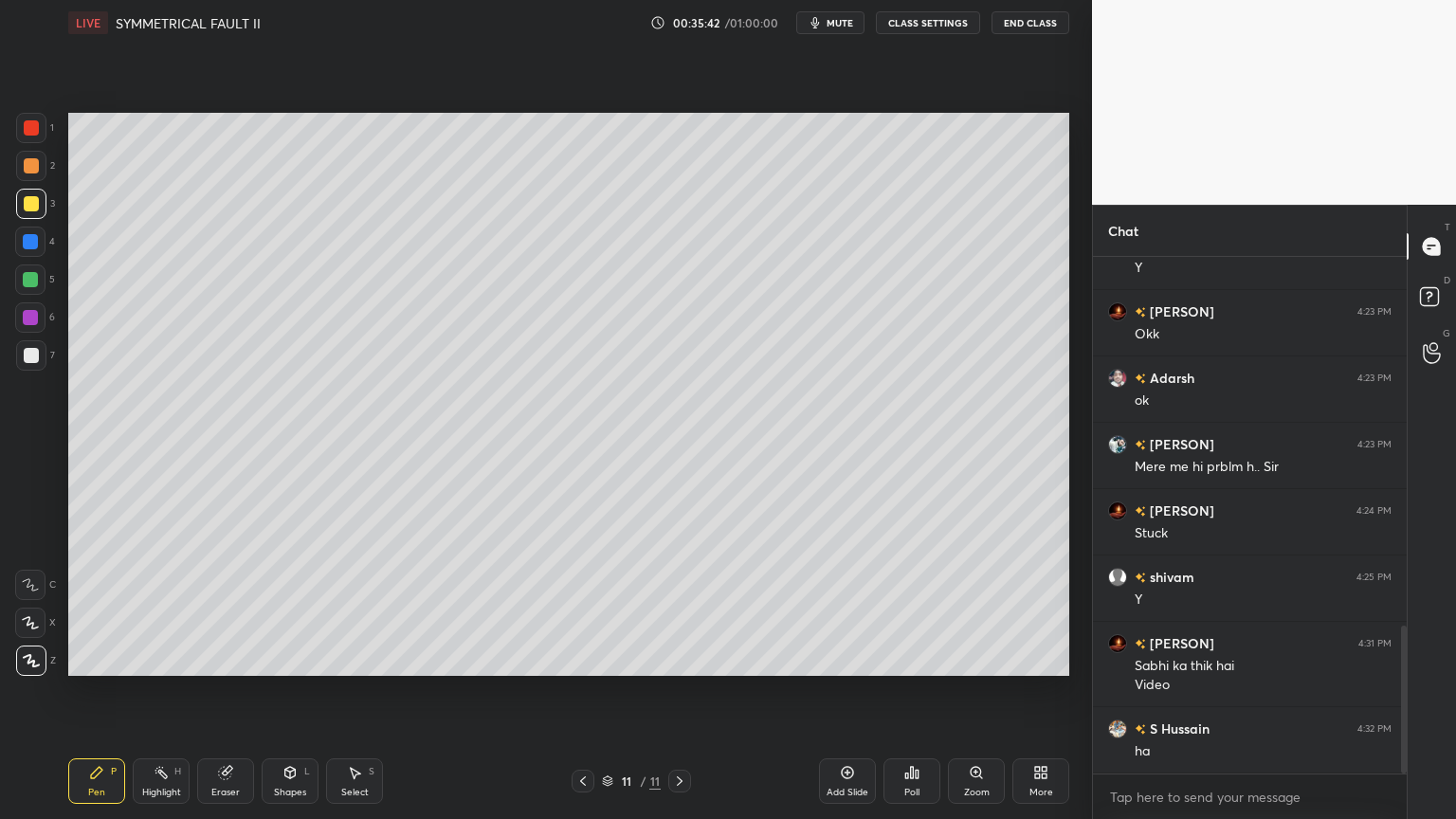 drag, startPoint x: 1406, startPoint y: 753, endPoint x: 1404, endPoint y: 774, distance: 21.095023 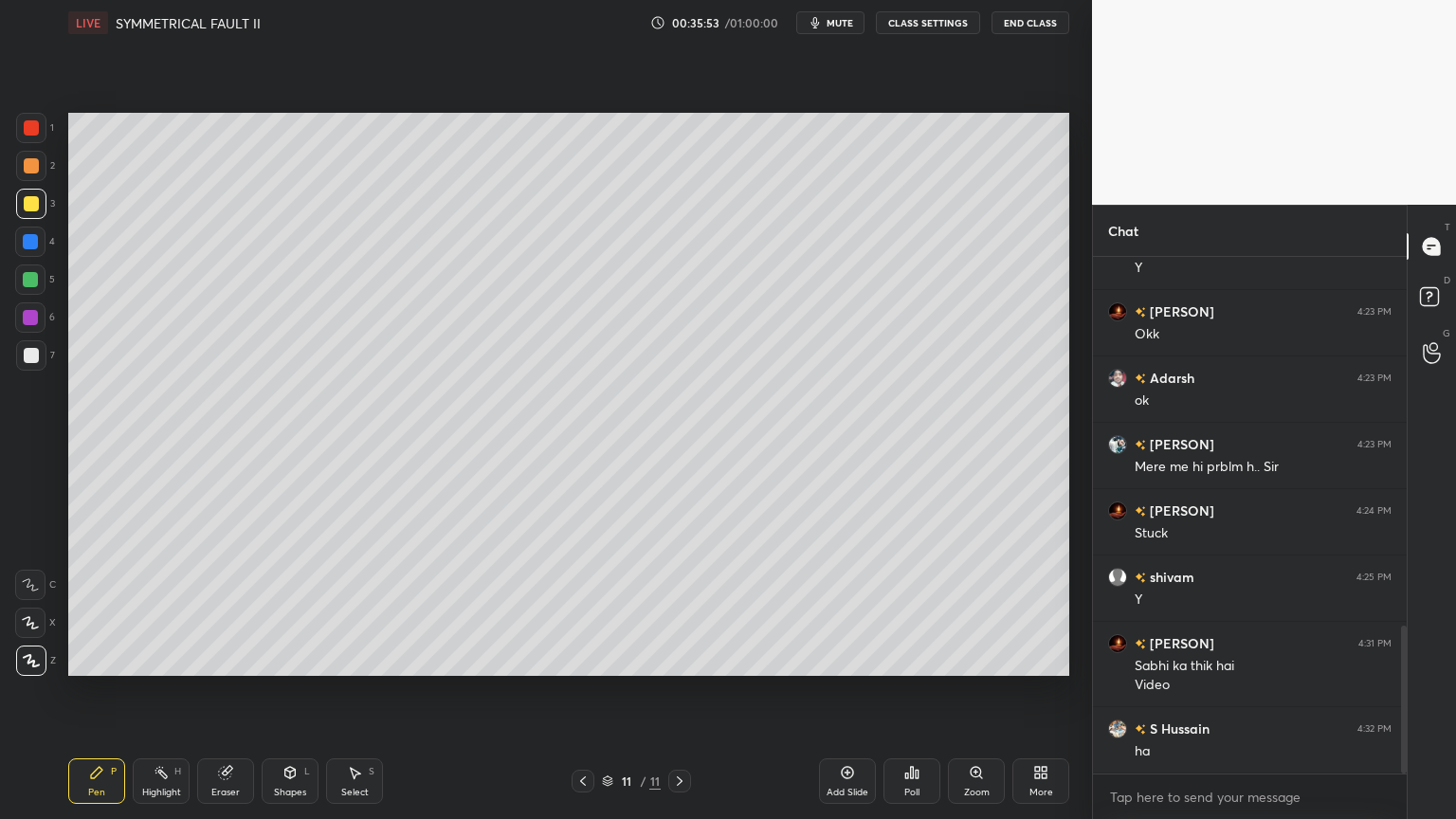click 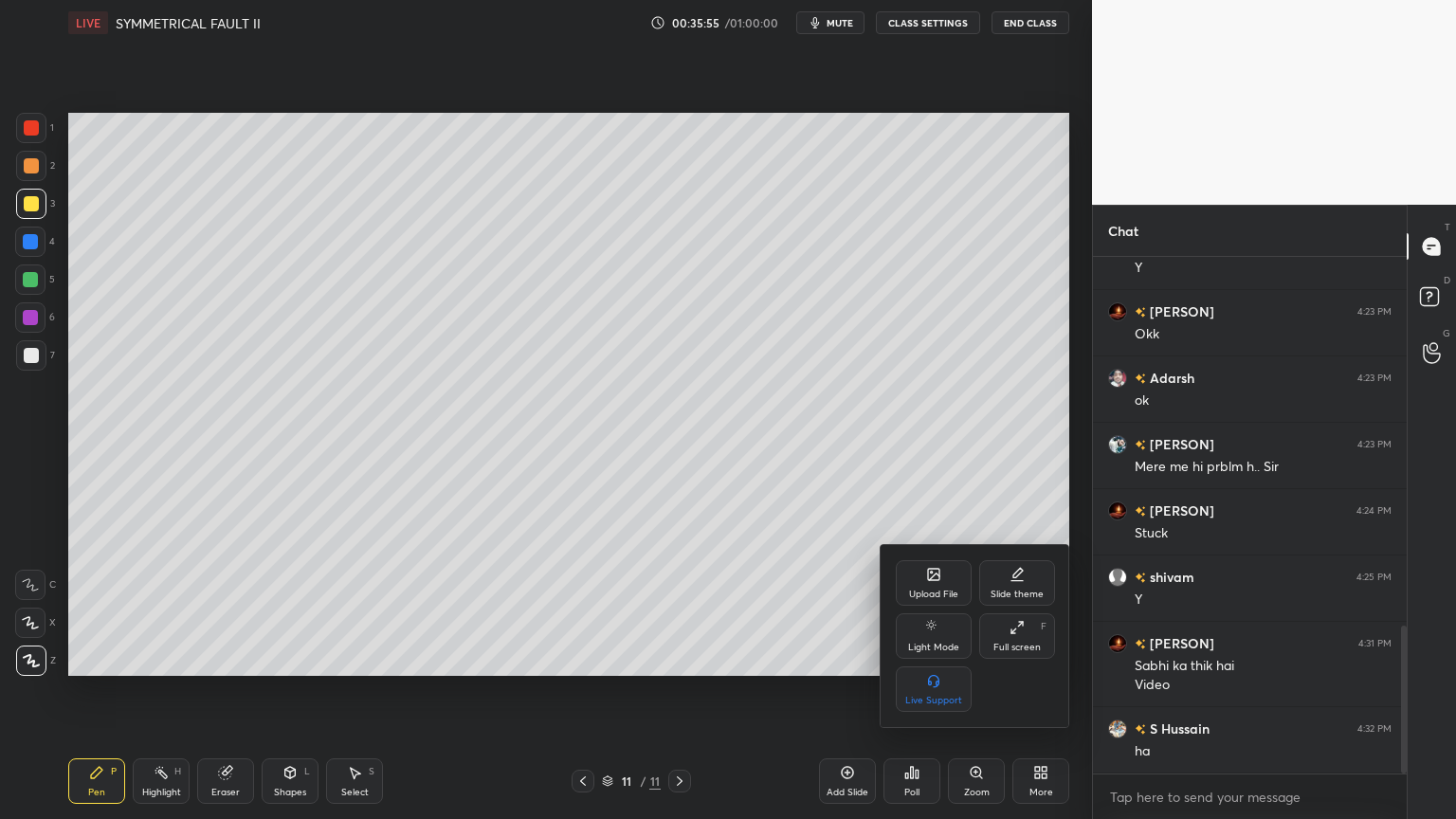 click on "Upload File" at bounding box center [934, 594] 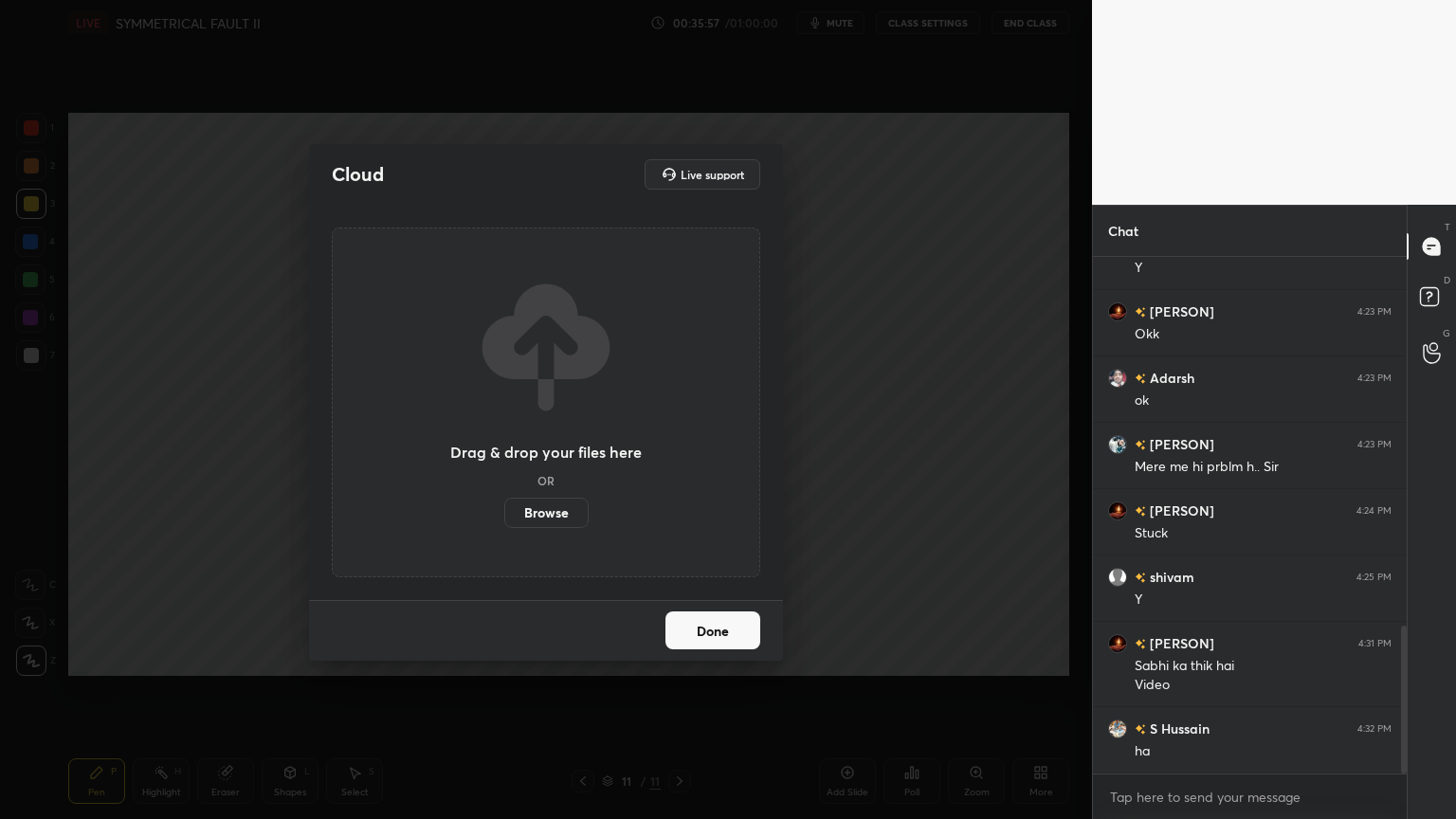 drag, startPoint x: 562, startPoint y: 519, endPoint x: 589, endPoint y: 559, distance: 48.259714 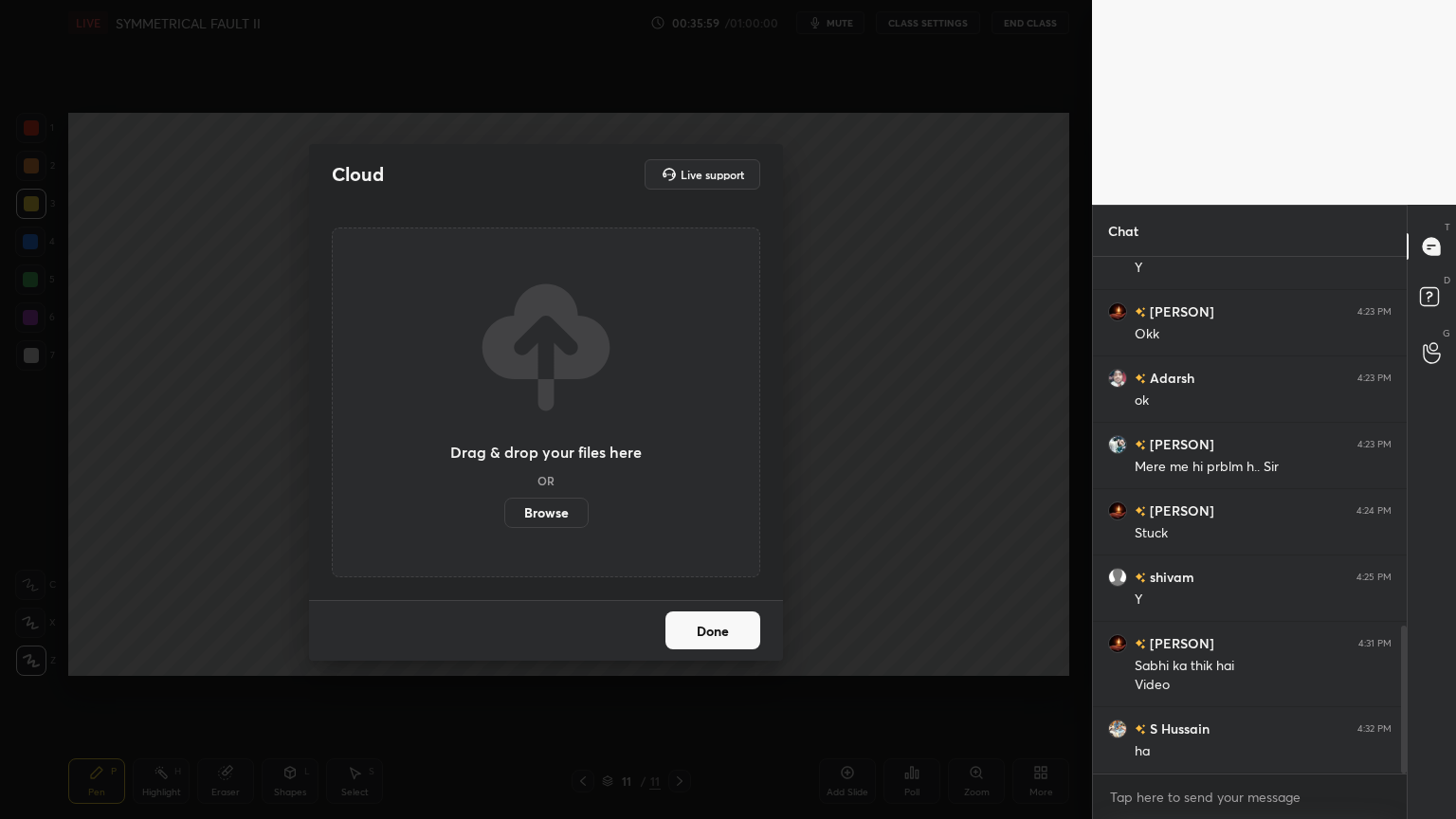 click on "Cloud Live support Drag & drop your files here OR Browse Done" at bounding box center [546, 410] 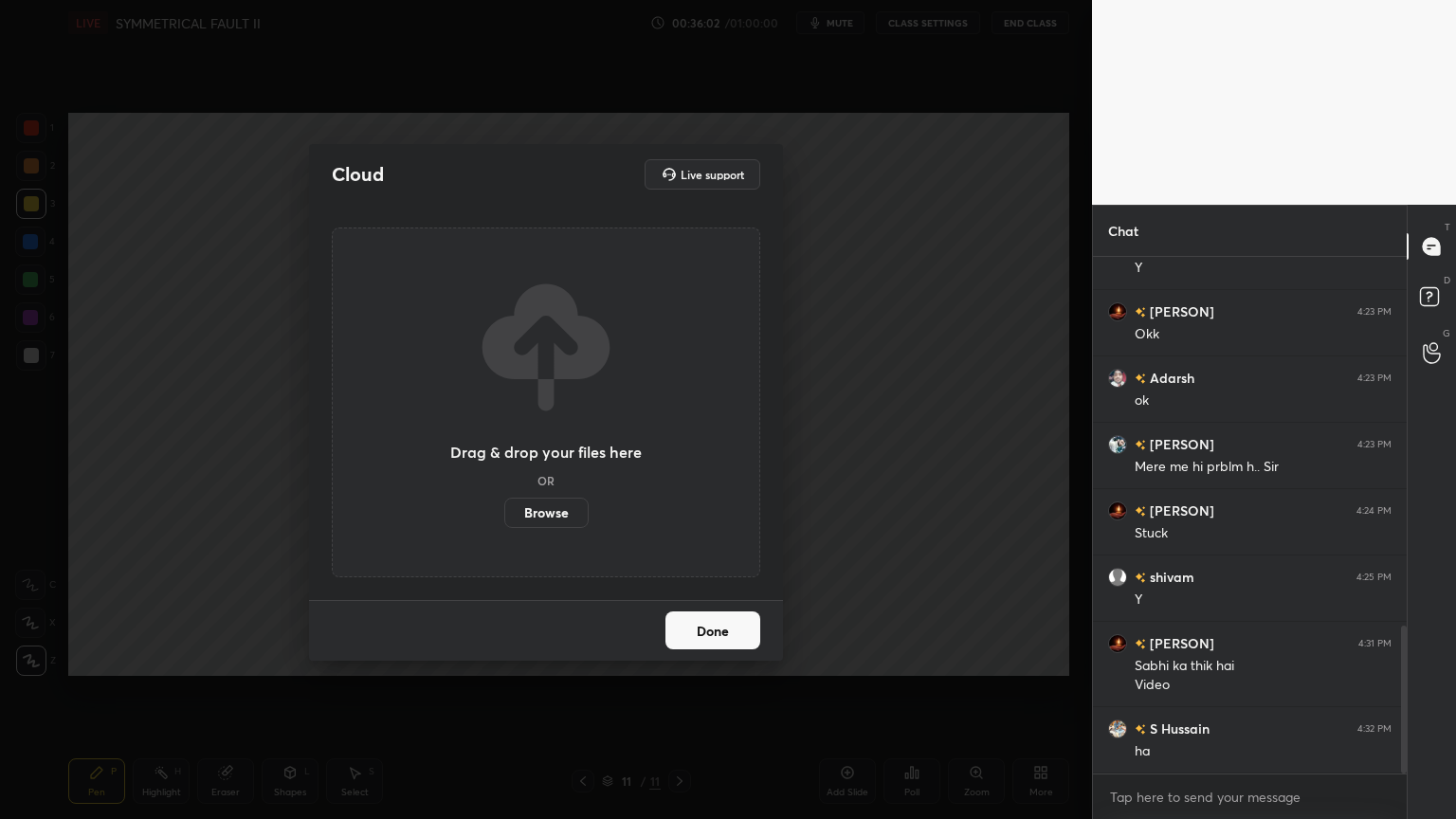 click on "Done" at bounding box center [713, 630] 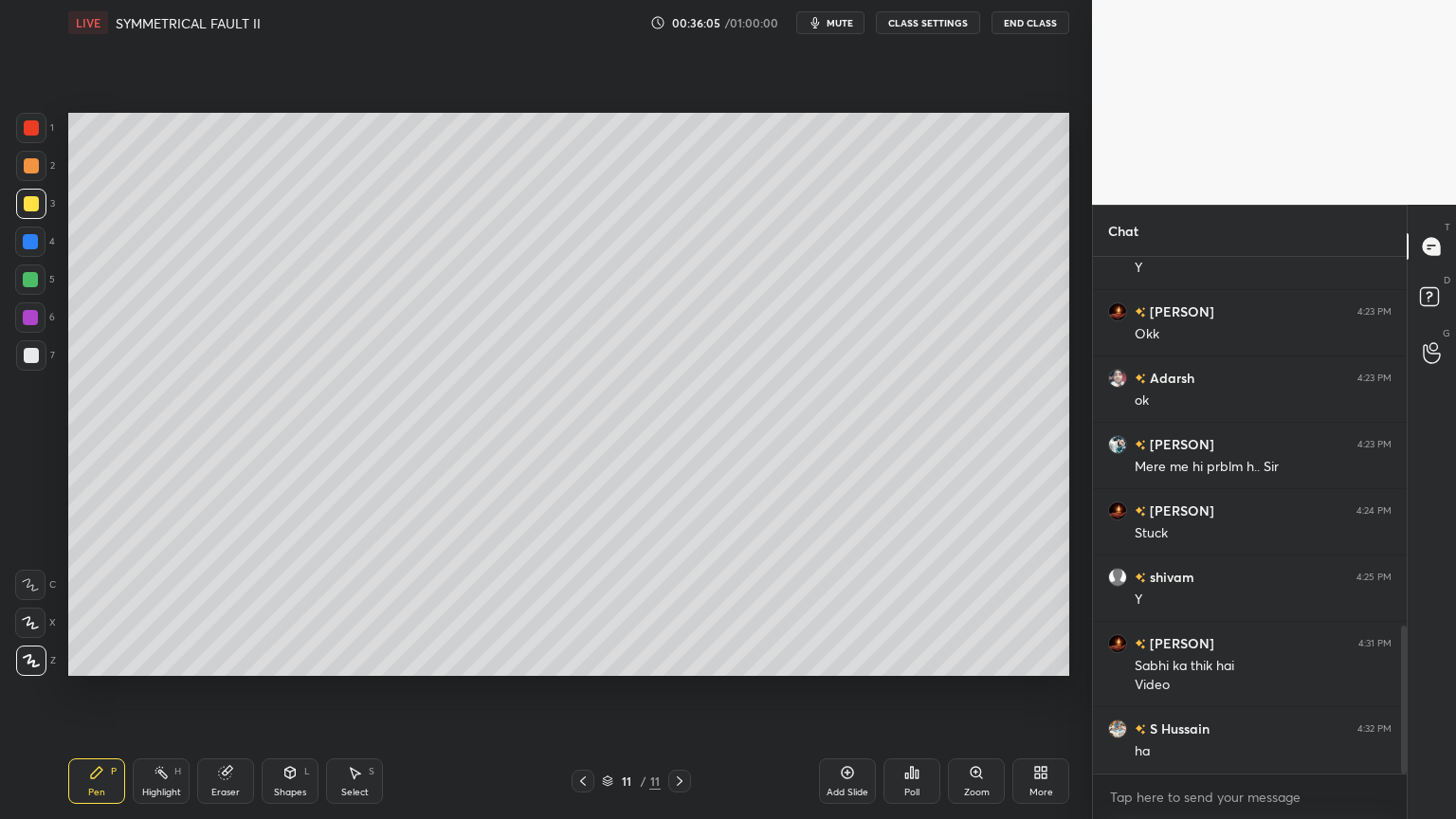 click on "Shapes L" at bounding box center [290, 781] 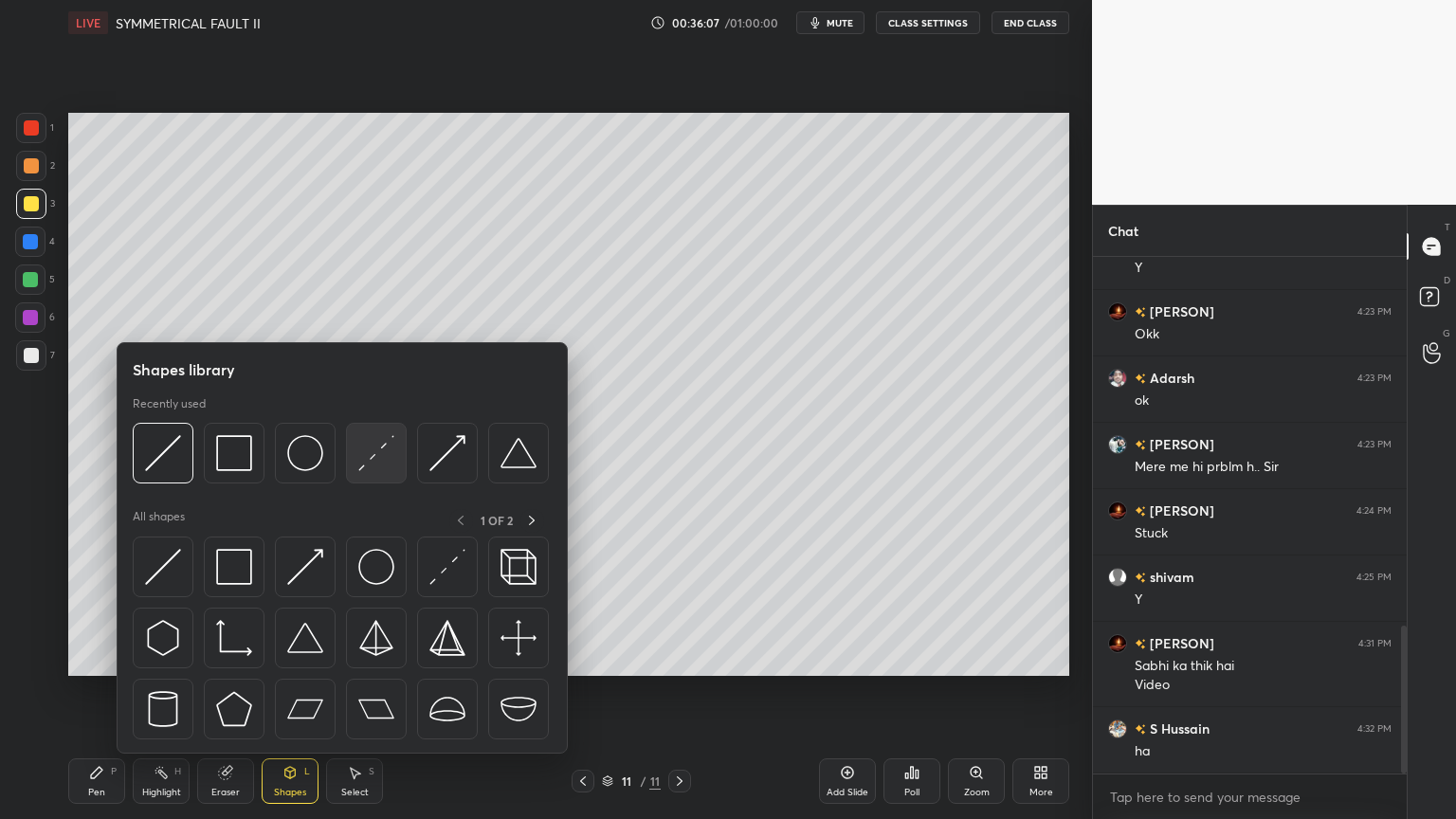 click at bounding box center (376, 453) 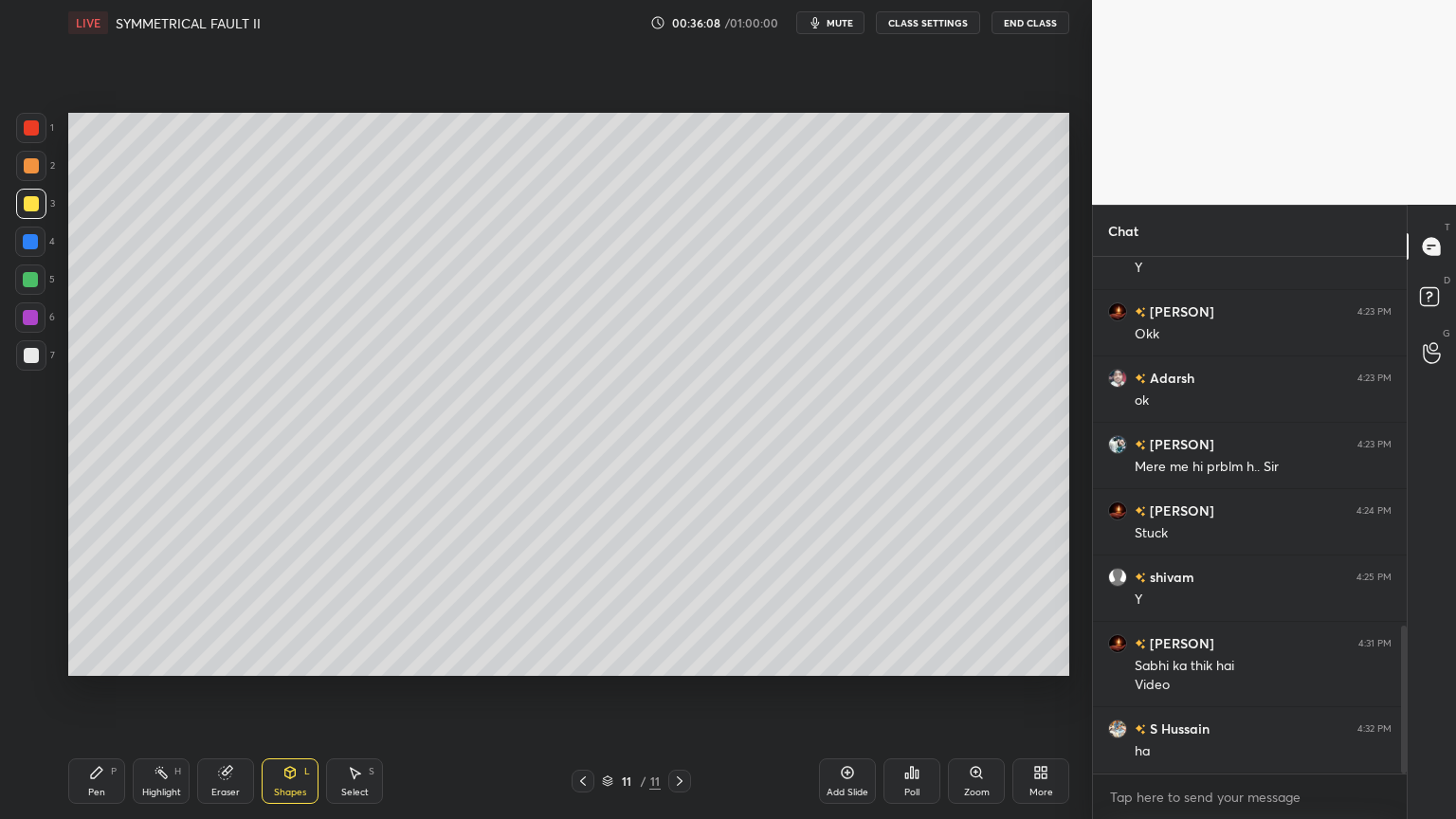 click at bounding box center [31, 204] 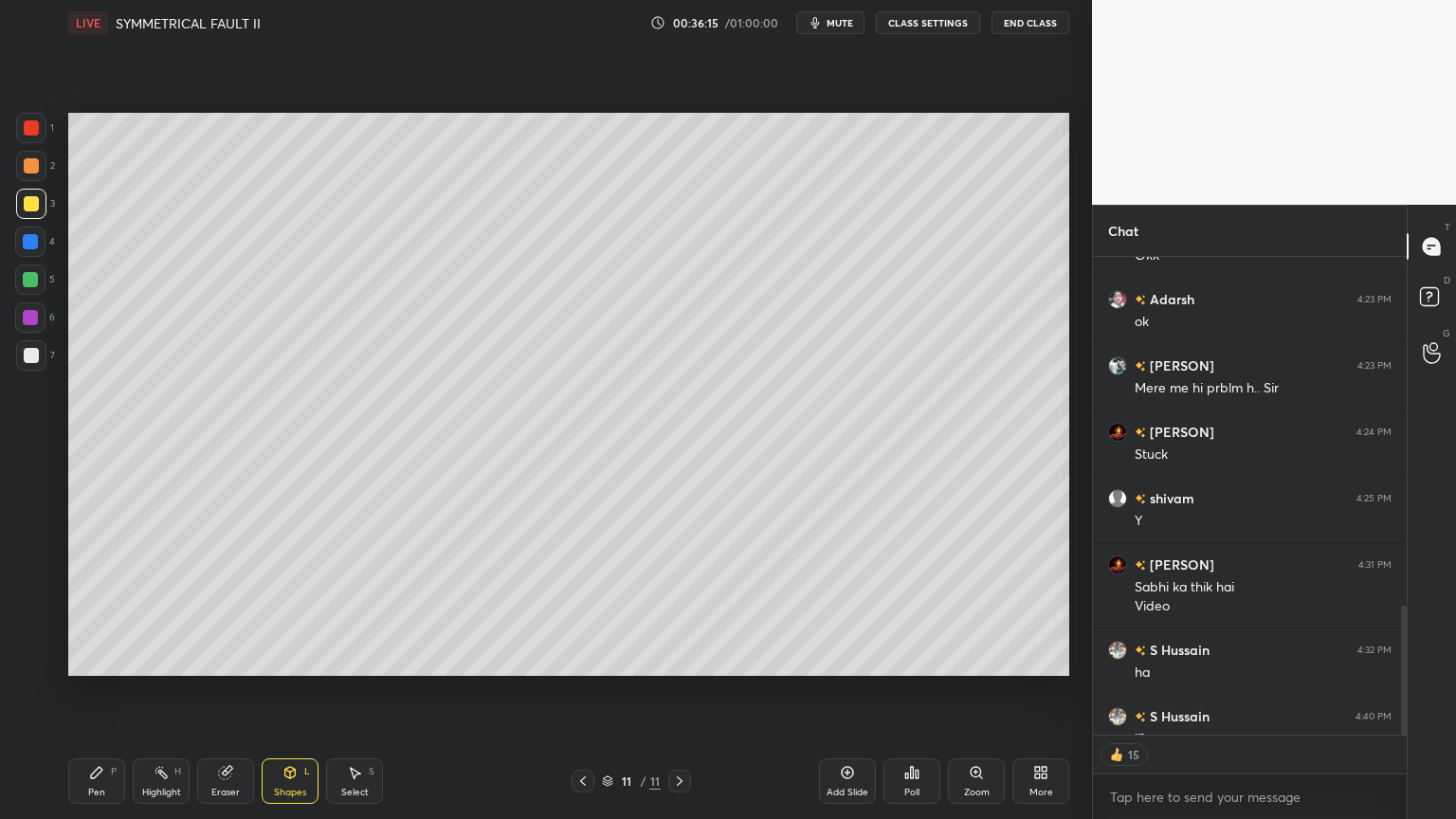 click on "Pen P" at bounding box center (97, 781) 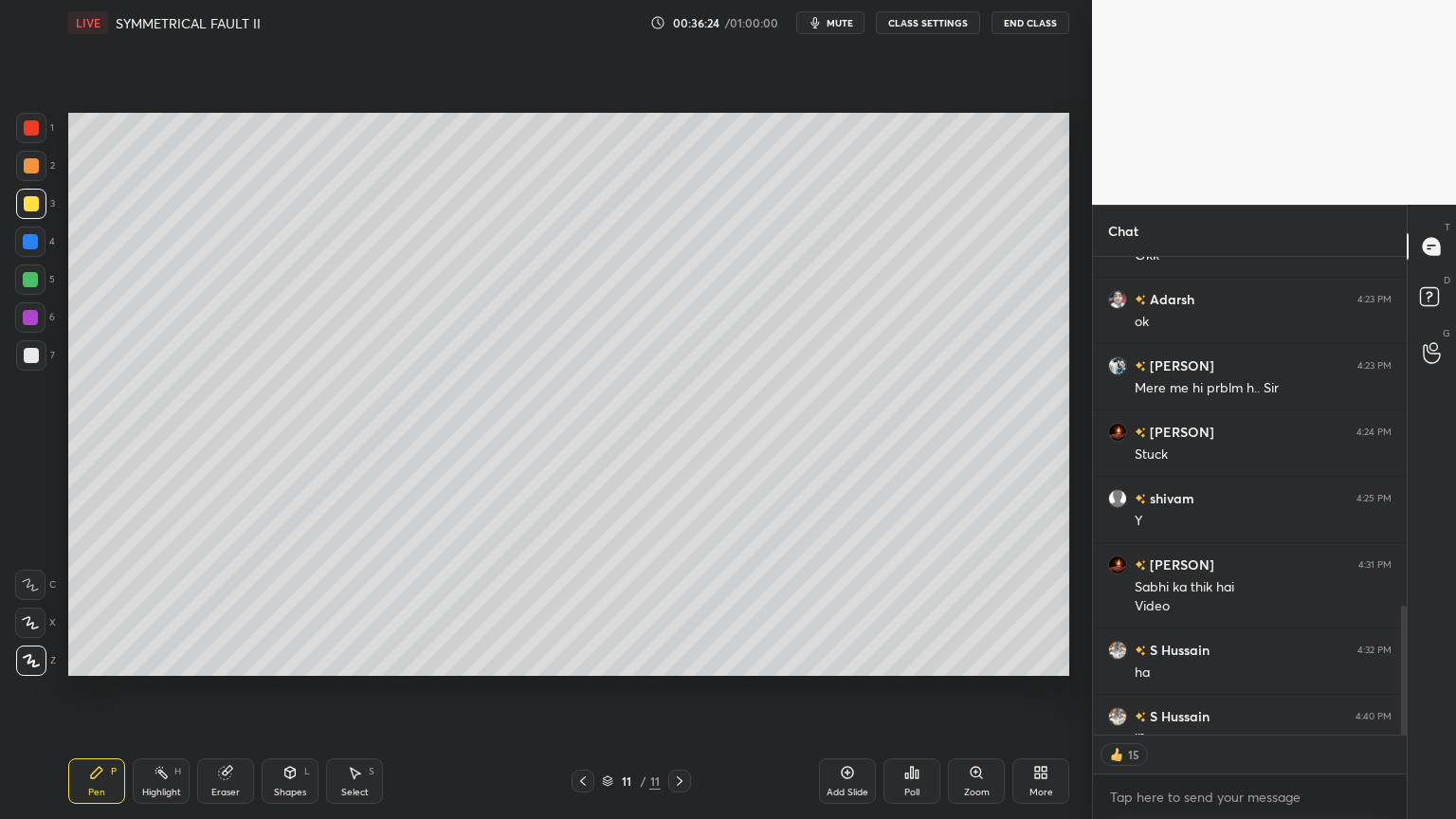 scroll, scrollTop: 7, scrollLeft: 6, axis: both 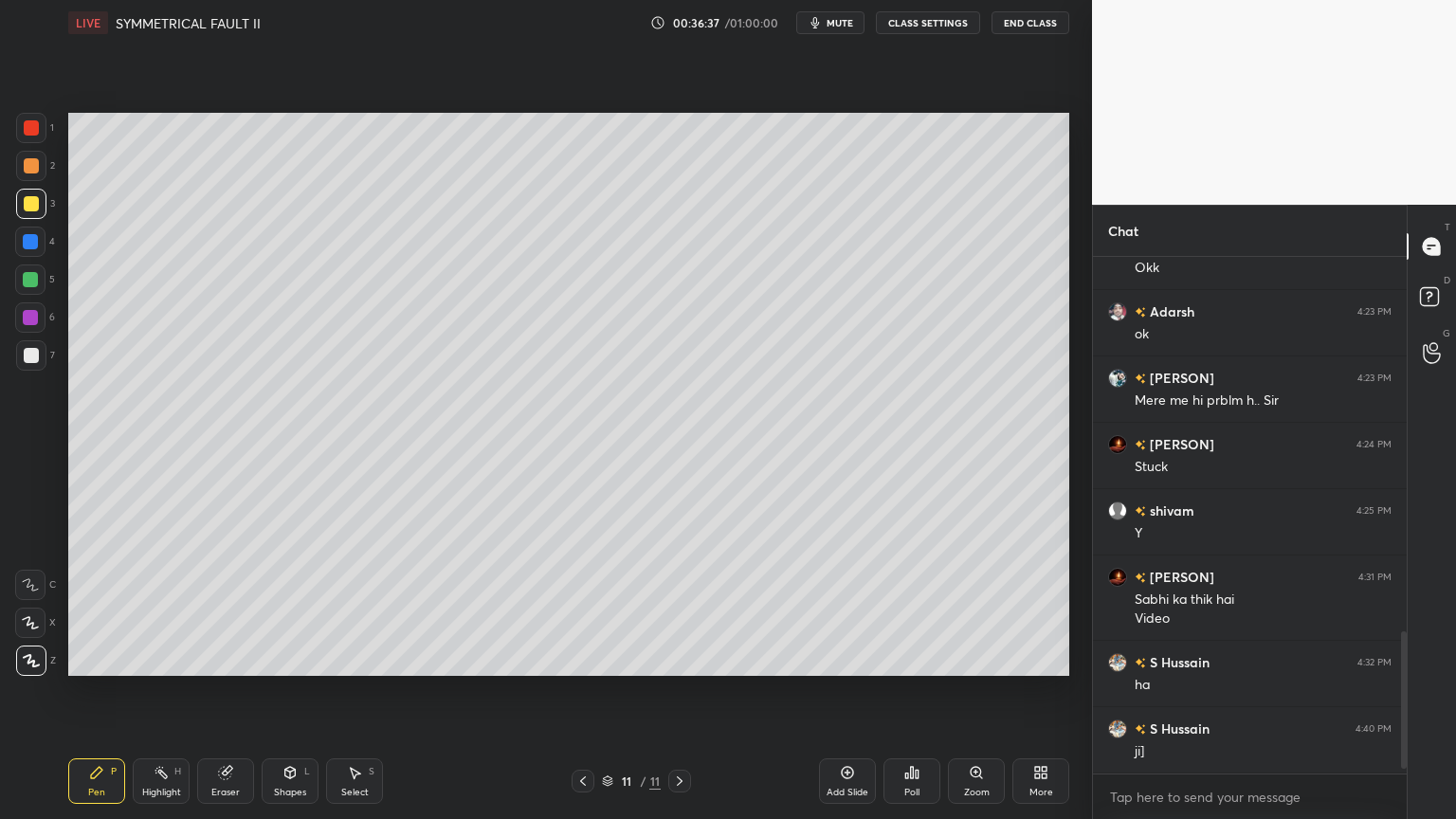 click 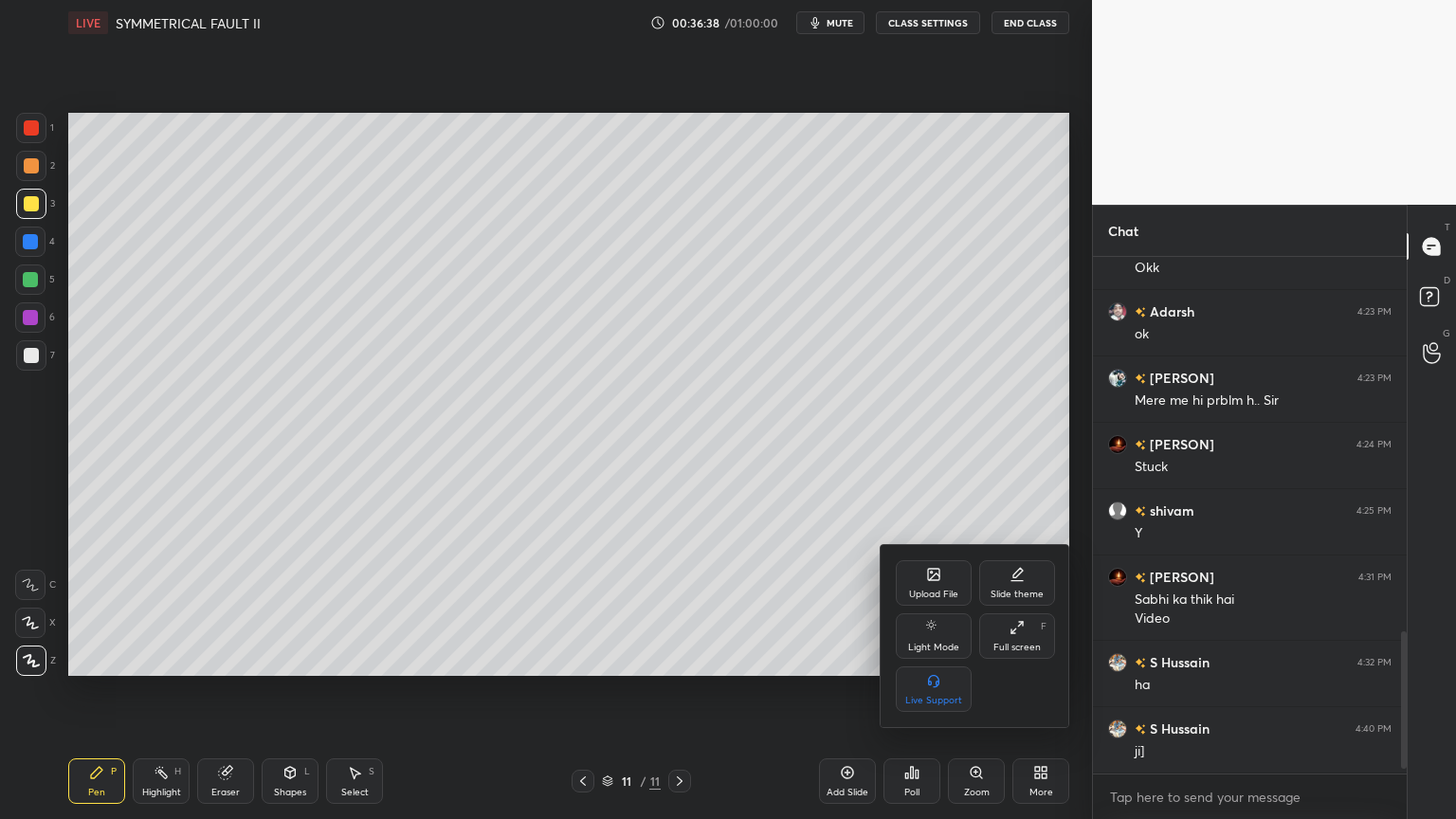 click on "Upload File" at bounding box center (934, 594) 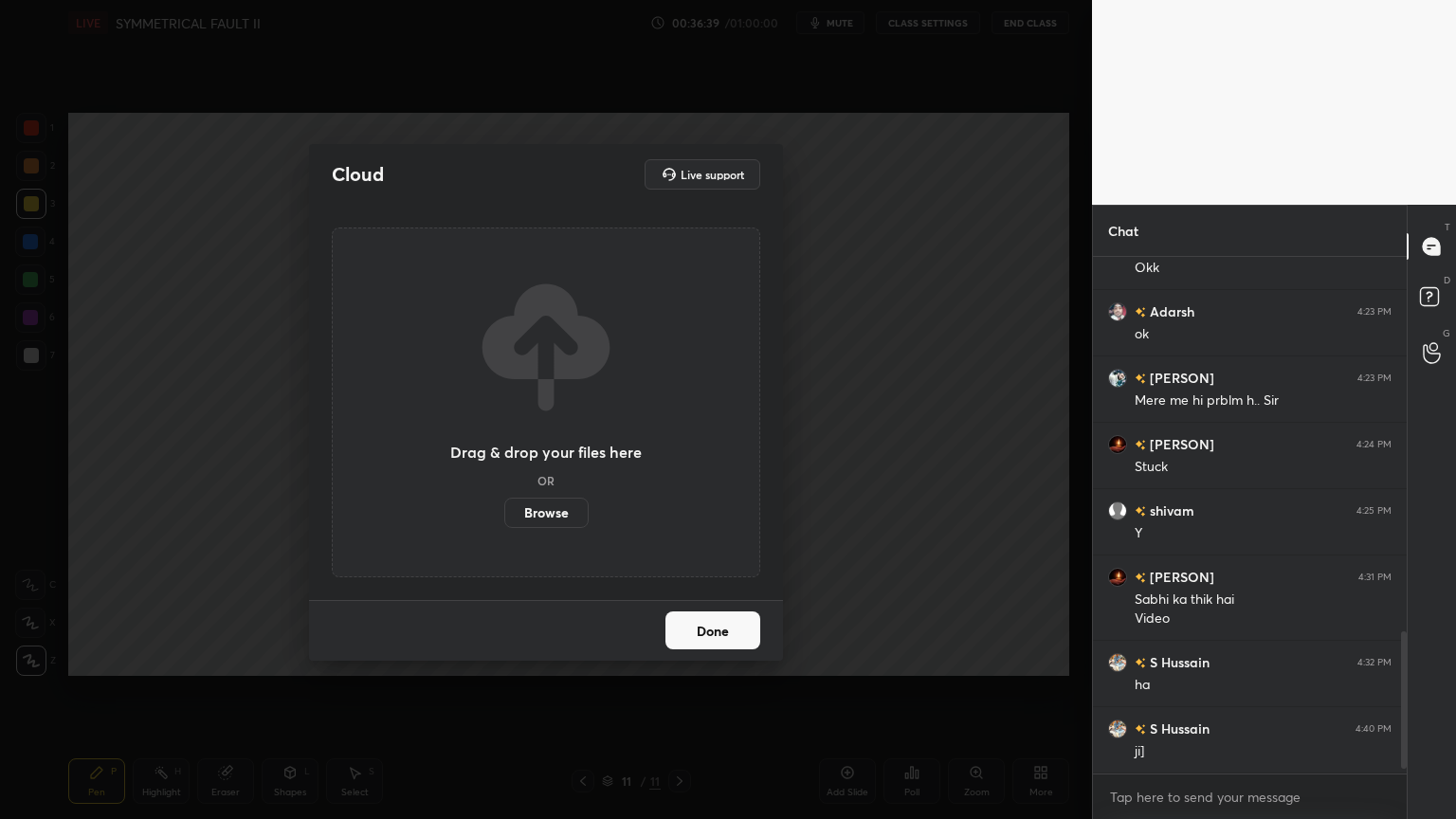 click on "Browse" at bounding box center [546, 513] 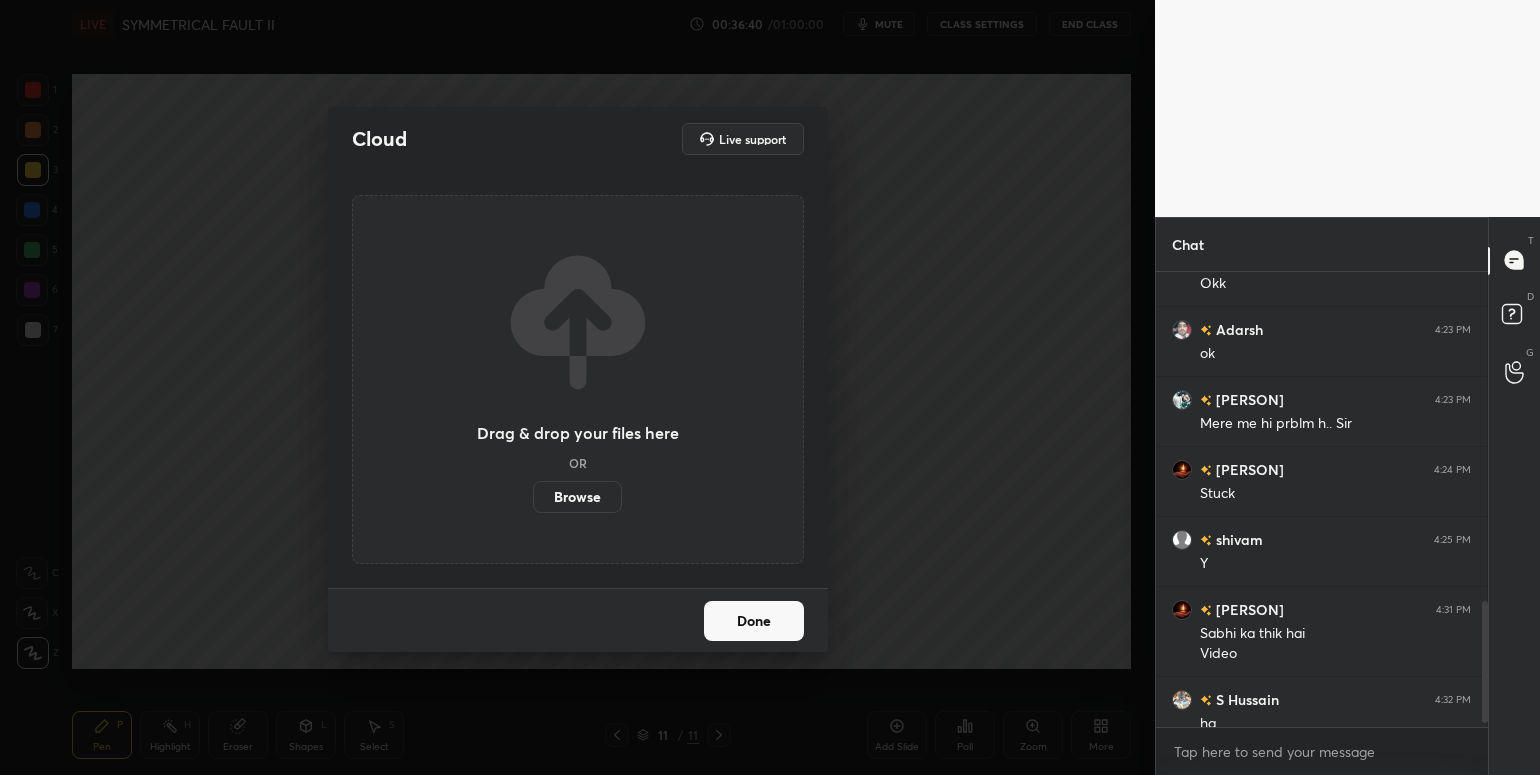 scroll, scrollTop: 99352, scrollLeft: 98924, axis: both 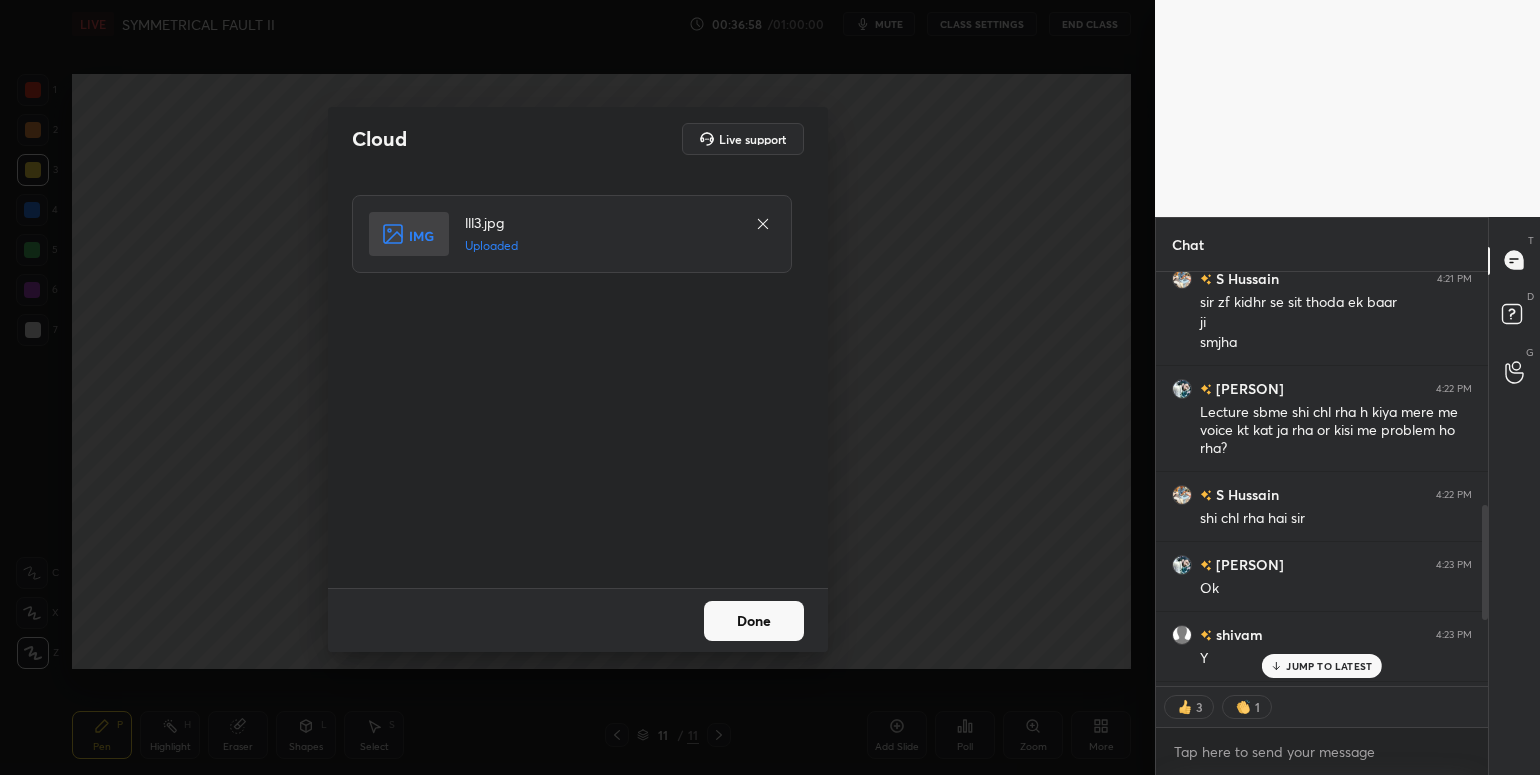 click on "Done" at bounding box center (754, 621) 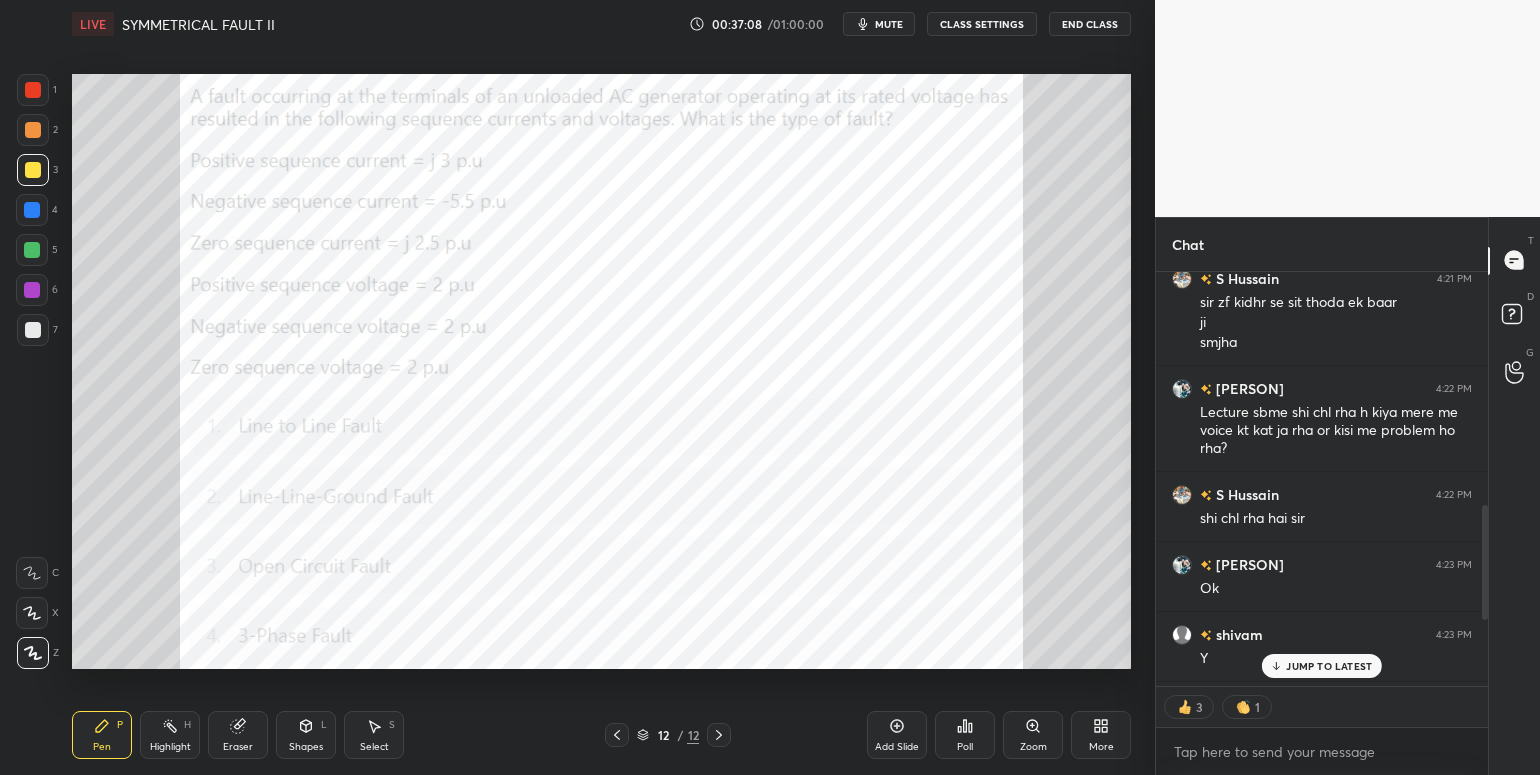 type on "x" 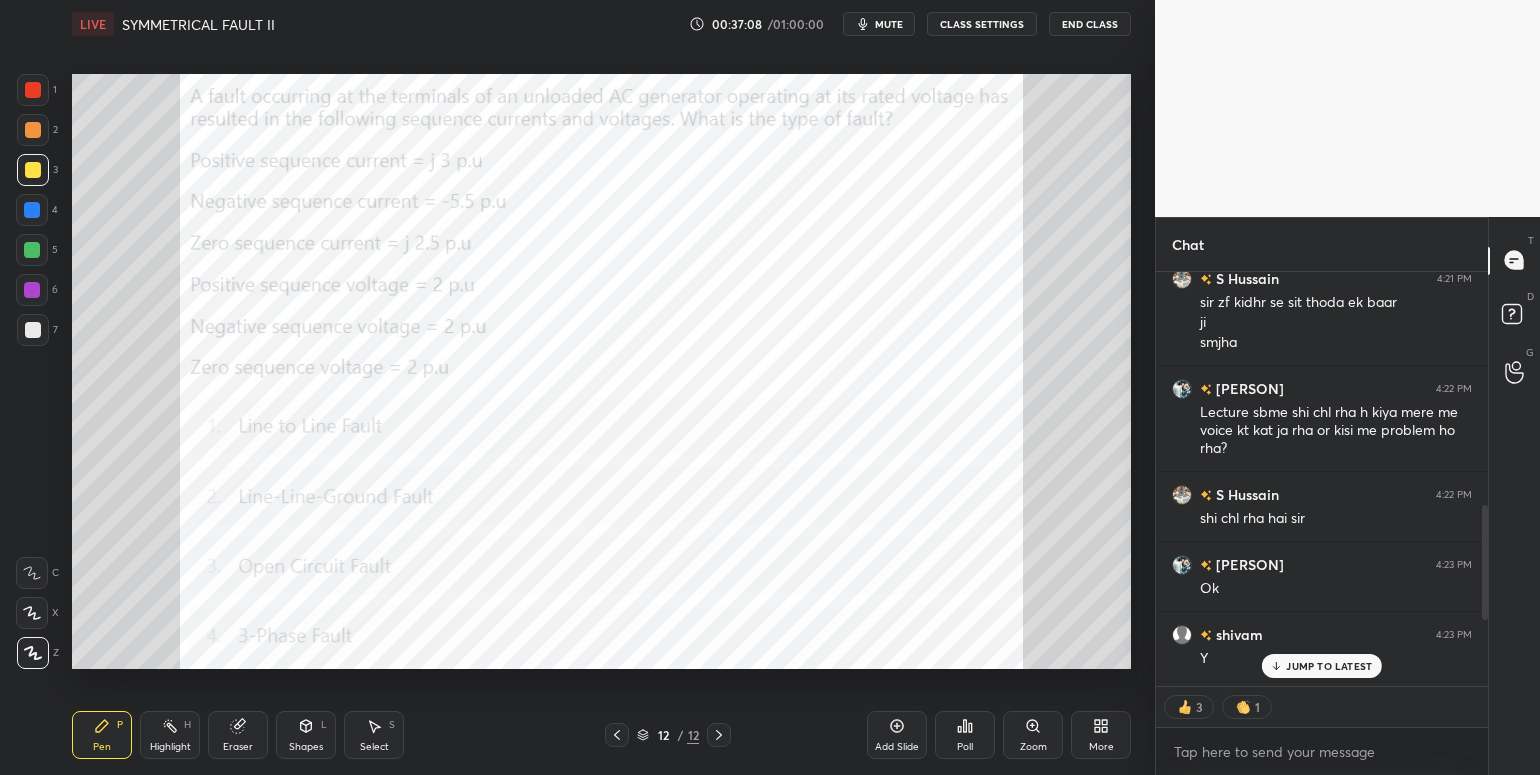 scroll, scrollTop: 6, scrollLeft: 6, axis: both 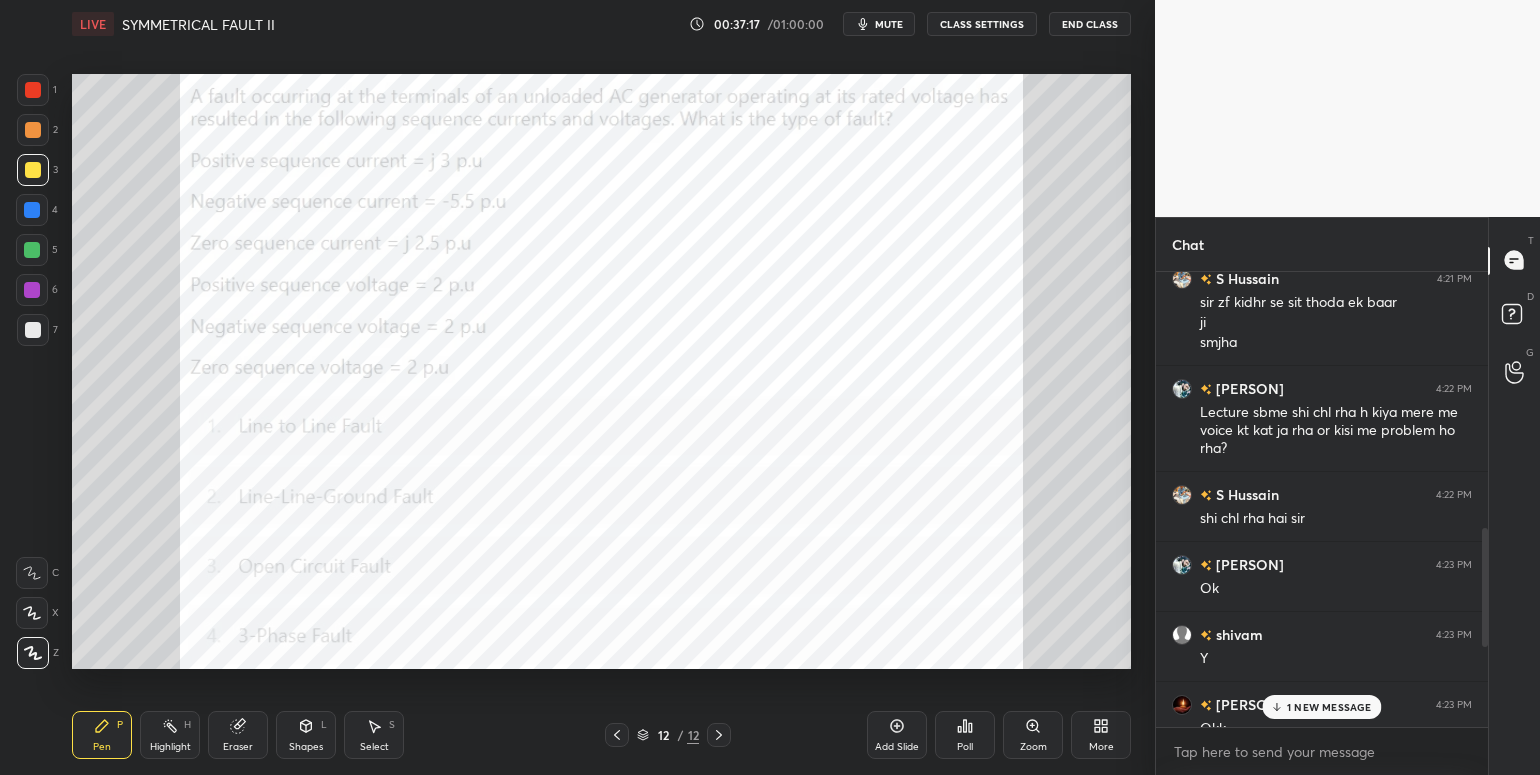 click 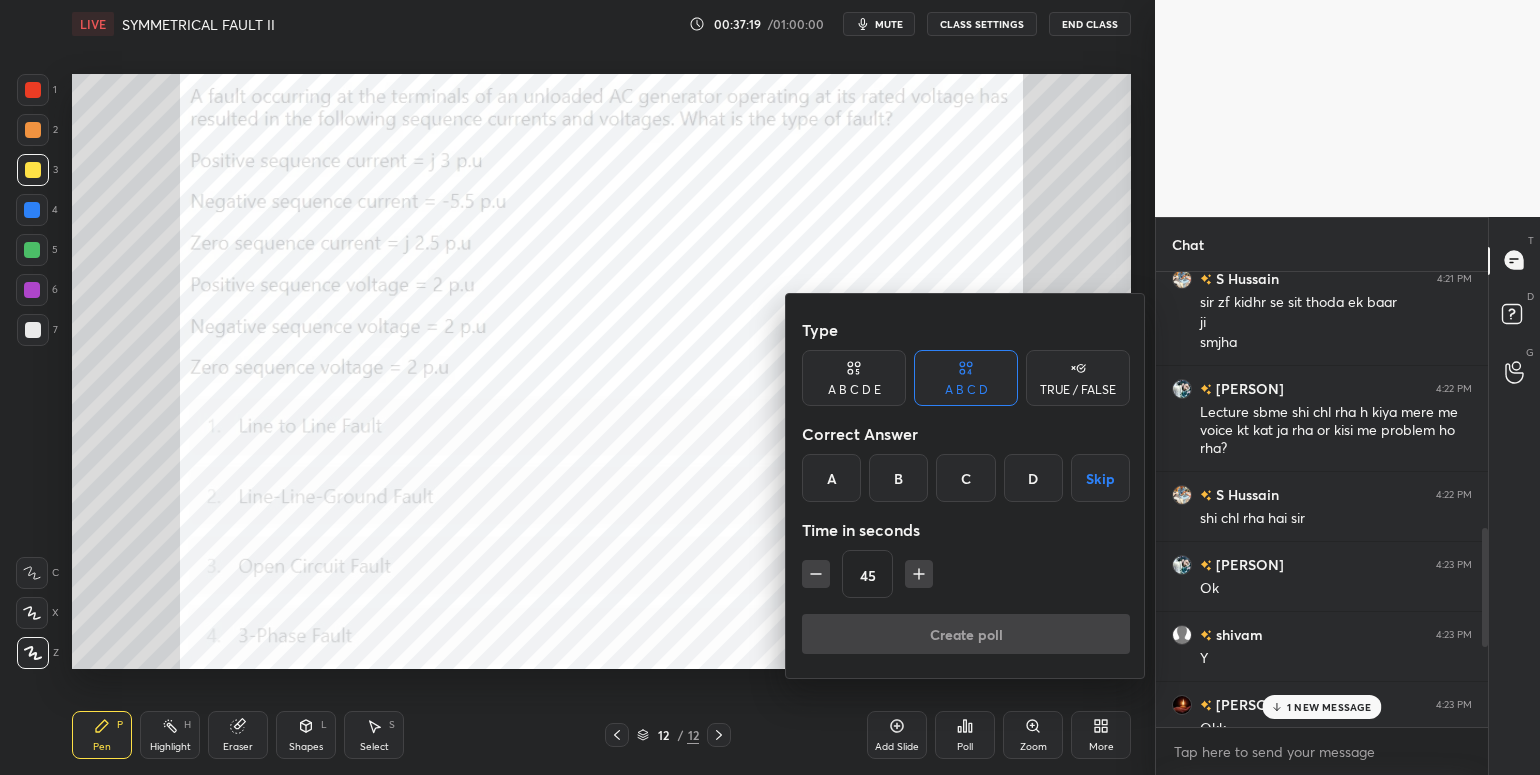 click on "B" at bounding box center (898, 478) 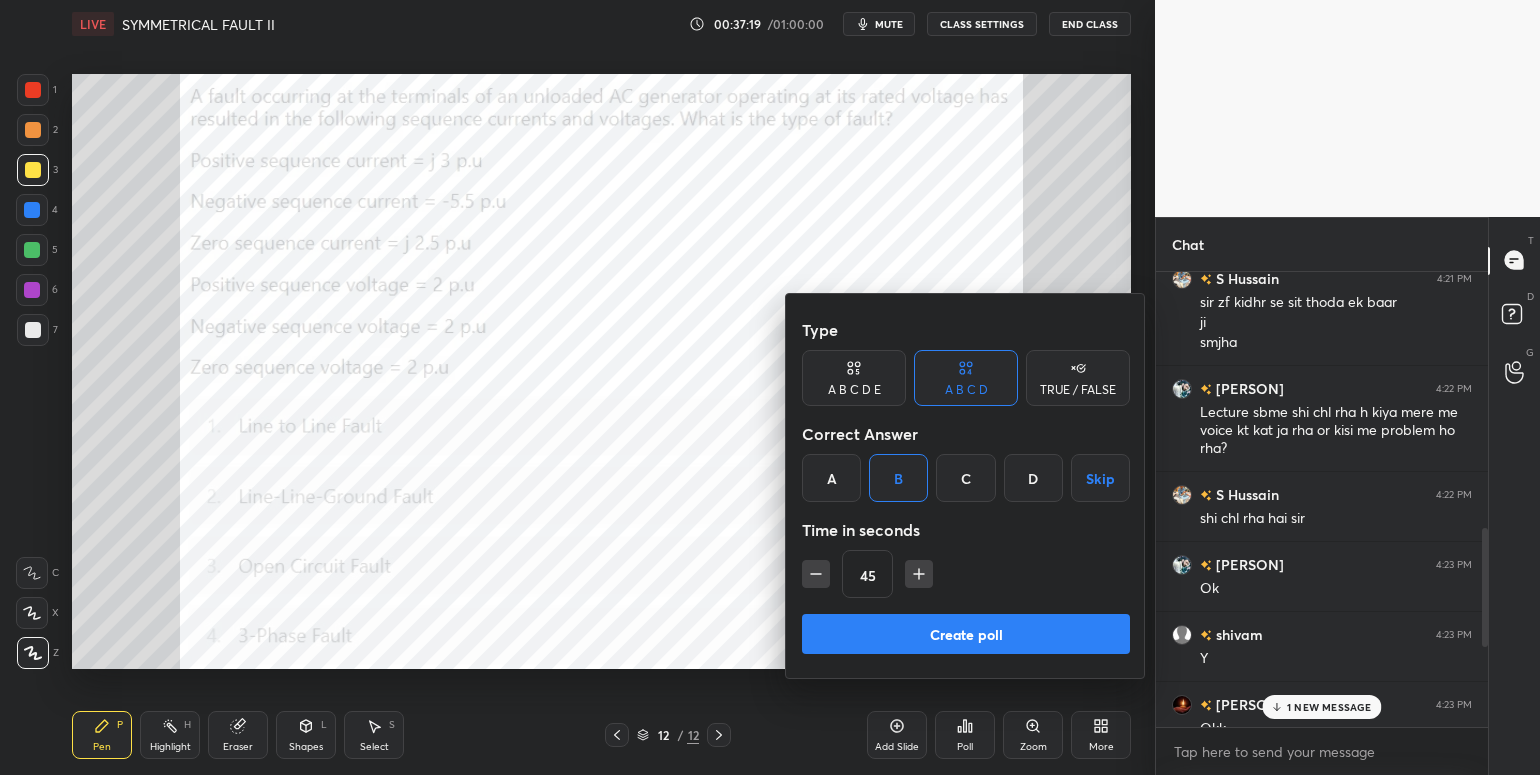 click 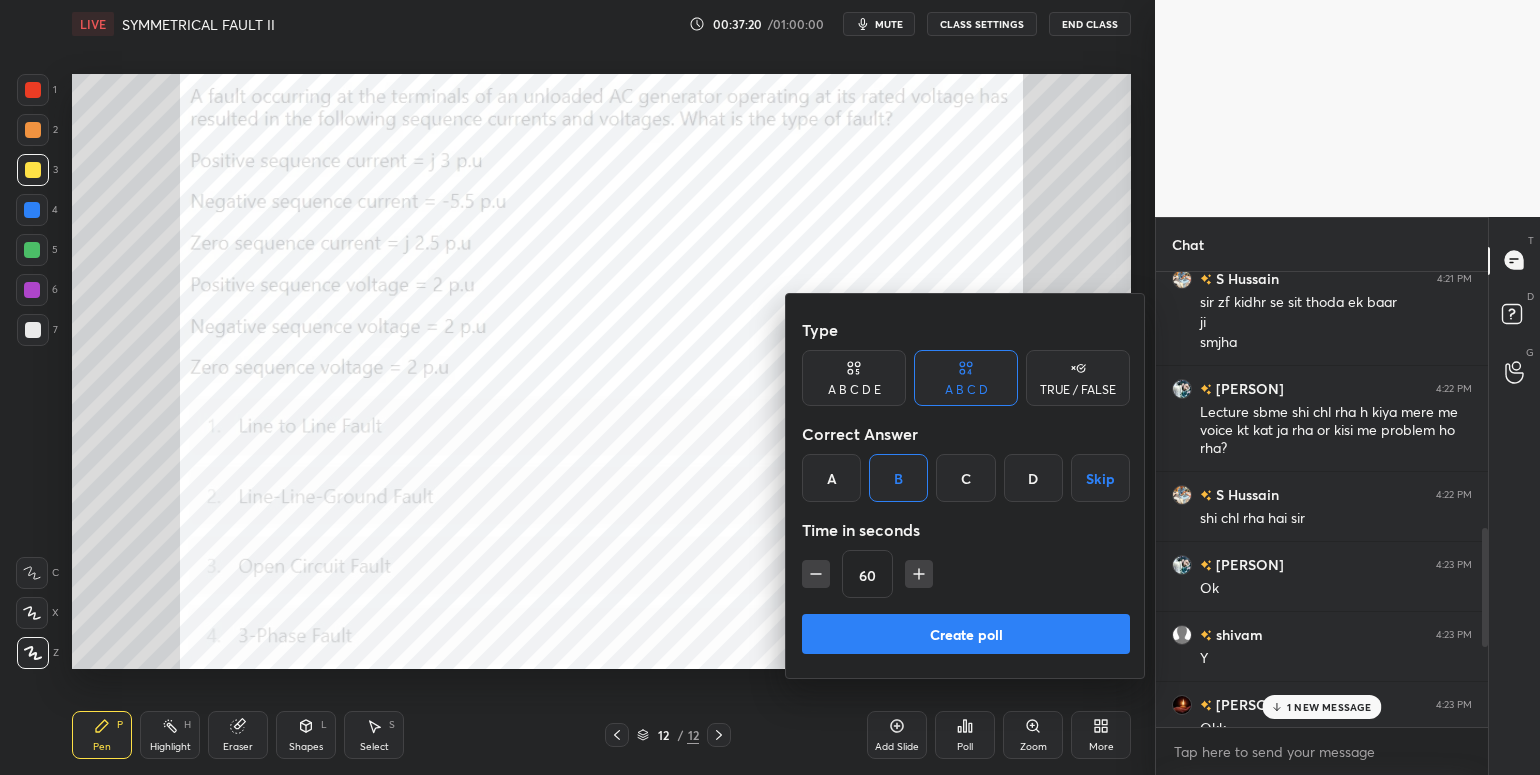 click on "Create poll" at bounding box center [966, 634] 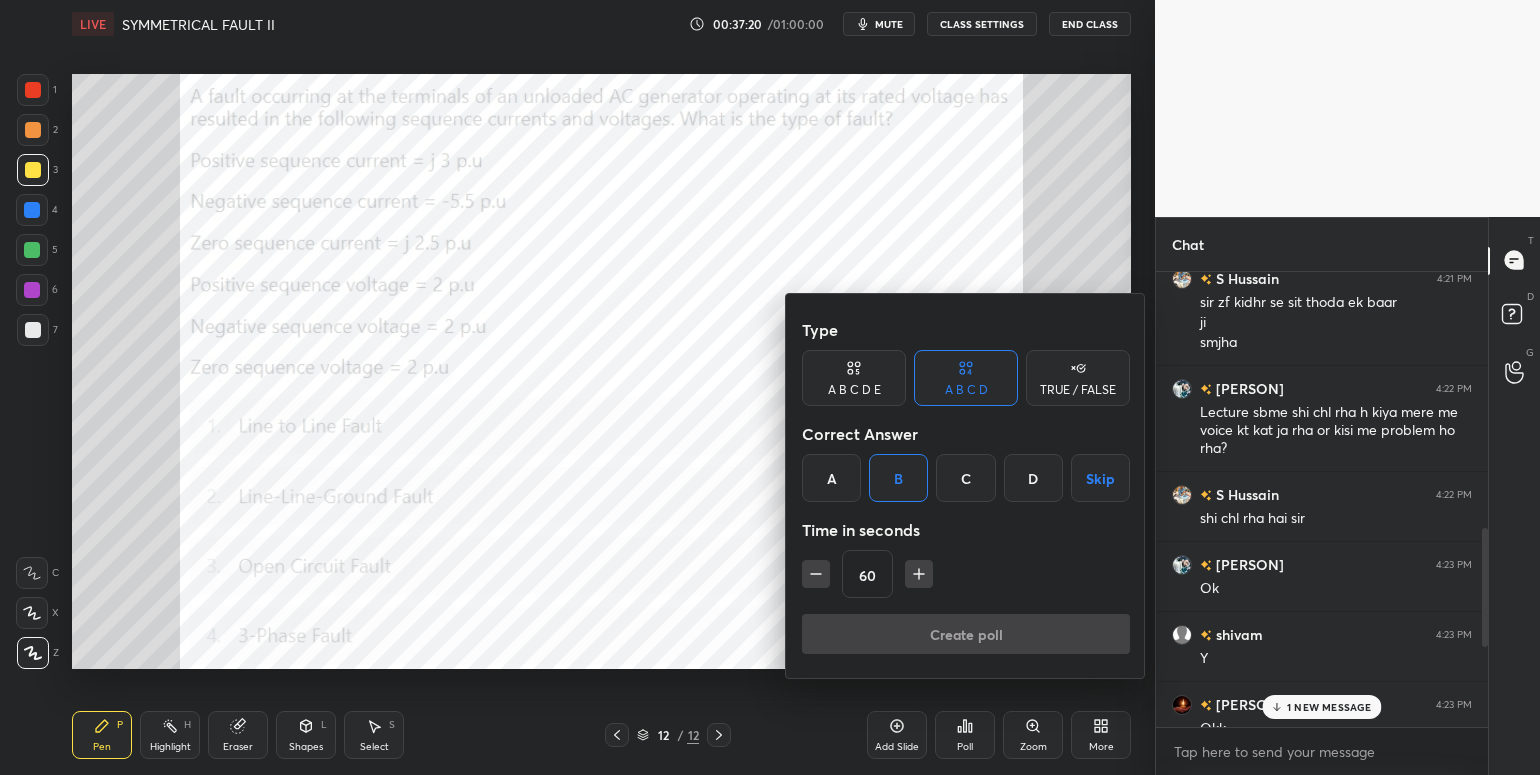 scroll, scrollTop: 408, scrollLeft: 327, axis: both 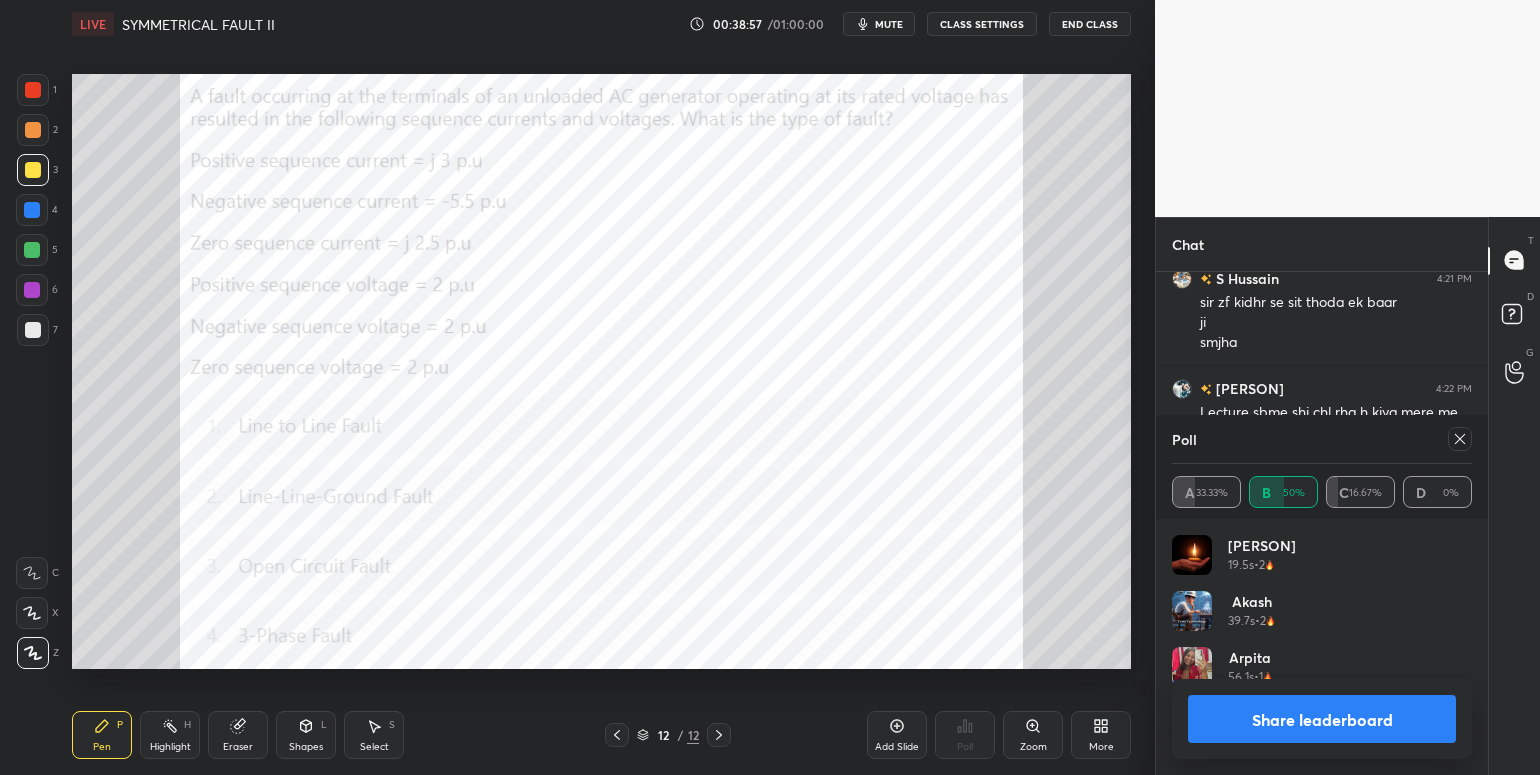 click at bounding box center [33, 90] 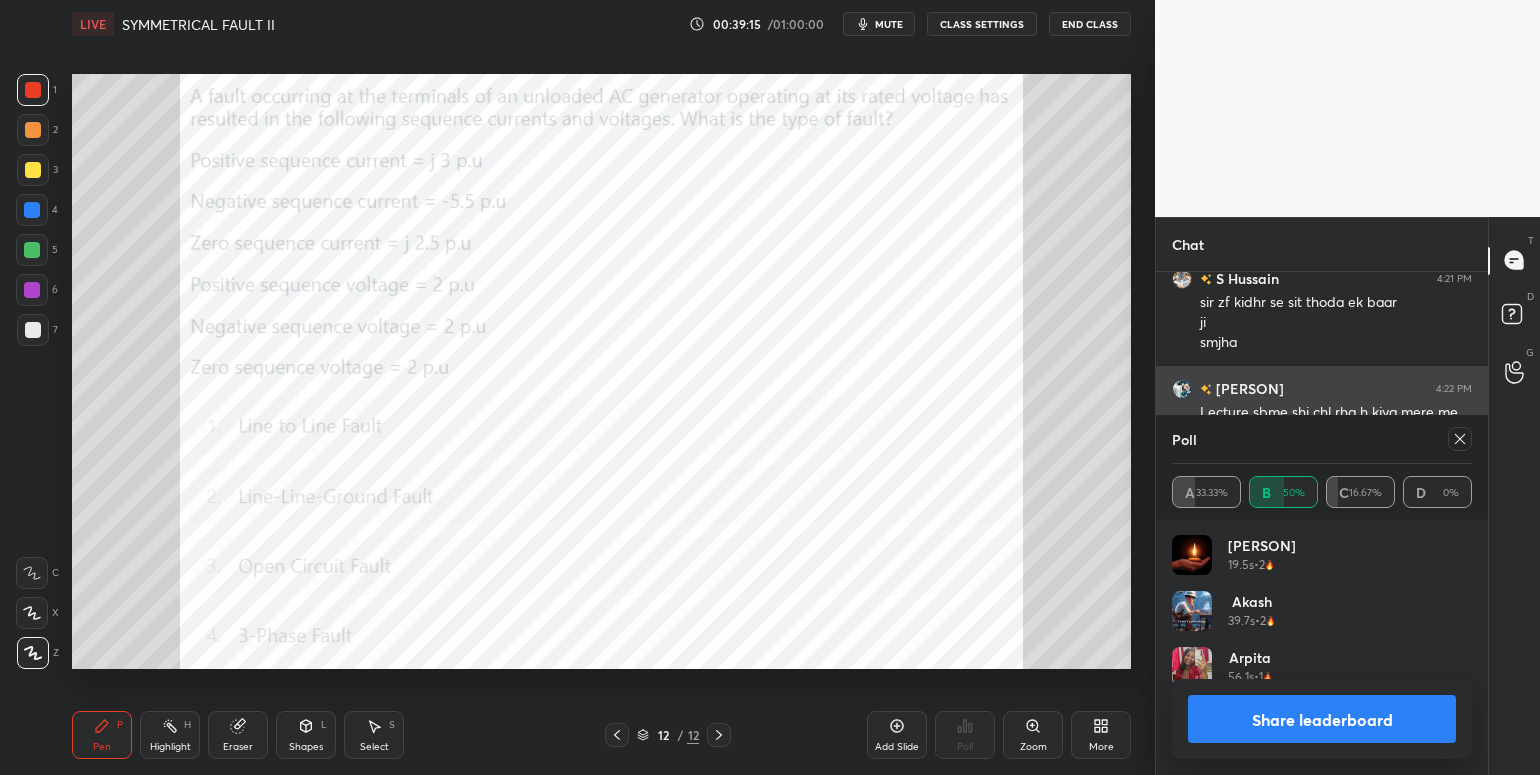 click 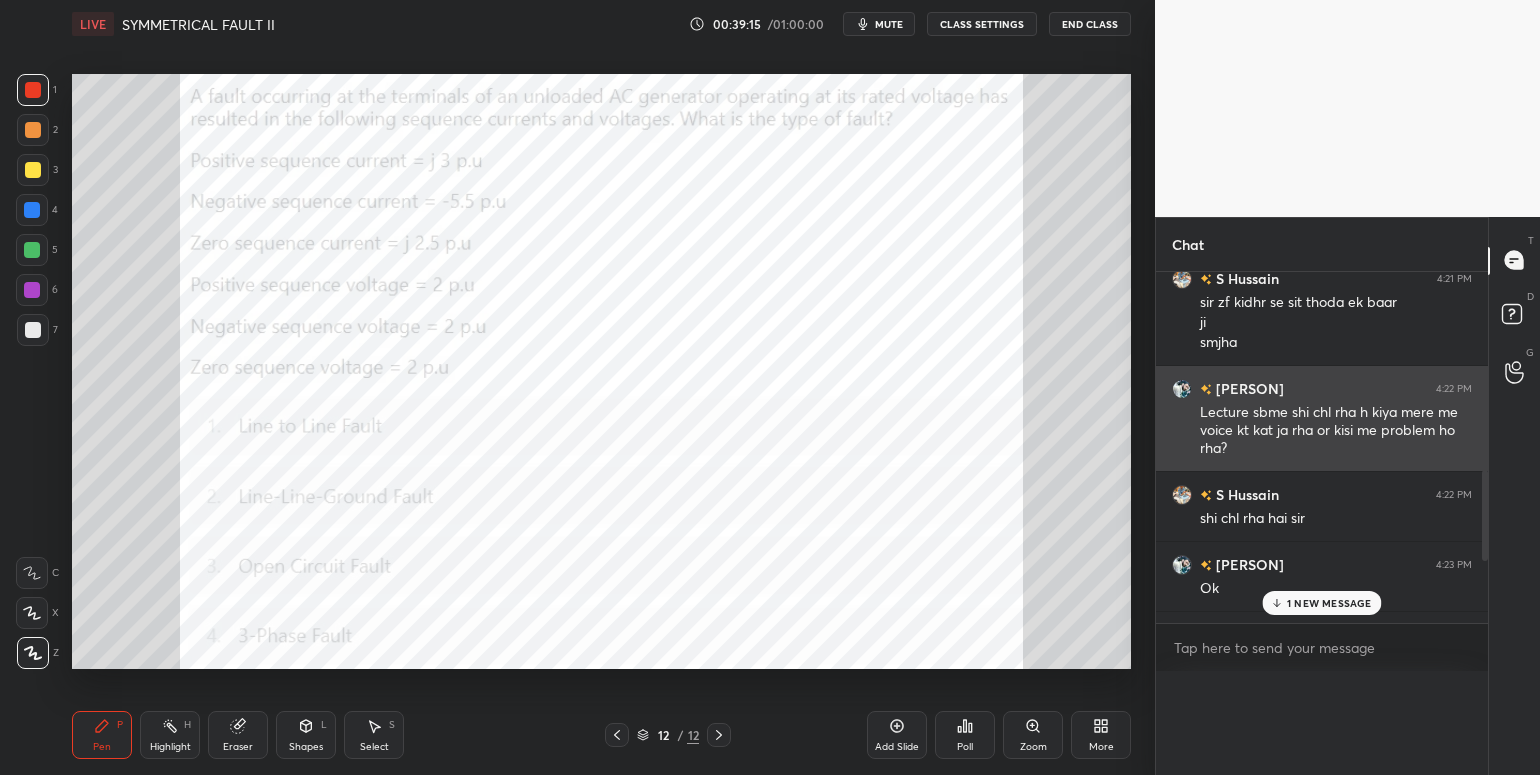 scroll, scrollTop: 0, scrollLeft: 0, axis: both 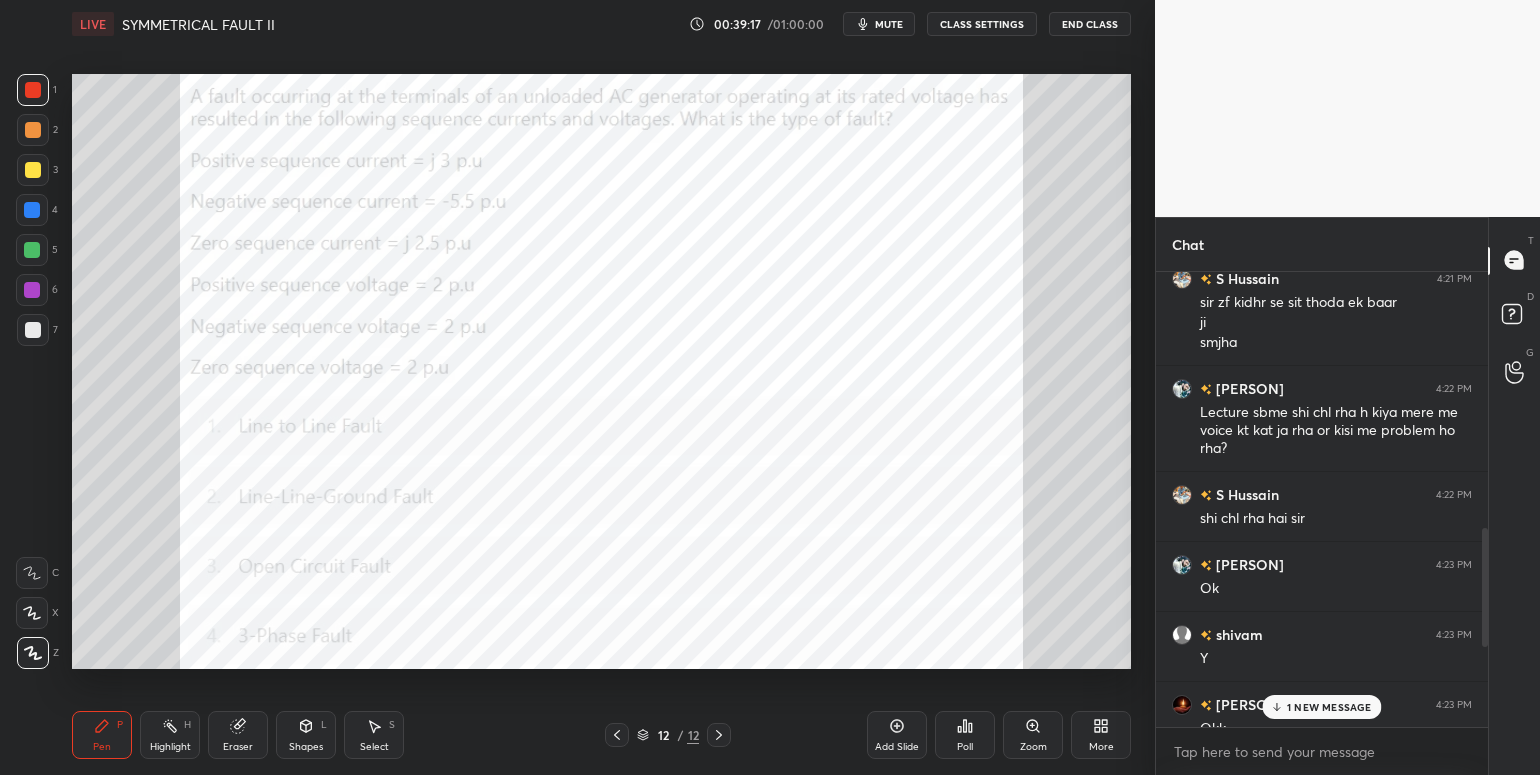 click on "1 NEW MESSAGE" at bounding box center [1329, 707] 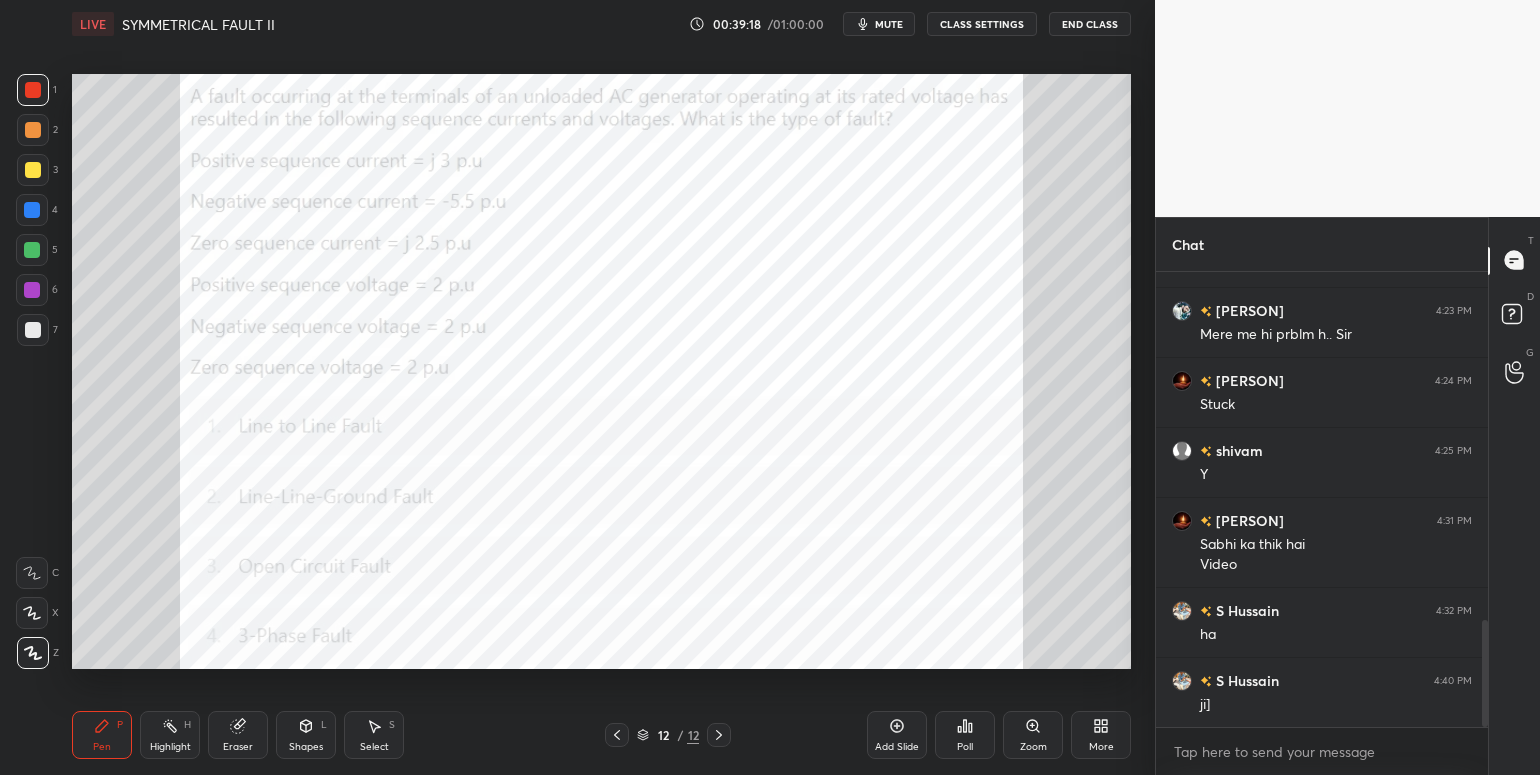 click 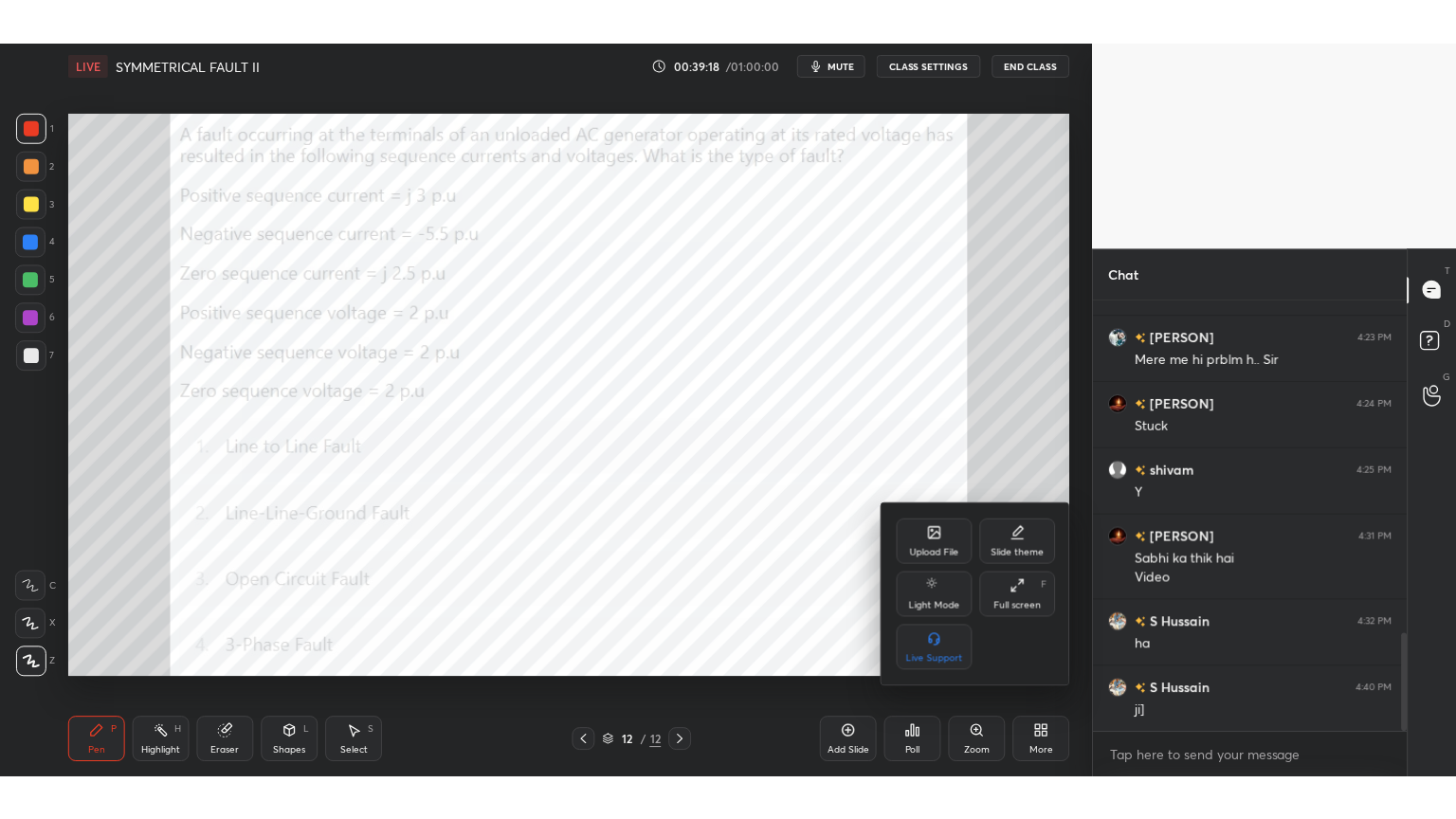 scroll, scrollTop: 1467, scrollLeft: 0, axis: vertical 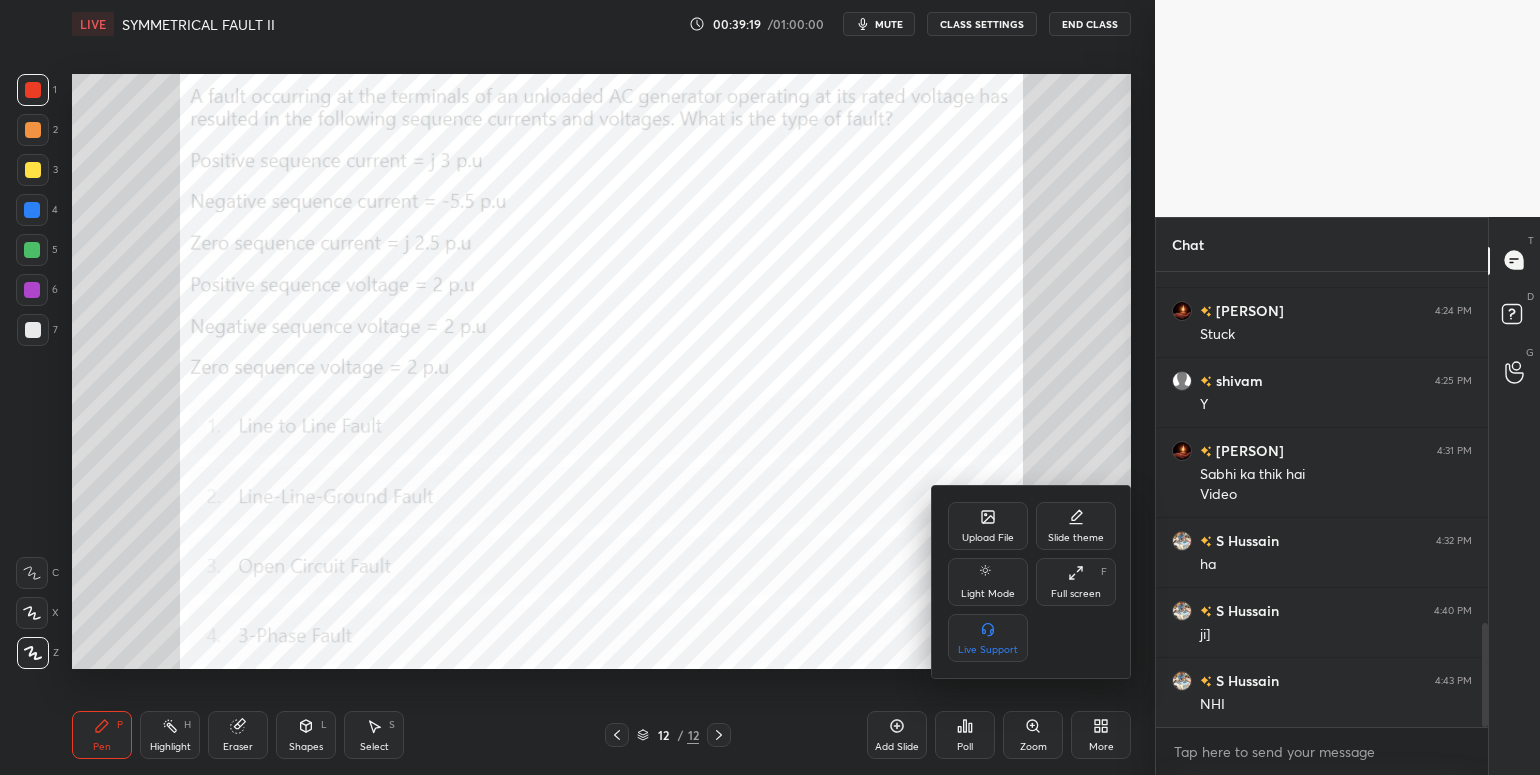click on "Full screen F" at bounding box center (1076, 582) 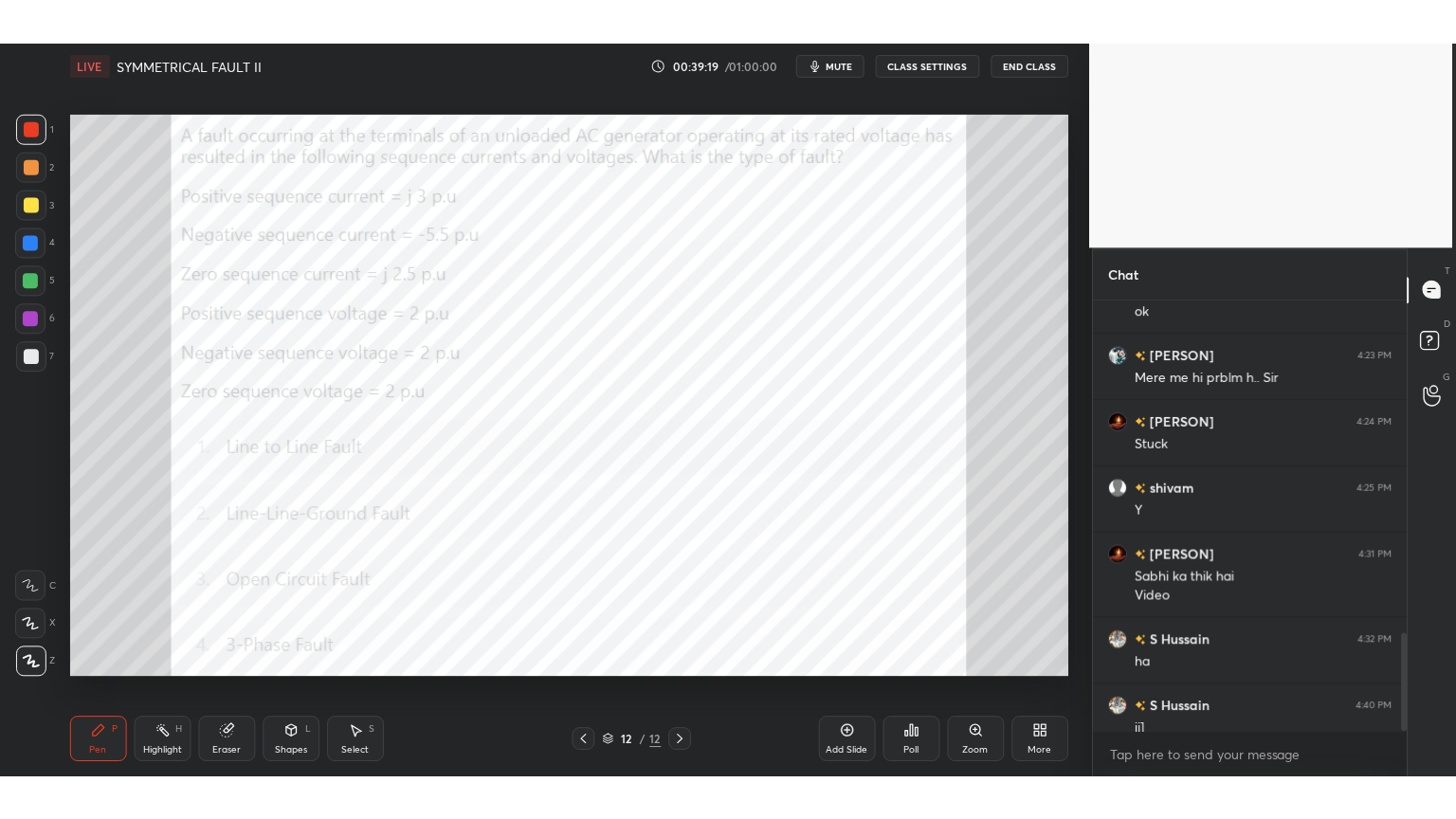 scroll, scrollTop: 94094, scrollLeft: 93776, axis: both 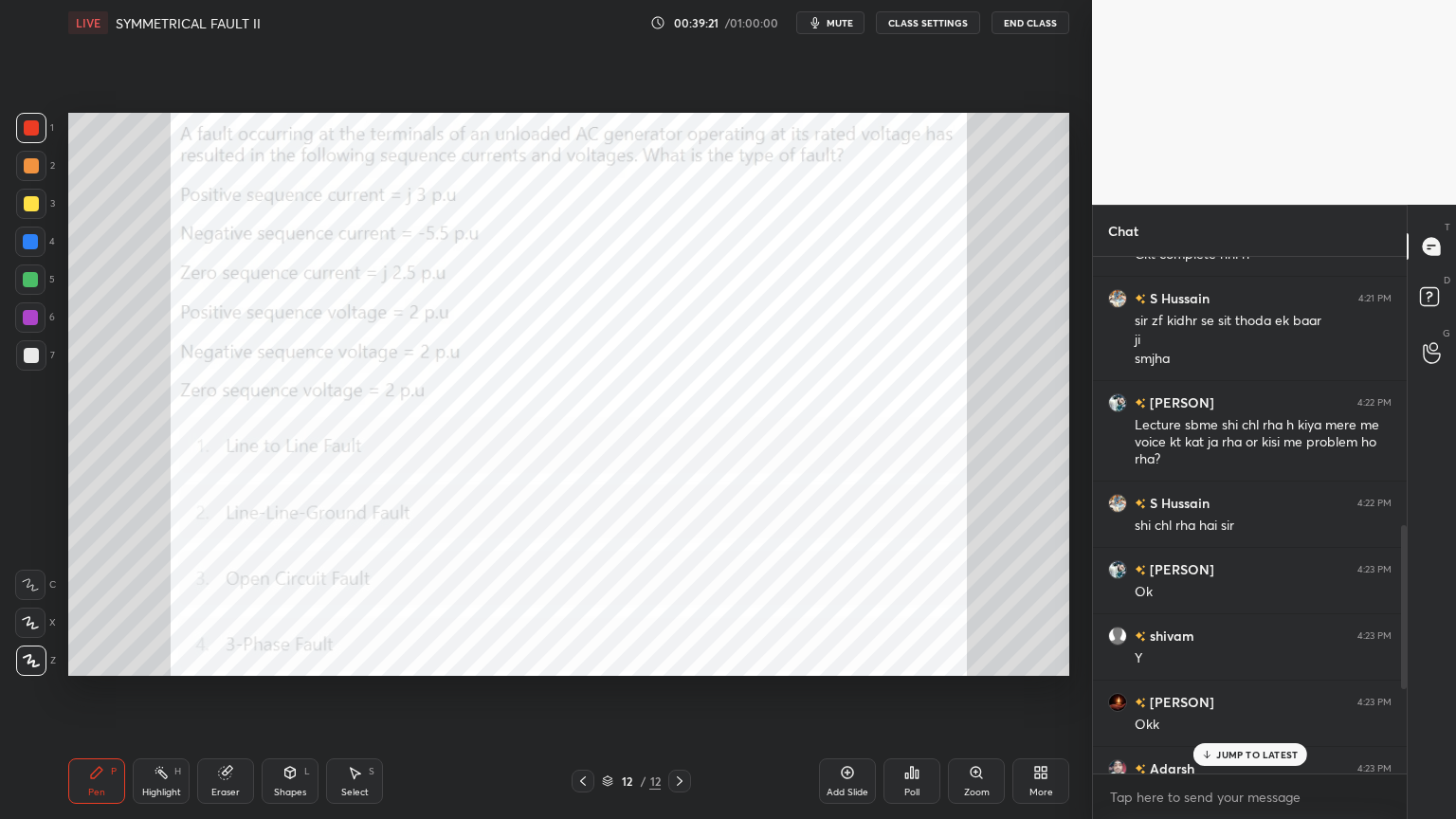 drag, startPoint x: 1409, startPoint y: 668, endPoint x: 1401, endPoint y: 735, distance: 67.47592 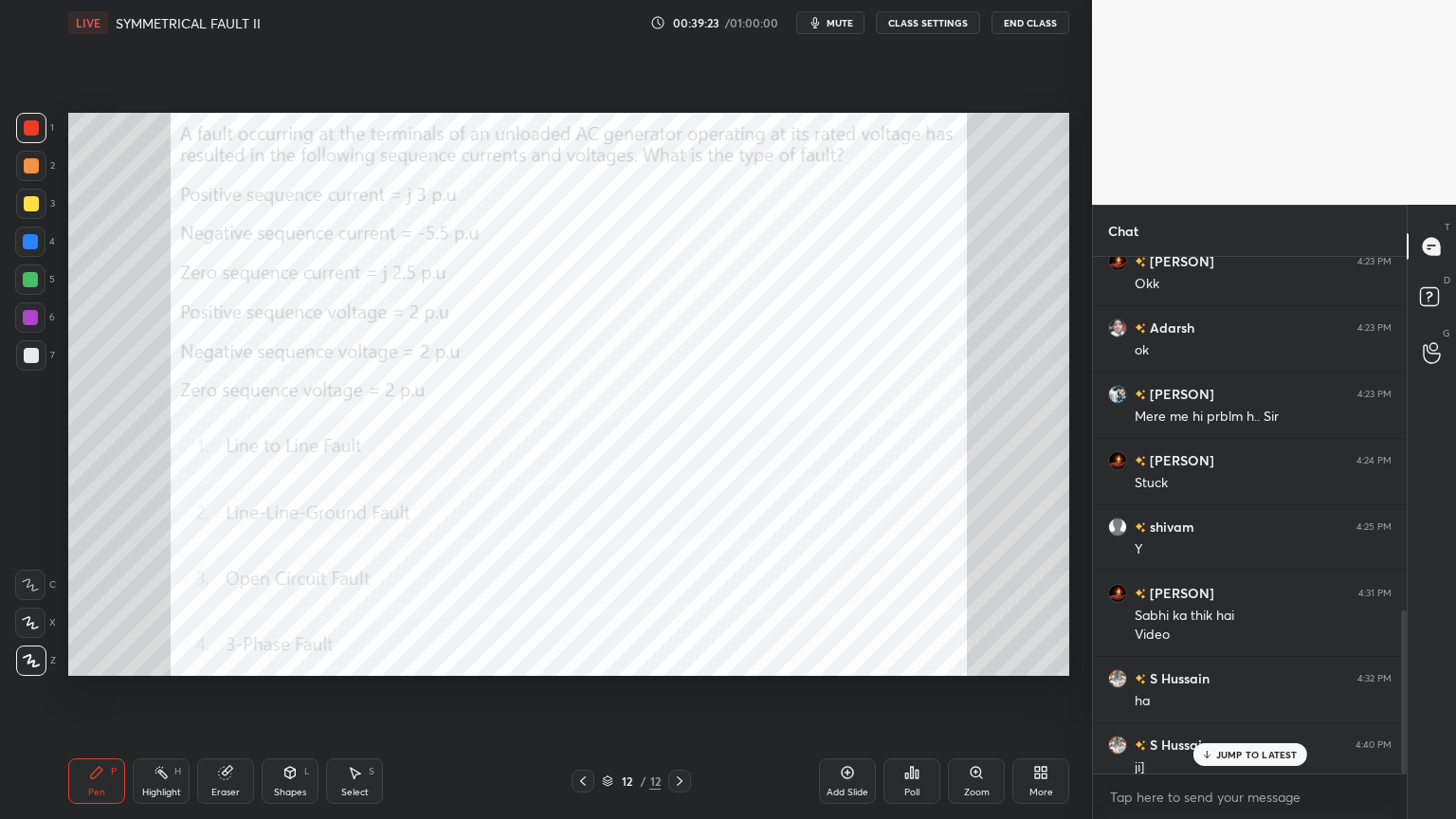 drag, startPoint x: 1406, startPoint y: 679, endPoint x: 1395, endPoint y: 816, distance: 137.4409 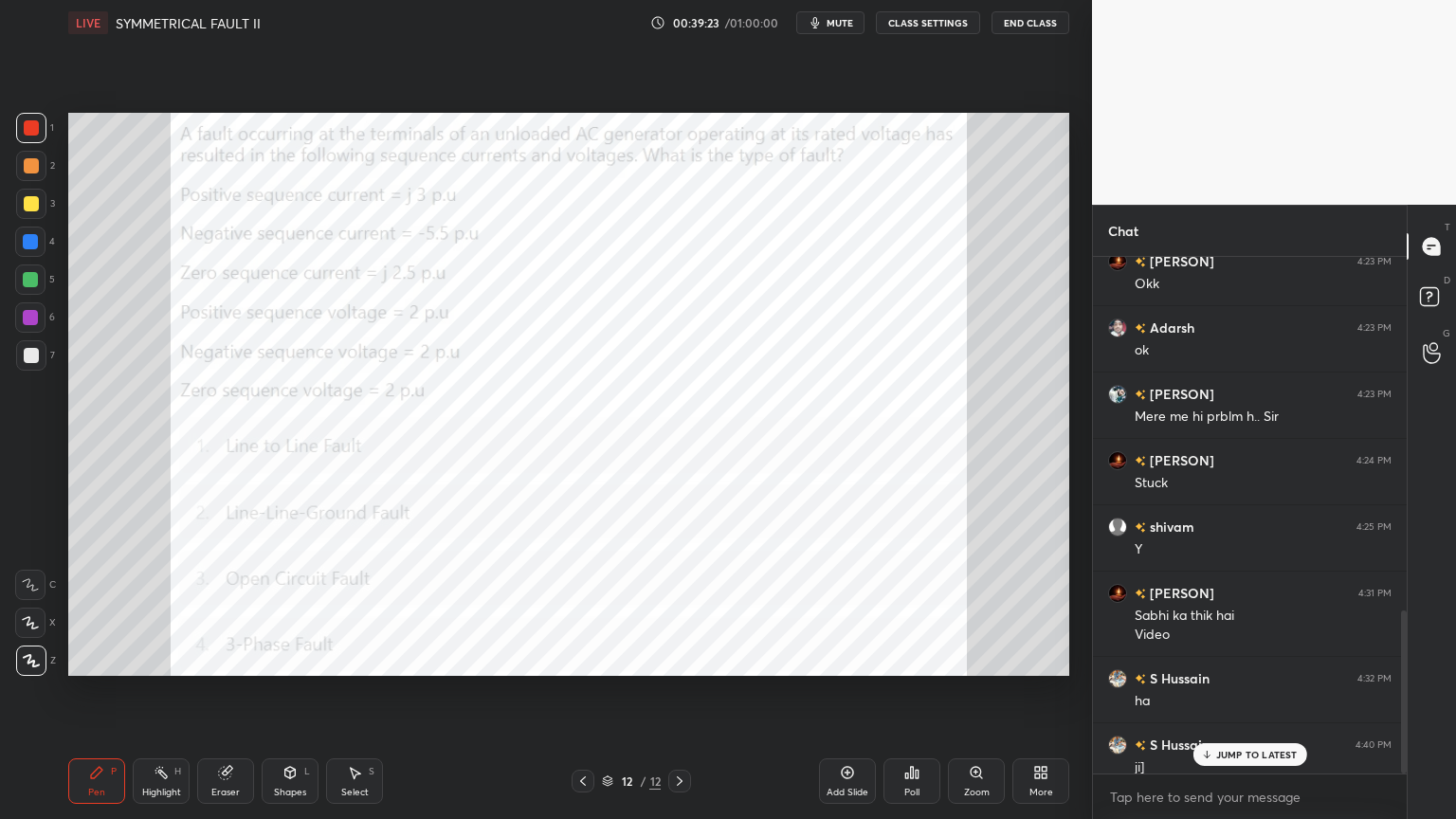 click on "[PERSON] 4:23 PM Y [PERSON] 4:23 PM Okk [PERSON] 4:23 PM ok [PERSON] 4:23 PM Mere me hi prblm h.. Sir [PERSON] 4:24 PM Stuck [PERSON] 4:25 PM Y [PERSON] 4:31 PM Sabhi ka thik hai Video [PERSON] 4:32 PM ha [PERSON] 4:40 PM ji] S Hussain 4:43 PM NHI JUMP TO LATEST Enable hand raising Enable raise hand to speak to learners. Once enabled, chat will be turned off temporarily. Enable x" at bounding box center [1249, 537] 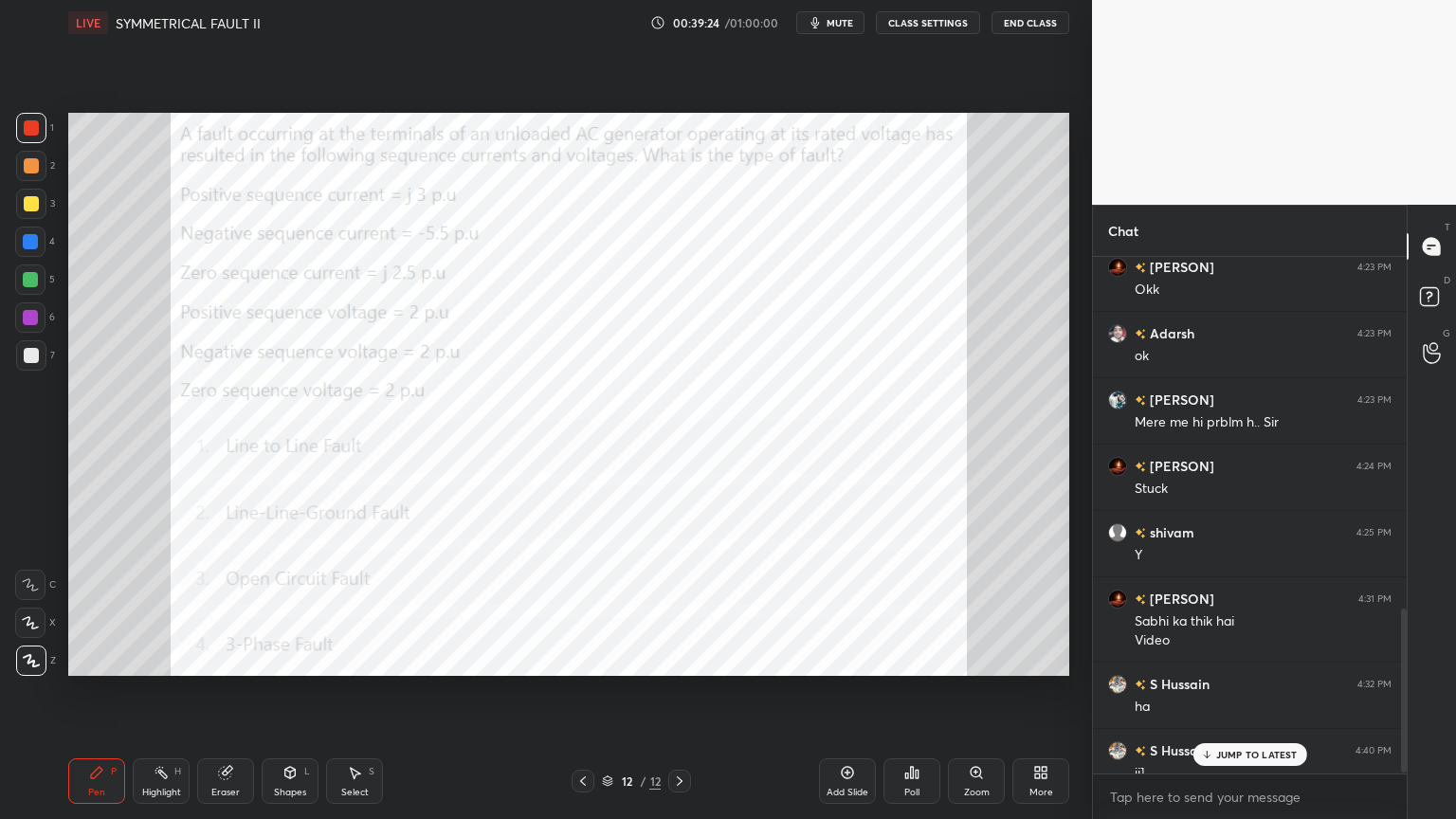 drag, startPoint x: 1407, startPoint y: 727, endPoint x: 1404, endPoint y: 769, distance: 42.107007 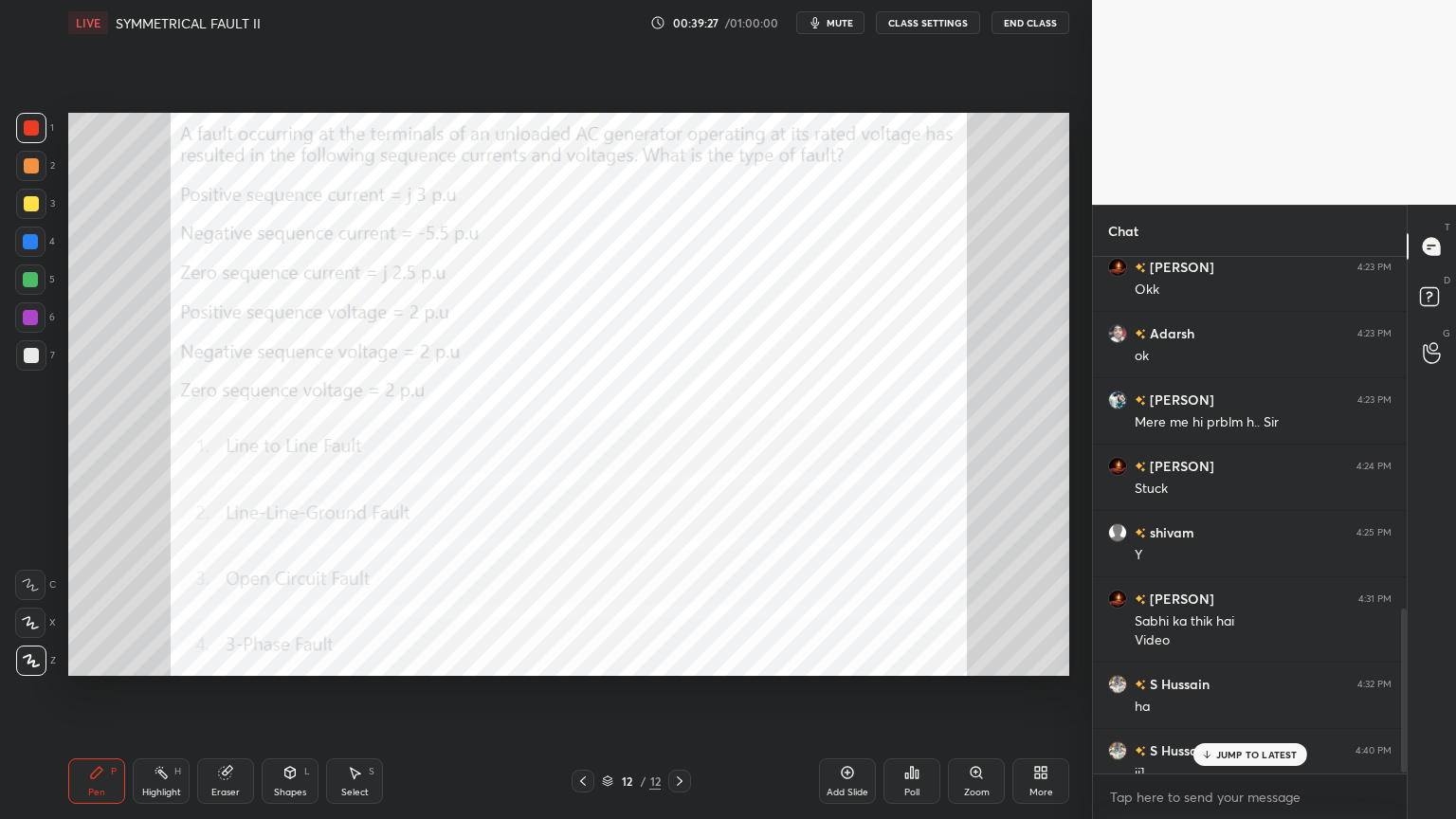 click 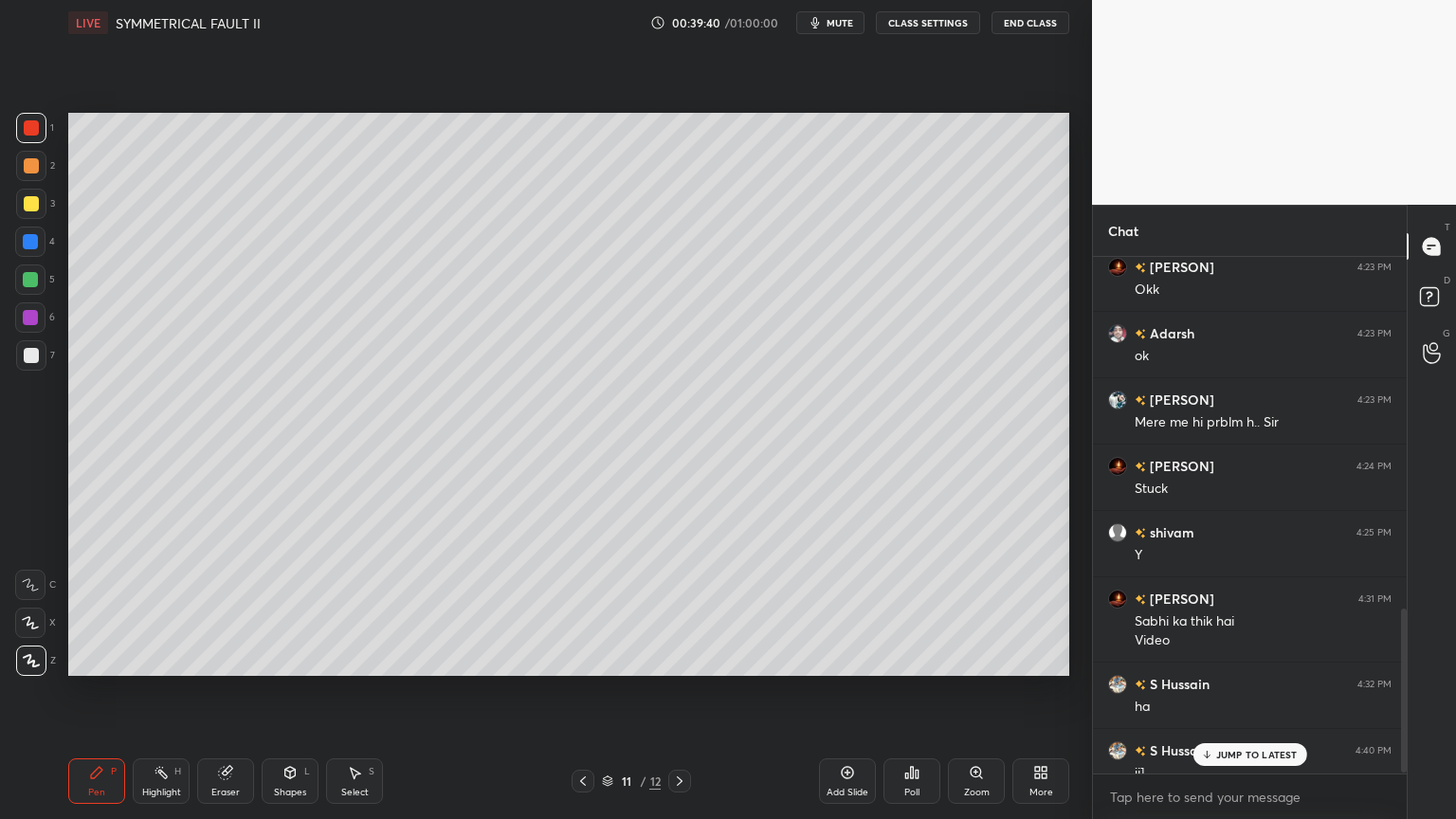 click at bounding box center (680, 781) 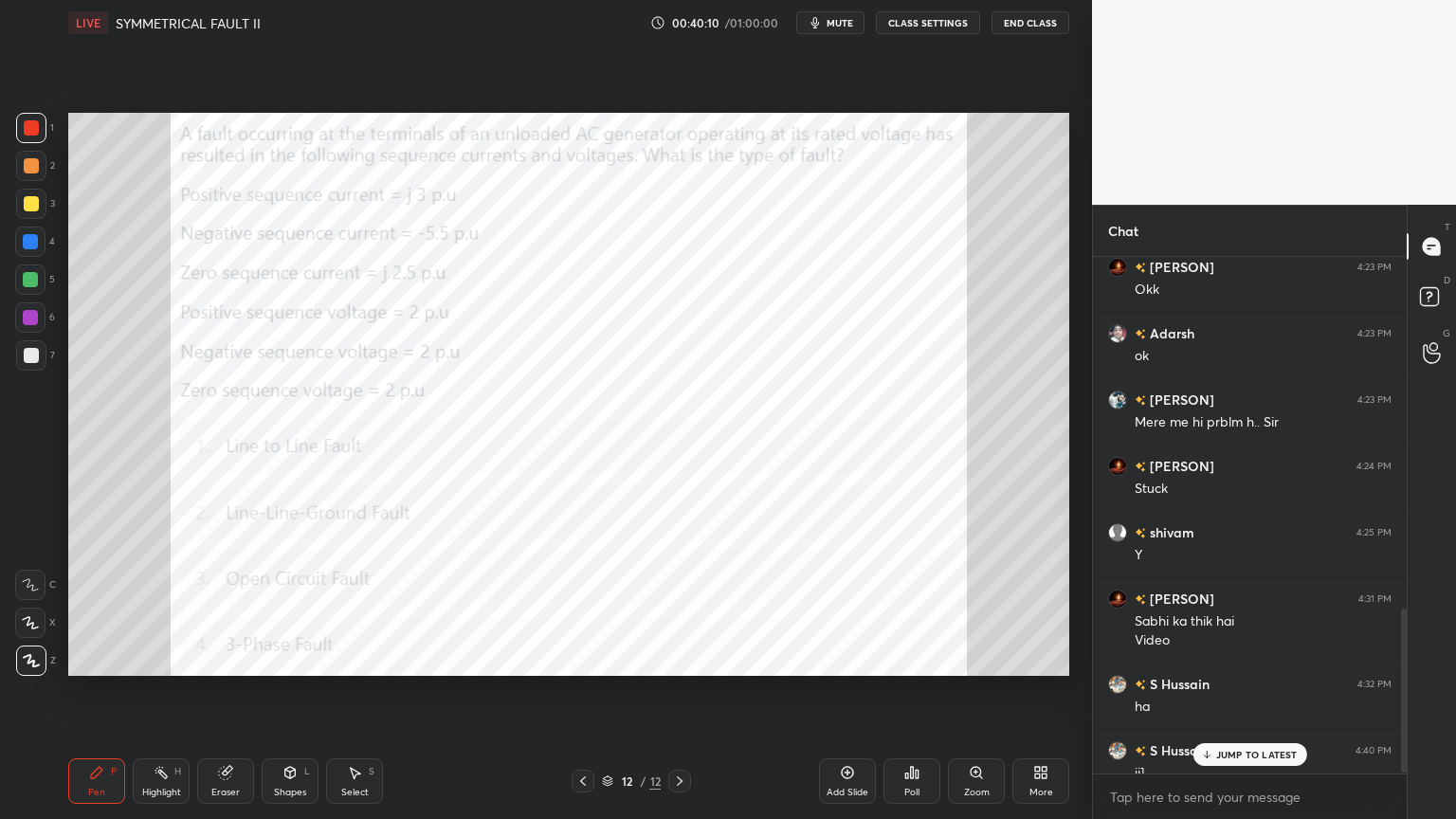 click on "JUMP TO LATEST" at bounding box center [1257, 755] 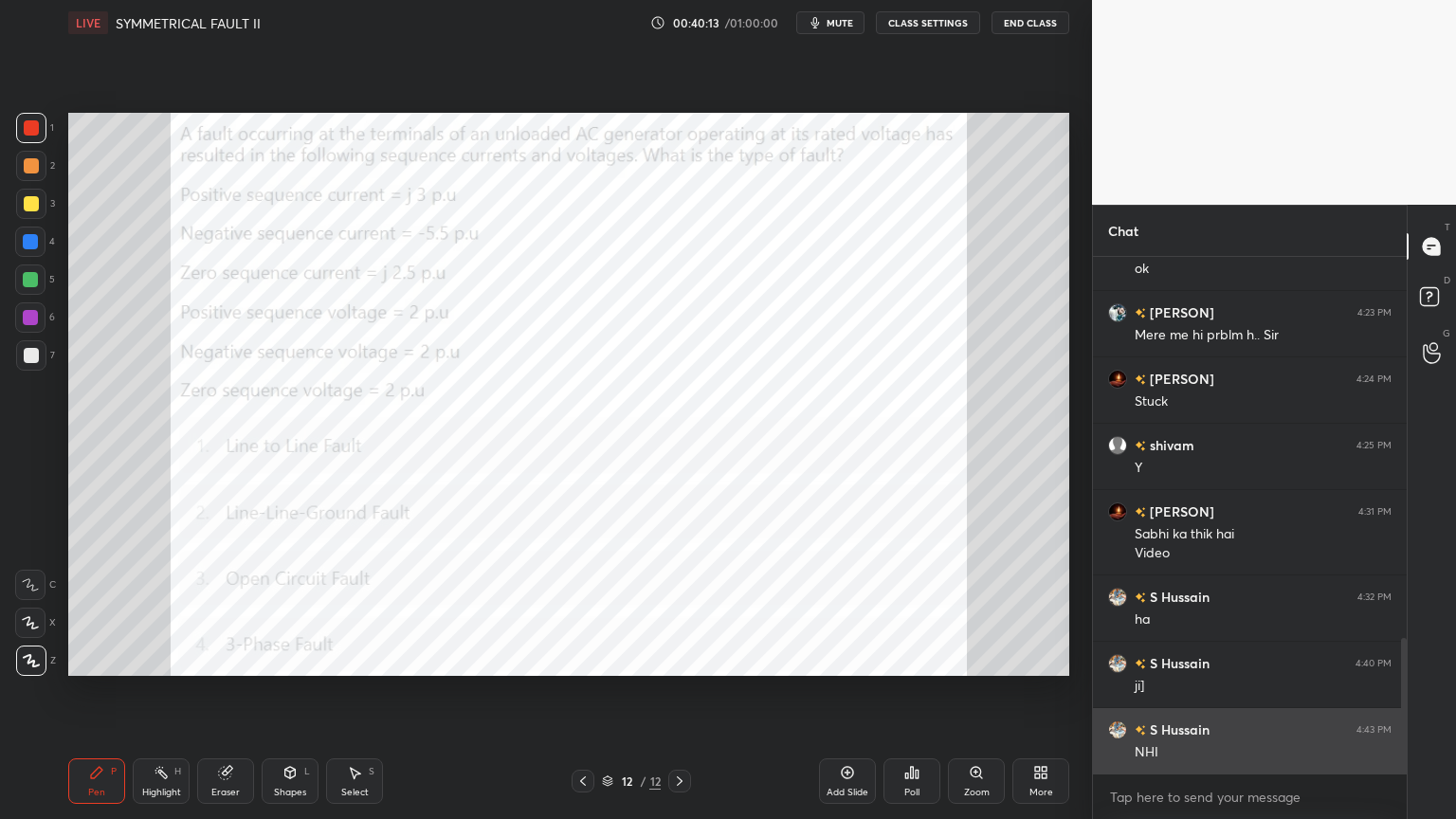 scroll, scrollTop: 1447, scrollLeft: 0, axis: vertical 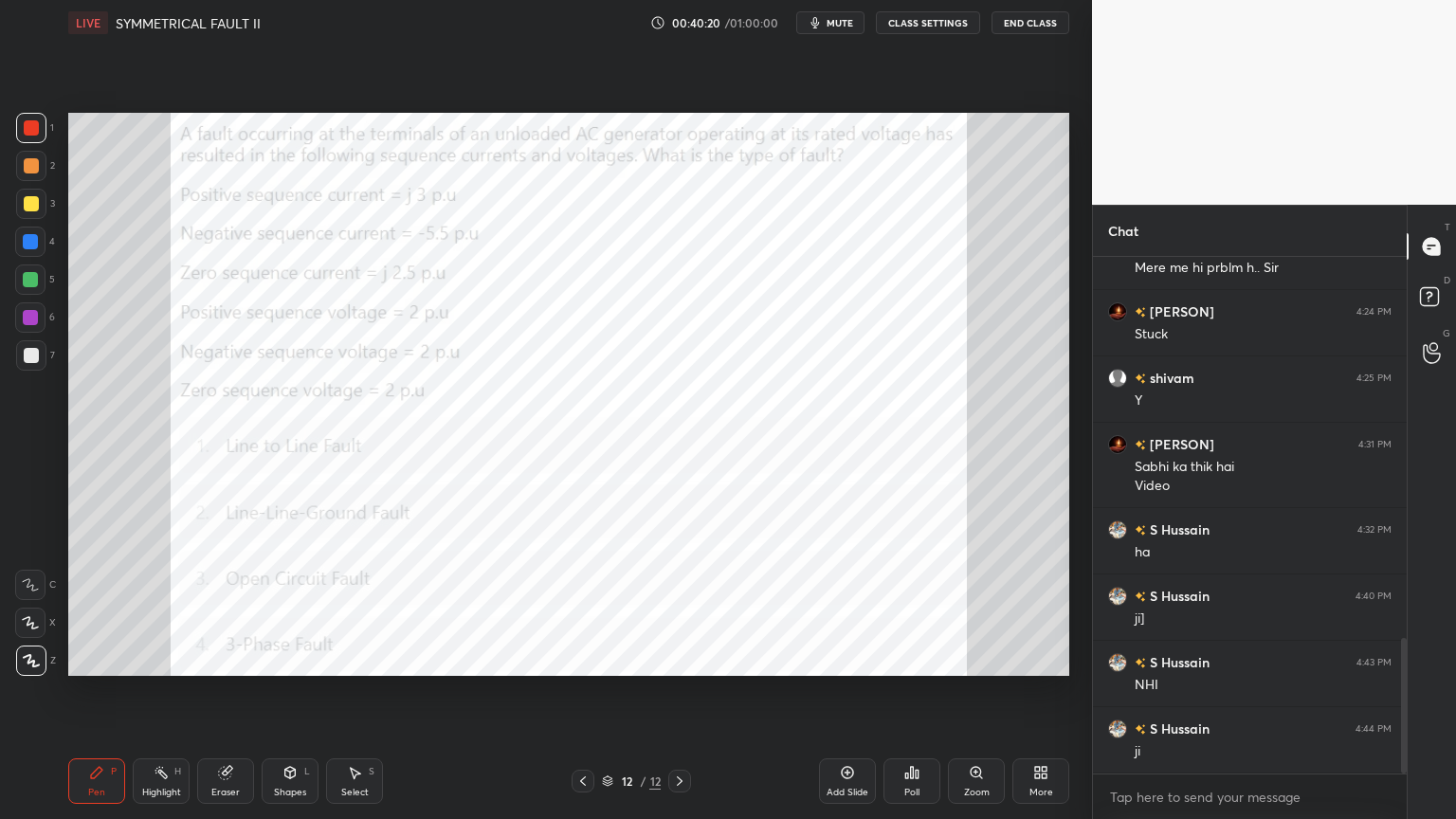 click 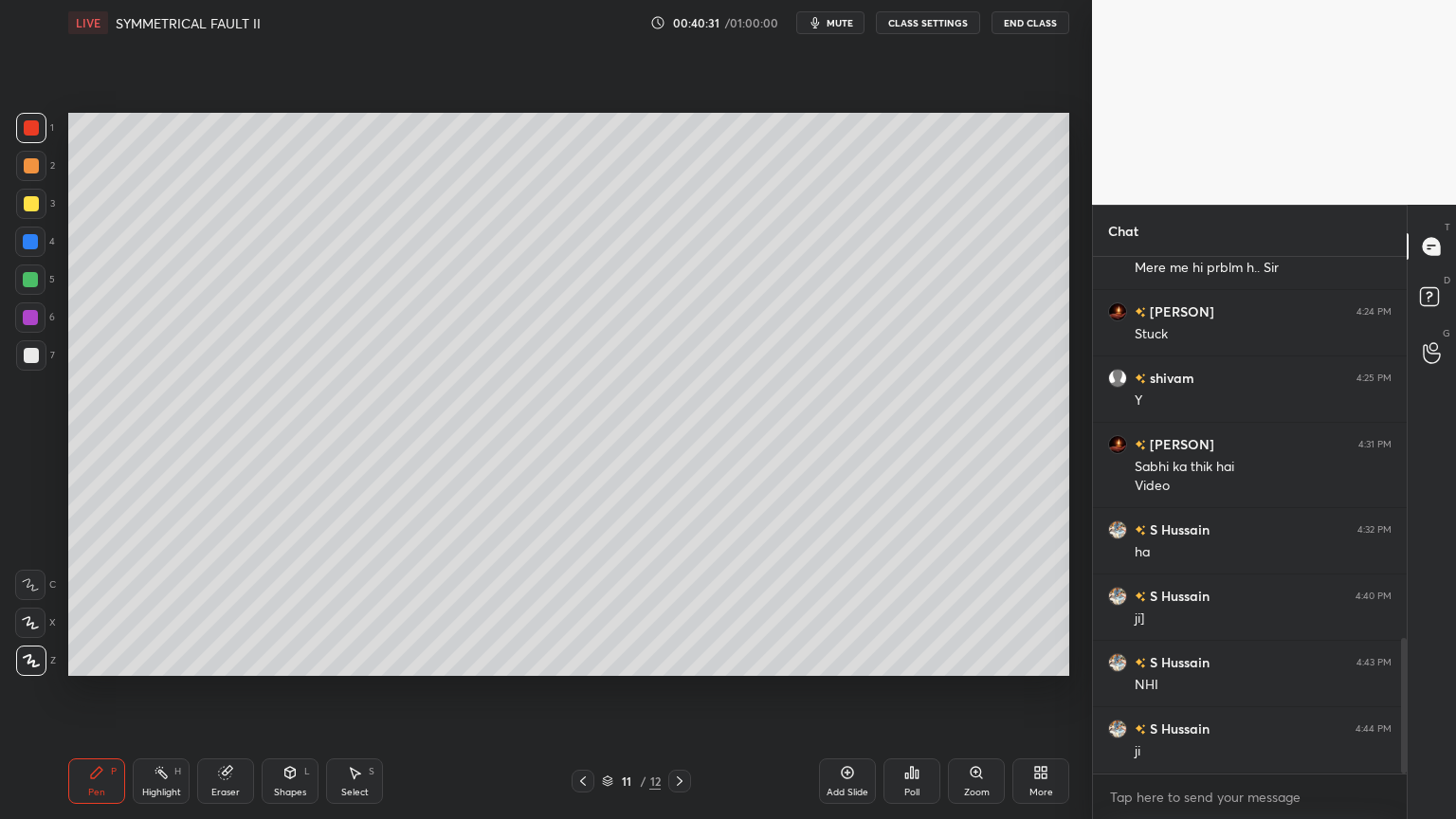 click 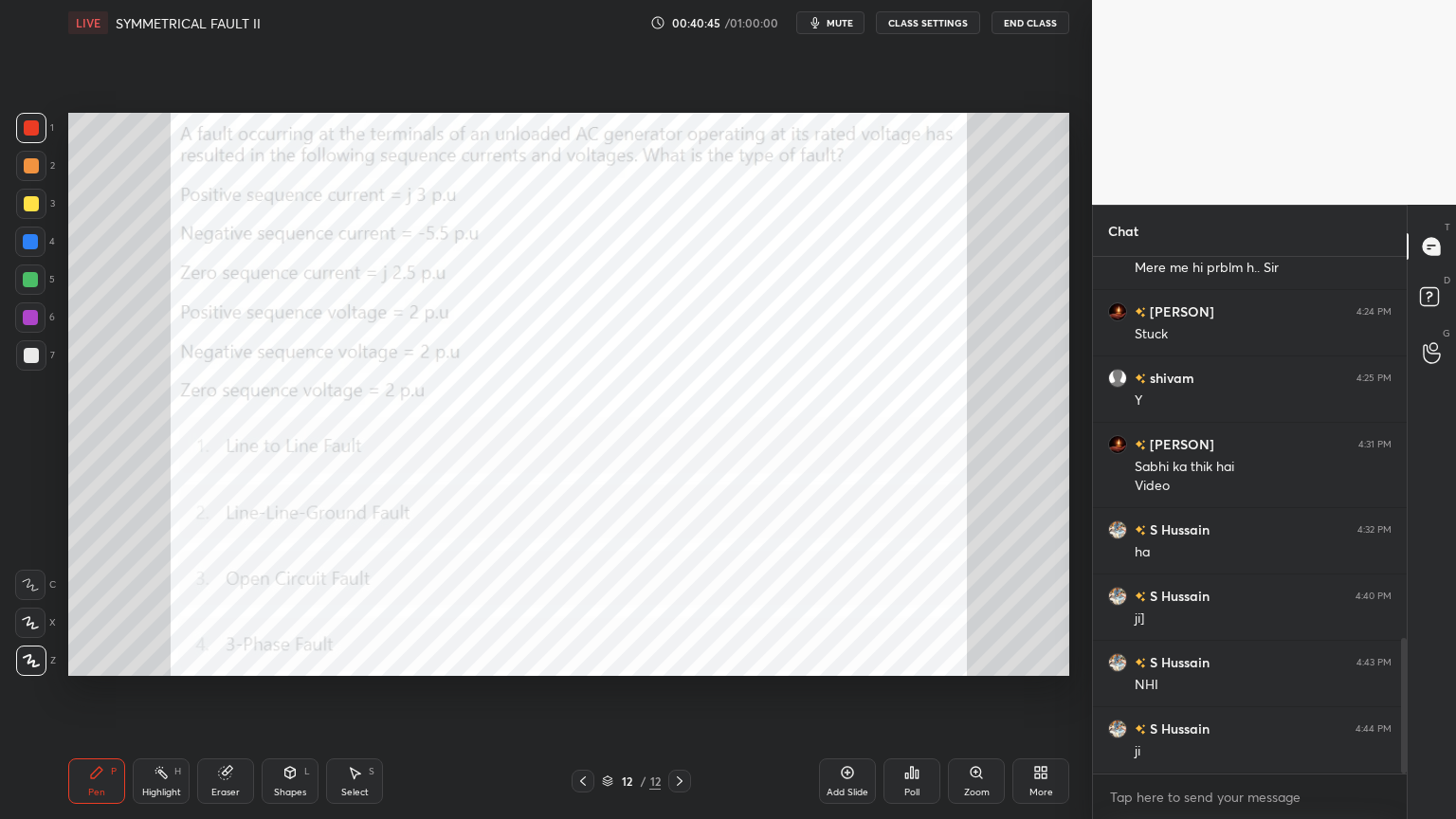 click 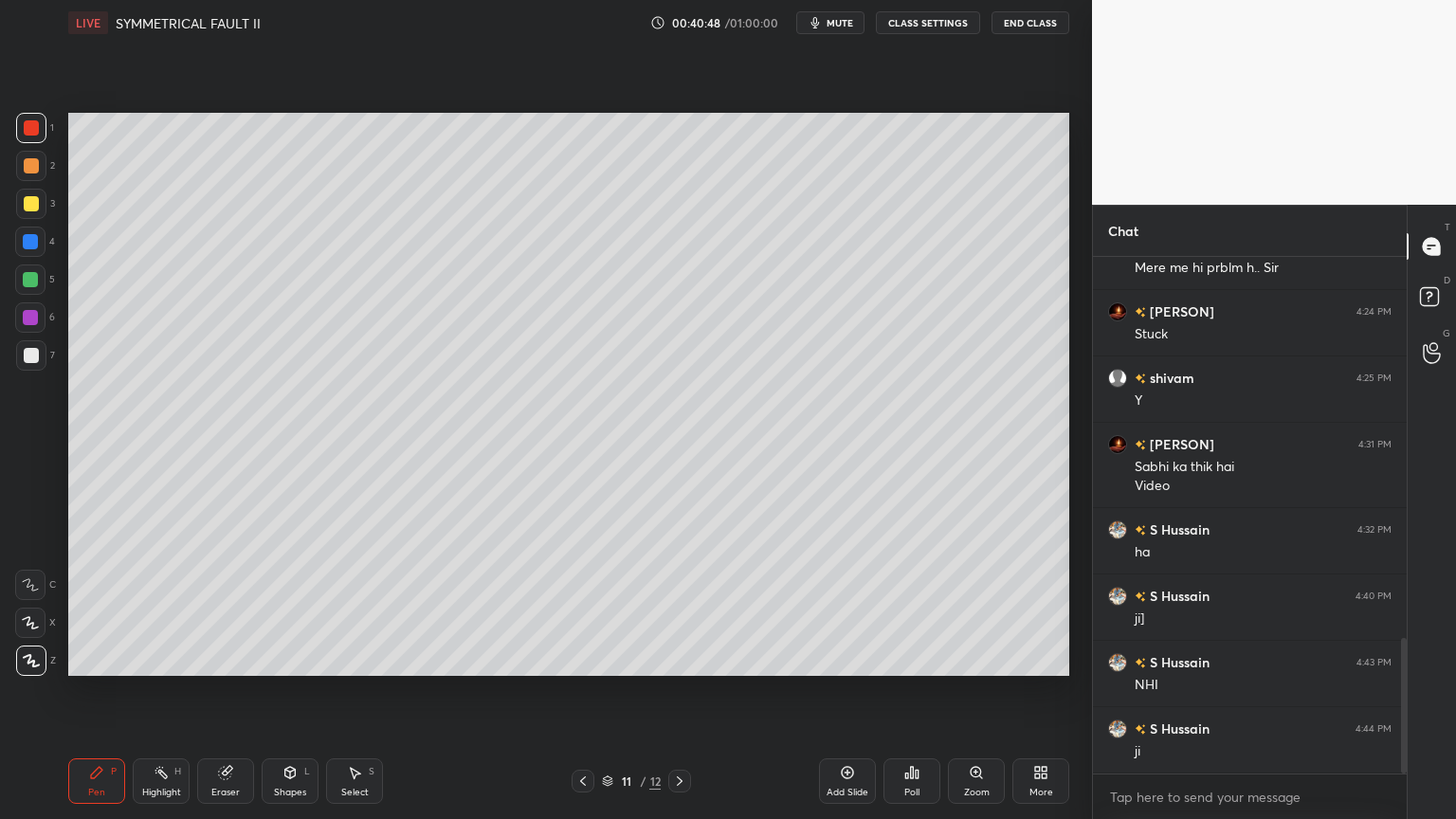 click at bounding box center [31, 204] 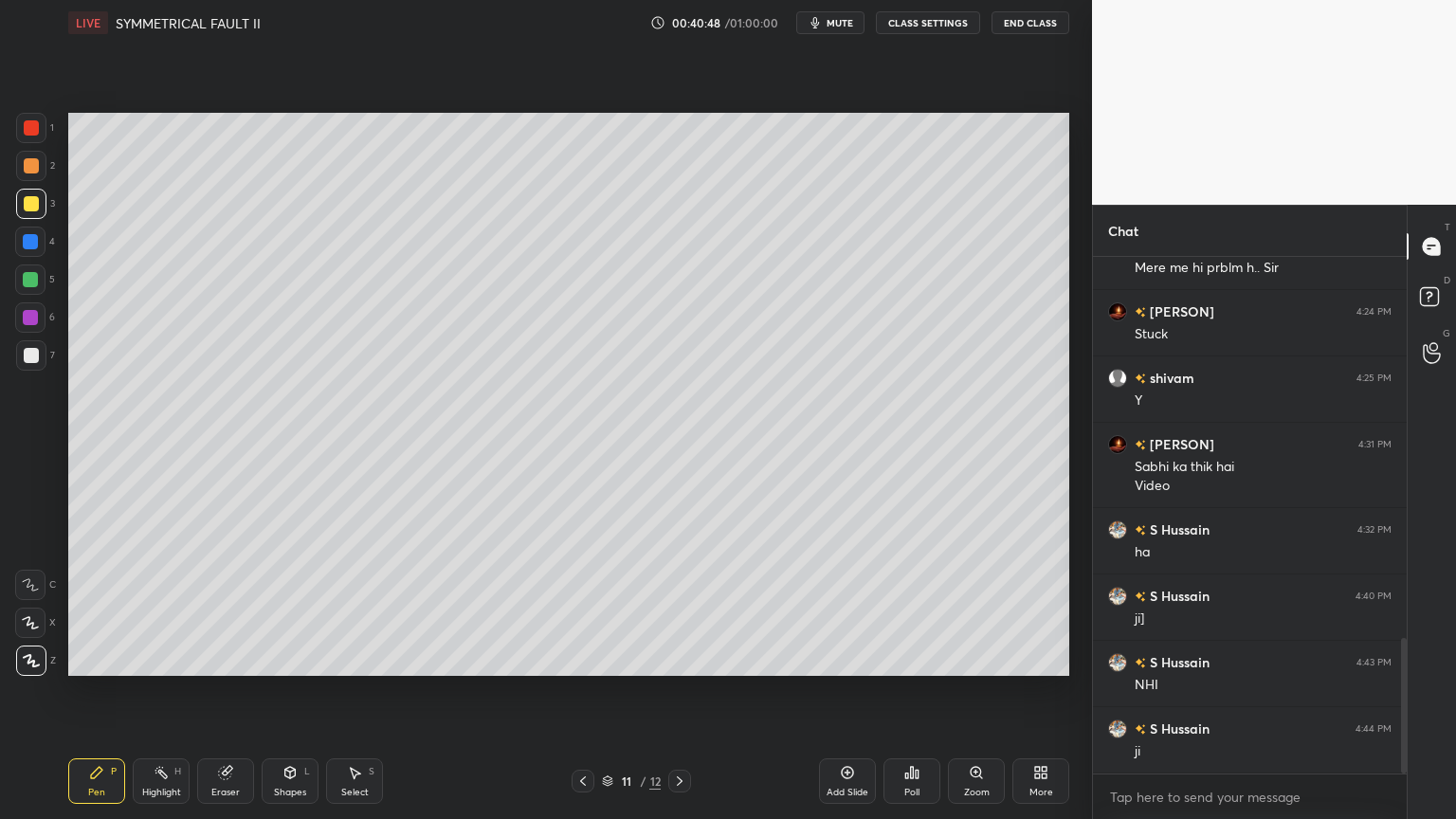 click at bounding box center [30, 242] 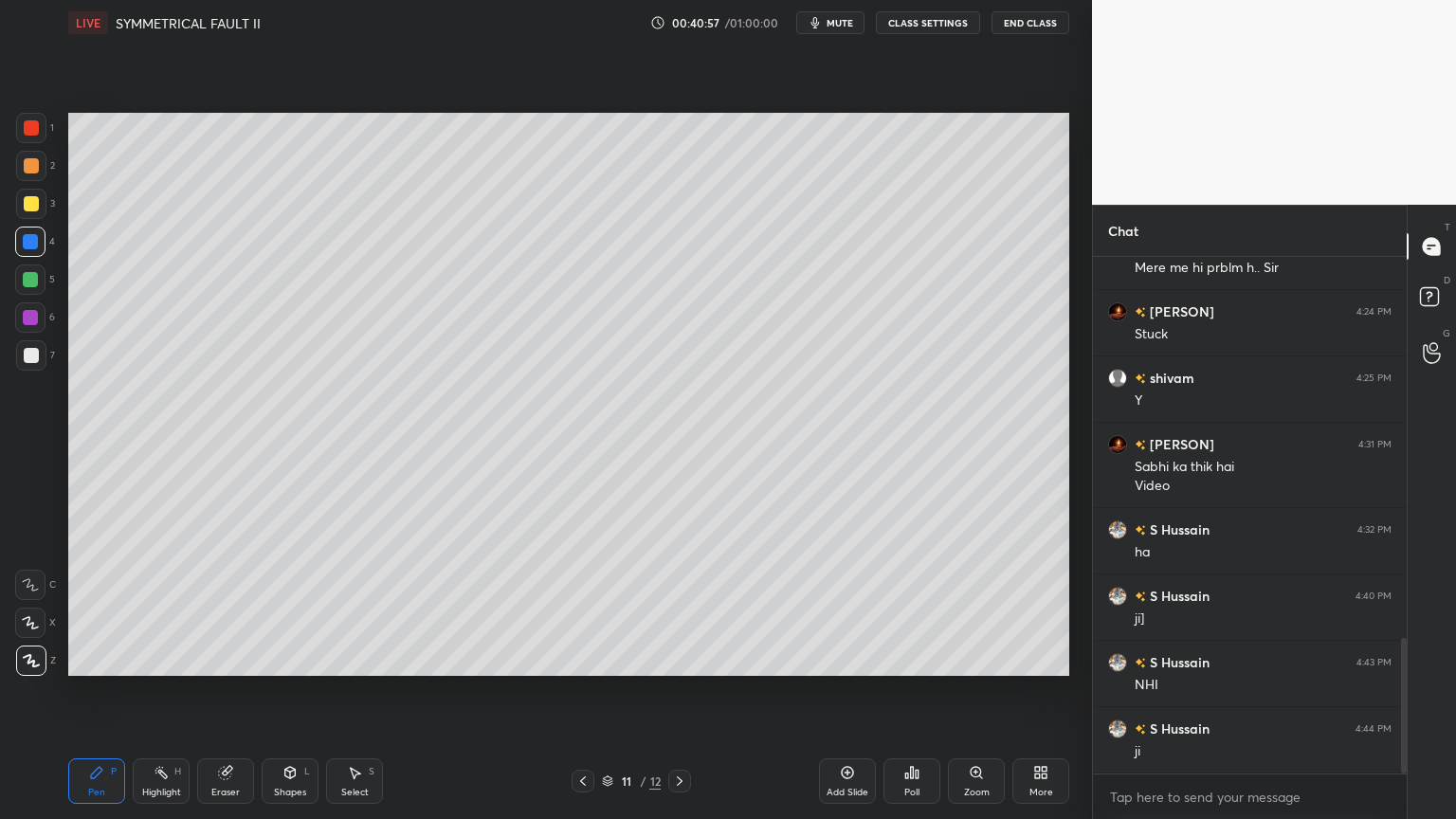 click 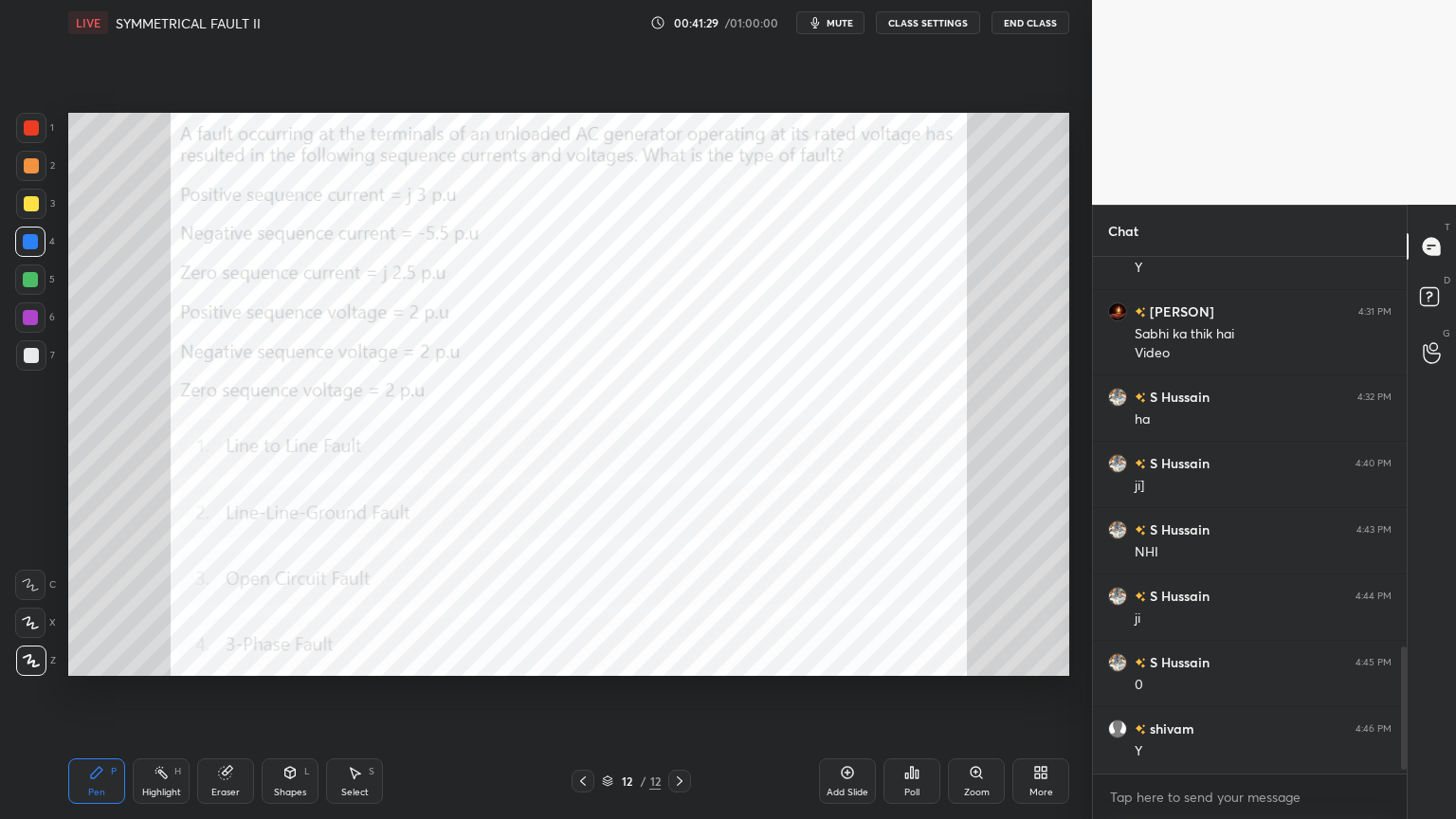scroll, scrollTop: 1646, scrollLeft: 0, axis: vertical 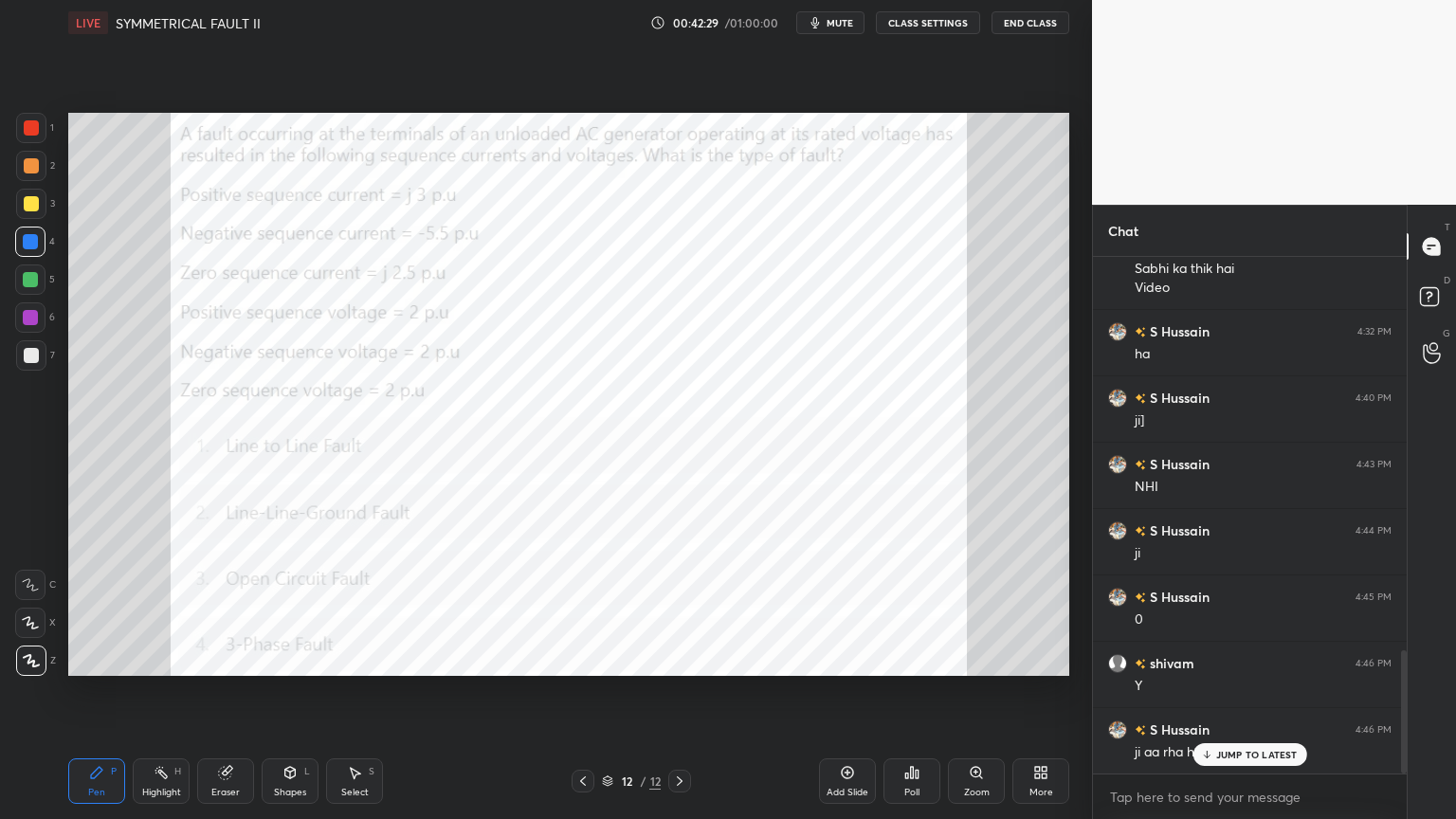 click 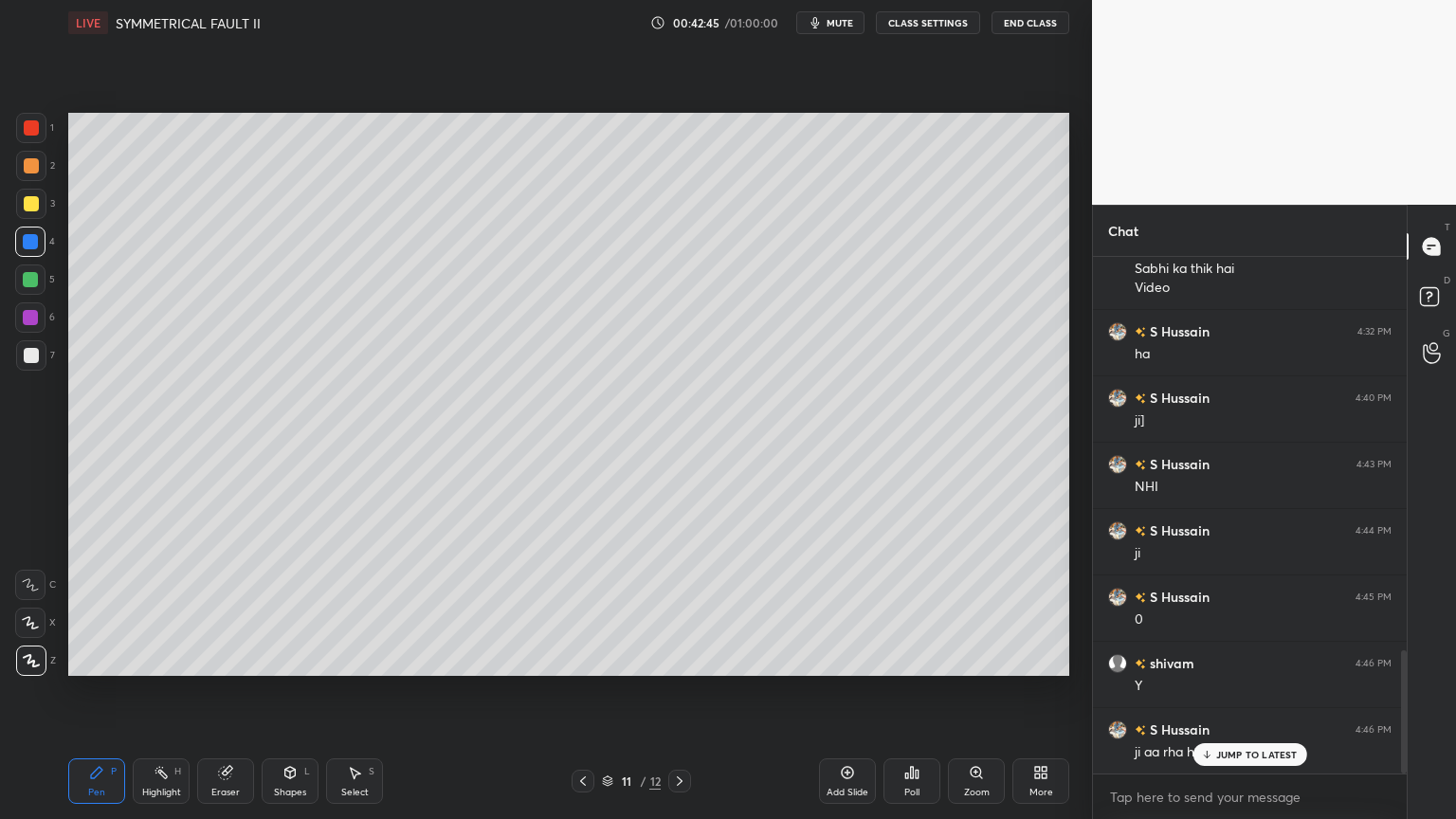 click 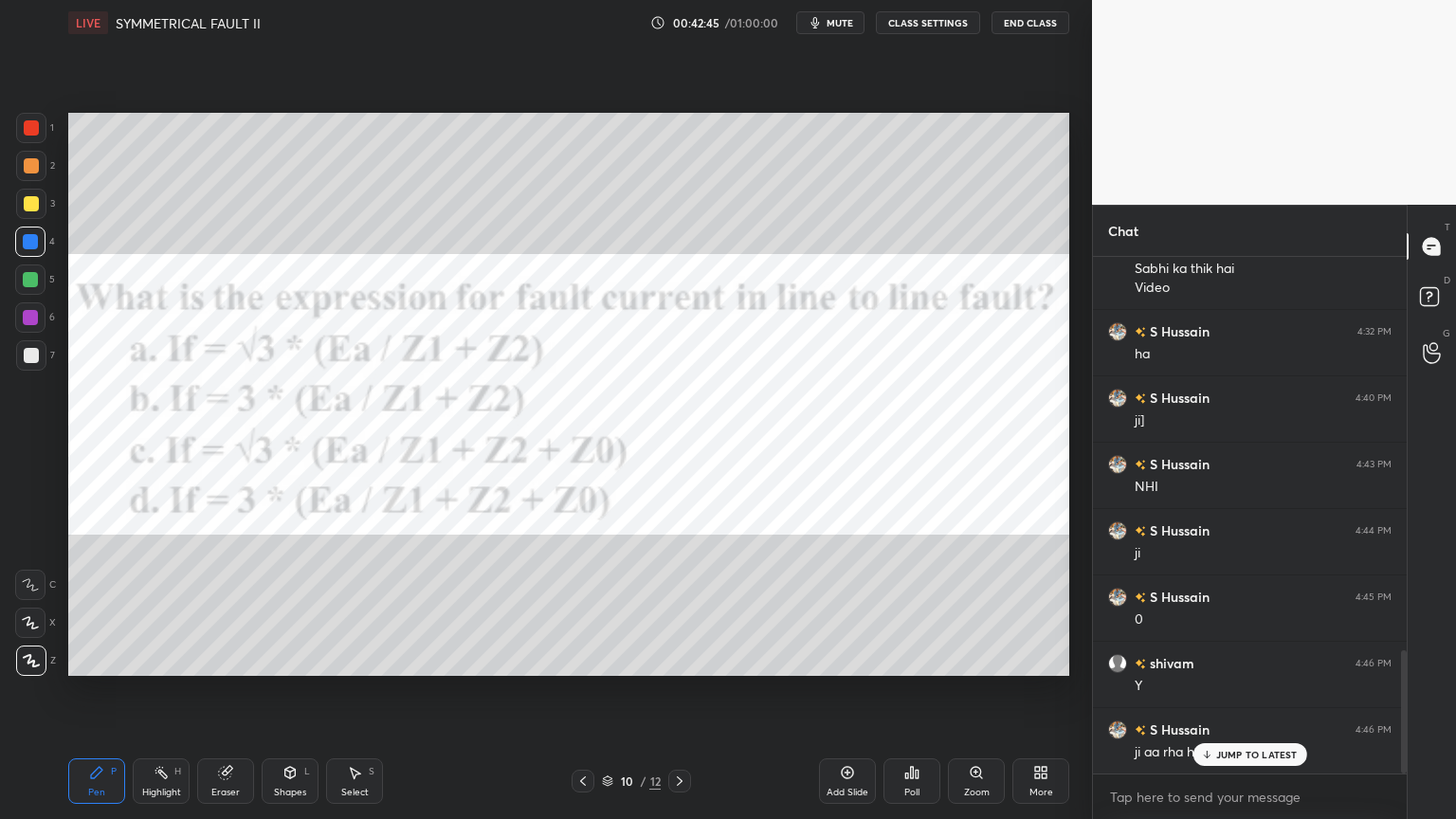 click at bounding box center [583, 781] 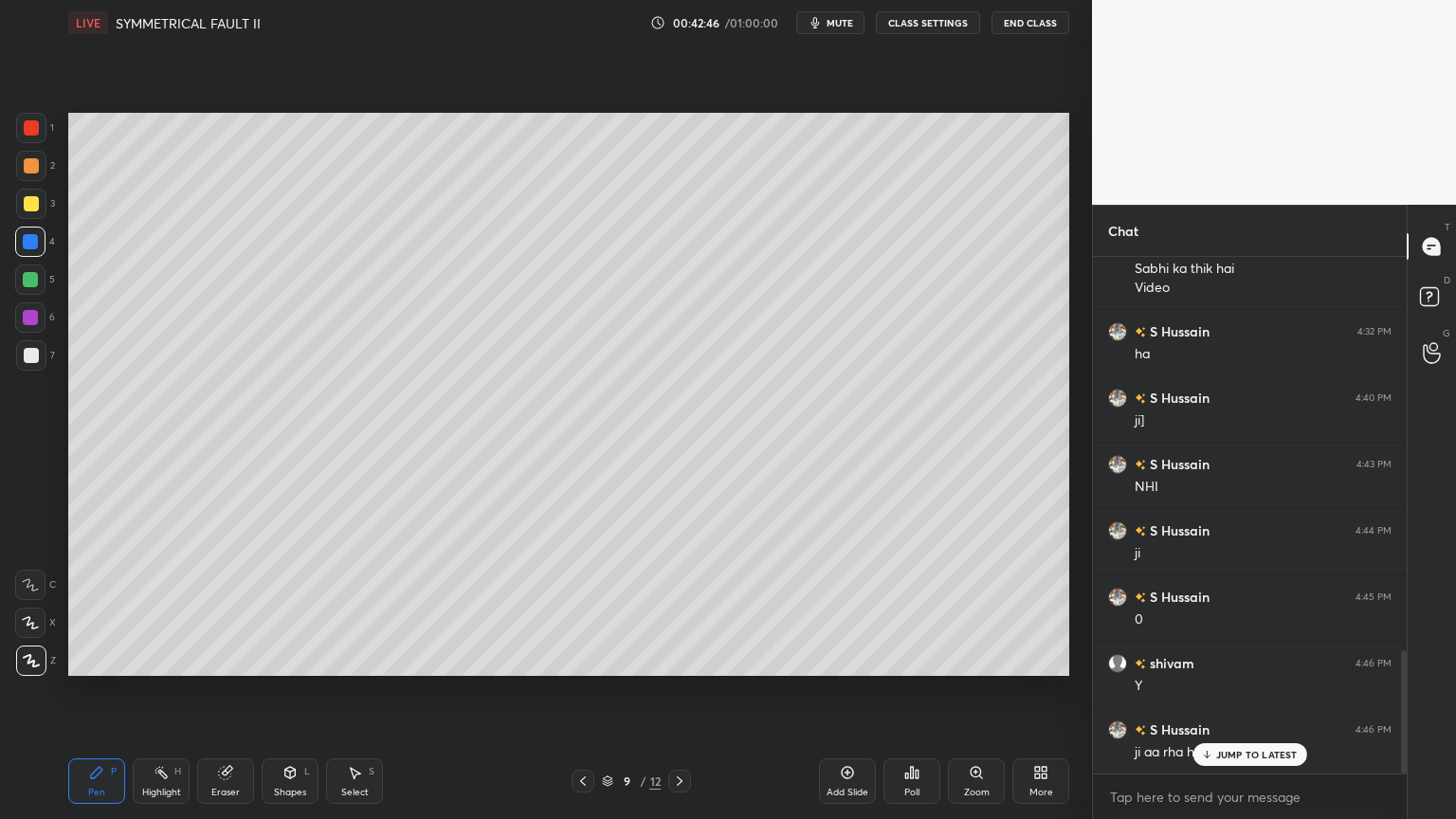 click at bounding box center (583, 781) 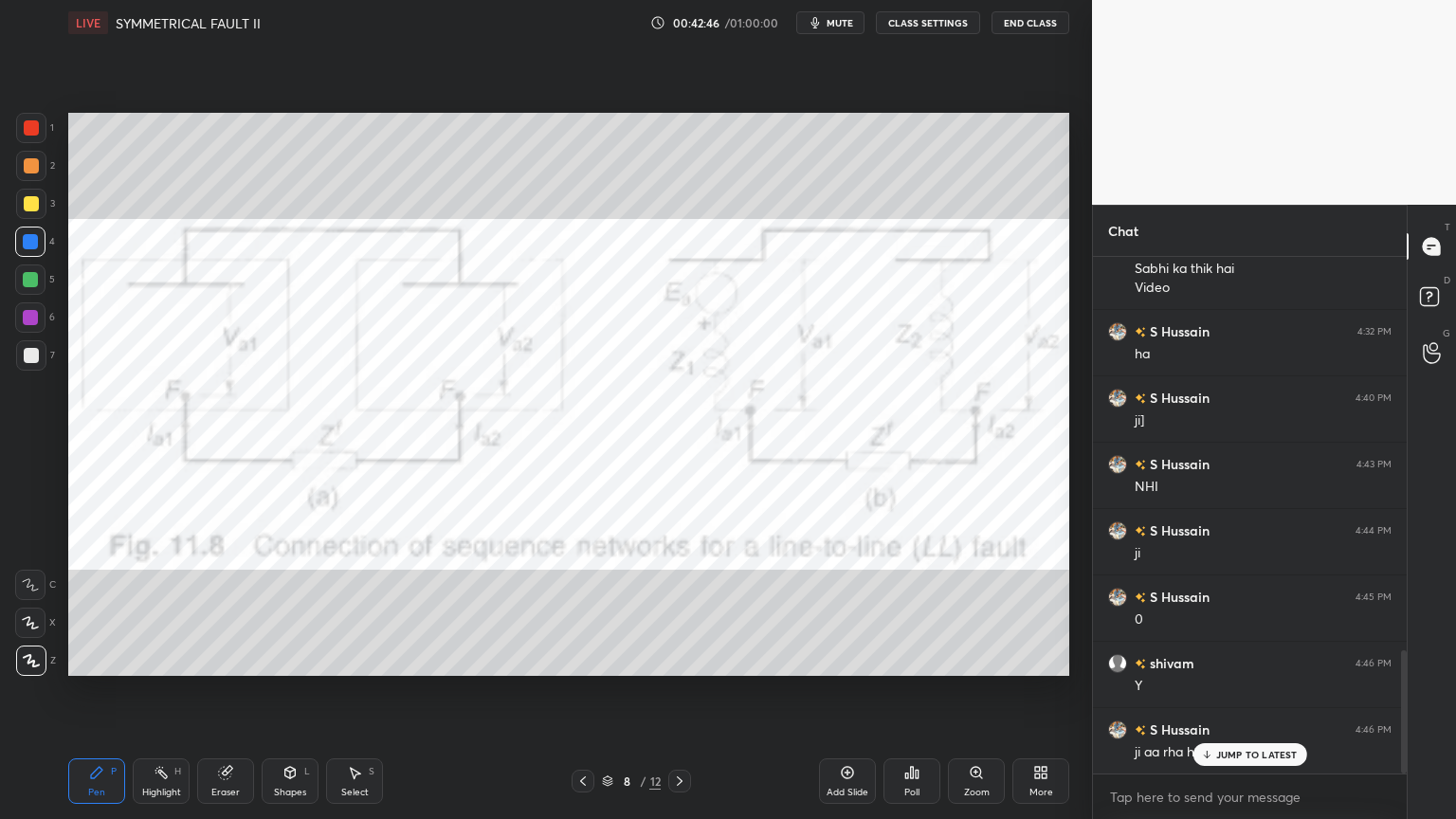 click at bounding box center (583, 781) 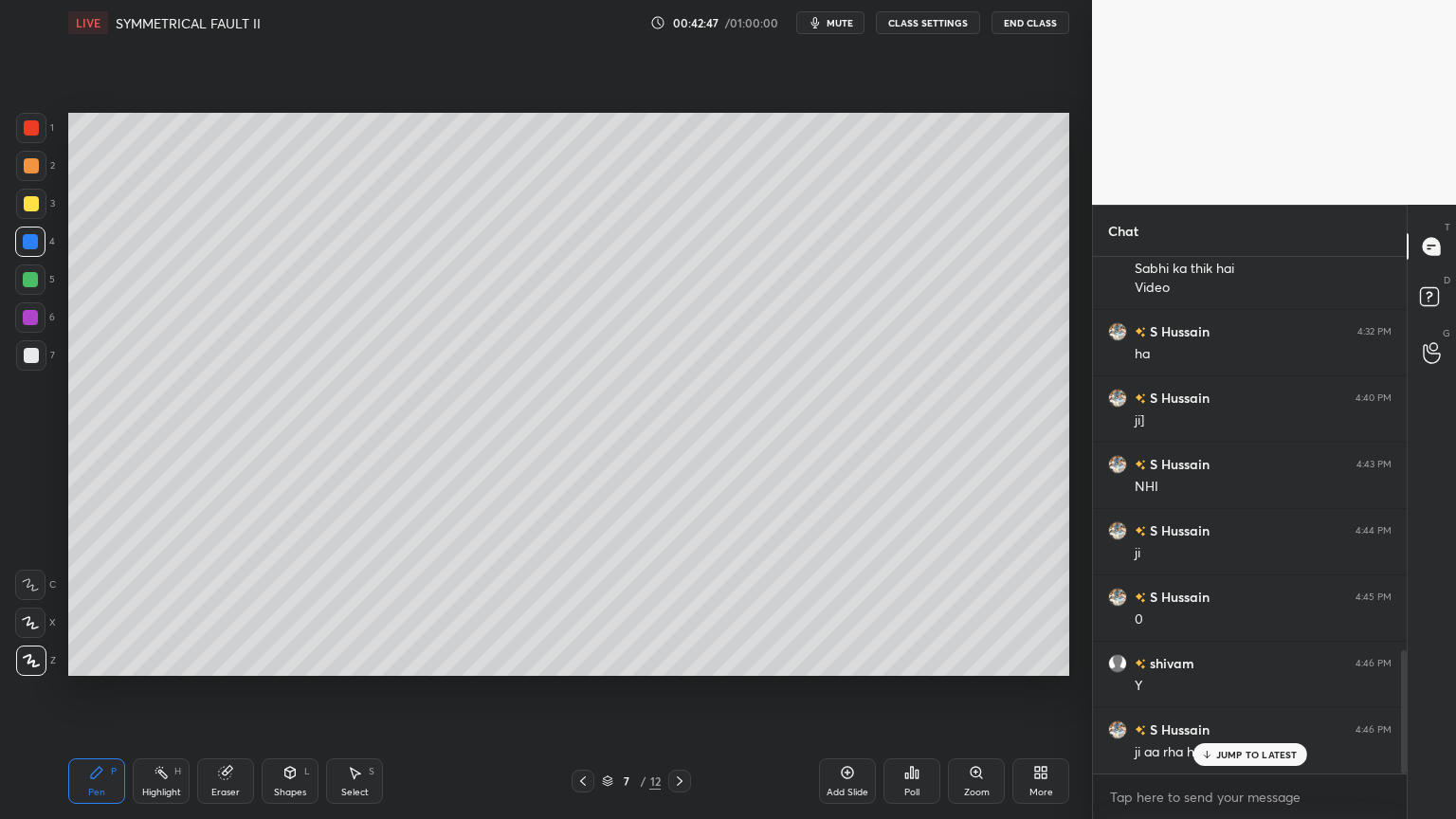 click 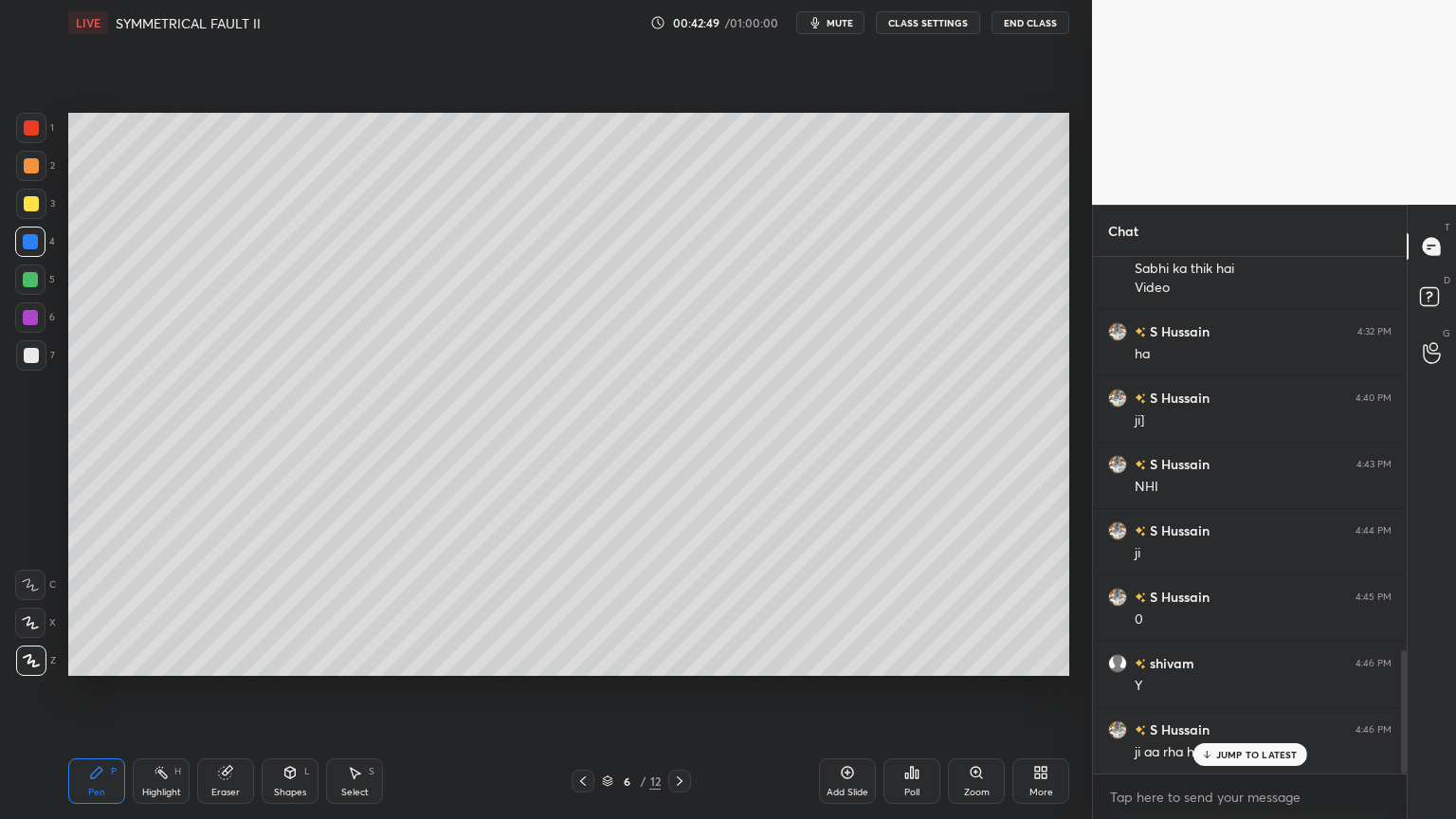 click 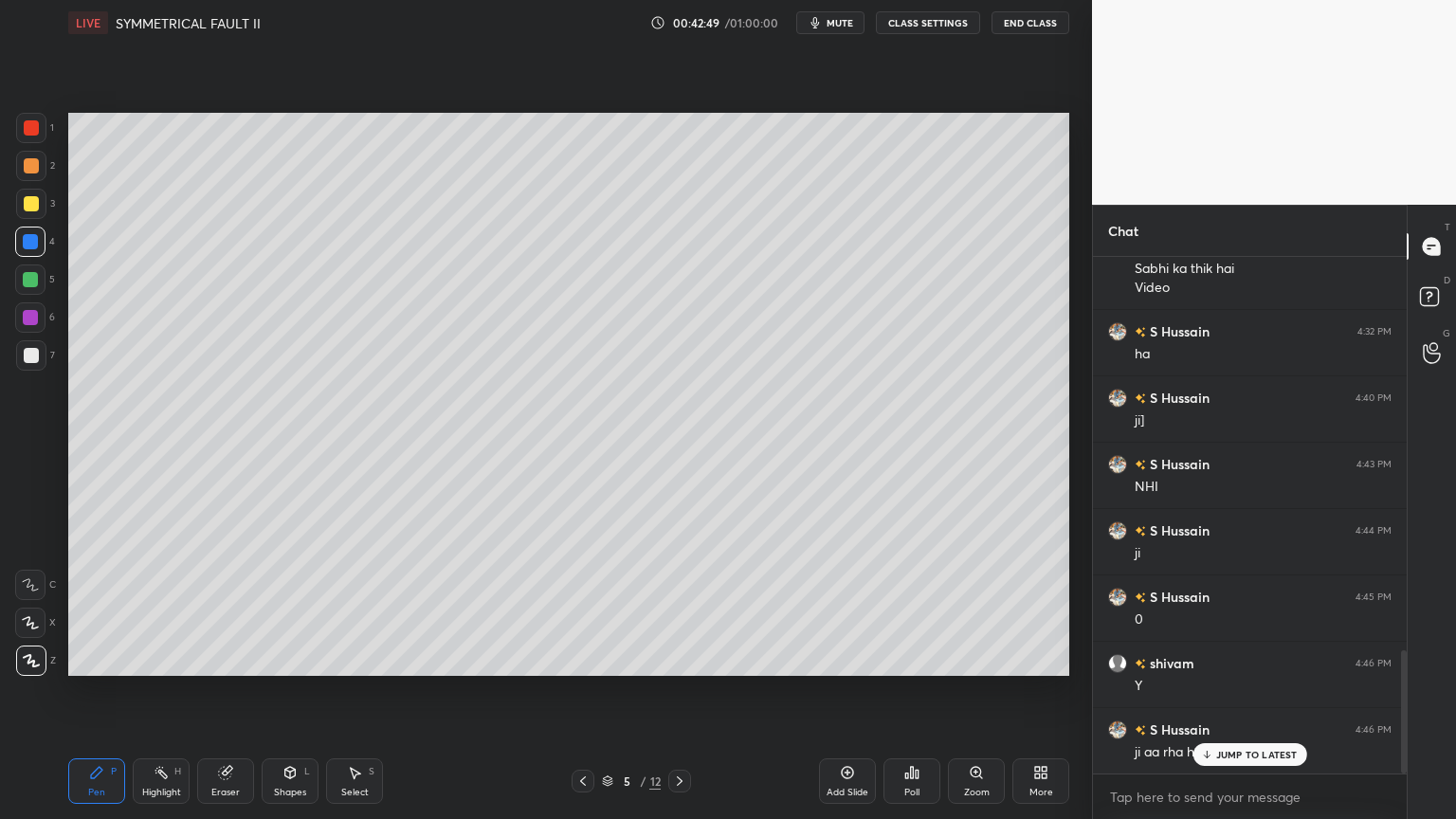 click at bounding box center [583, 781] 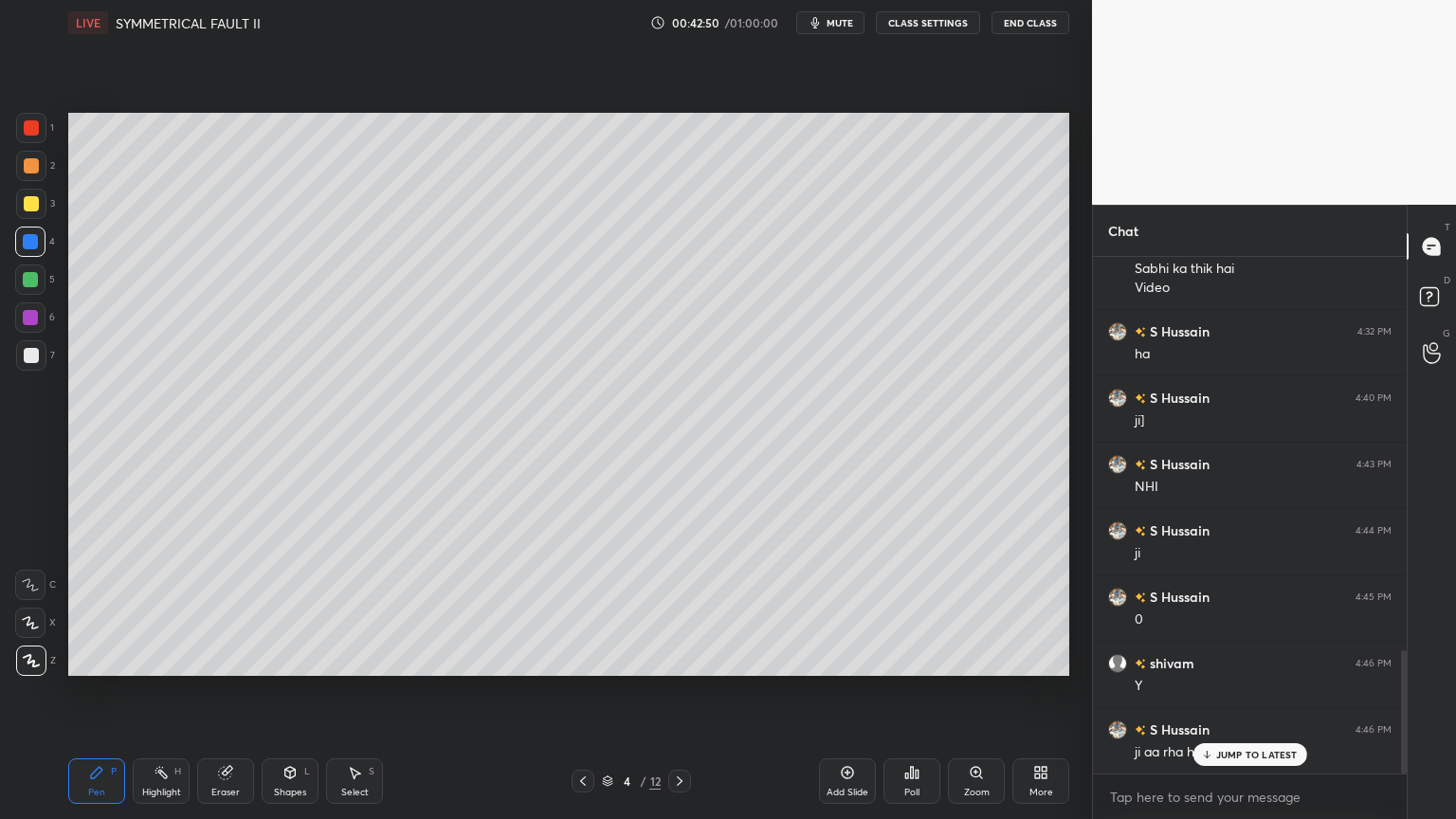 click 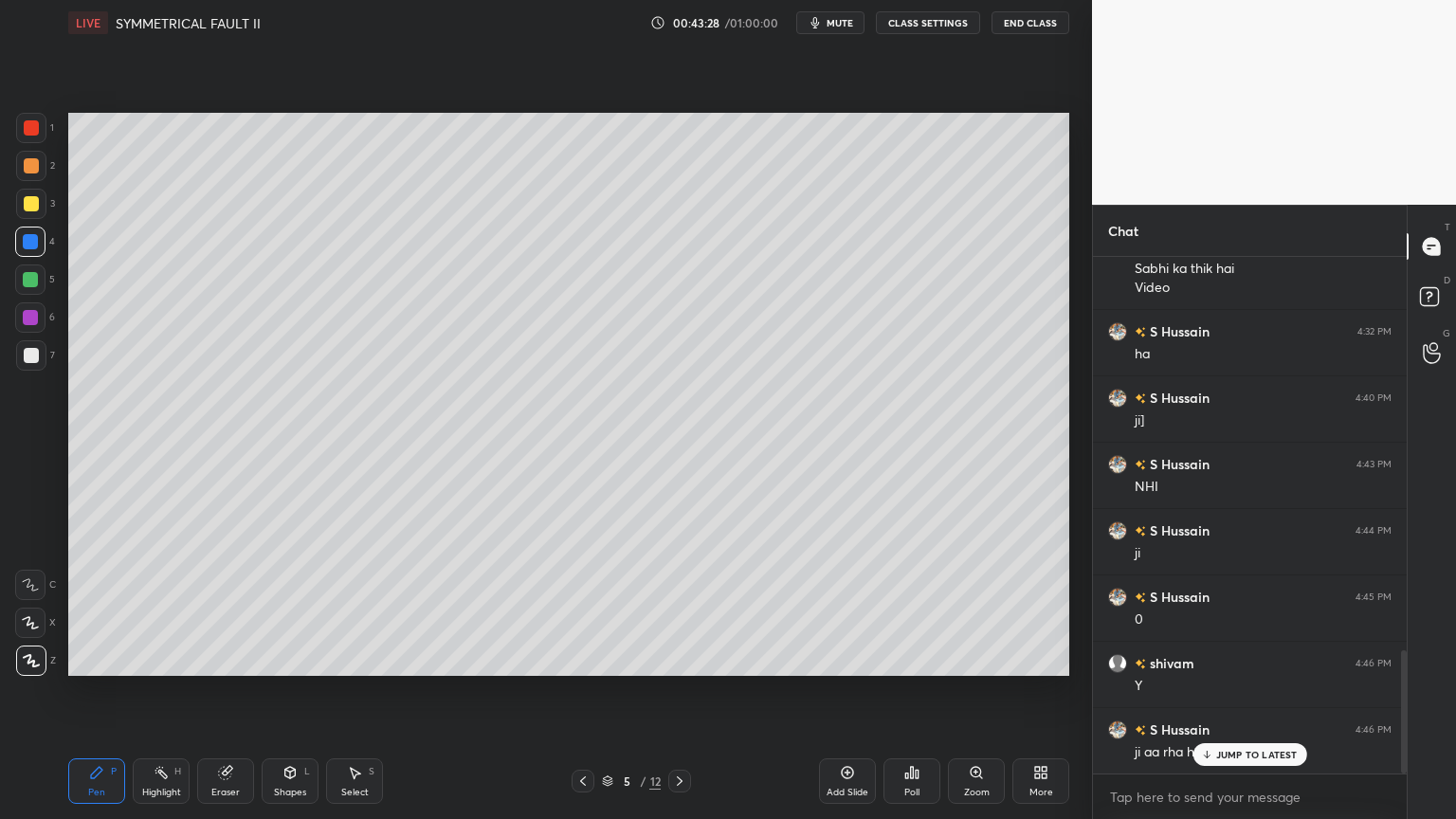 click 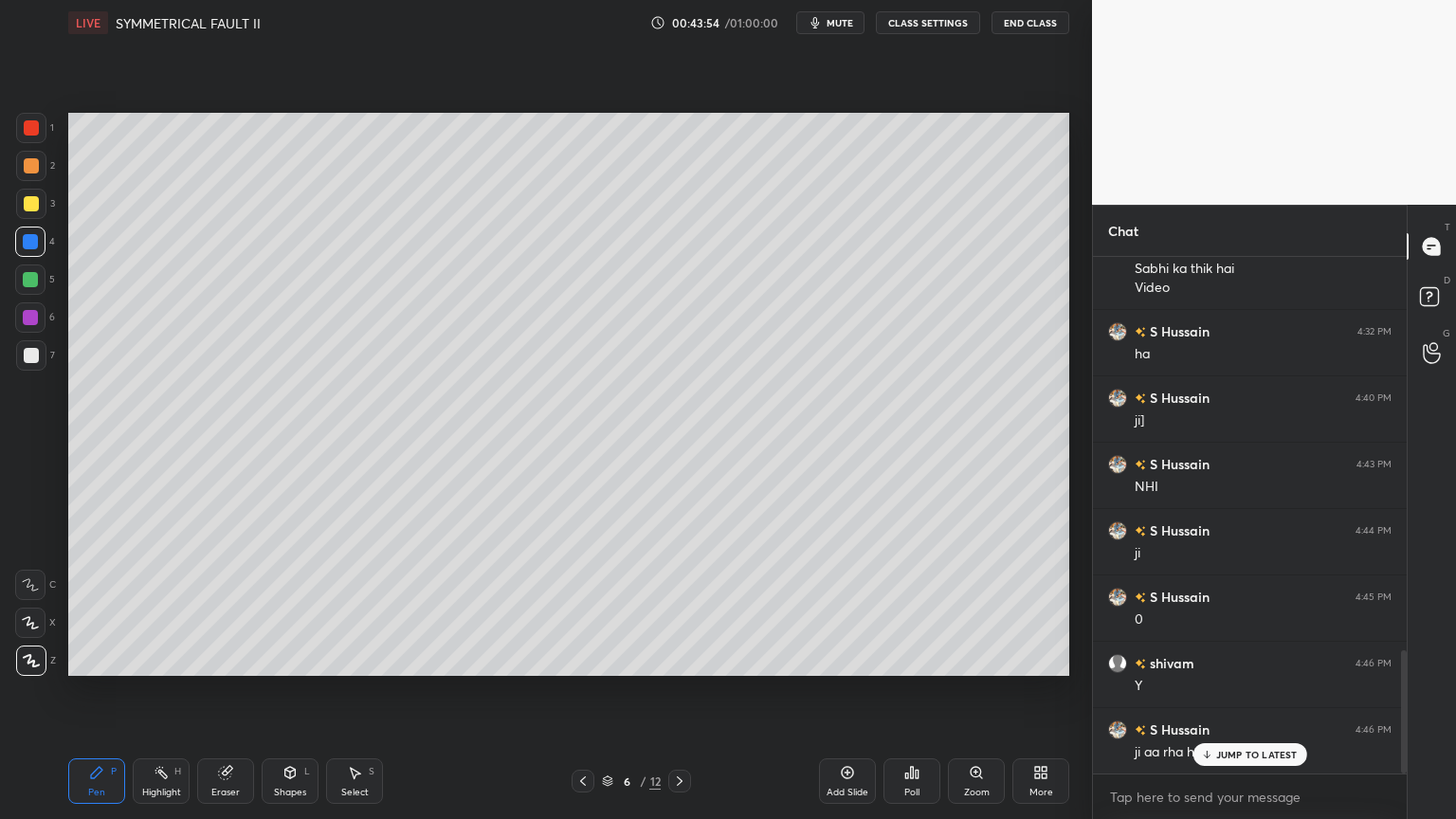 click 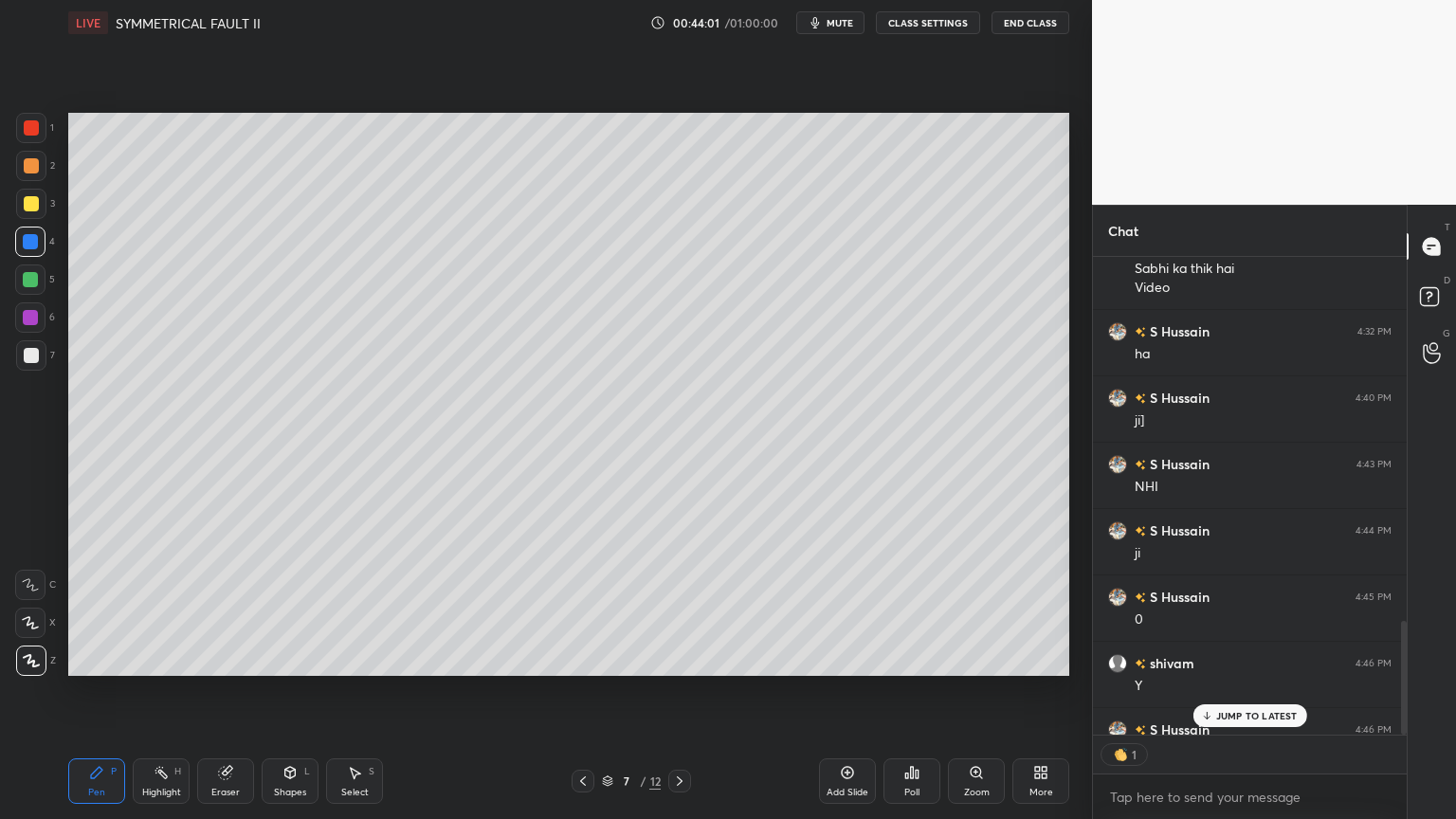 scroll, scrollTop: 473, scrollLeft: 308, axis: both 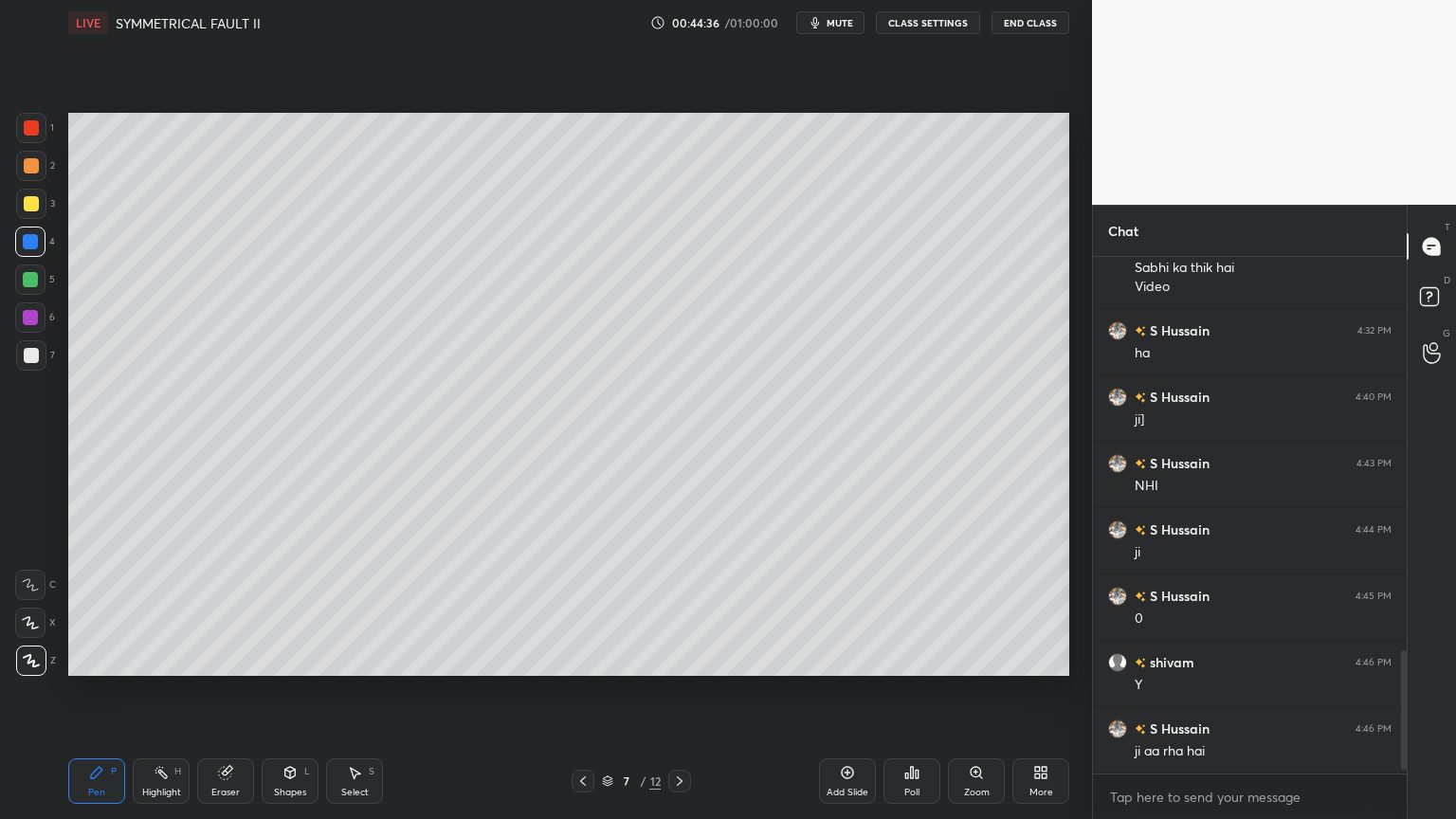 click 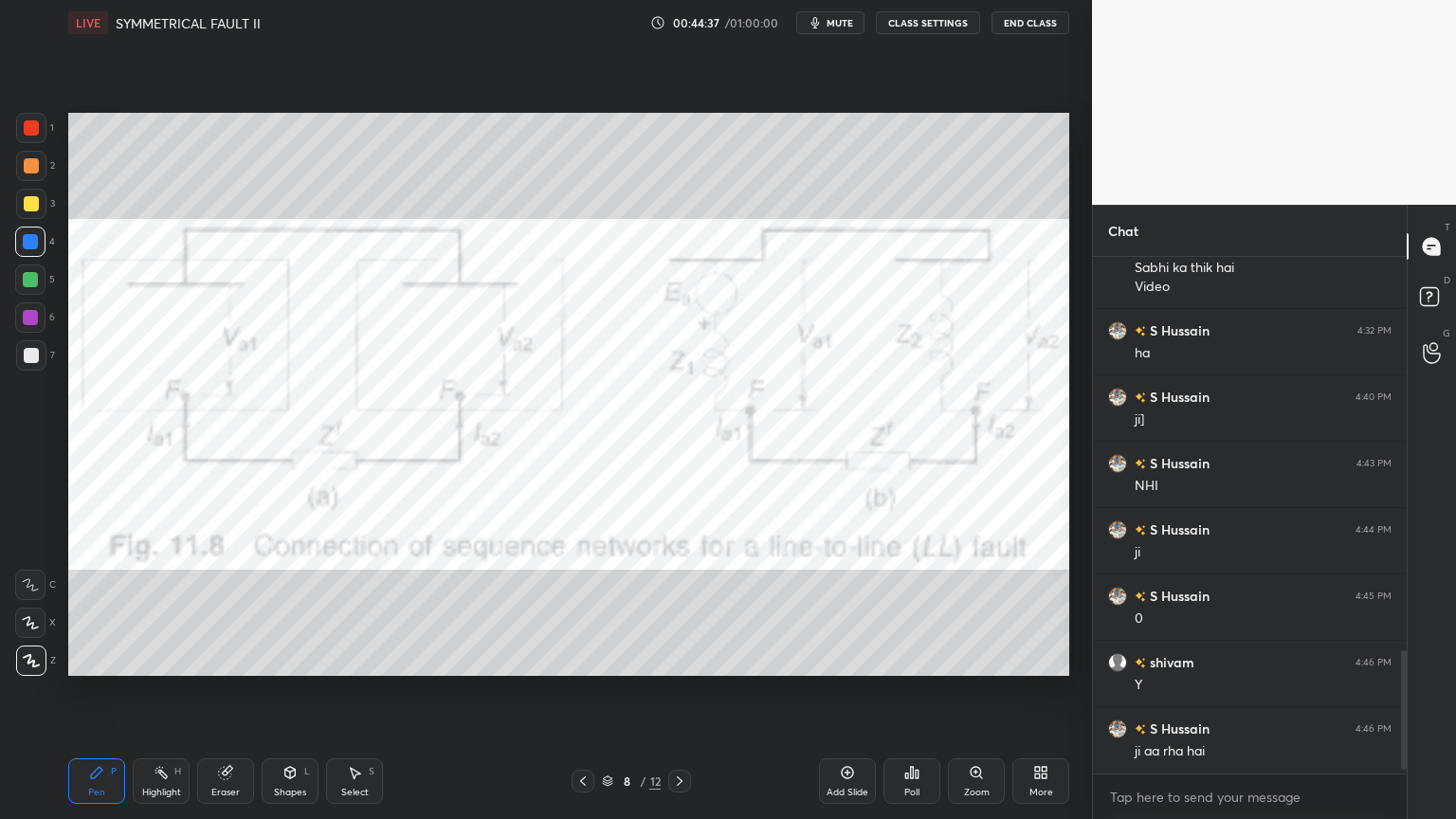 click 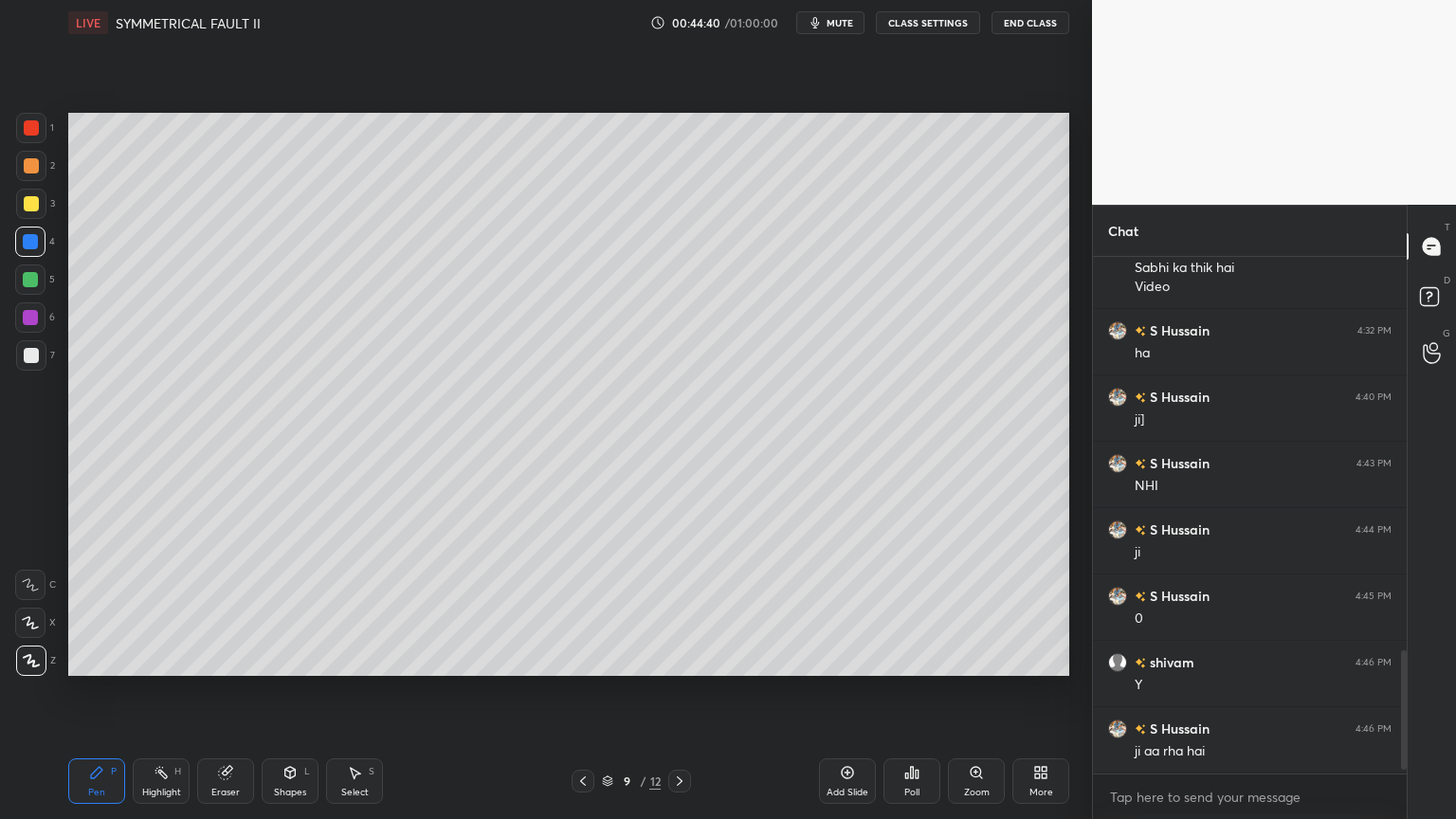 click 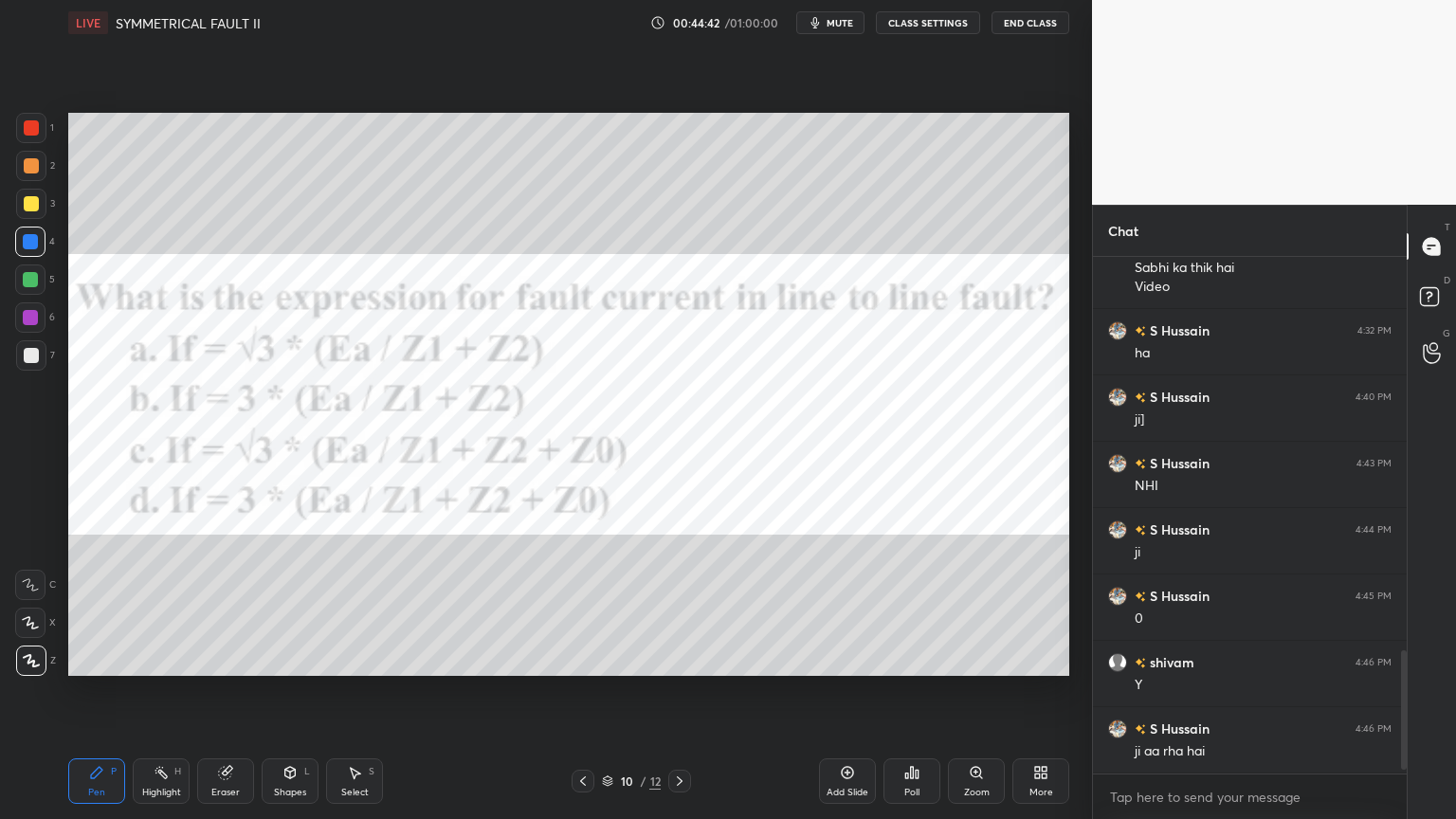 click 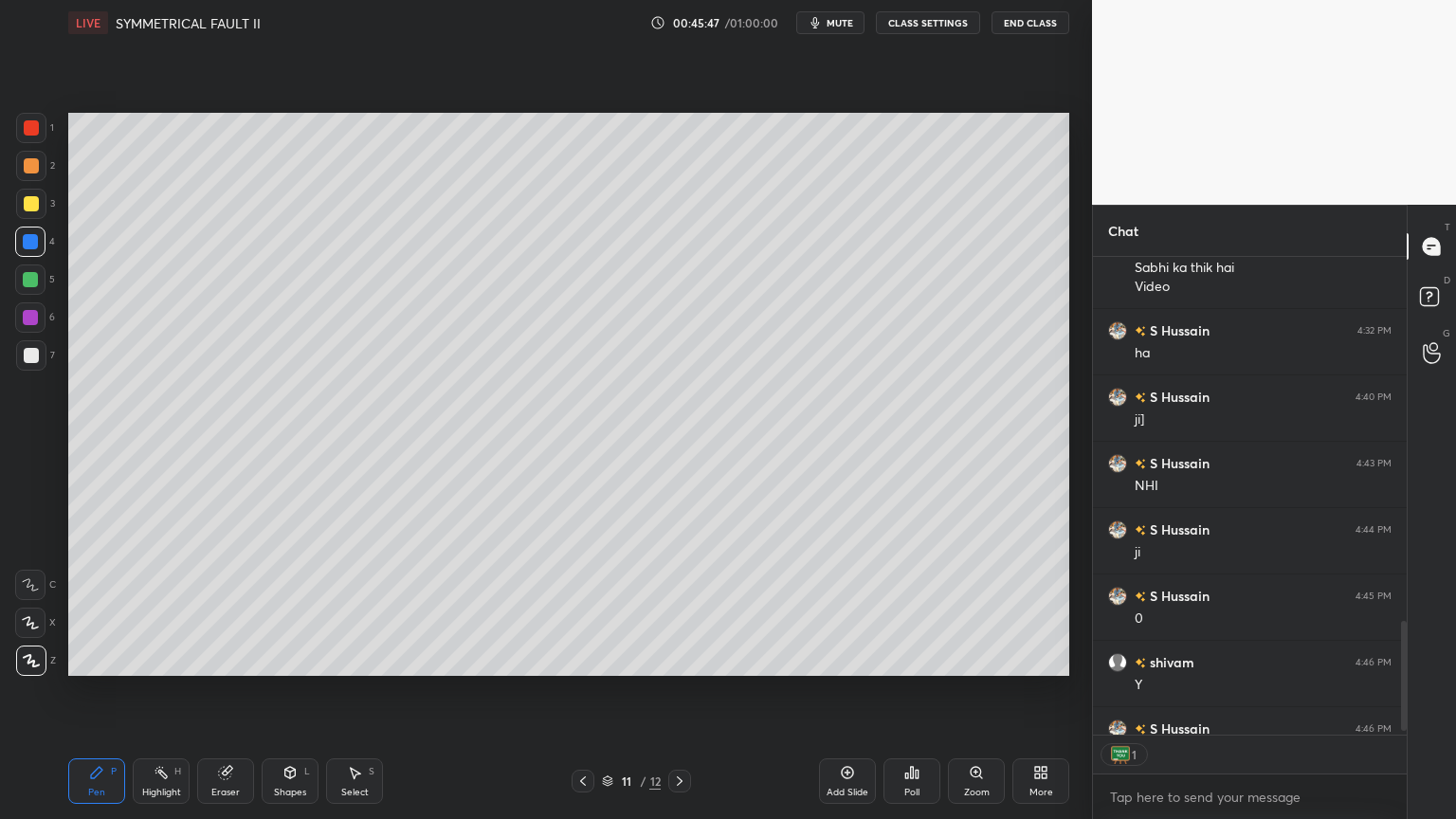 scroll, scrollTop: 6, scrollLeft: 6, axis: both 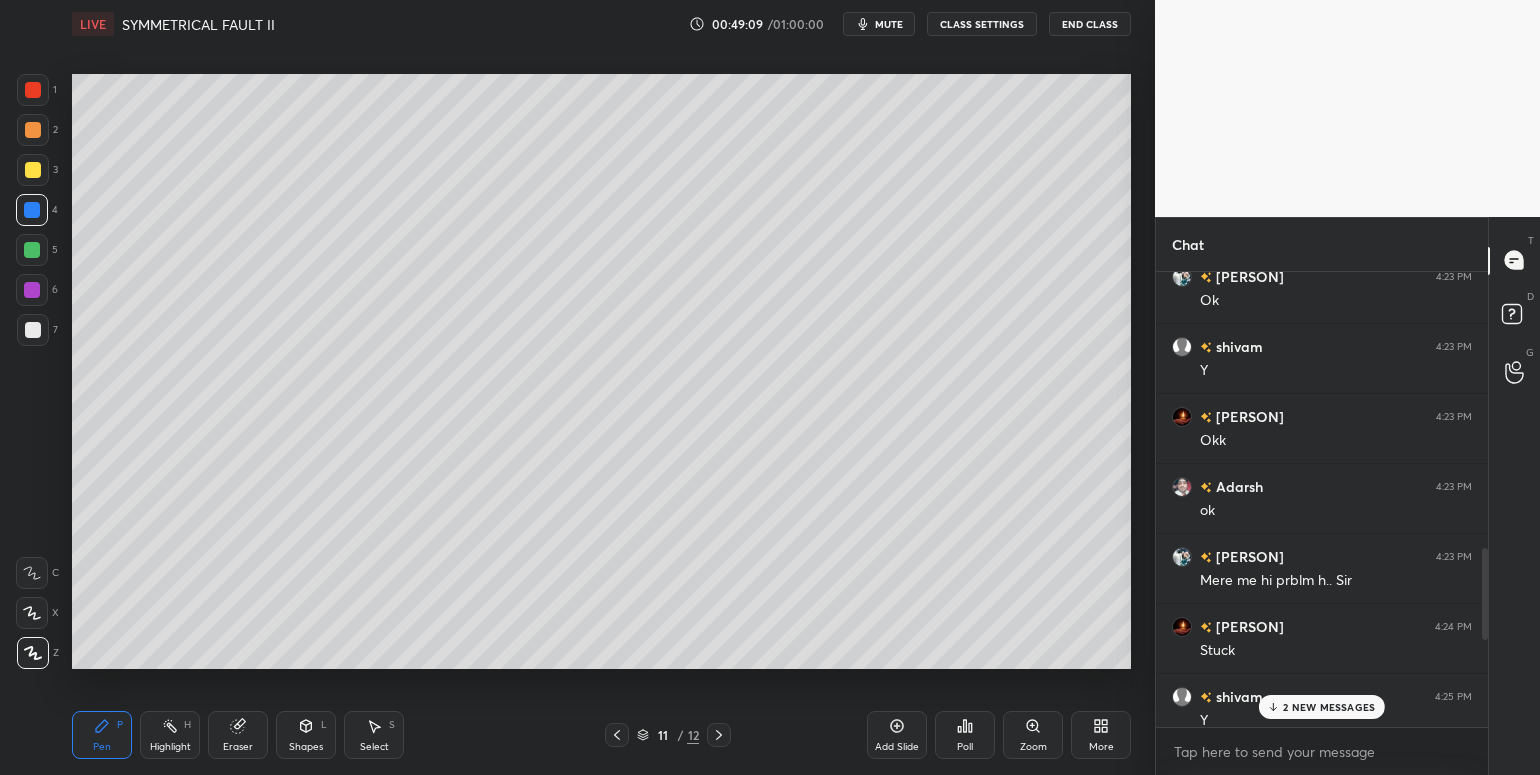 click on "2 NEW MESSAGES" at bounding box center (1329, 707) 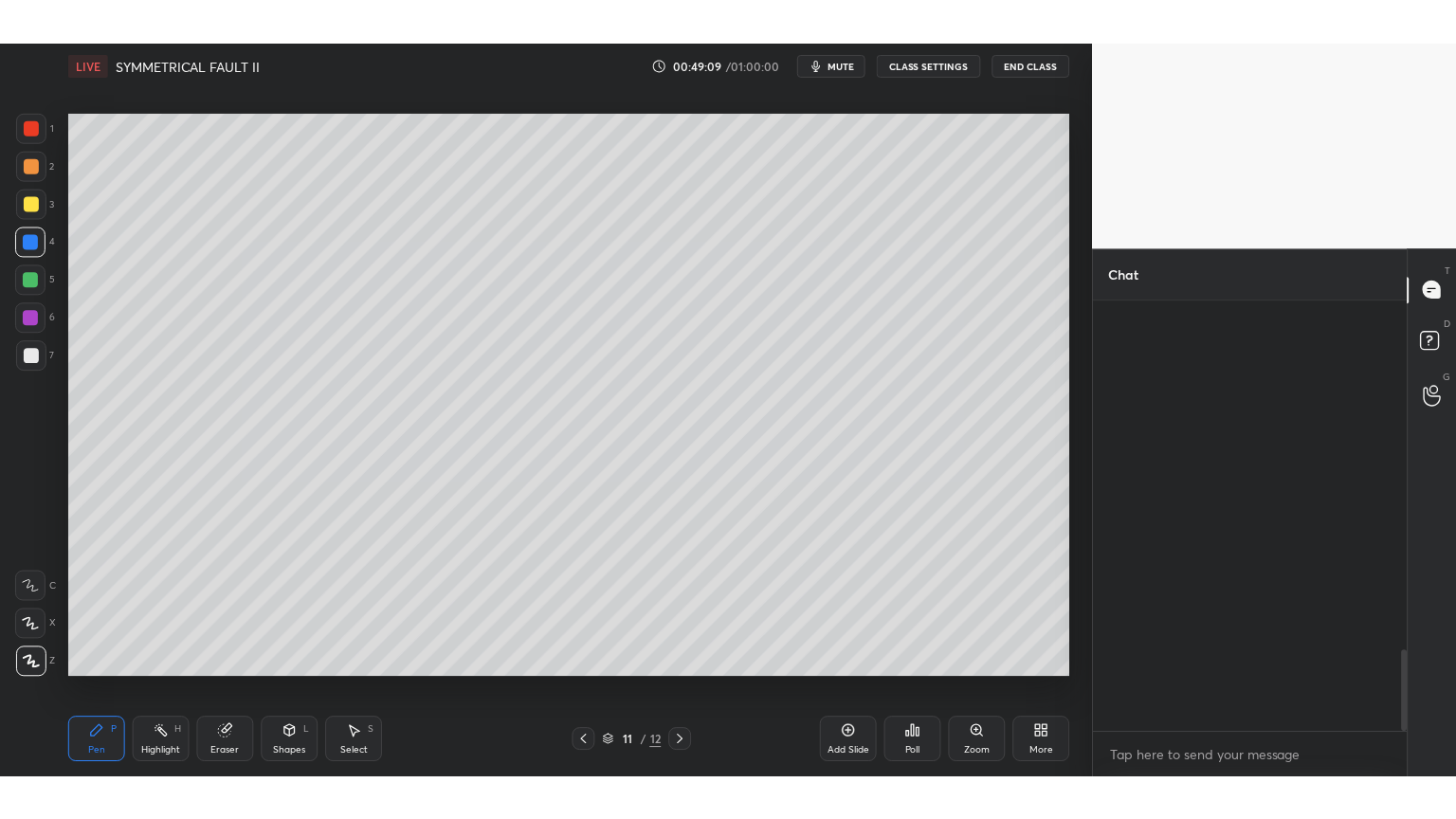 scroll, scrollTop: 1847, scrollLeft: 0, axis: vertical 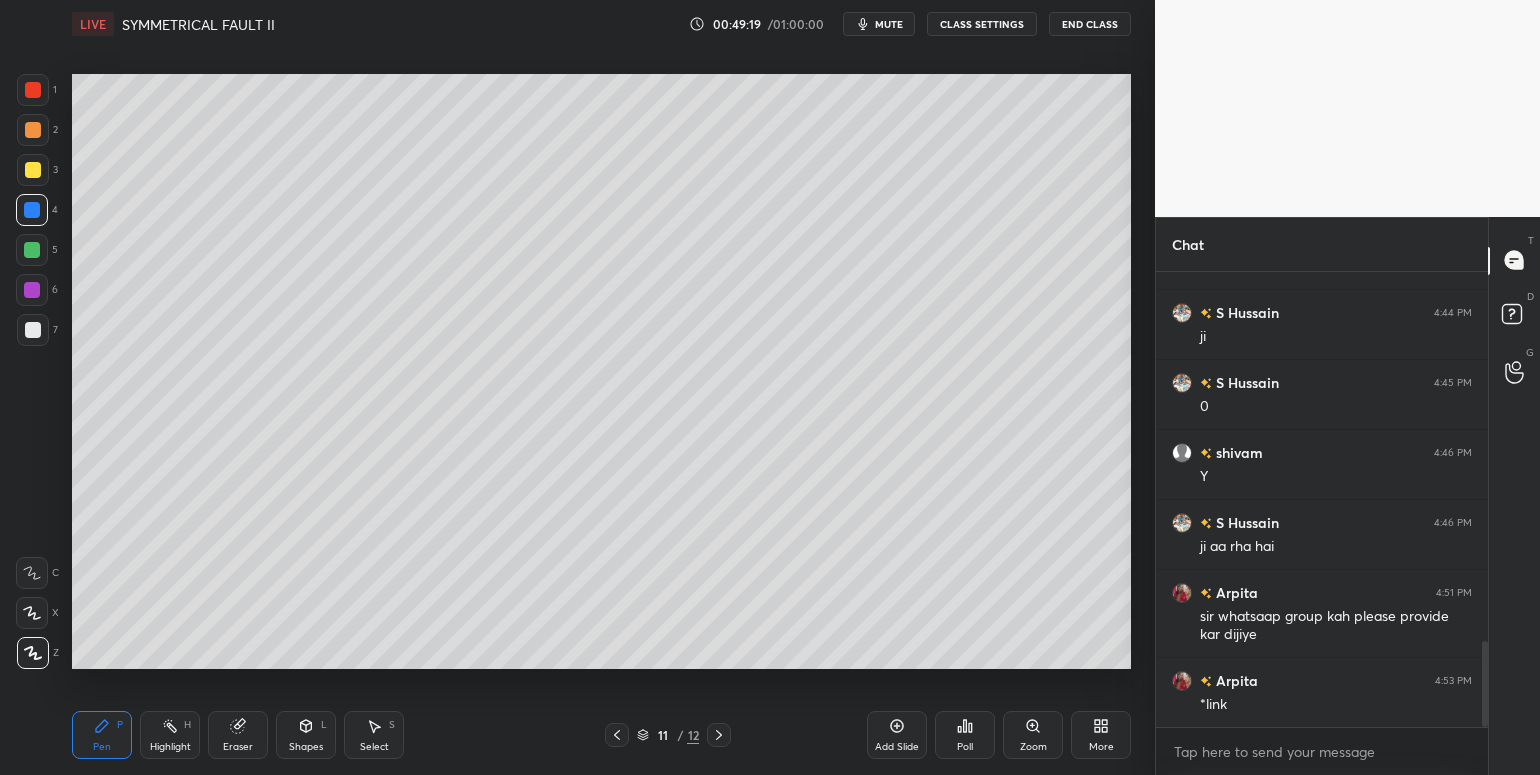 click 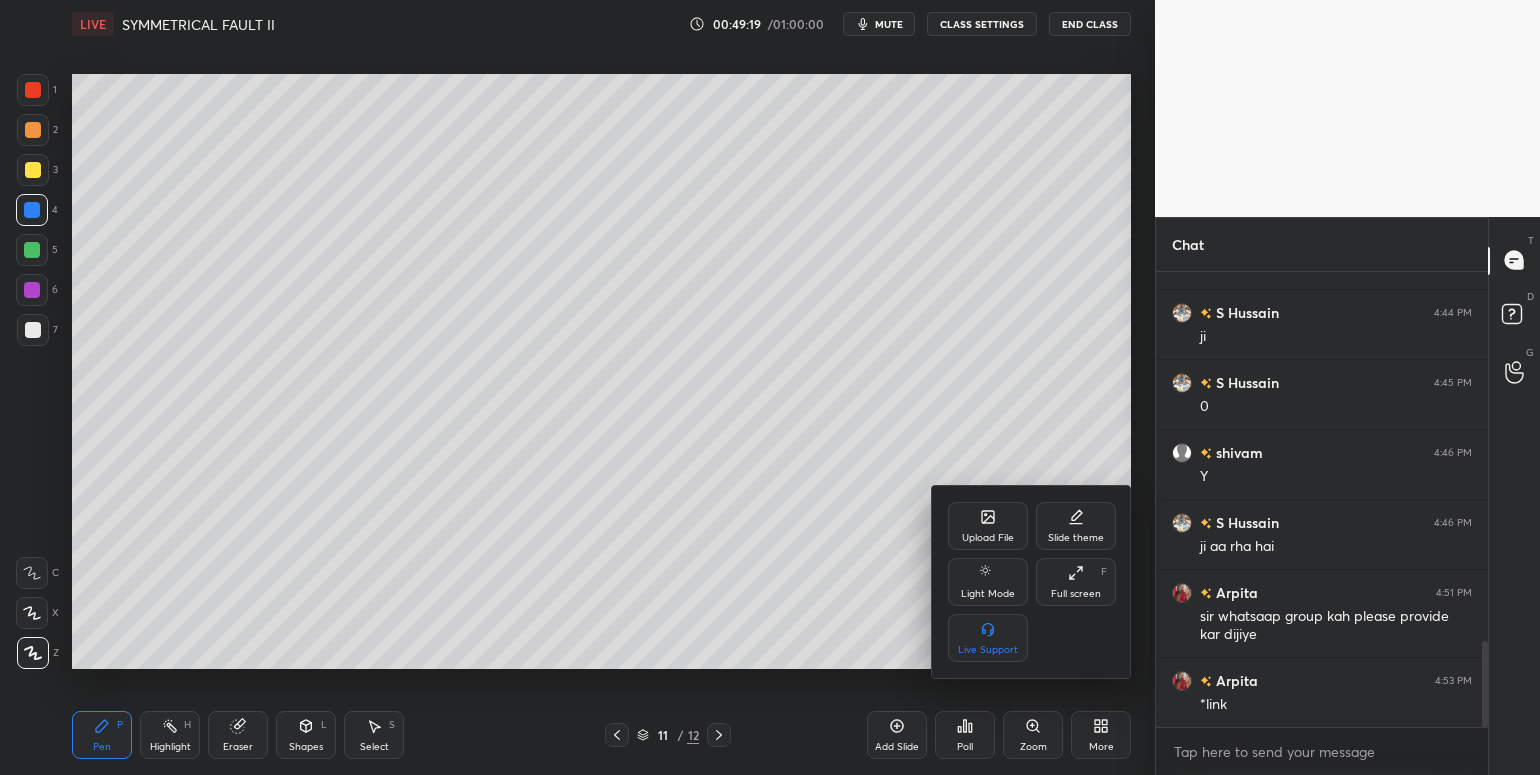 drag, startPoint x: 1085, startPoint y: 590, endPoint x: 1083, endPoint y: 680, distance: 90.02222 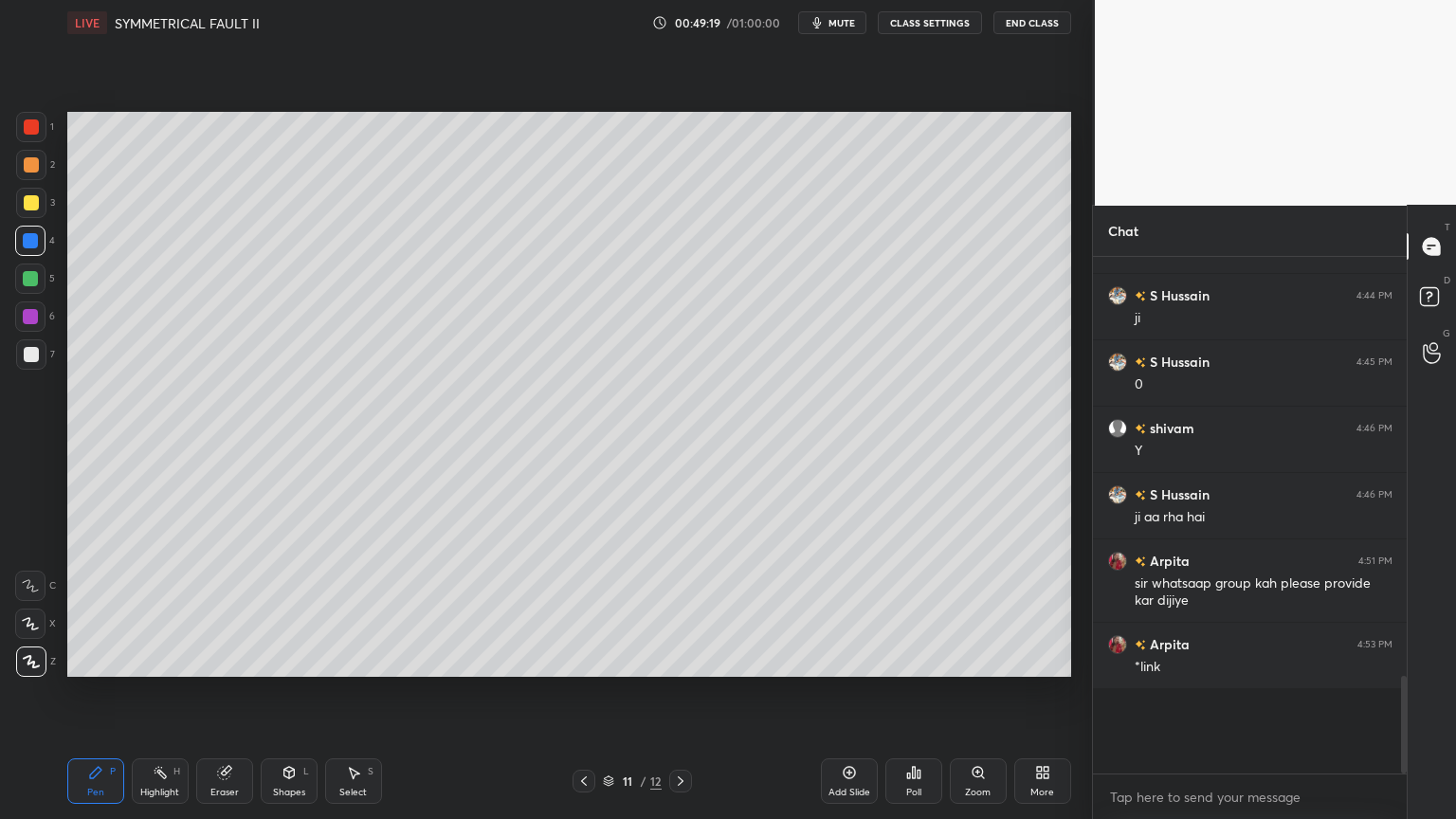 scroll, scrollTop: 94094, scrollLeft: 93776, axis: both 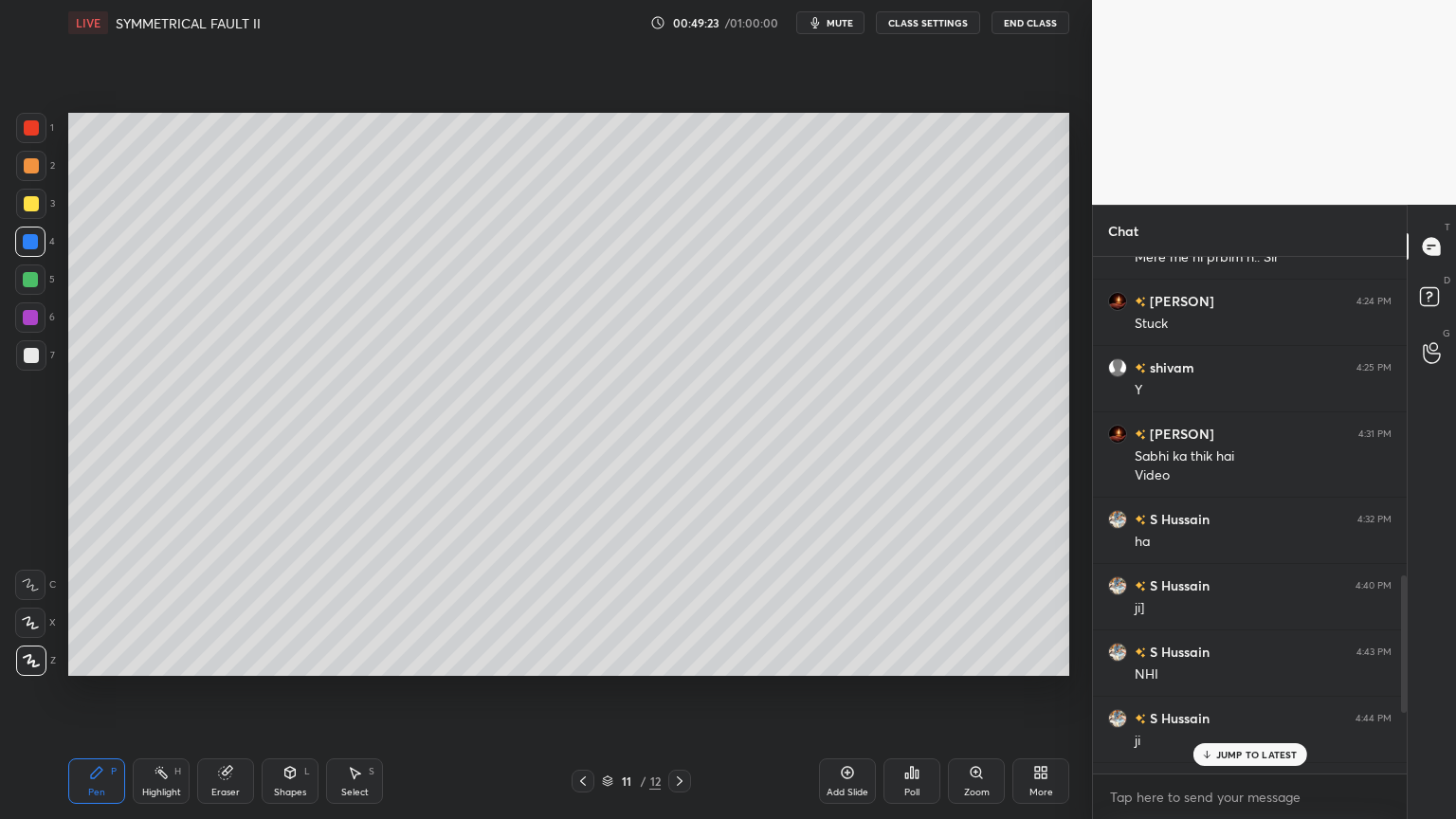 drag, startPoint x: 1401, startPoint y: 681, endPoint x: 1395, endPoint y: 755, distance: 74.24284 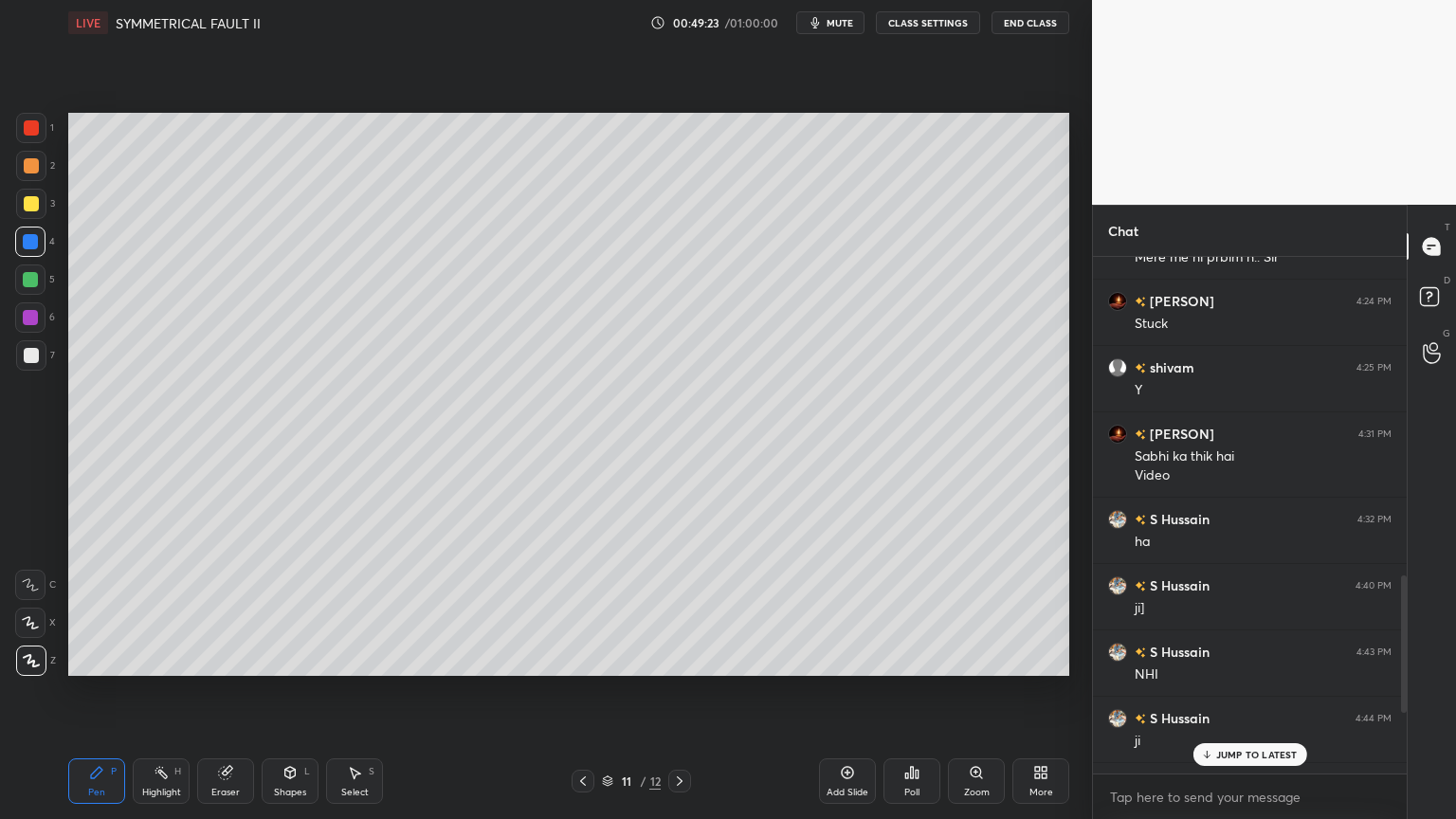 click at bounding box center (1401, 515) 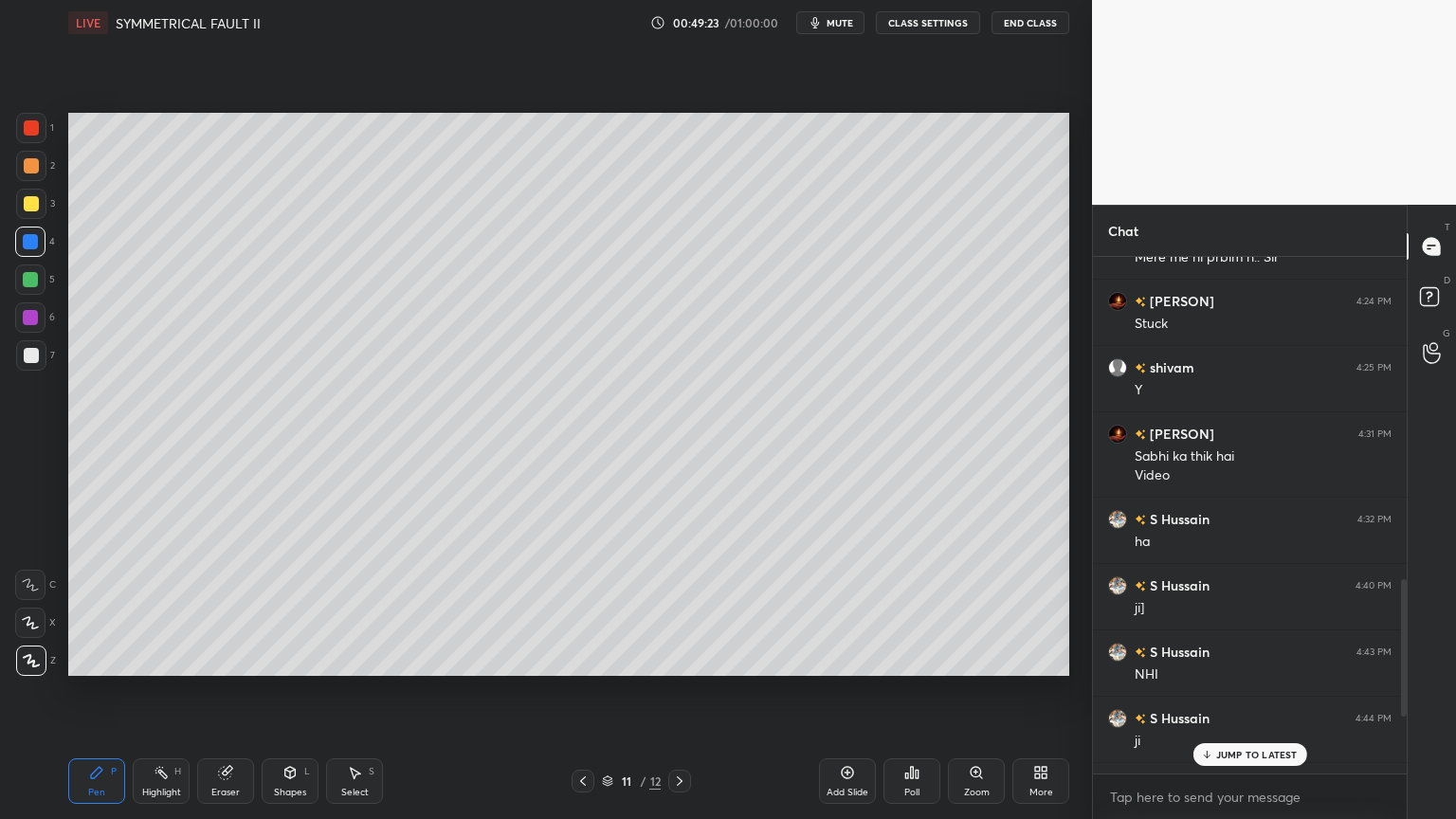 scroll, scrollTop: 1420, scrollLeft: 0, axis: vertical 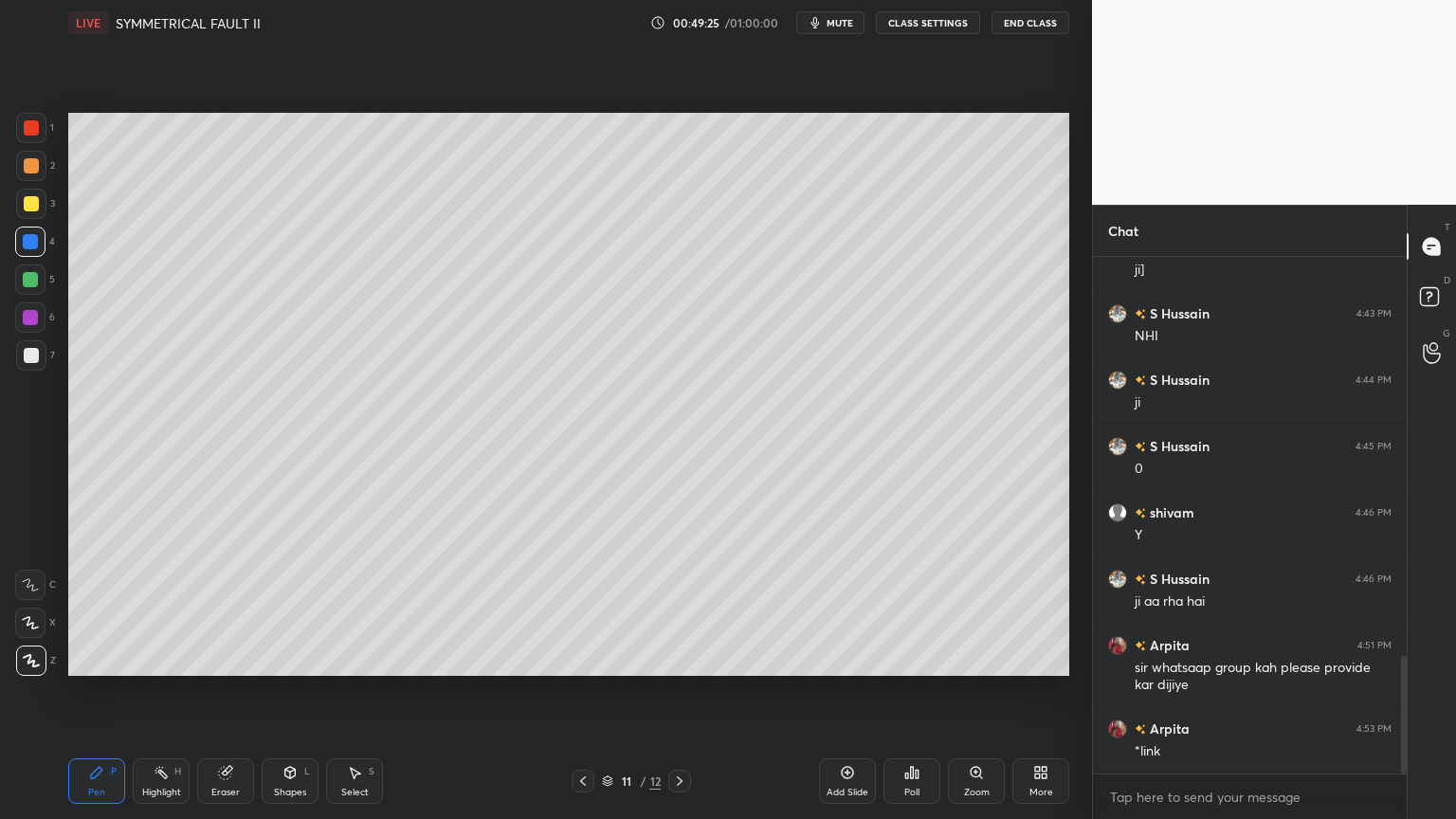 drag, startPoint x: 1406, startPoint y: 693, endPoint x: 1393, endPoint y: 800, distance: 107.78683 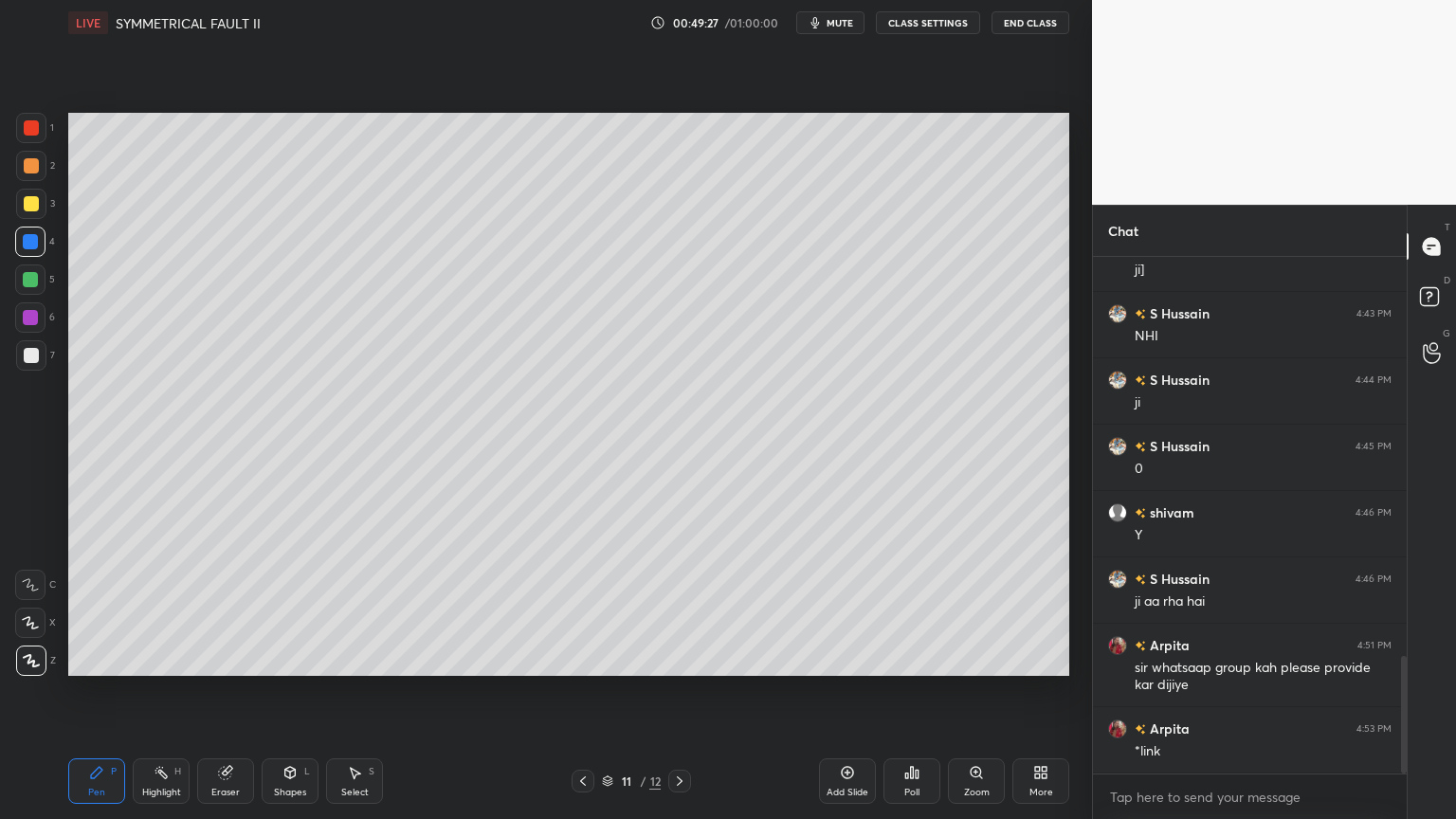 click on "More" at bounding box center (1041, 781) 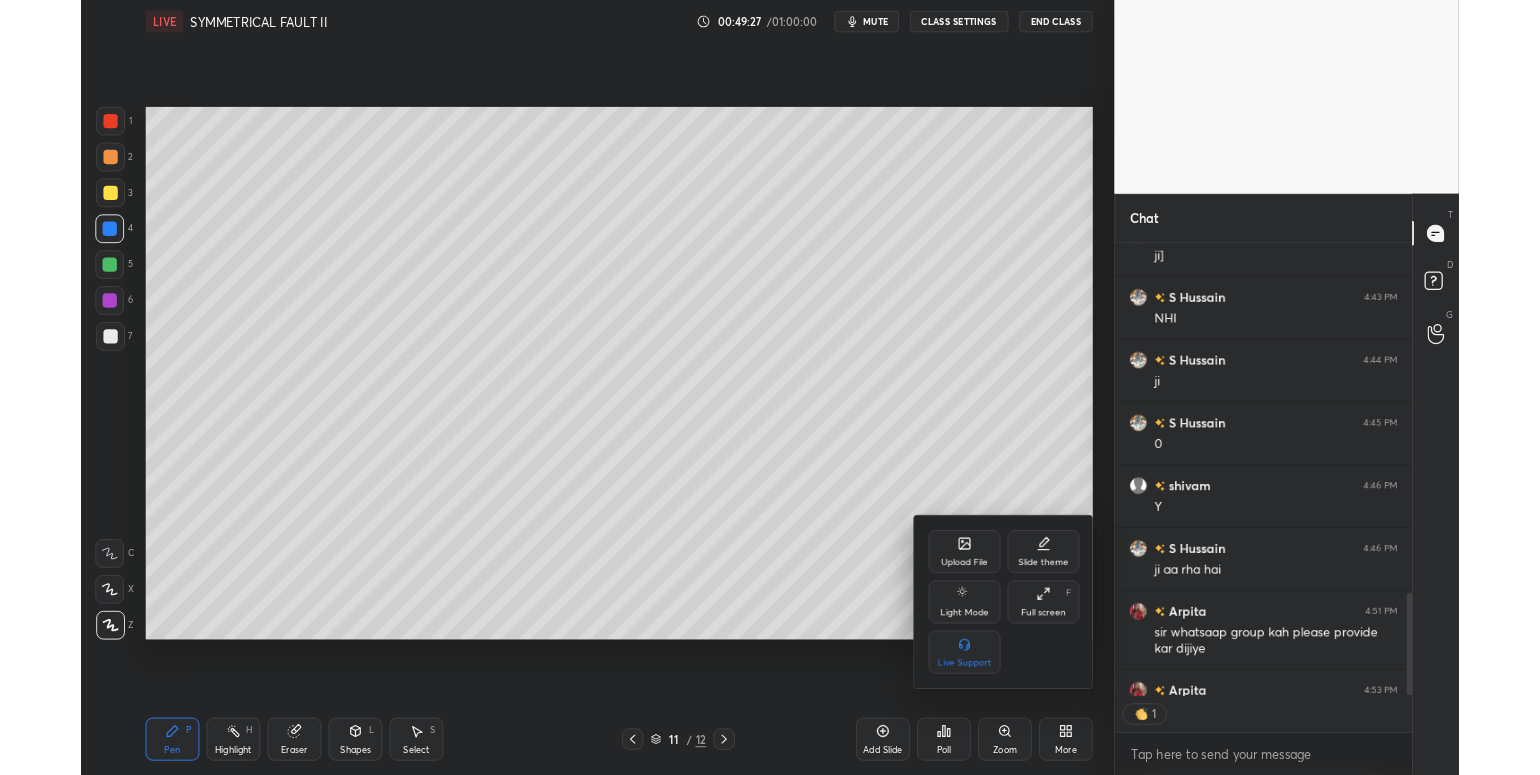 scroll, scrollTop: 6, scrollLeft: 6, axis: both 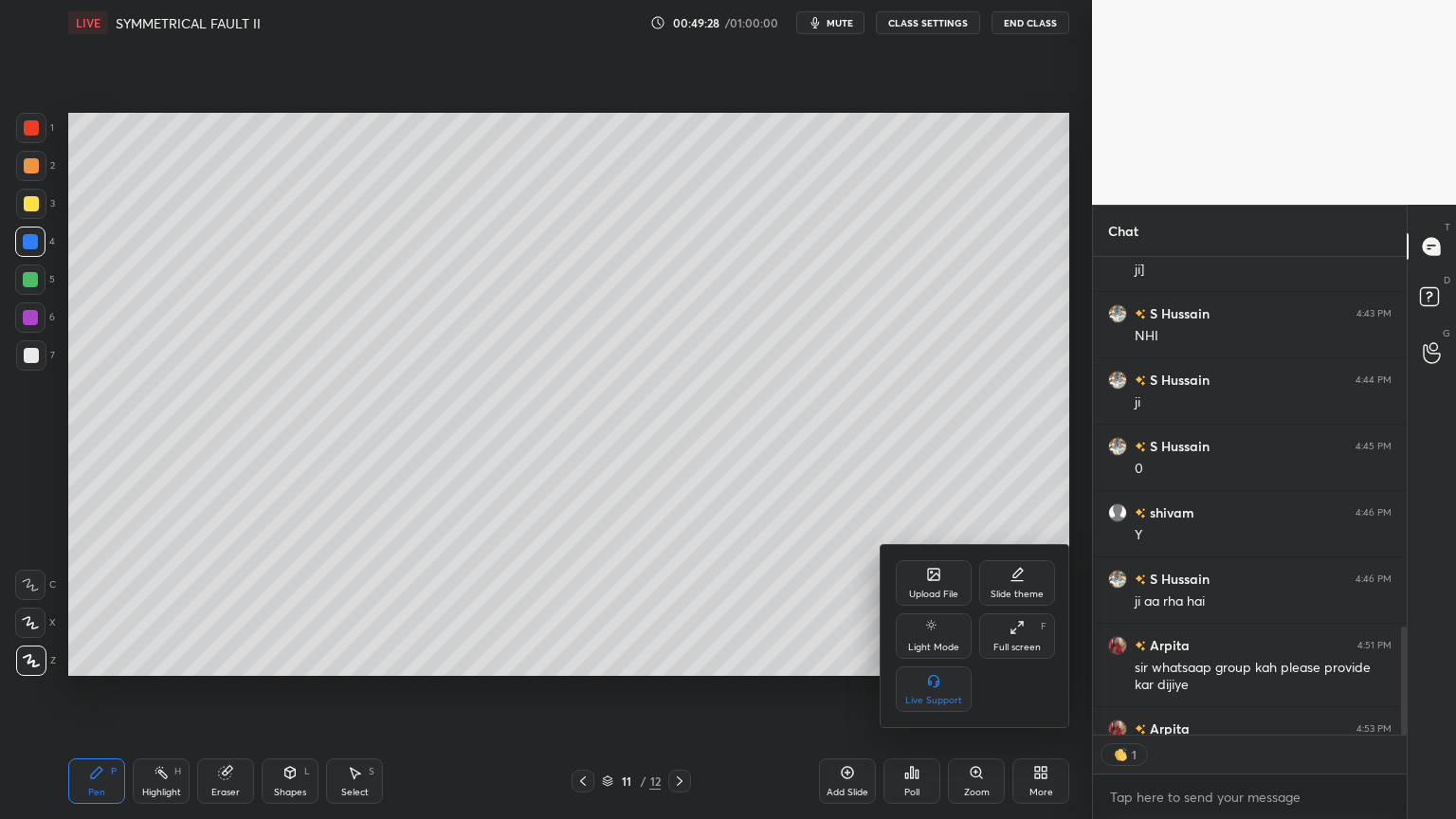 click on "Upload File" at bounding box center (934, 583) 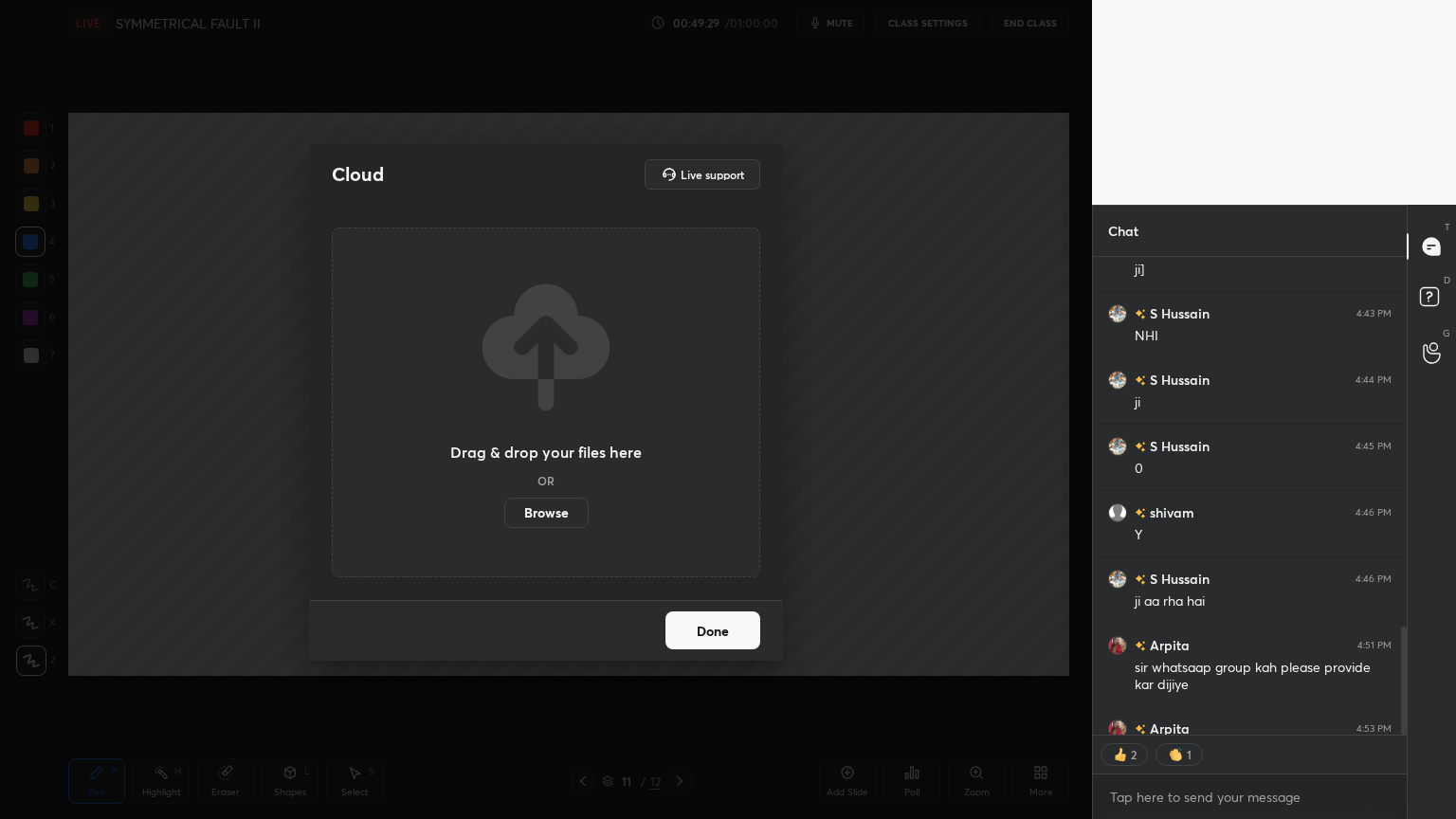 drag, startPoint x: 527, startPoint y: 516, endPoint x: 520, endPoint y: 433, distance: 83.29466 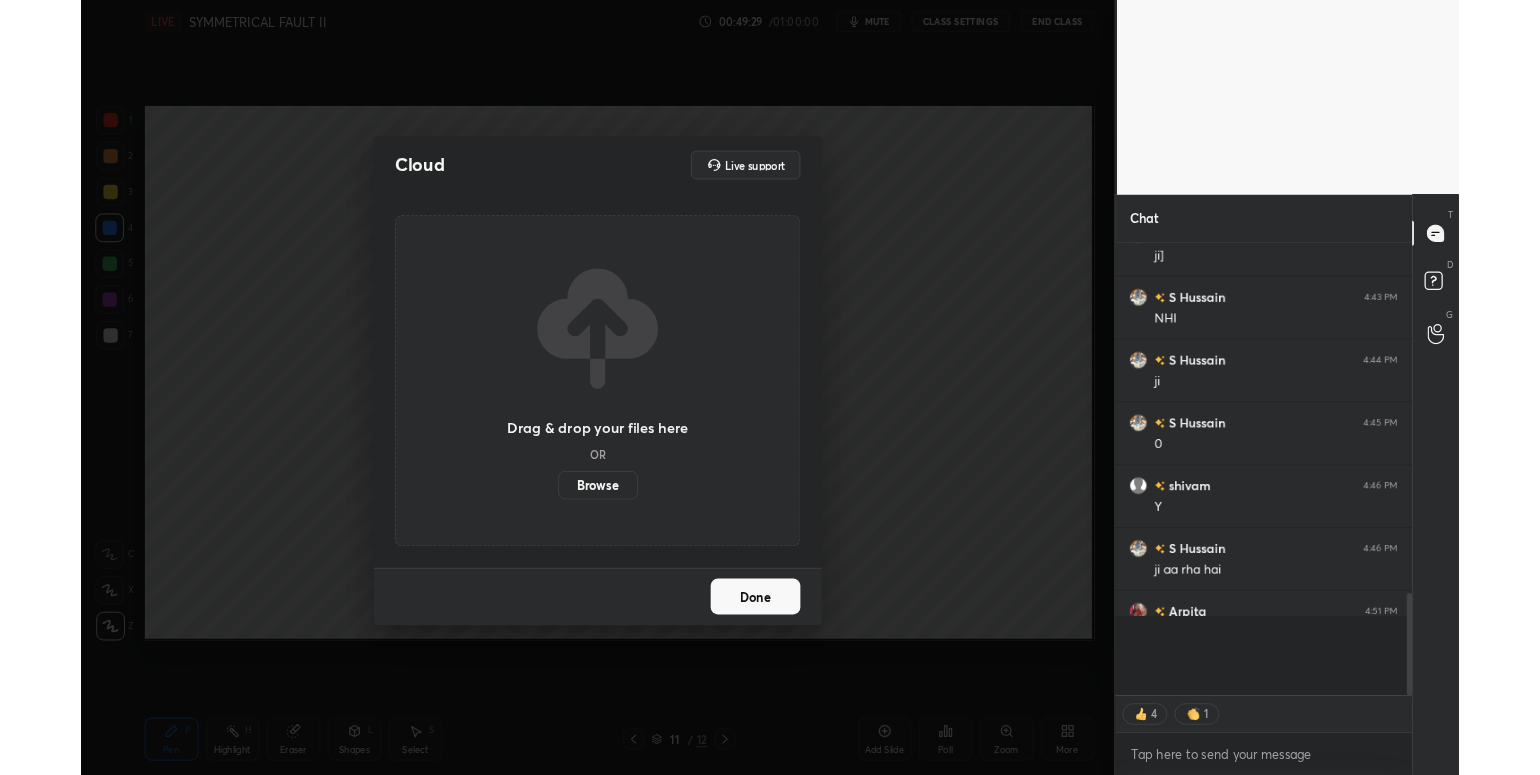 scroll, scrollTop: 99352, scrollLeft: 98924, axis: both 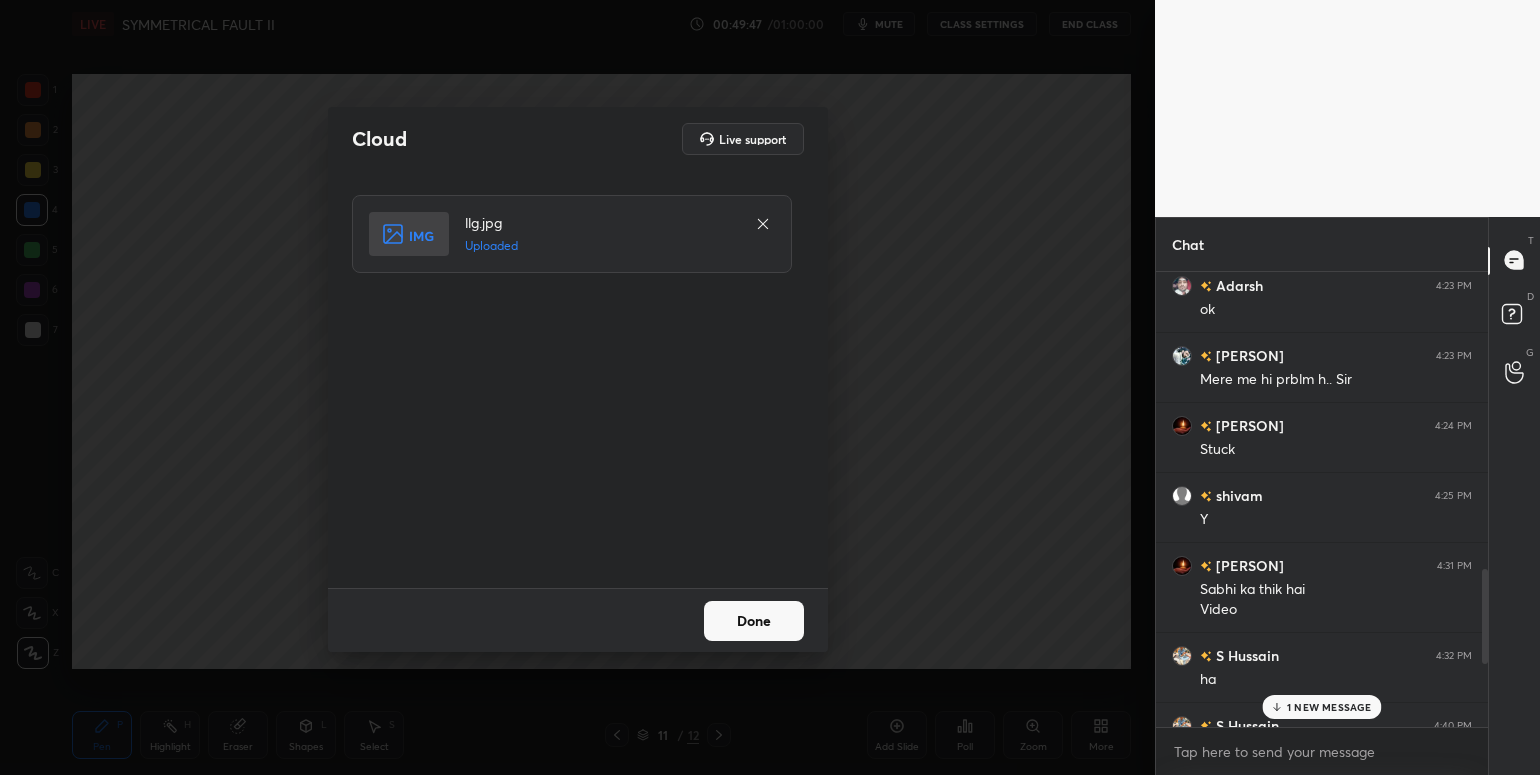 click on "Done" at bounding box center (754, 621) 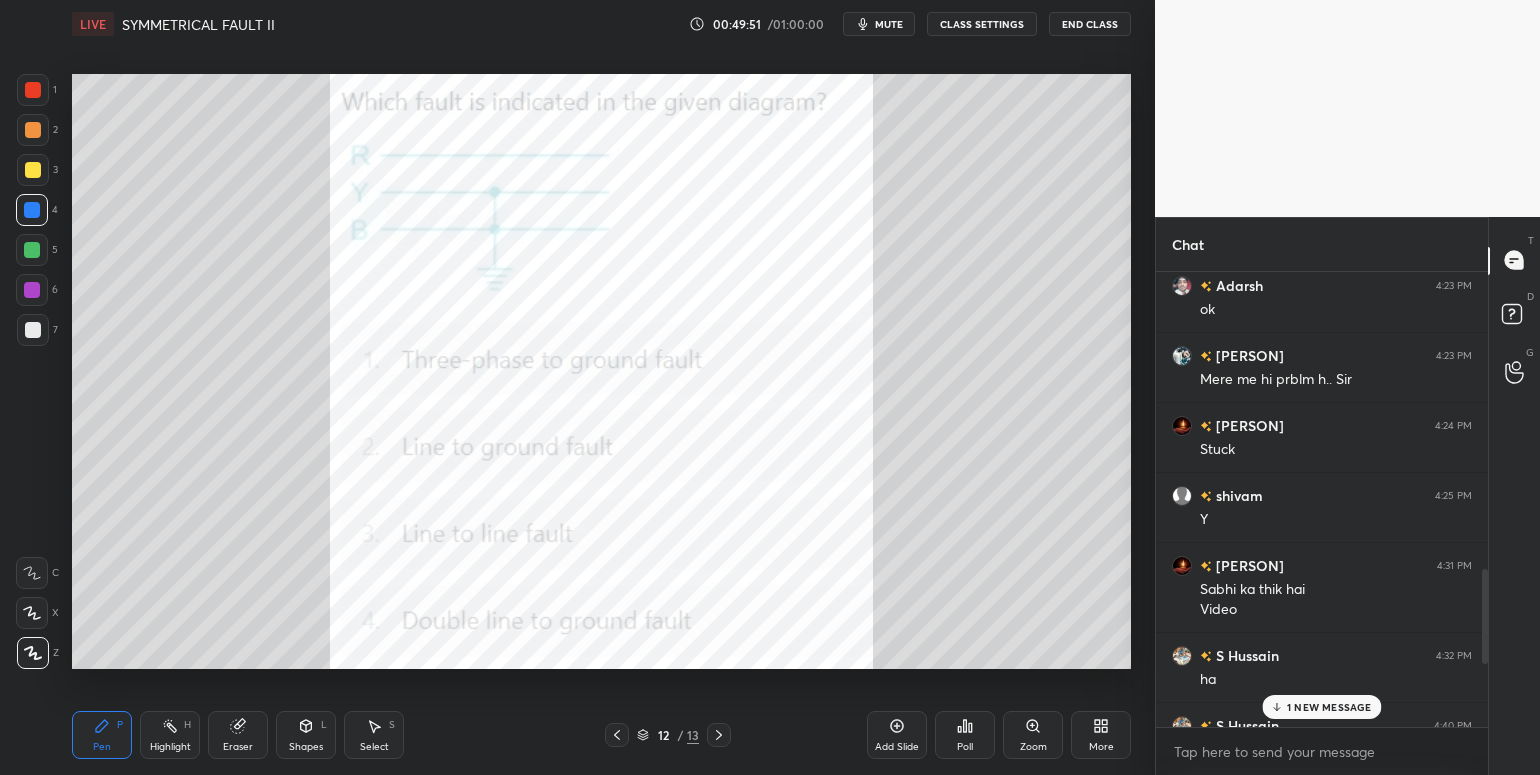 click on "Poll" at bounding box center (965, 735) 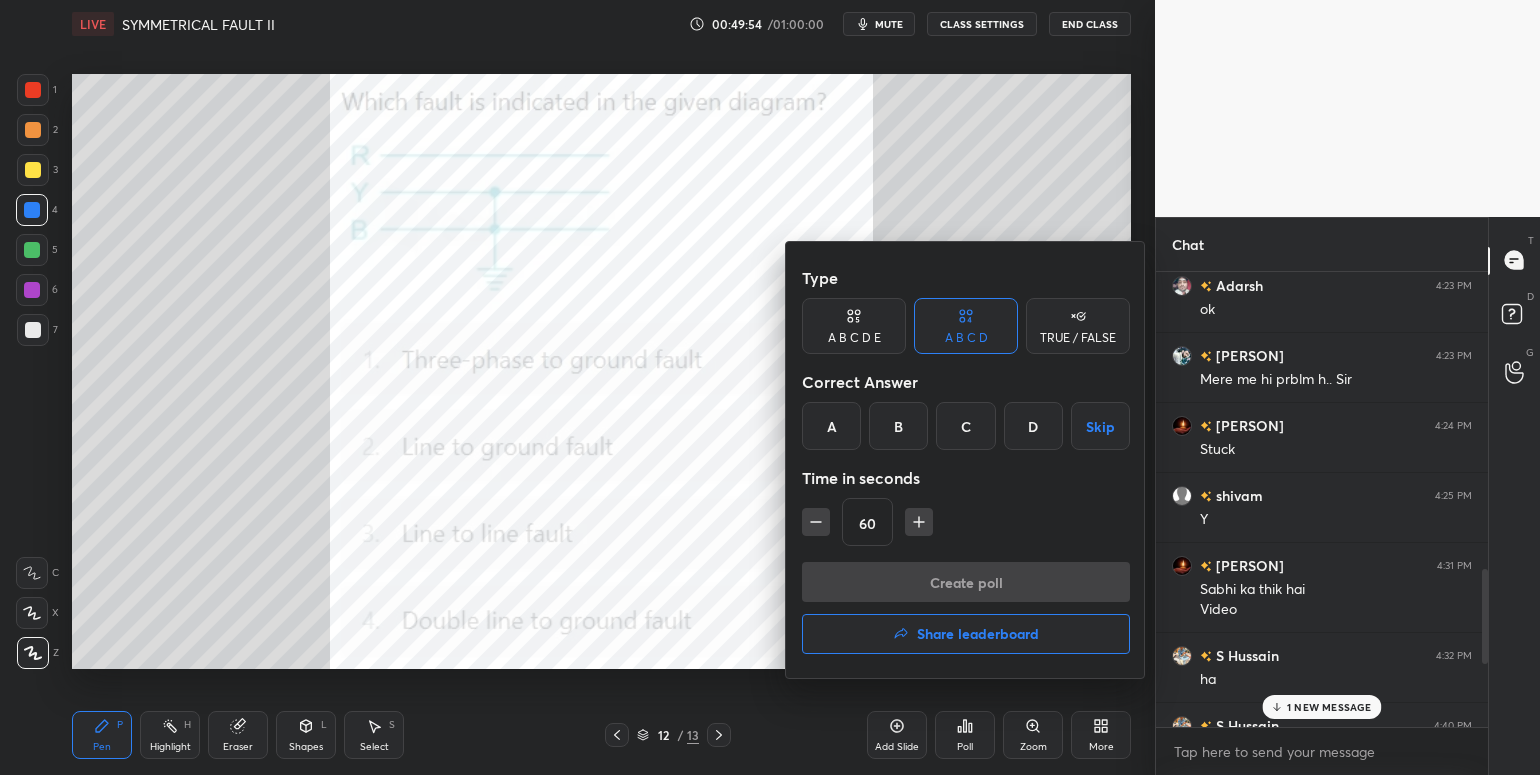 click on "D" at bounding box center (1033, 426) 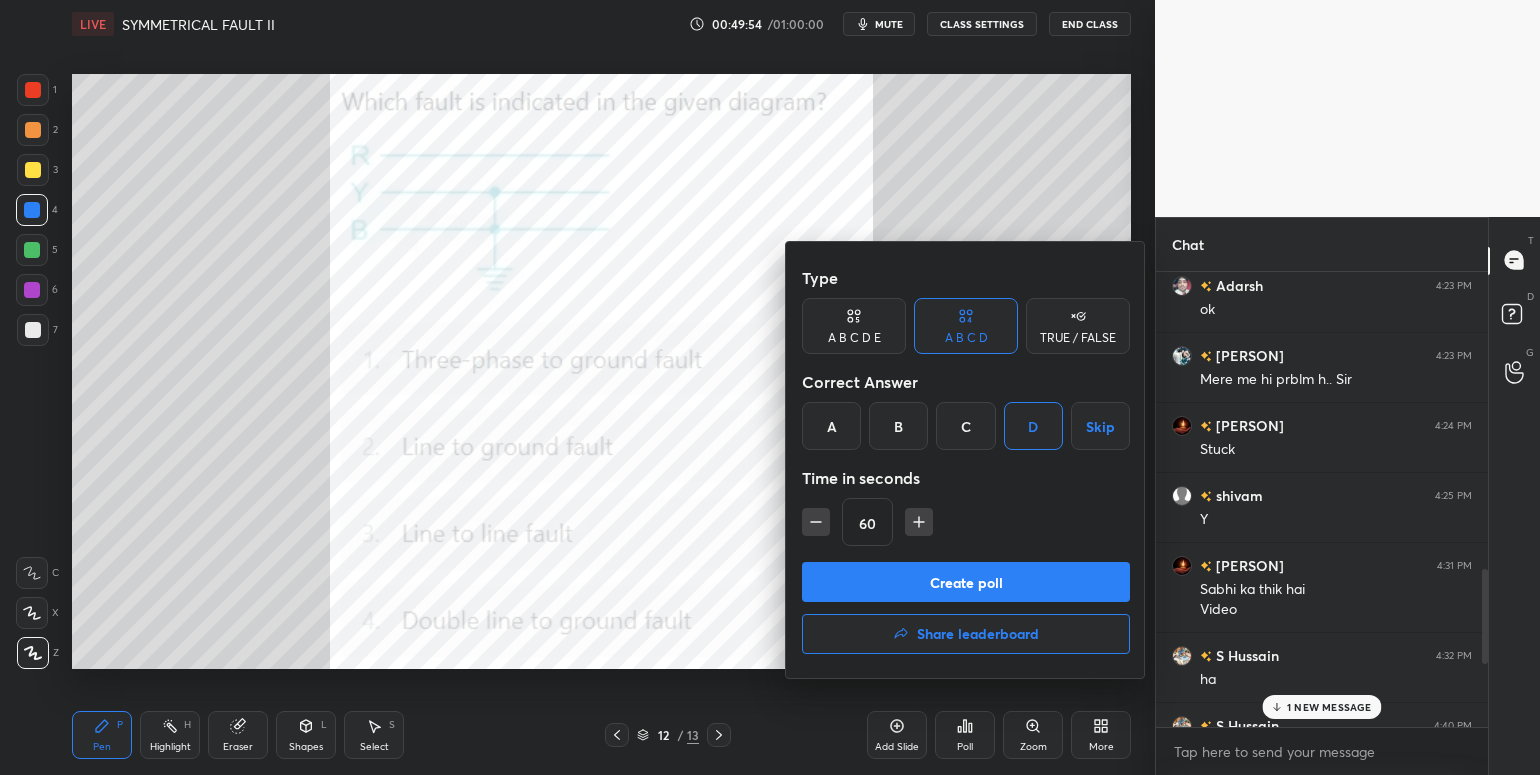 click on "Create poll" at bounding box center [966, 582] 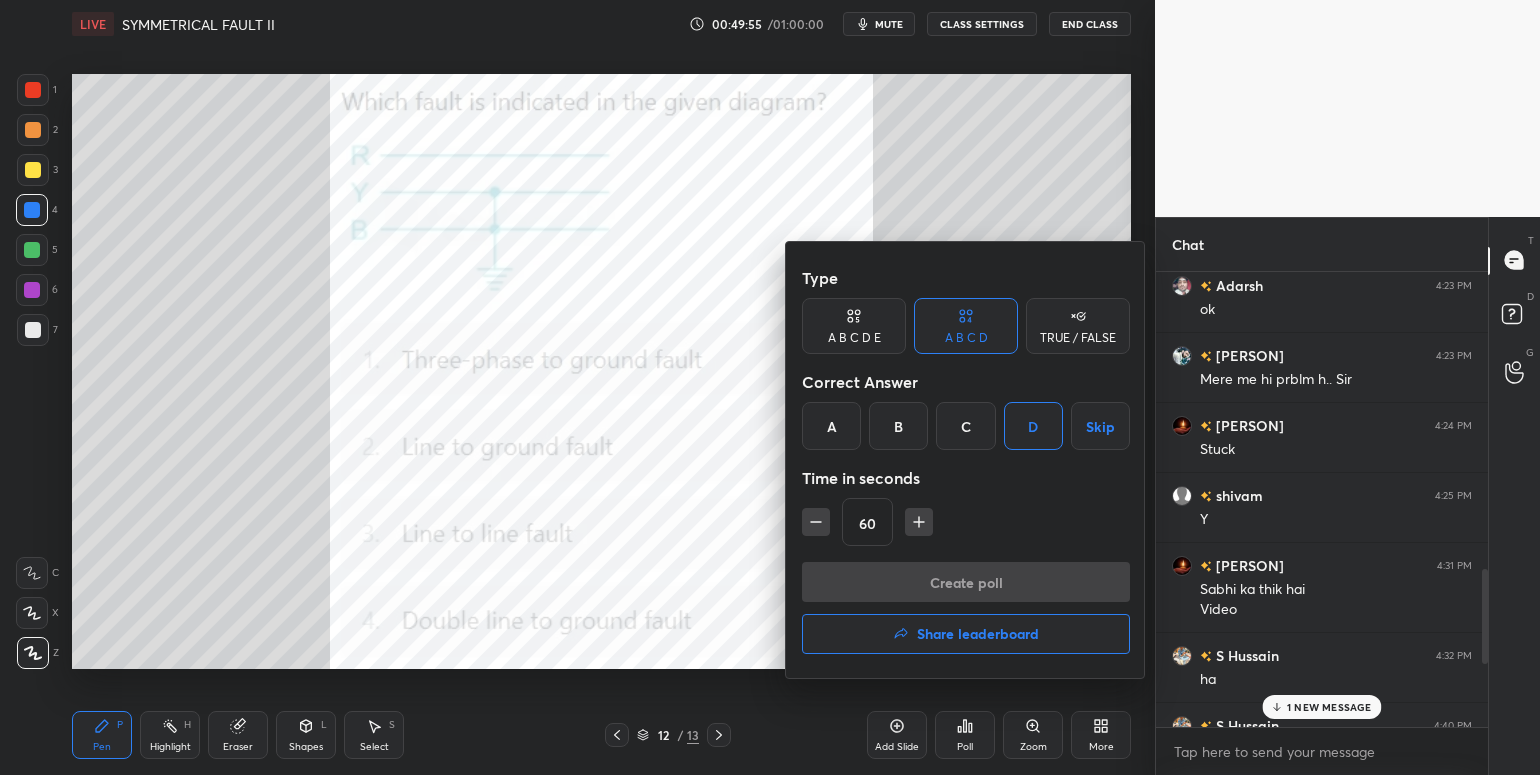 scroll, scrollTop: 417, scrollLeft: 327, axis: both 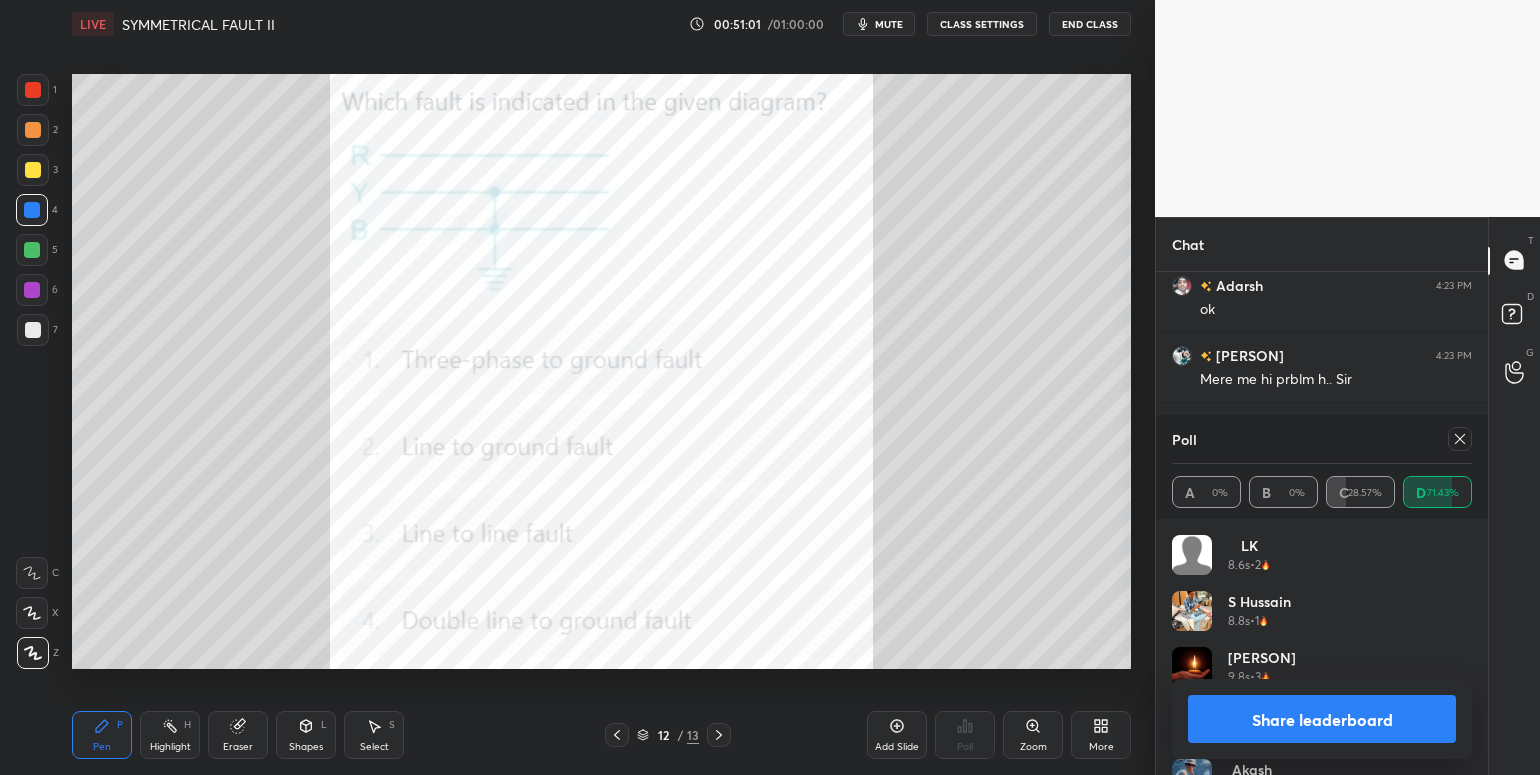 drag, startPoint x: 1465, startPoint y: 597, endPoint x: 1457, endPoint y: 674, distance: 77.41447 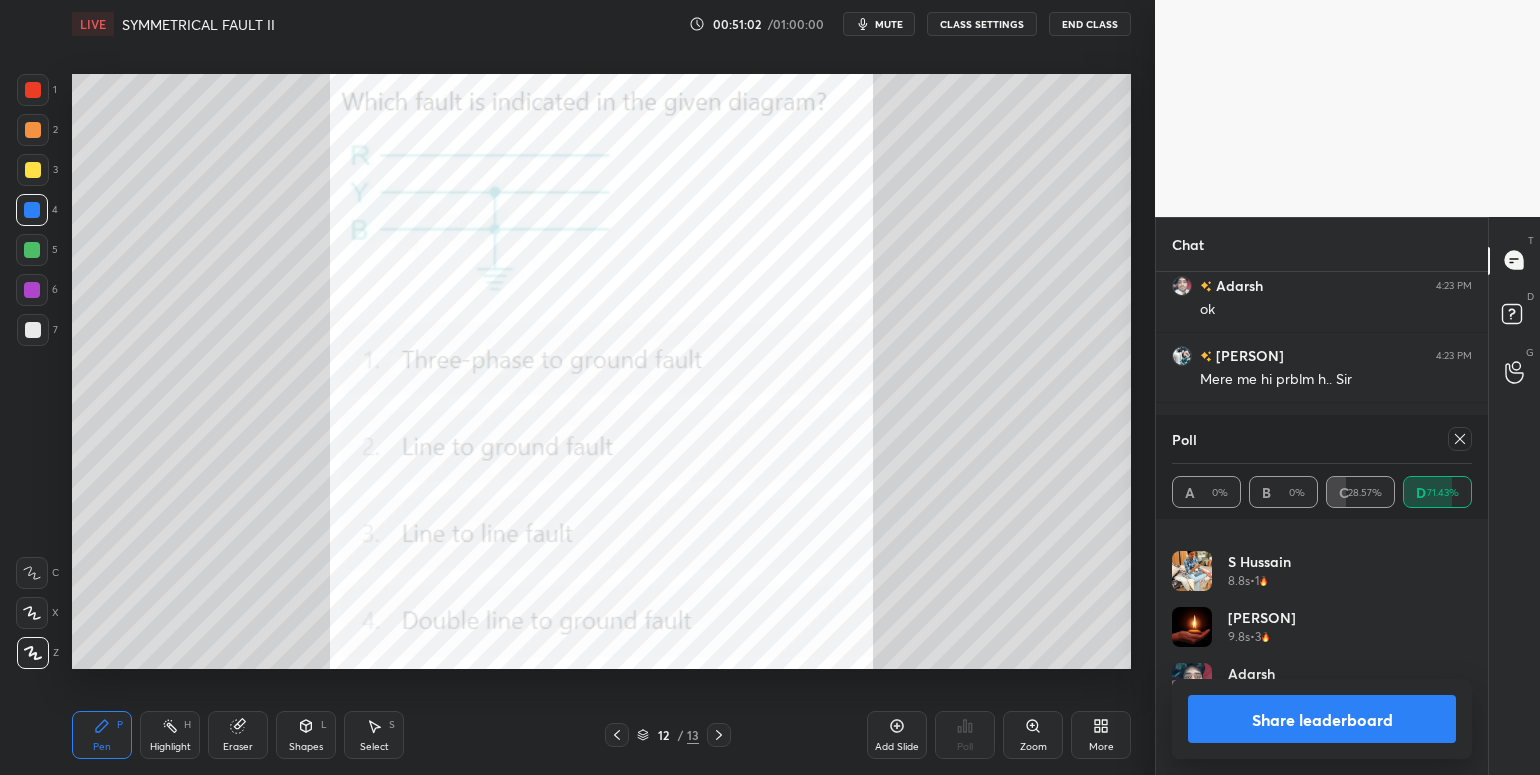 drag, startPoint x: 1465, startPoint y: 661, endPoint x: 1476, endPoint y: 574, distance: 87.69264 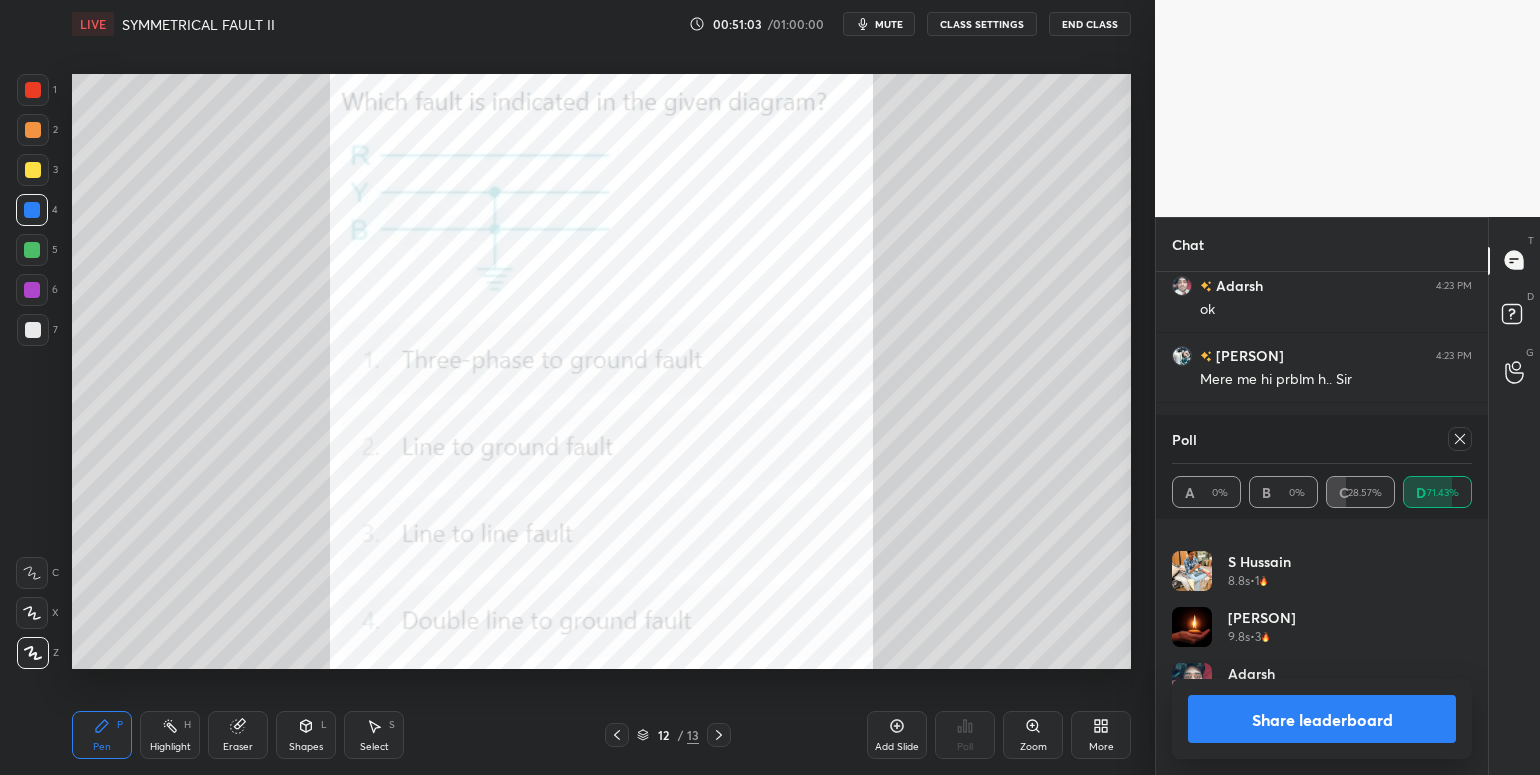 click 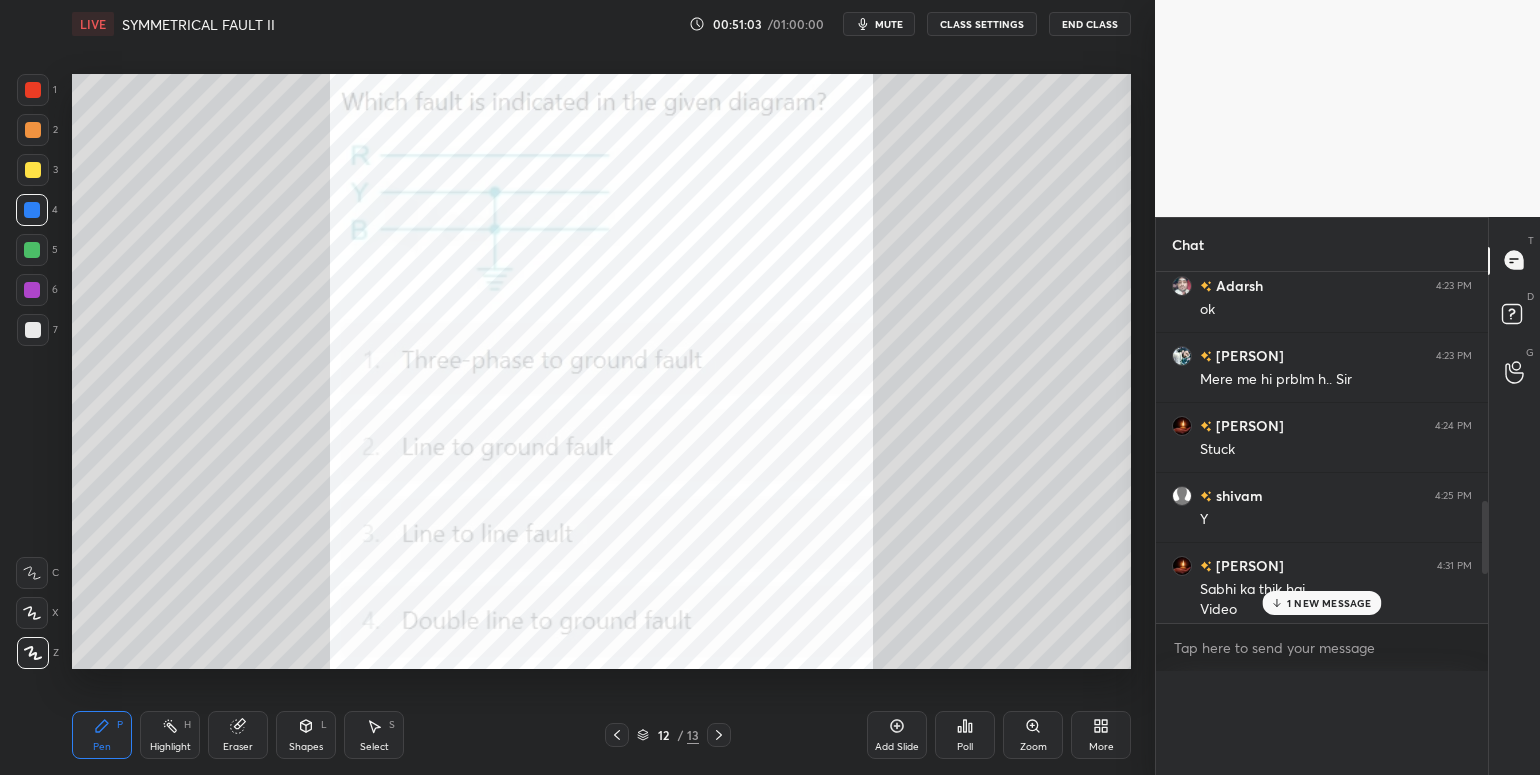 scroll, scrollTop: 0, scrollLeft: 0, axis: both 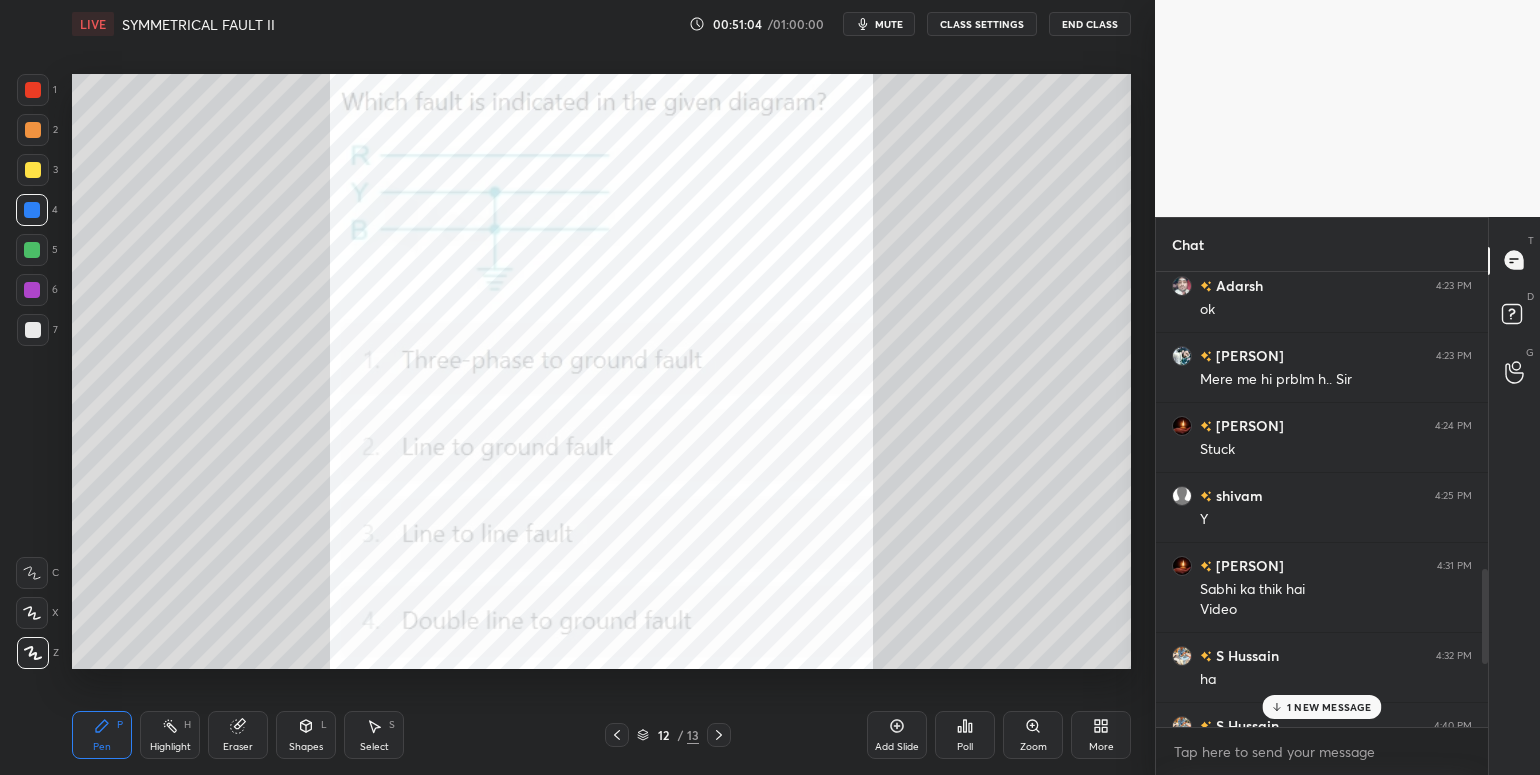 click on "1 NEW MESSAGE" at bounding box center [1329, 707] 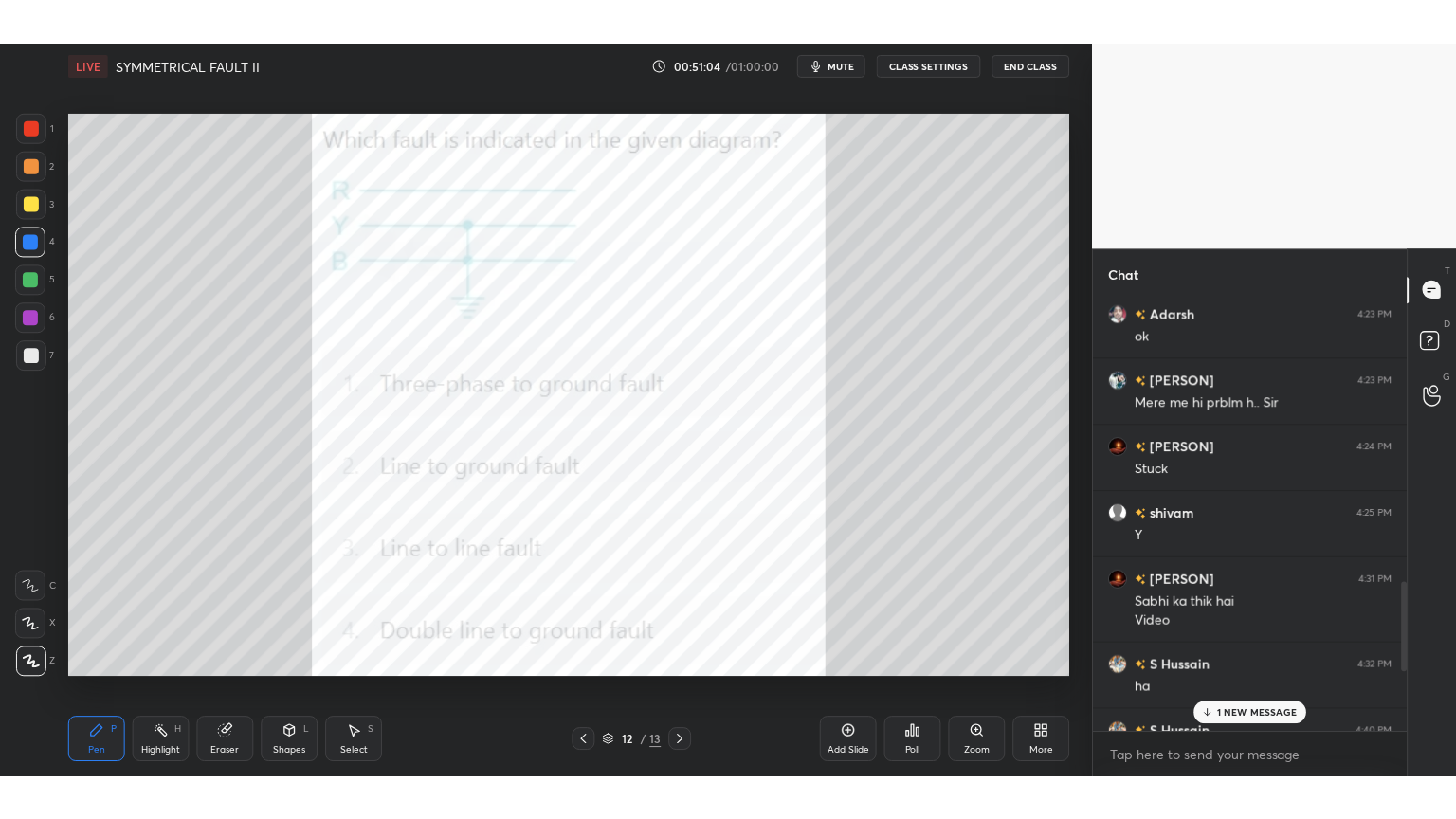 scroll, scrollTop: 1790, scrollLeft: 0, axis: vertical 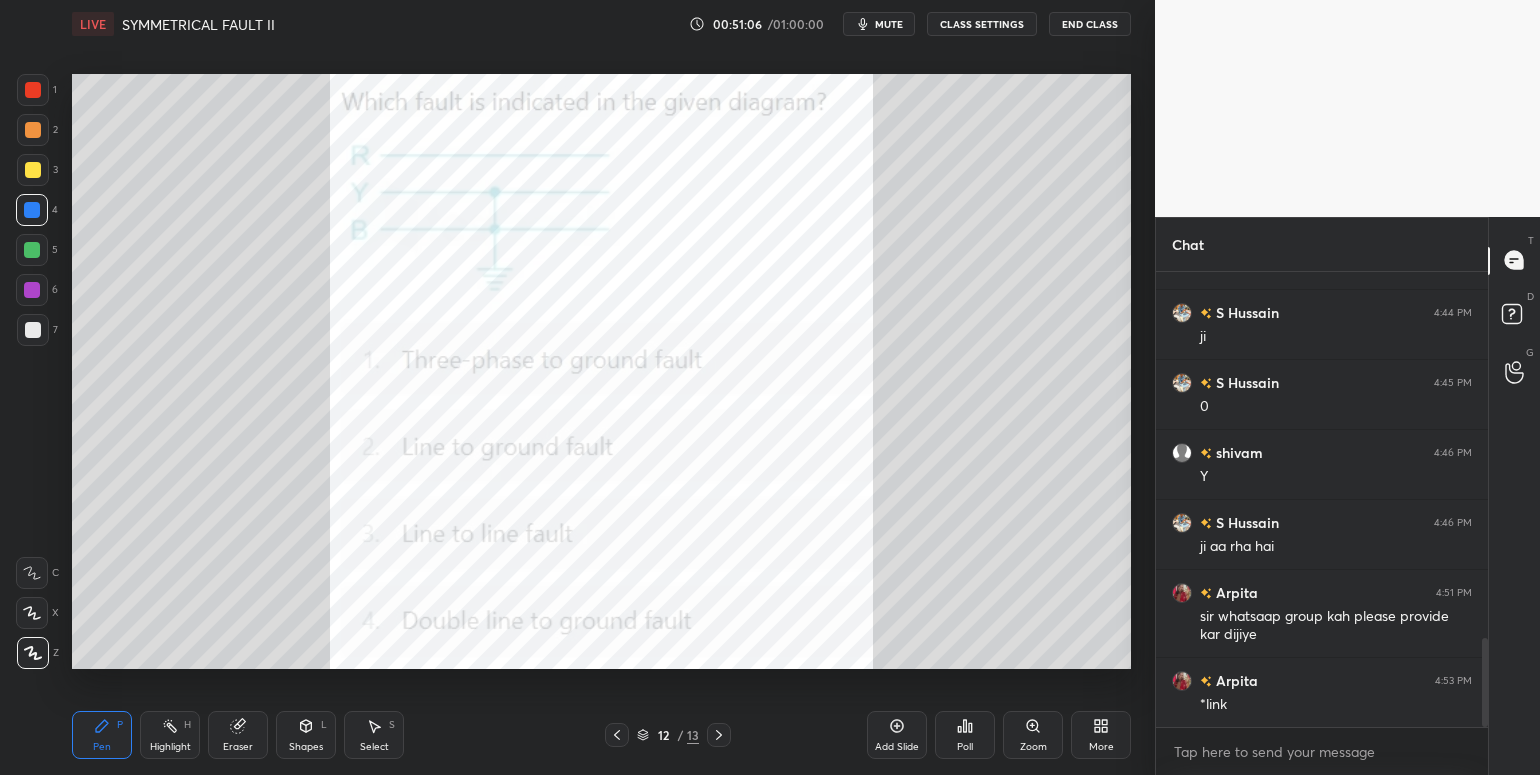 drag, startPoint x: 1479, startPoint y: 670, endPoint x: 1488, endPoint y: 698, distance: 29.410883 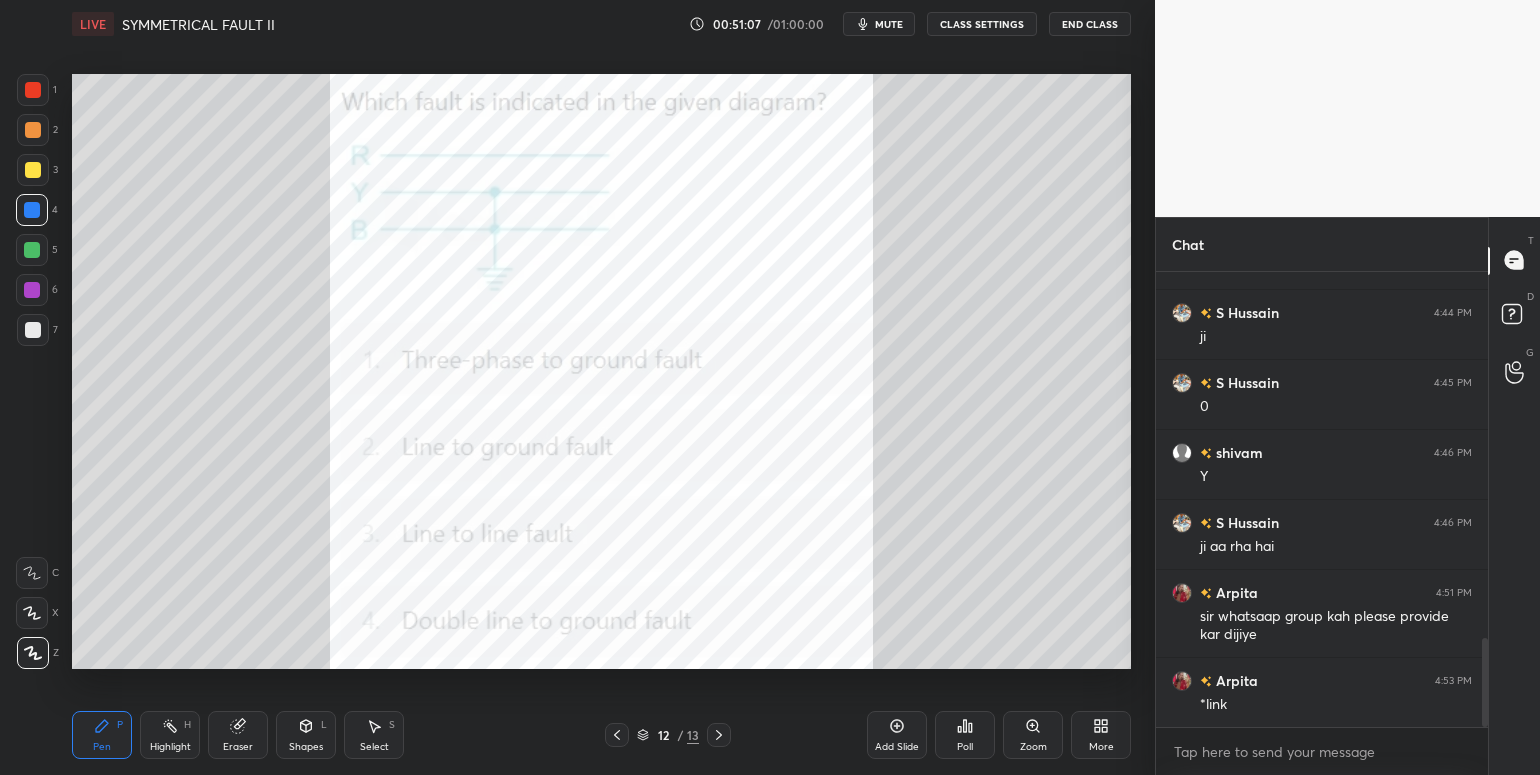 drag, startPoint x: 1483, startPoint y: 705, endPoint x: 1480, endPoint y: 738, distance: 33.13608 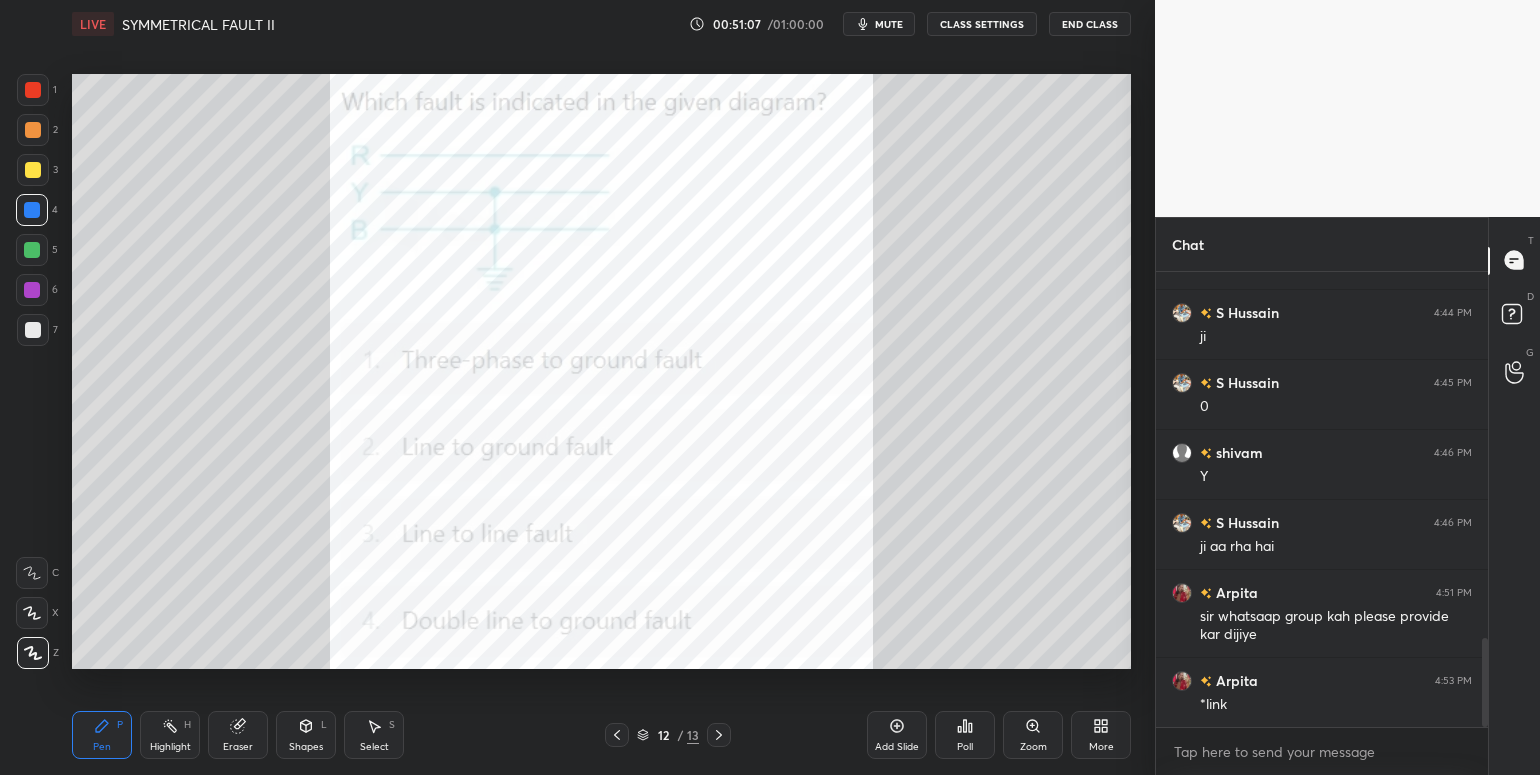 click on "Chat [PERSON] 4:40 PM ji] [PERSON] 4:43 PM NHI [PERSON] 4:44 PM ji [PERSON] 4:45 PM 0 [PERSON] 4:46 PM Y [PERSON] 4:46 PM ji aa rha hai [PERSON] 4:51 PM sir whatsaap group kah please provide kar dijiye [PERSON] 4:53 PM *link JUMP TO LATEST Enable hand raising Enable raise hand to speak to learners. Once enabled, chat will be turned off temporarily. Enable x   introducing Raise a hand with a doubt Now learners can raise their hand along with a doubt  How it works? Doubts asked by learners will show up here NEW DOUBTS ASKED No one has raised a hand yet Can't raise hand Looks like educator just invited you to speak. Please wait before you can raise your hand again. Got it T Messages (T) D Doubts (D) G Raise Hand (G)" at bounding box center (1347, 496) 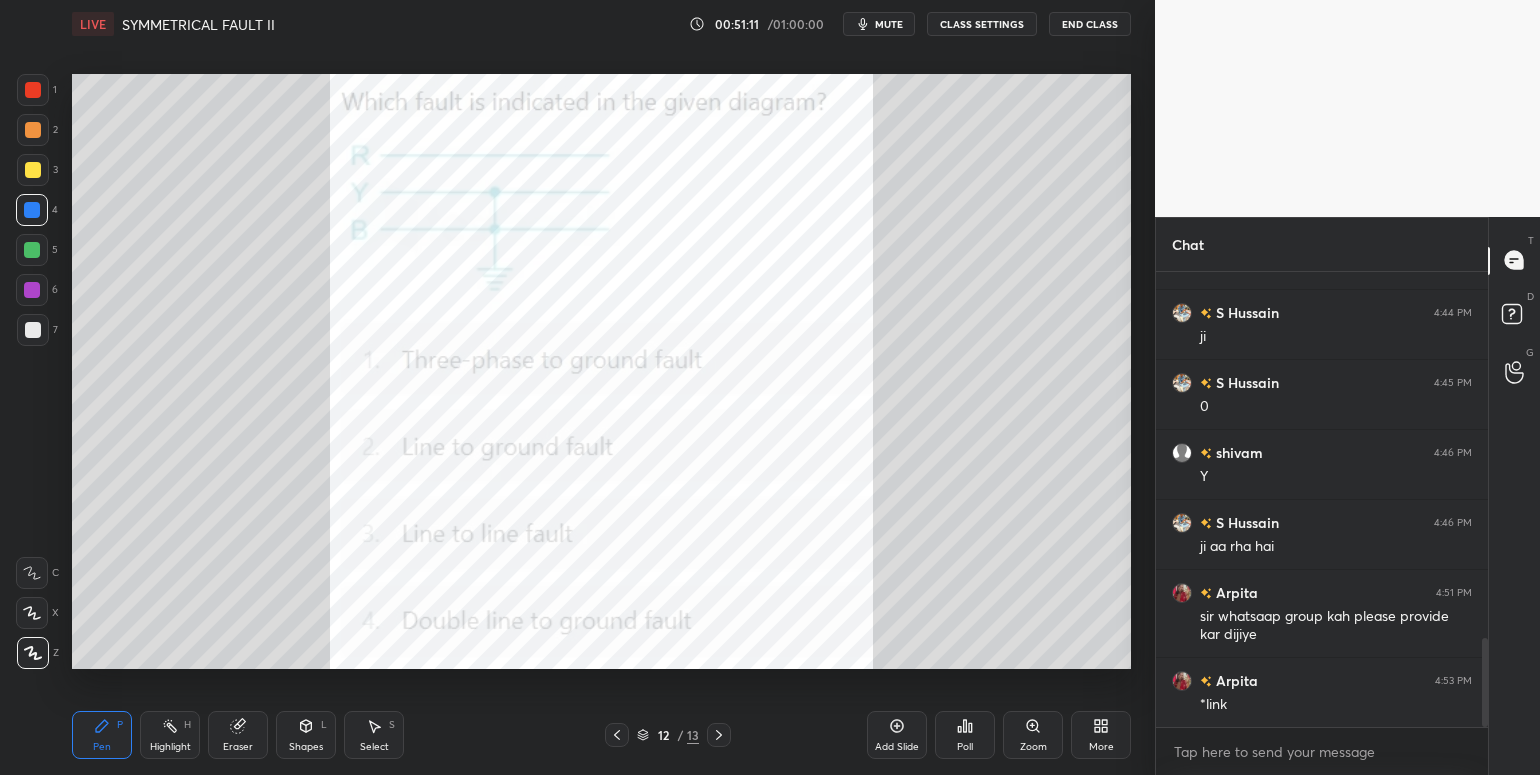 click at bounding box center (33, 90) 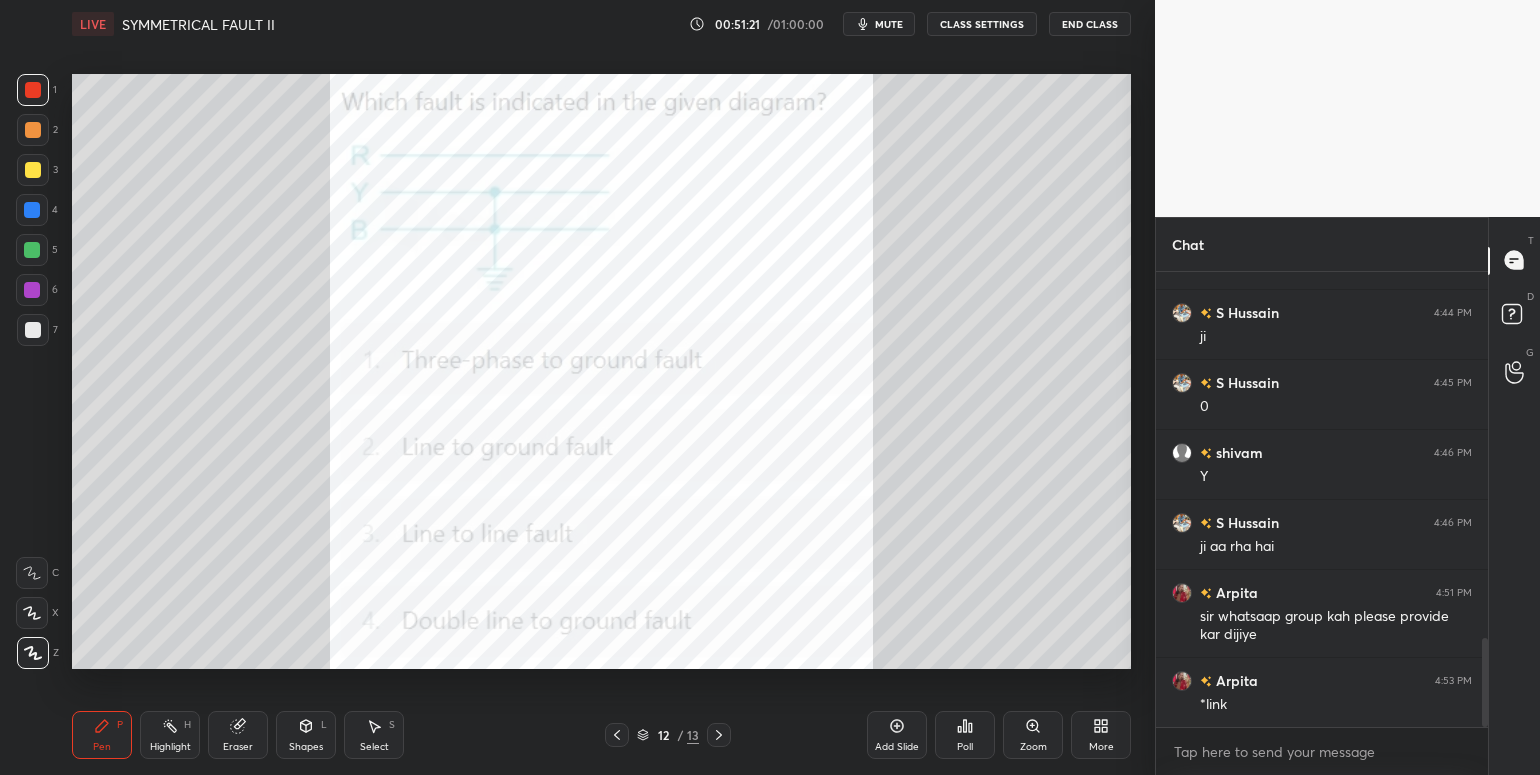 click on "More" at bounding box center [1101, 735] 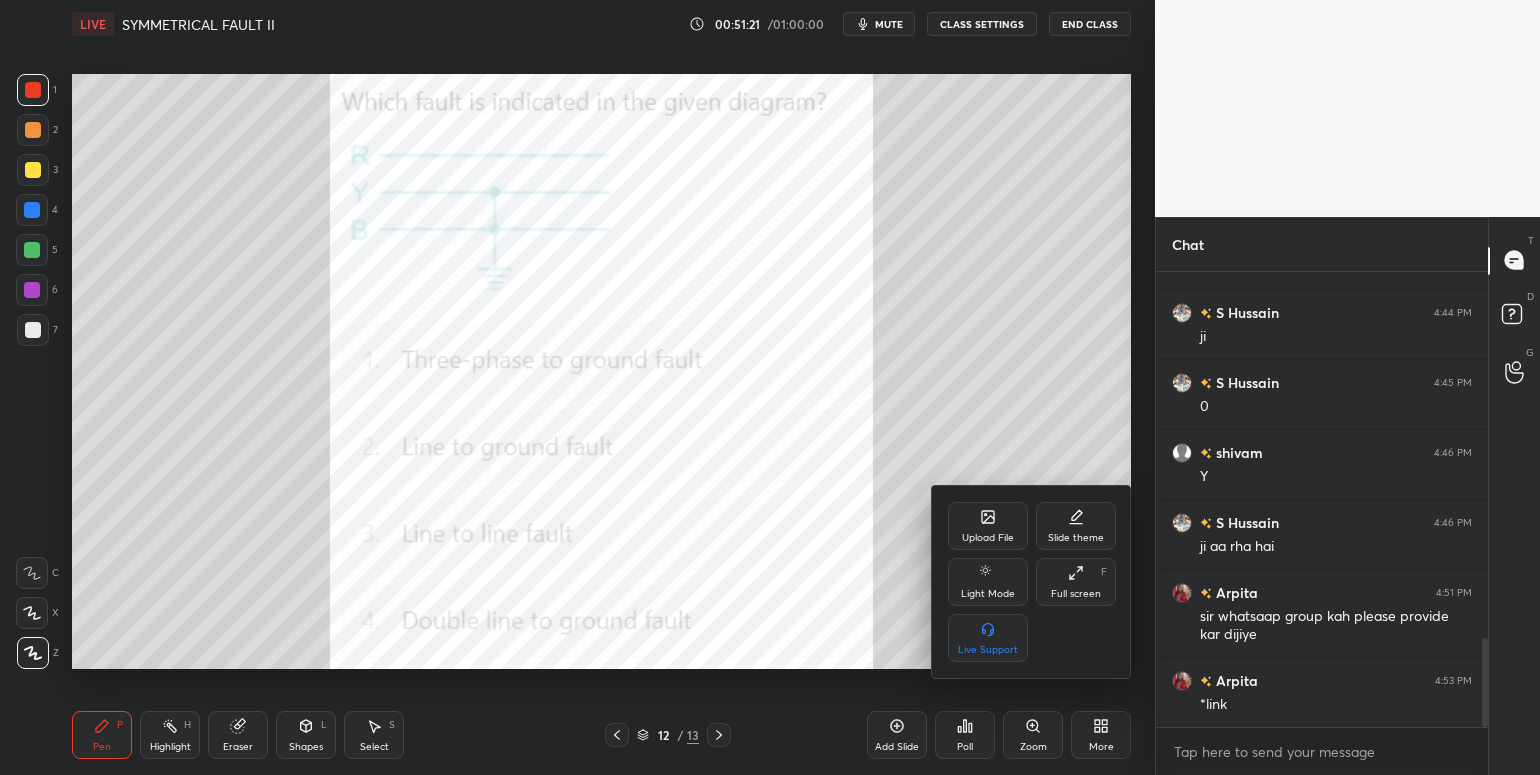 drag, startPoint x: 1090, startPoint y: 587, endPoint x: 1040, endPoint y: 671, distance: 97.7548 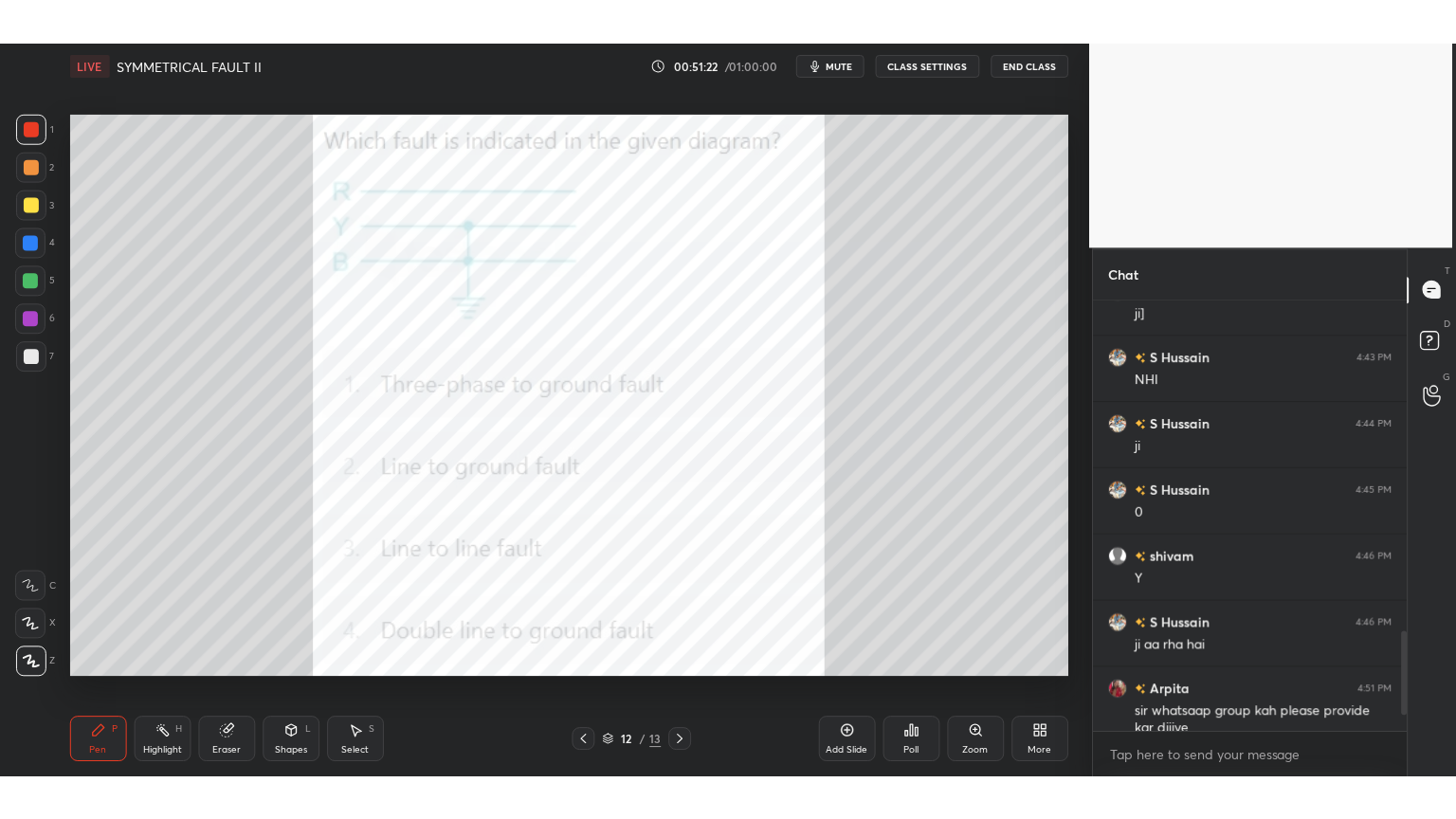 scroll, scrollTop: 94094, scrollLeft: 93776, axis: both 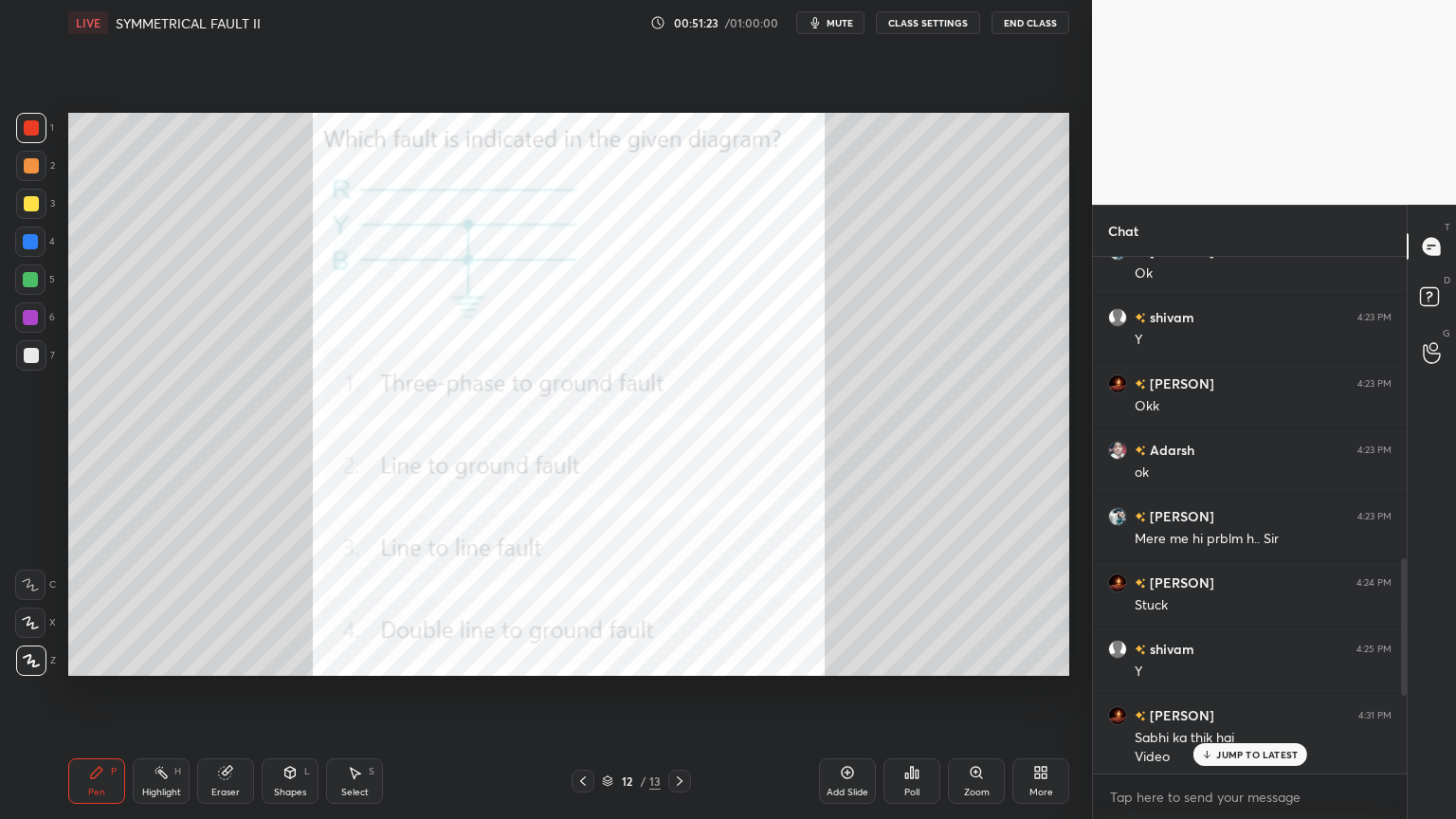 click on "Eraser" at bounding box center (226, 781) 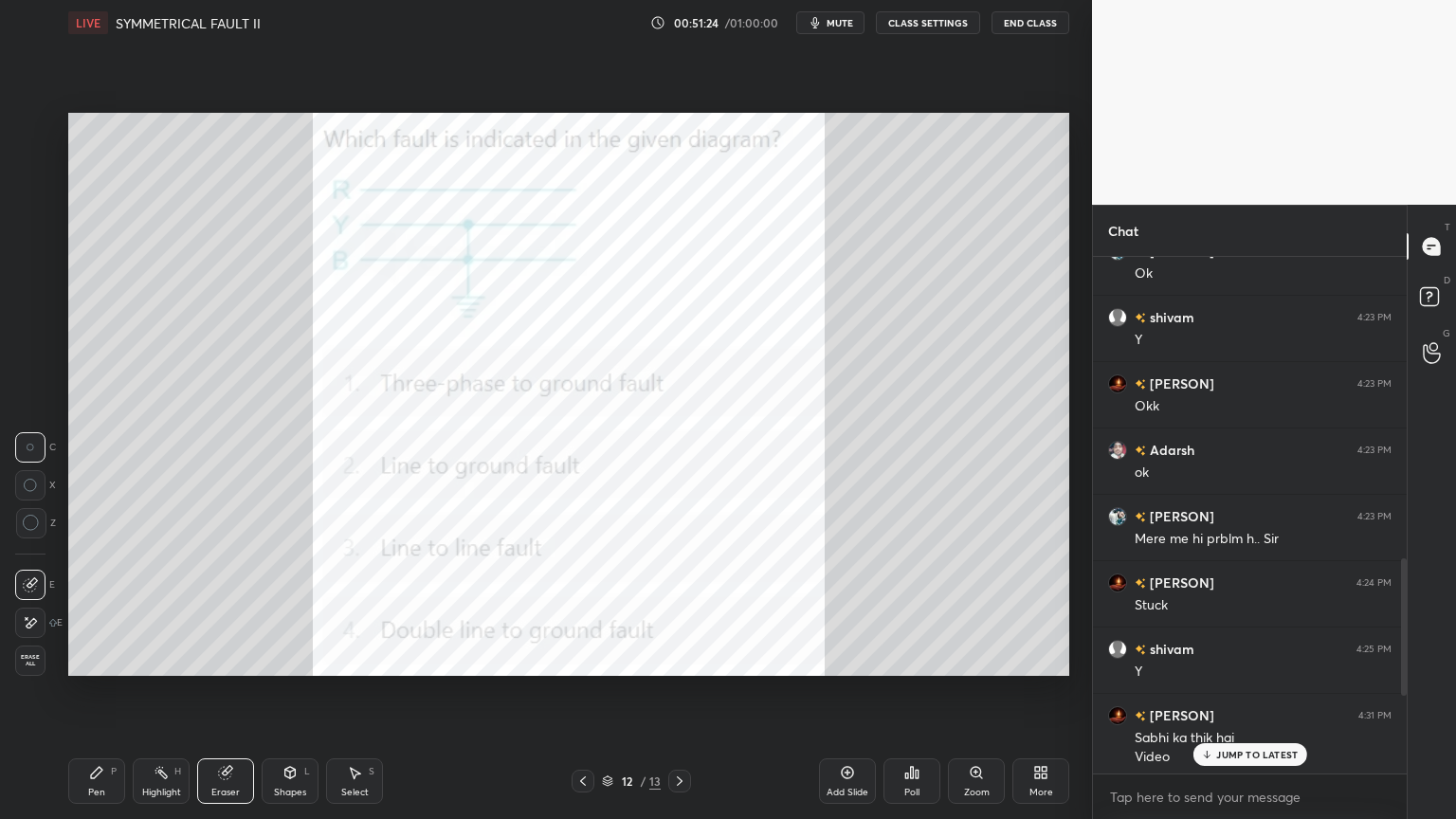 click on "Erase all" at bounding box center (32, 661) 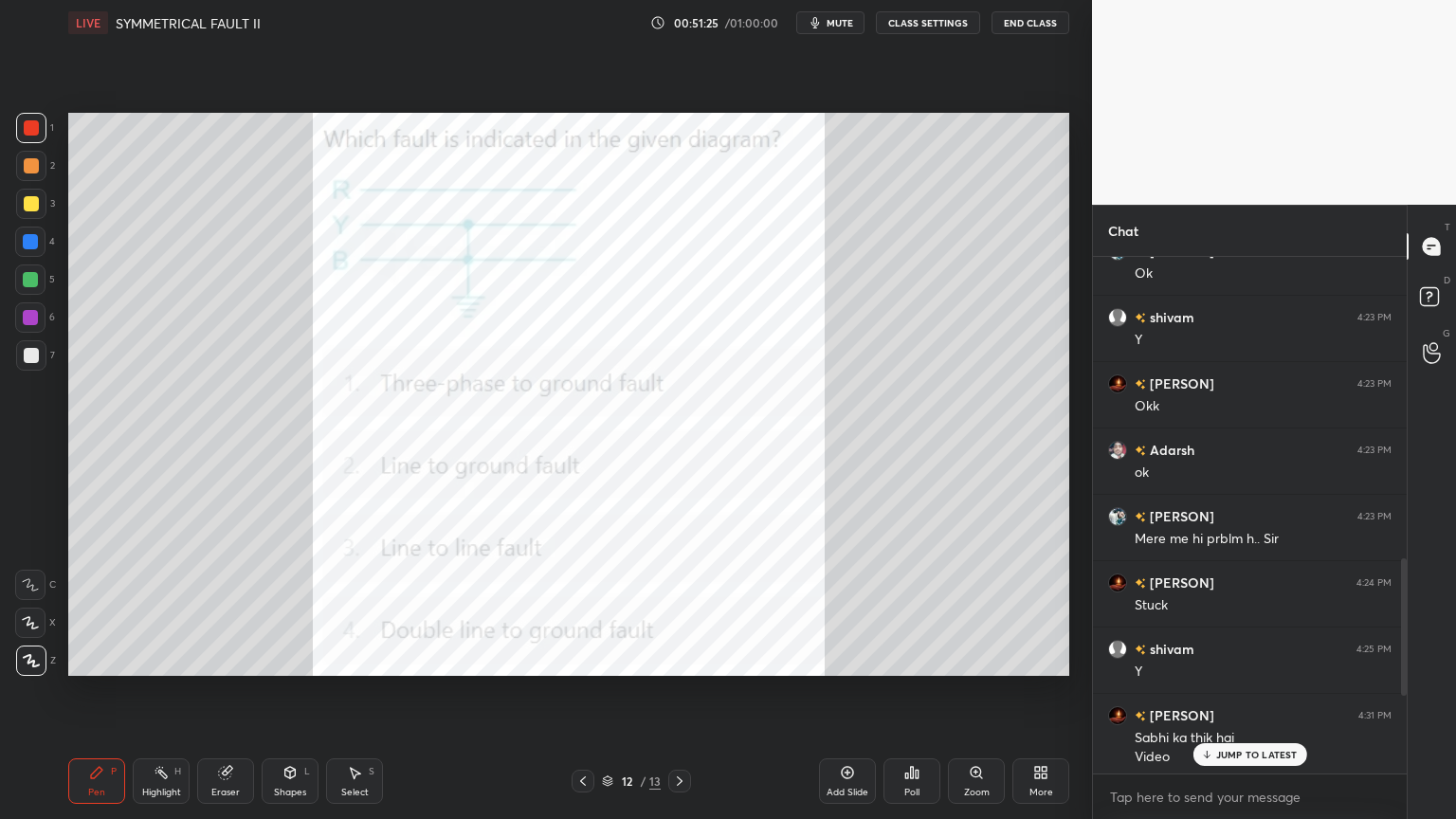 click at bounding box center (31, 355) 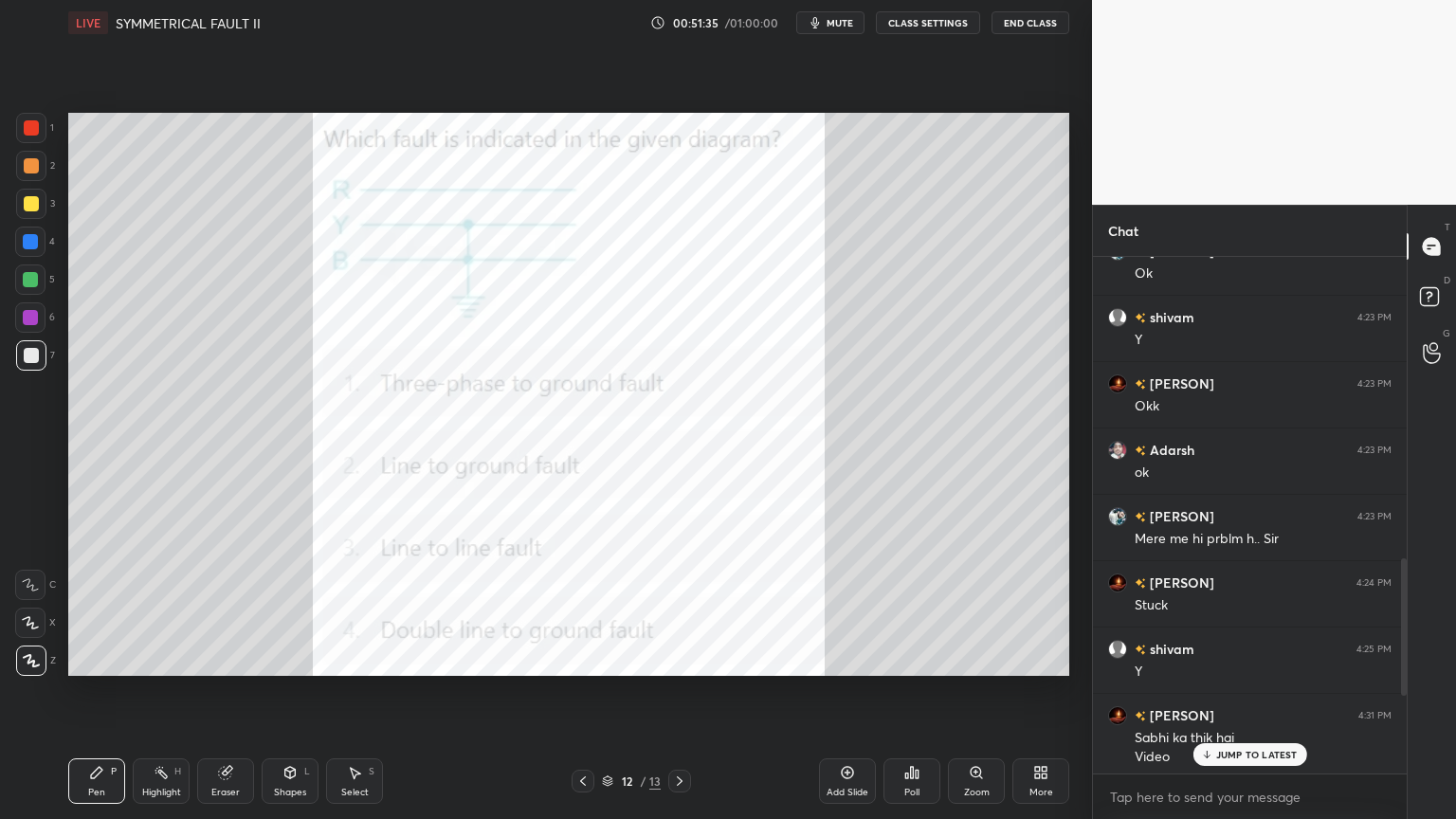 click 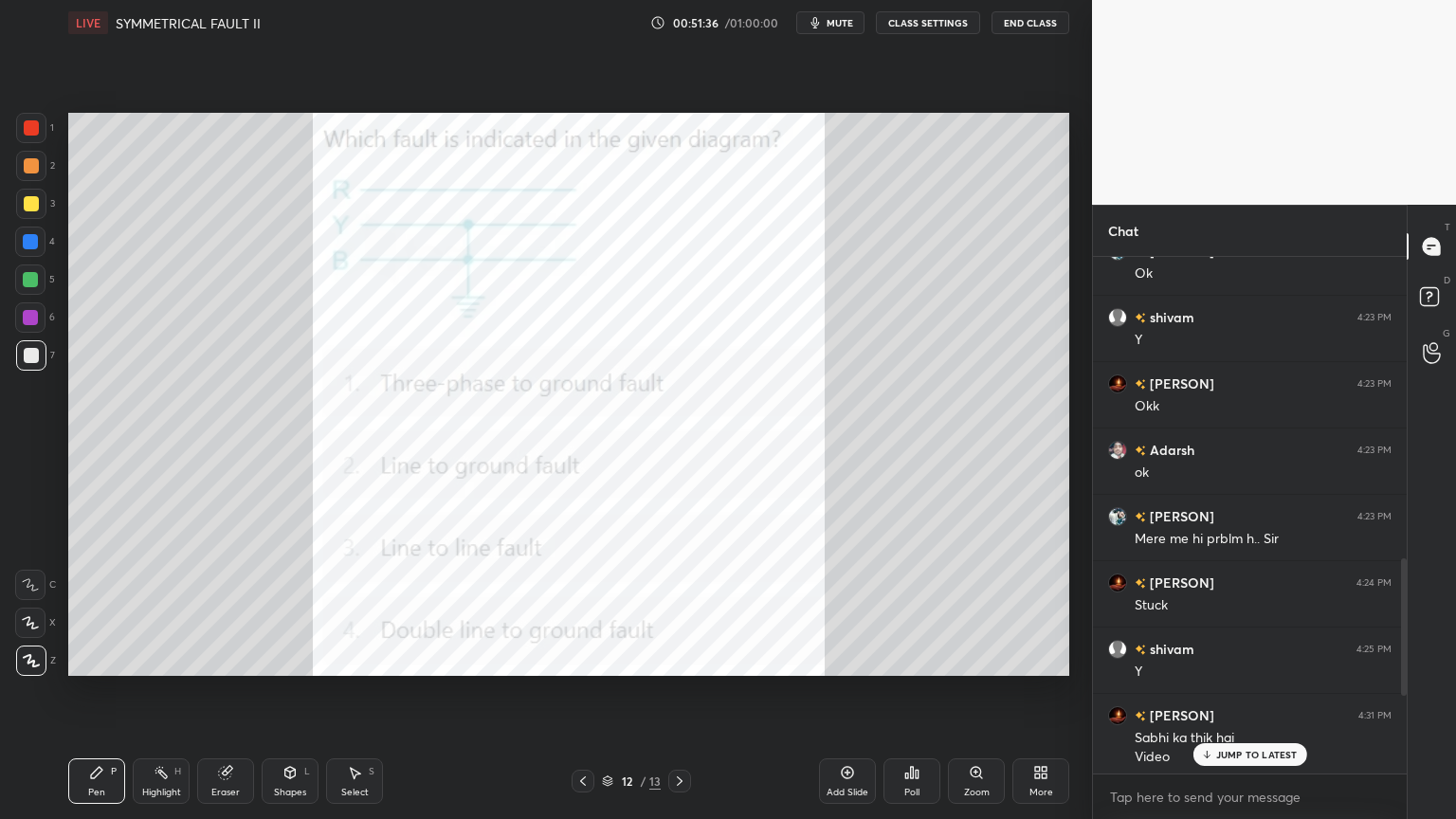 click at bounding box center [30, 242] 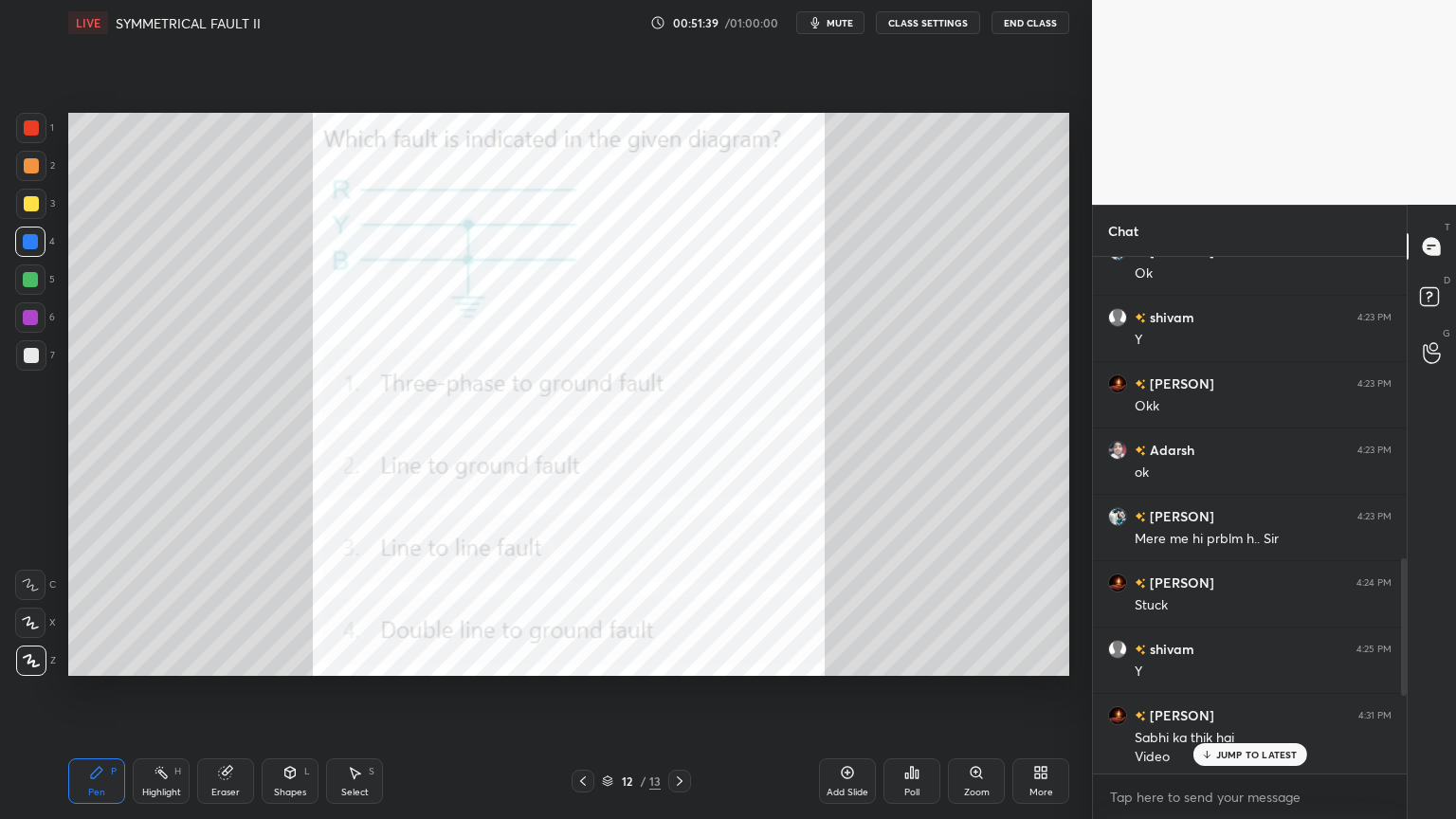 click on "Eraser" at bounding box center [226, 792] 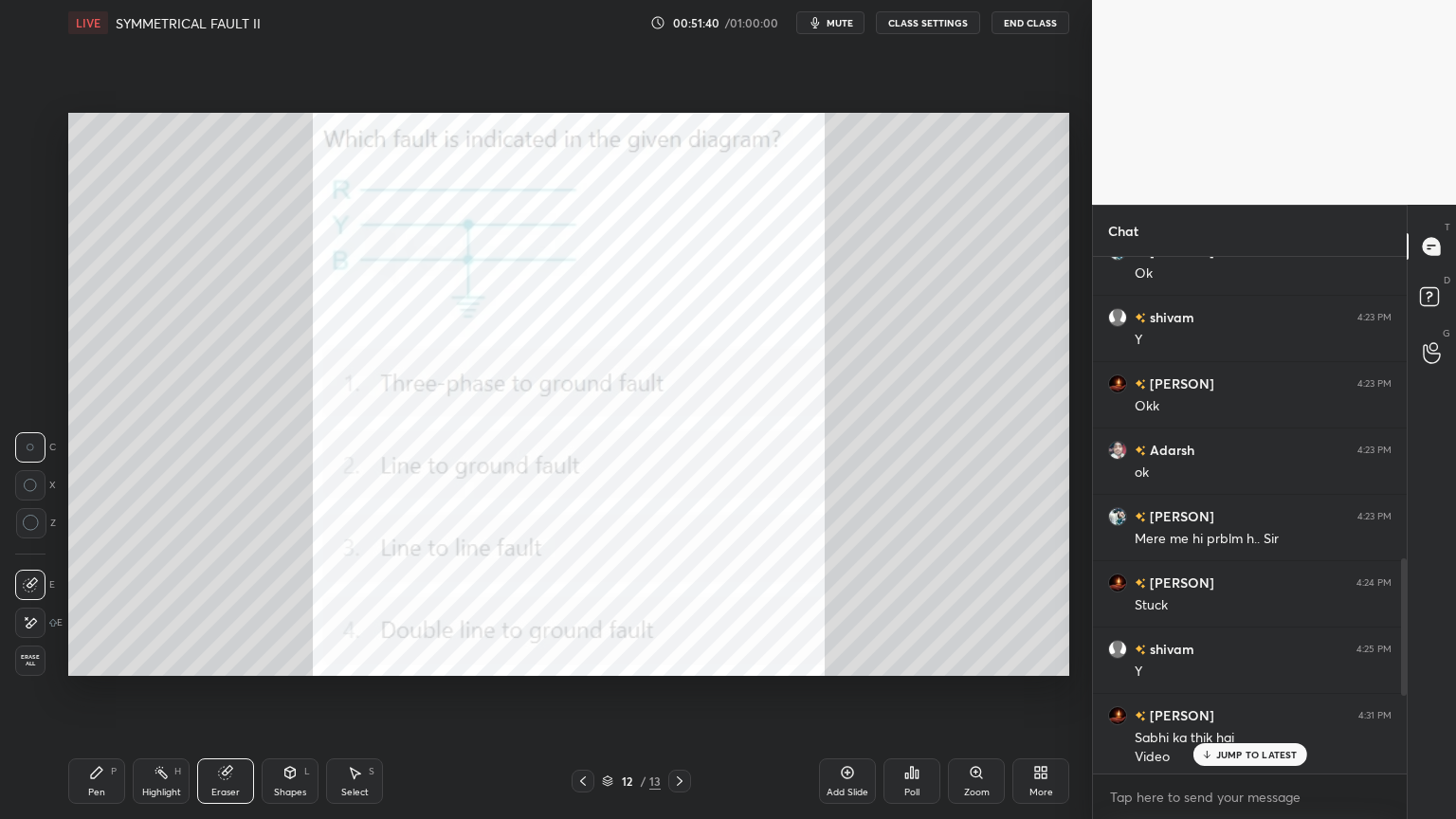 click on "Erase all" at bounding box center [30, 661] 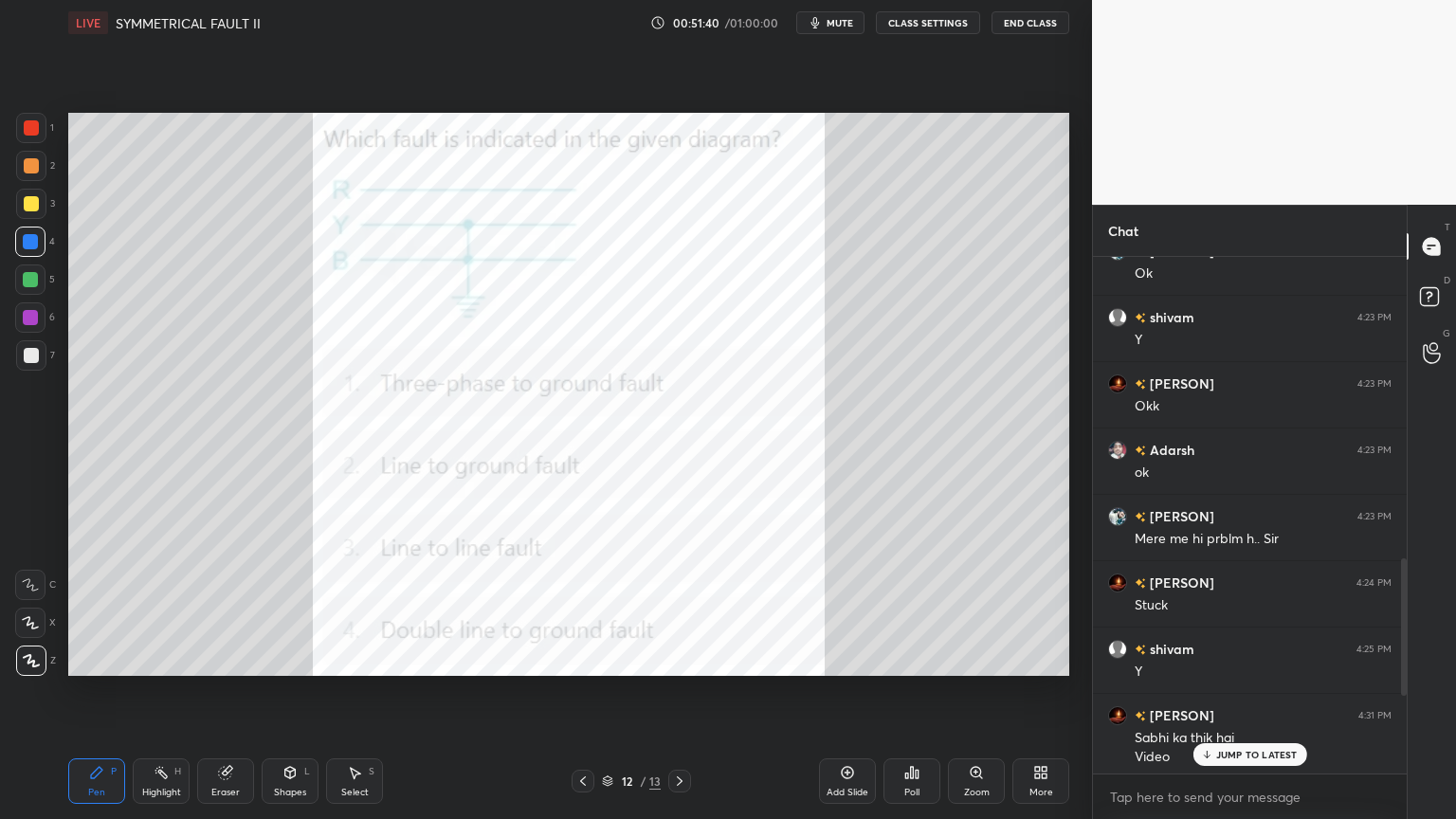click on "Pen P" at bounding box center [97, 781] 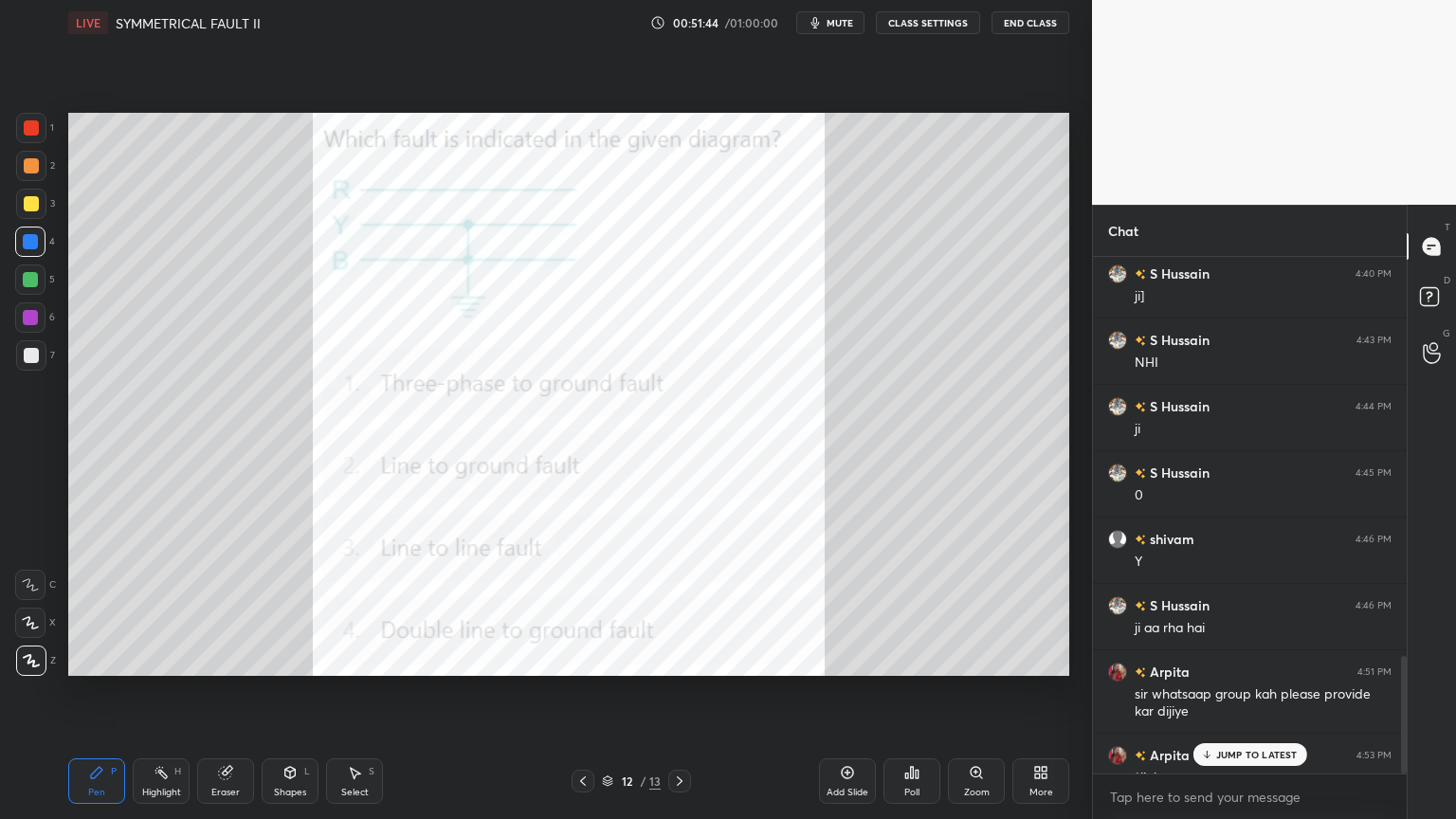 click 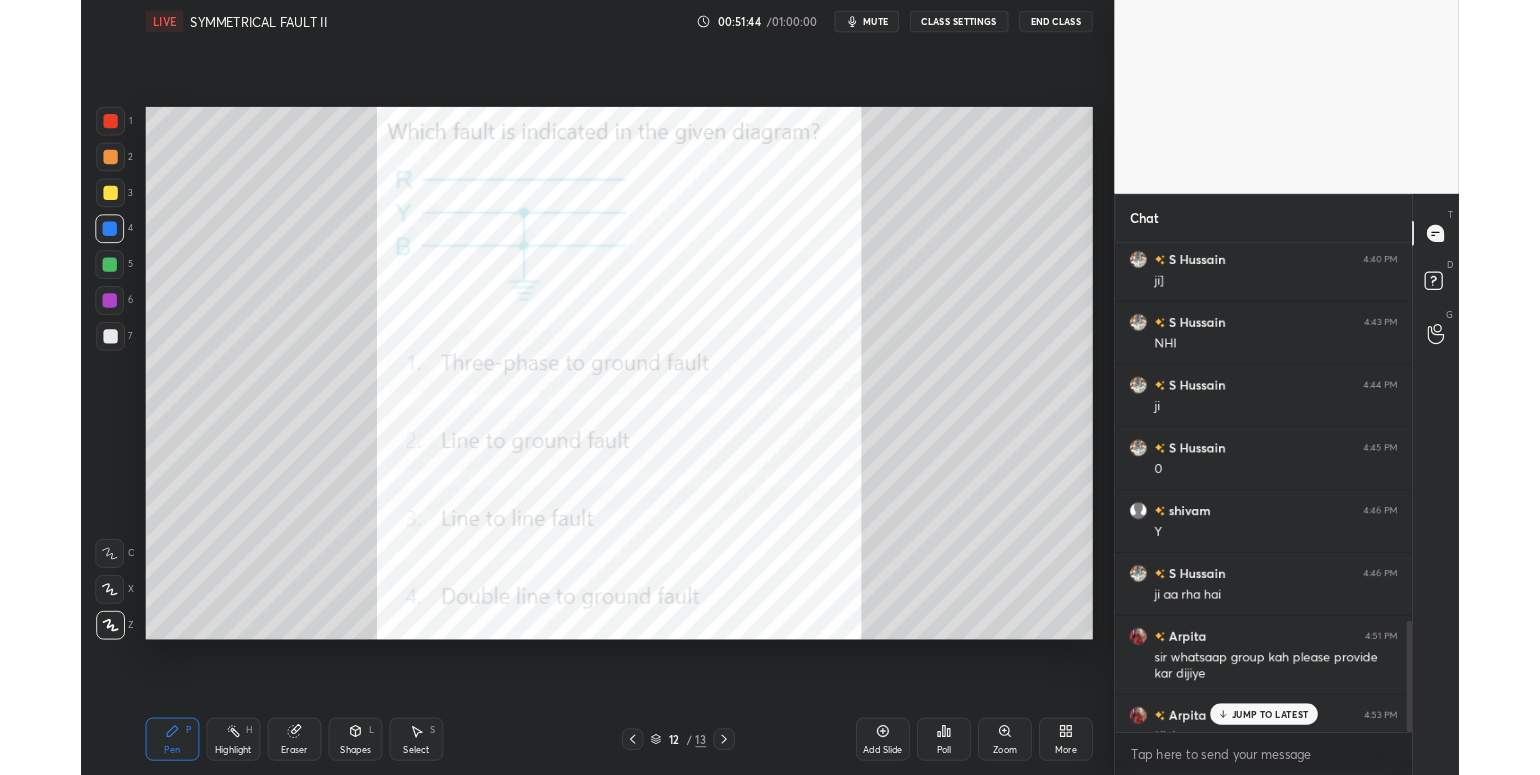 scroll, scrollTop: 1835, scrollLeft: 0, axis: vertical 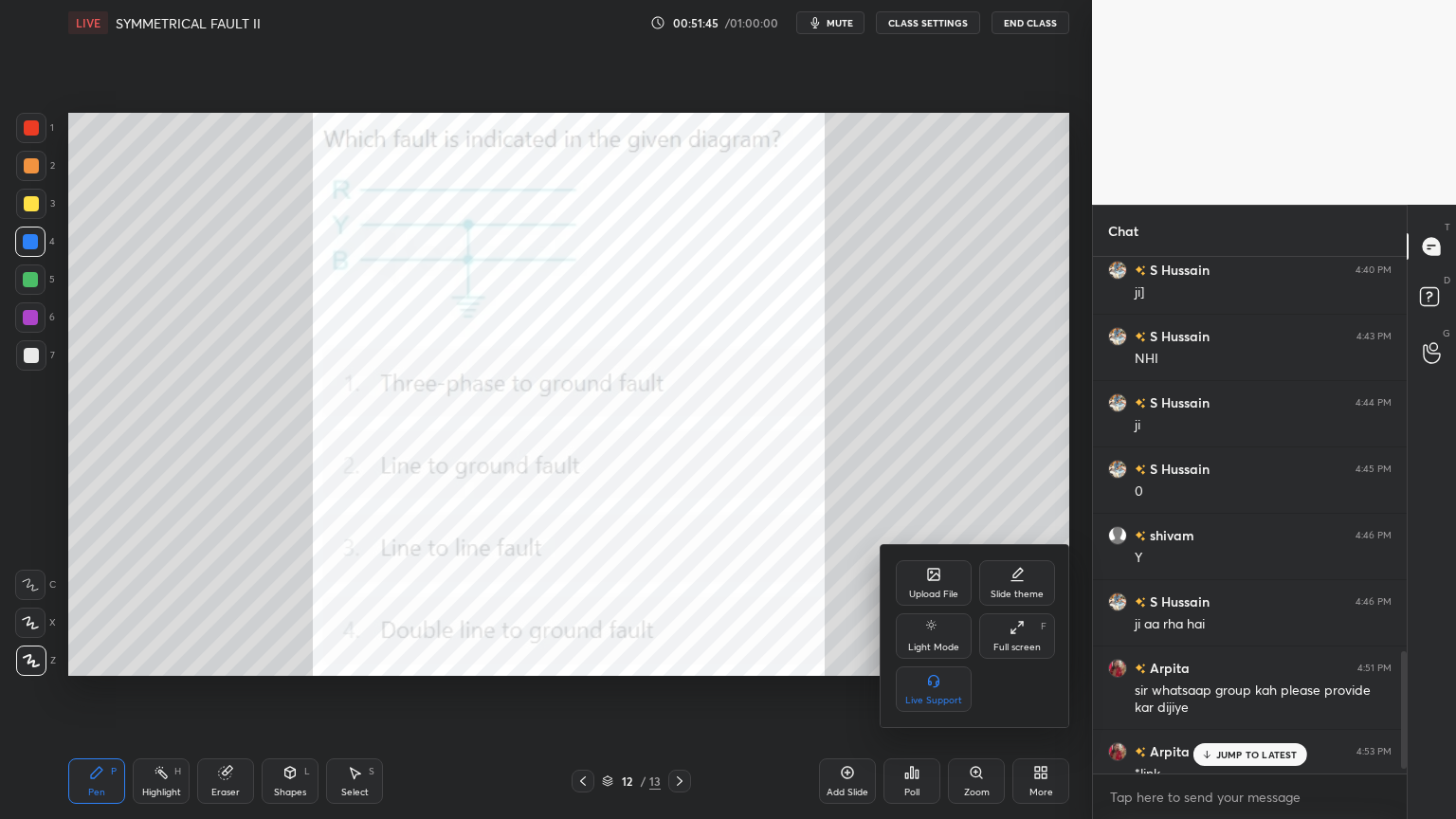 click on "Upload File" at bounding box center [934, 583] 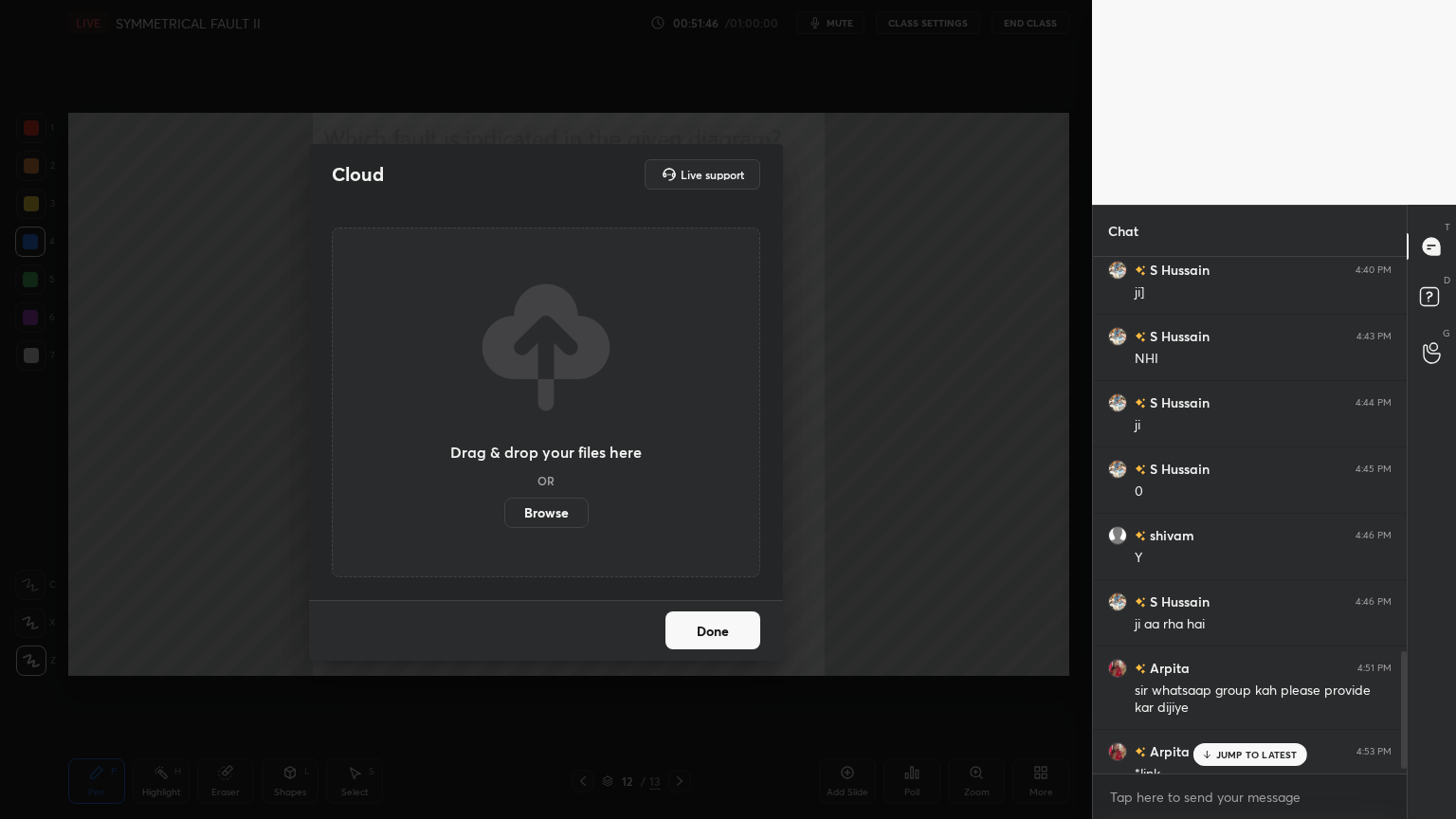 click on "Browse" at bounding box center [546, 513] 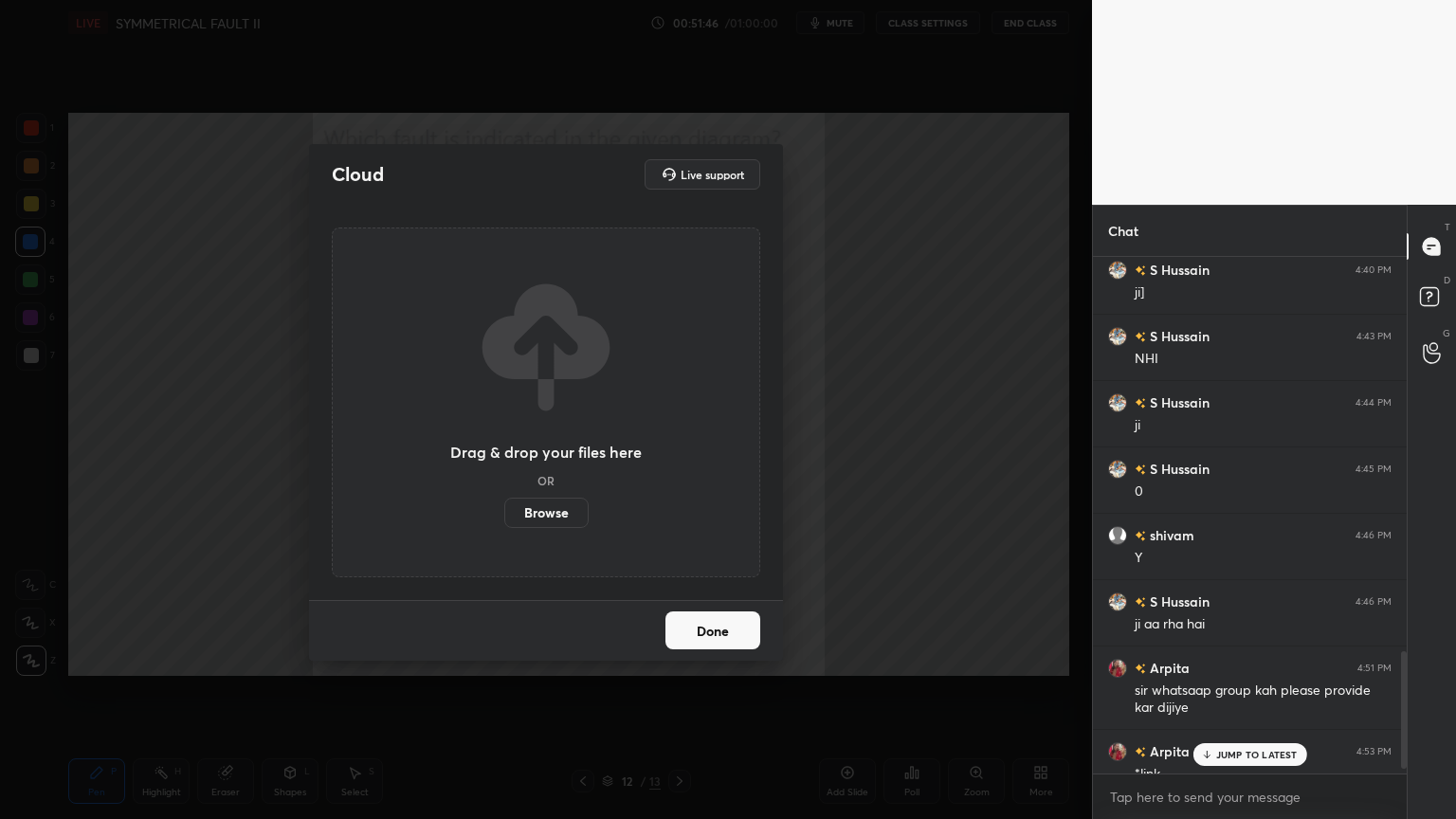 click on "Browse" at bounding box center (504, 513) 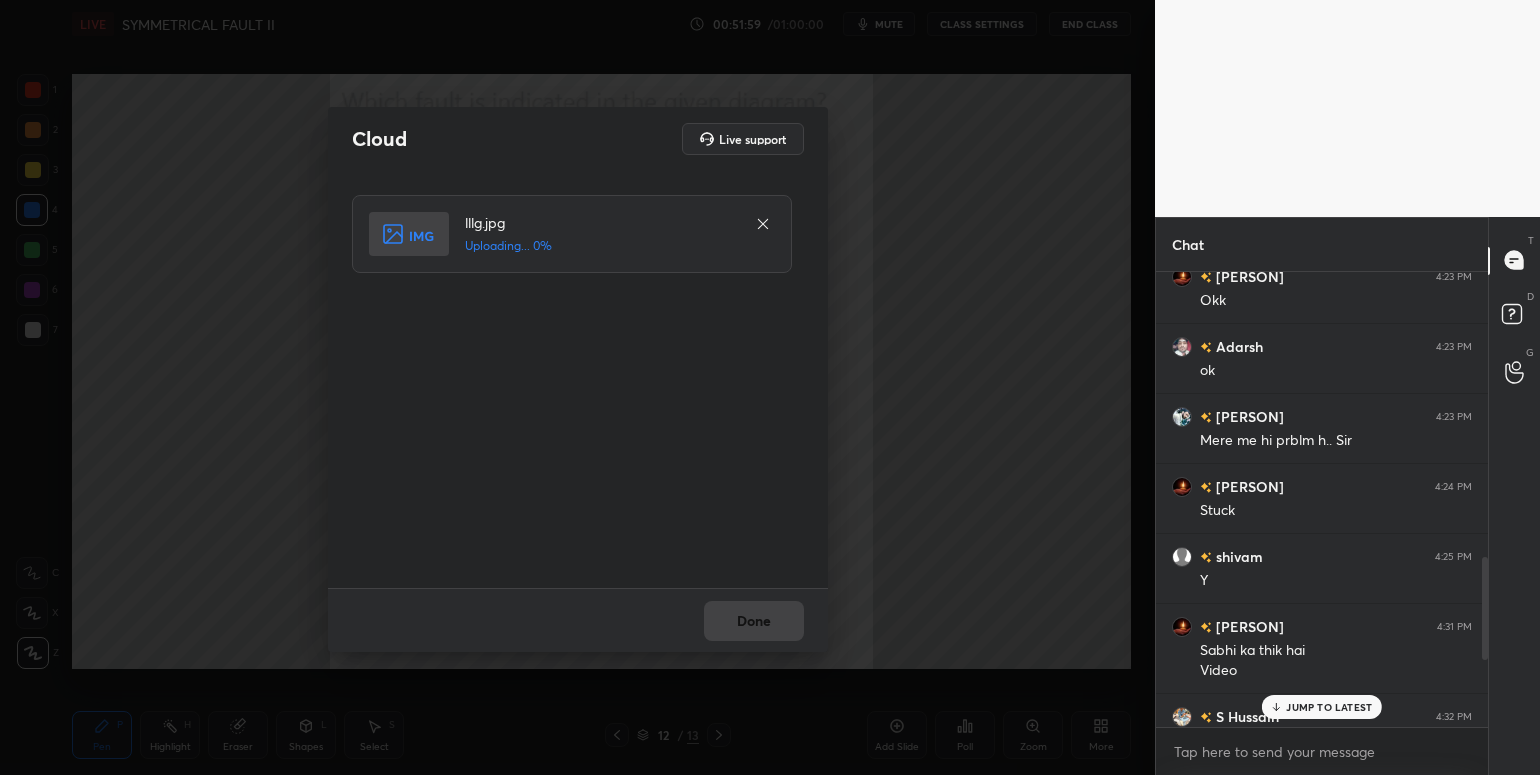 drag, startPoint x: 1492, startPoint y: 684, endPoint x: 1494, endPoint y: 694, distance: 10.198039 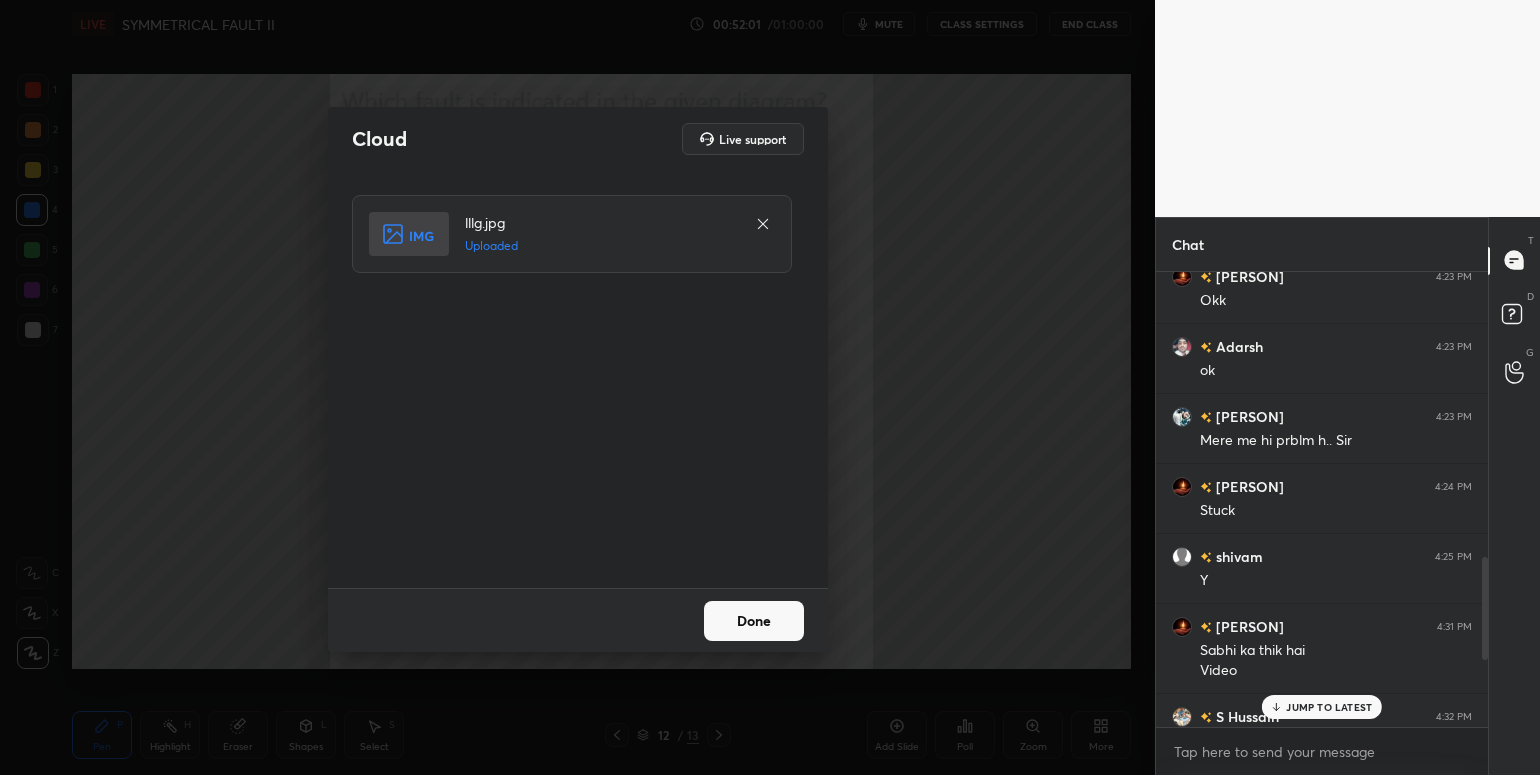 click on "Done" at bounding box center [754, 621] 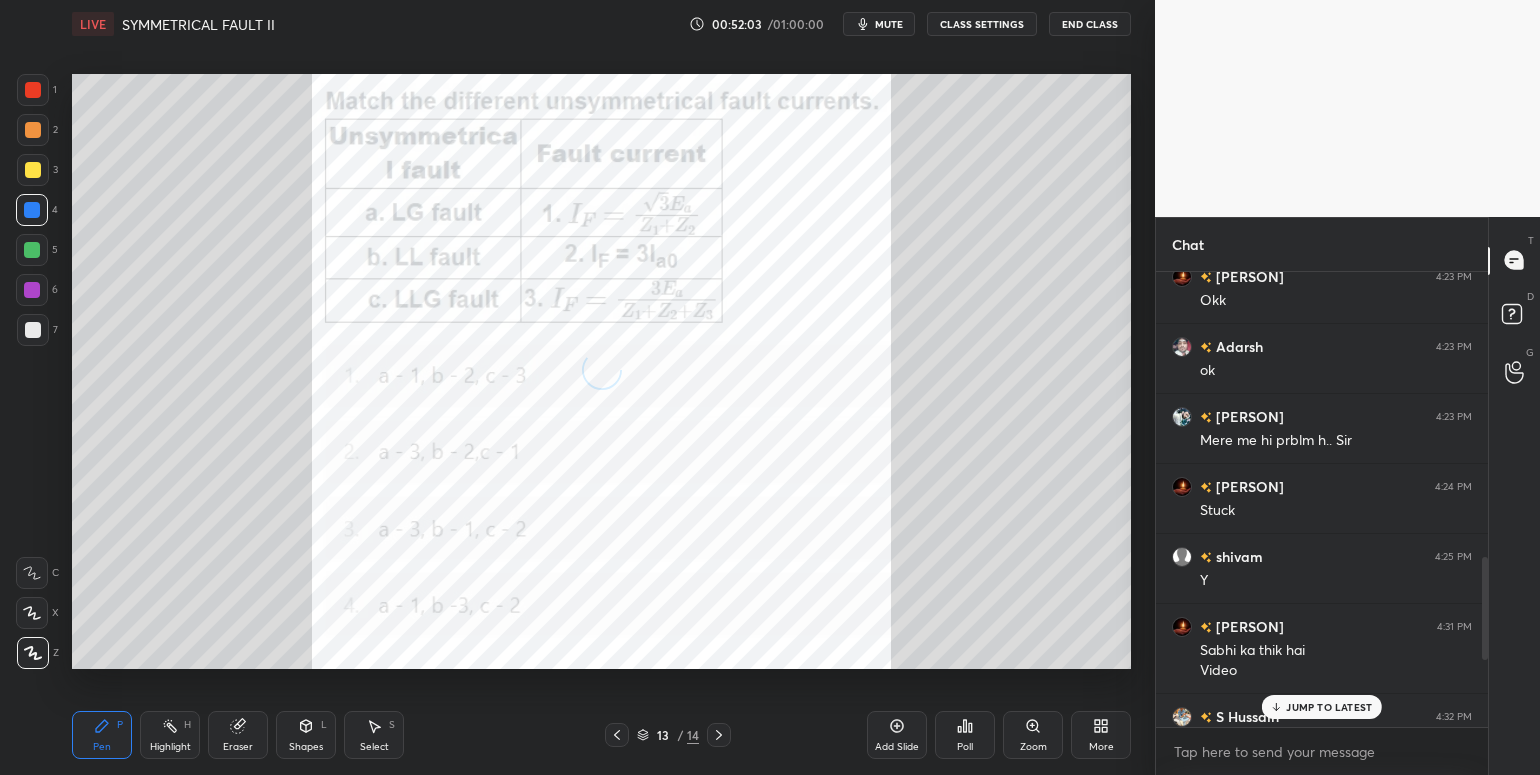 click 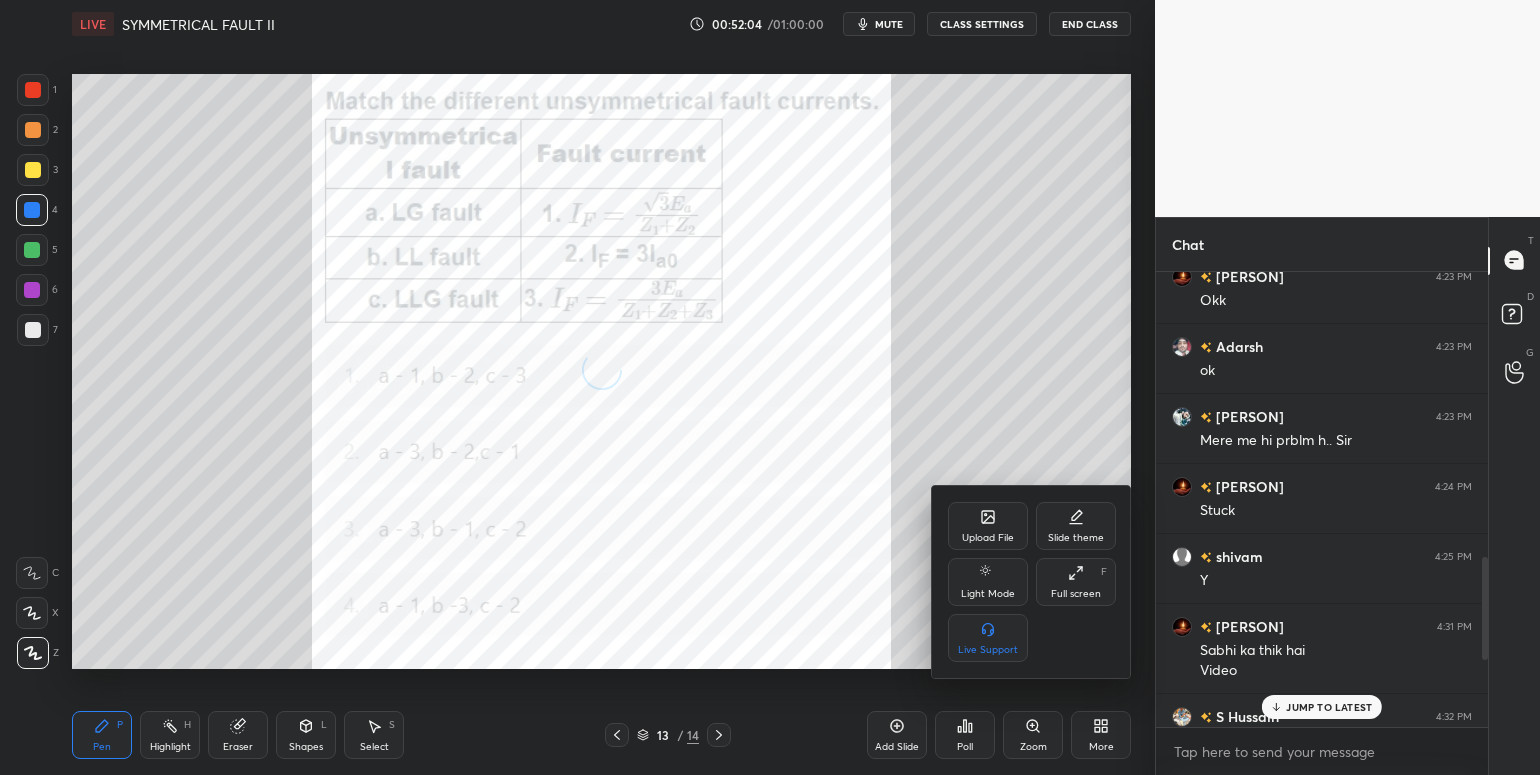 drag, startPoint x: 1079, startPoint y: 574, endPoint x: 1082, endPoint y: 663, distance: 89.050545 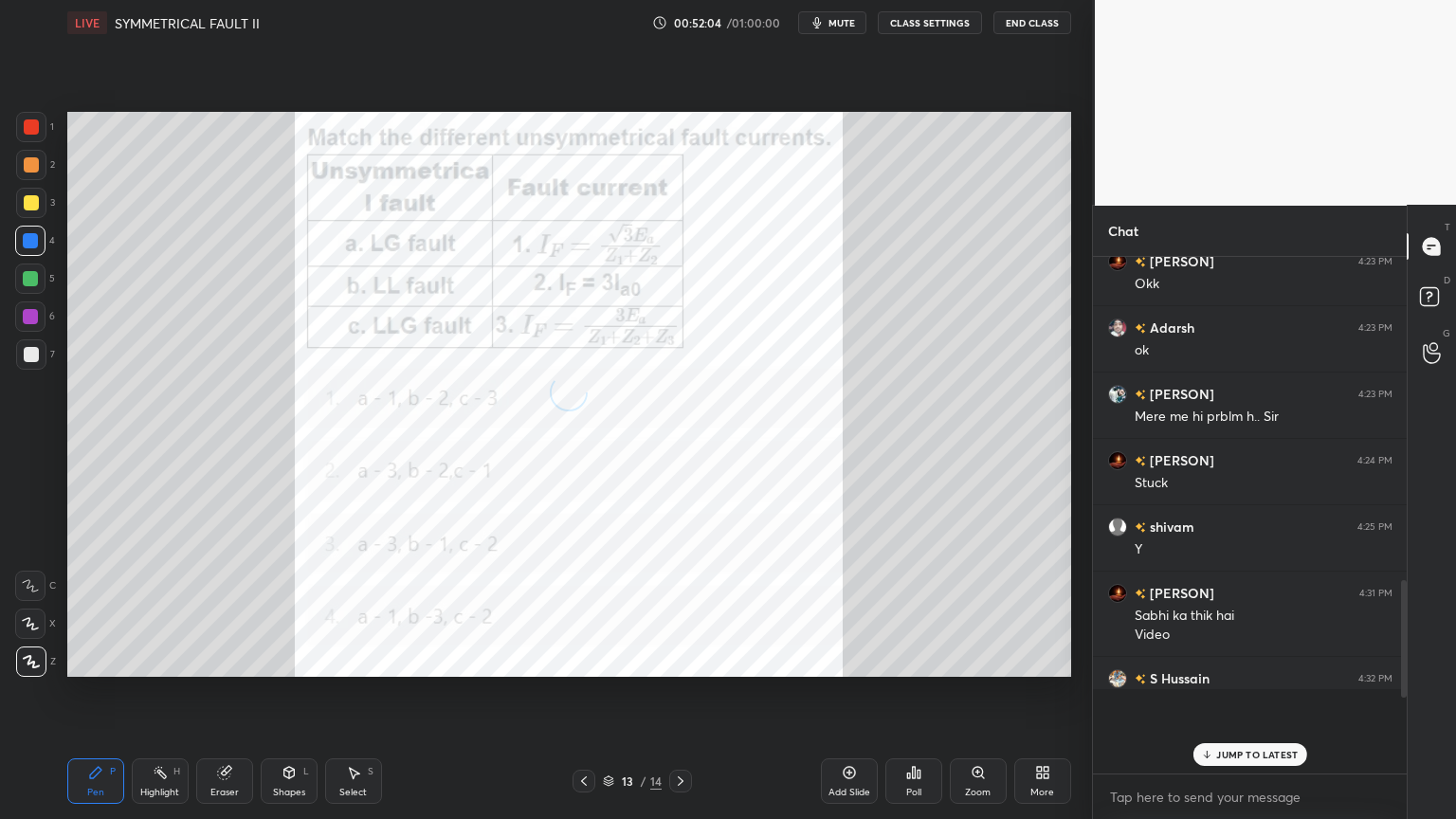 scroll, scrollTop: 94094, scrollLeft: 93776, axis: both 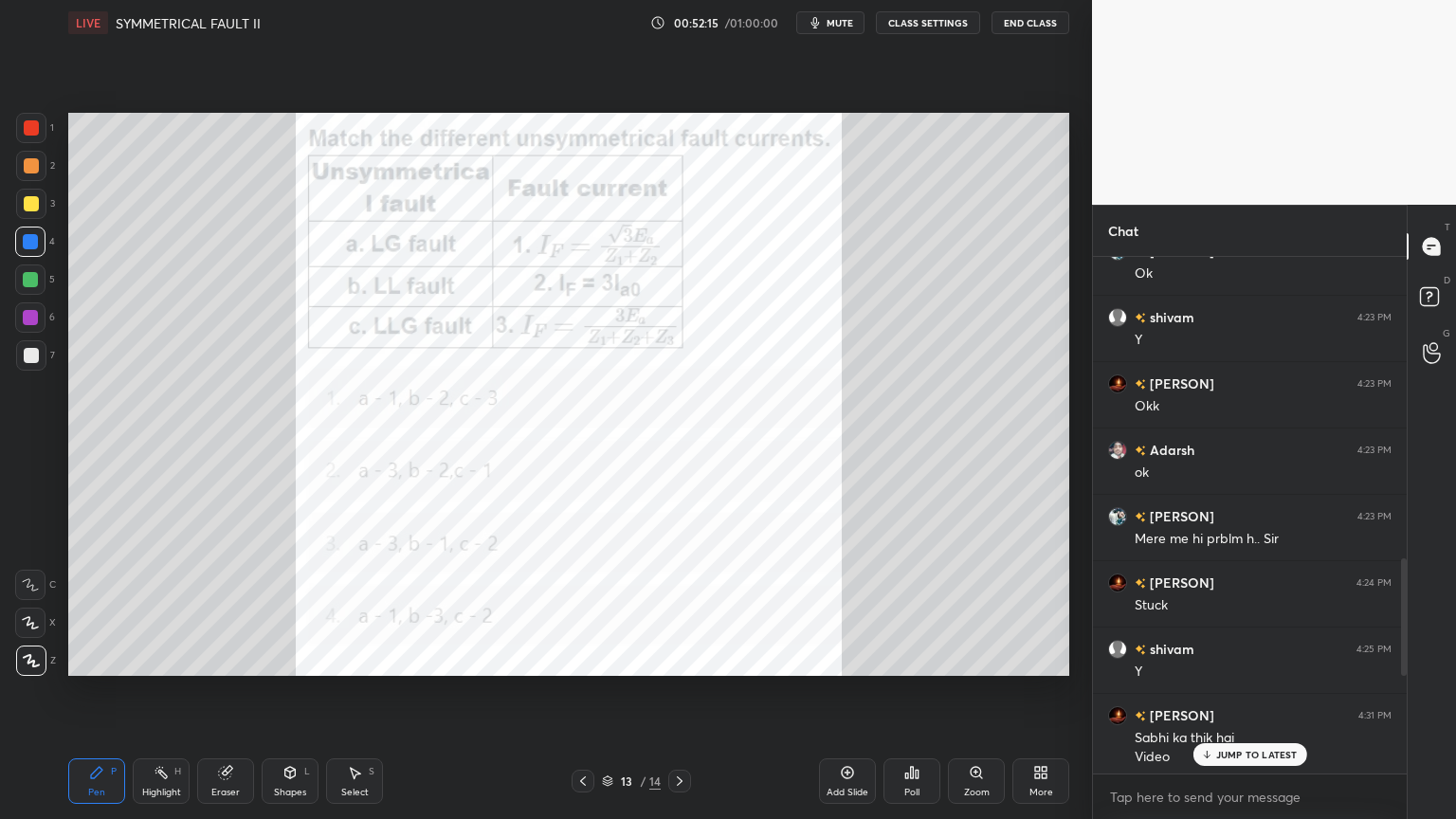 click on "Poll" at bounding box center [912, 781] 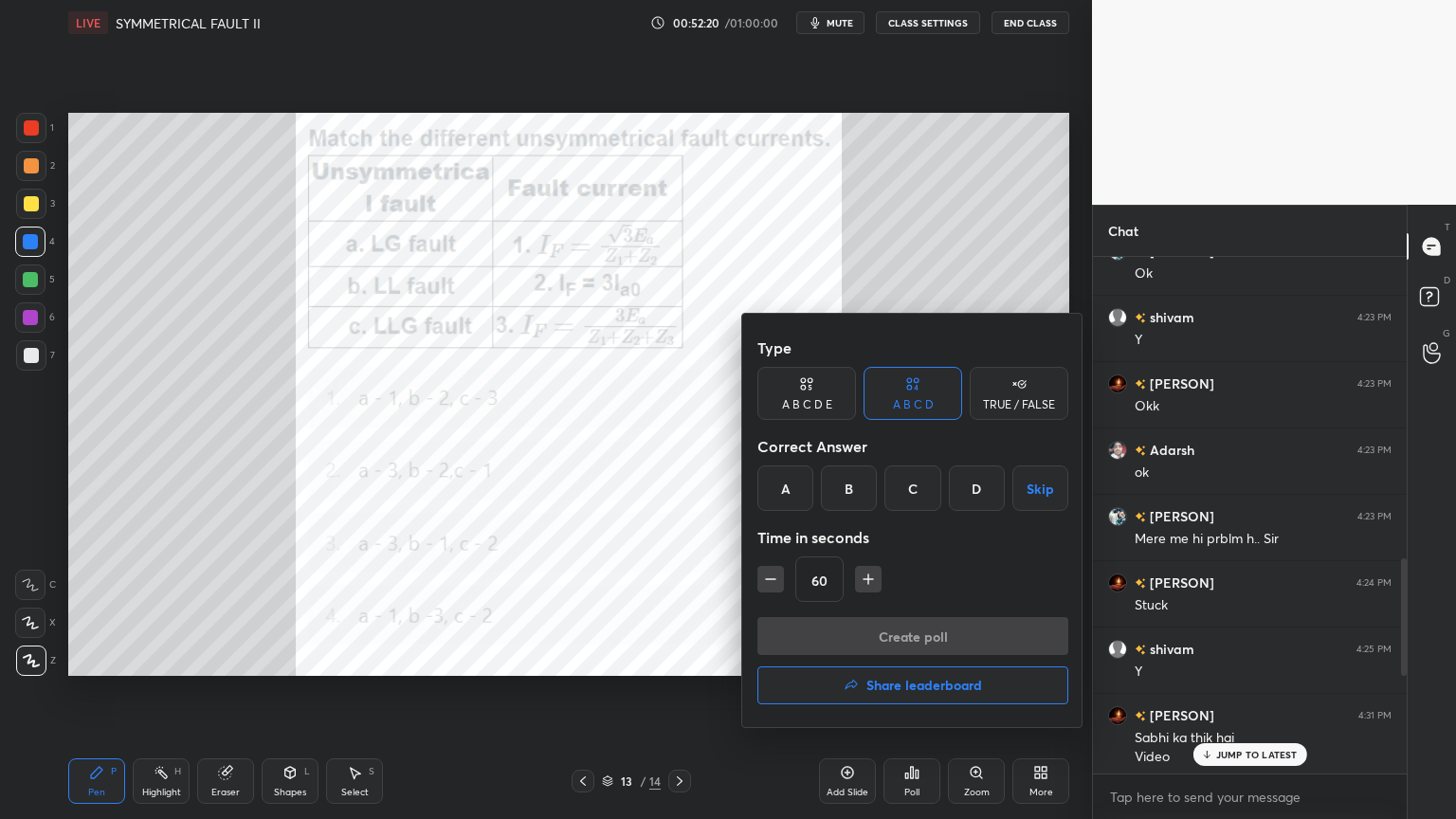 click at bounding box center [728, 410] 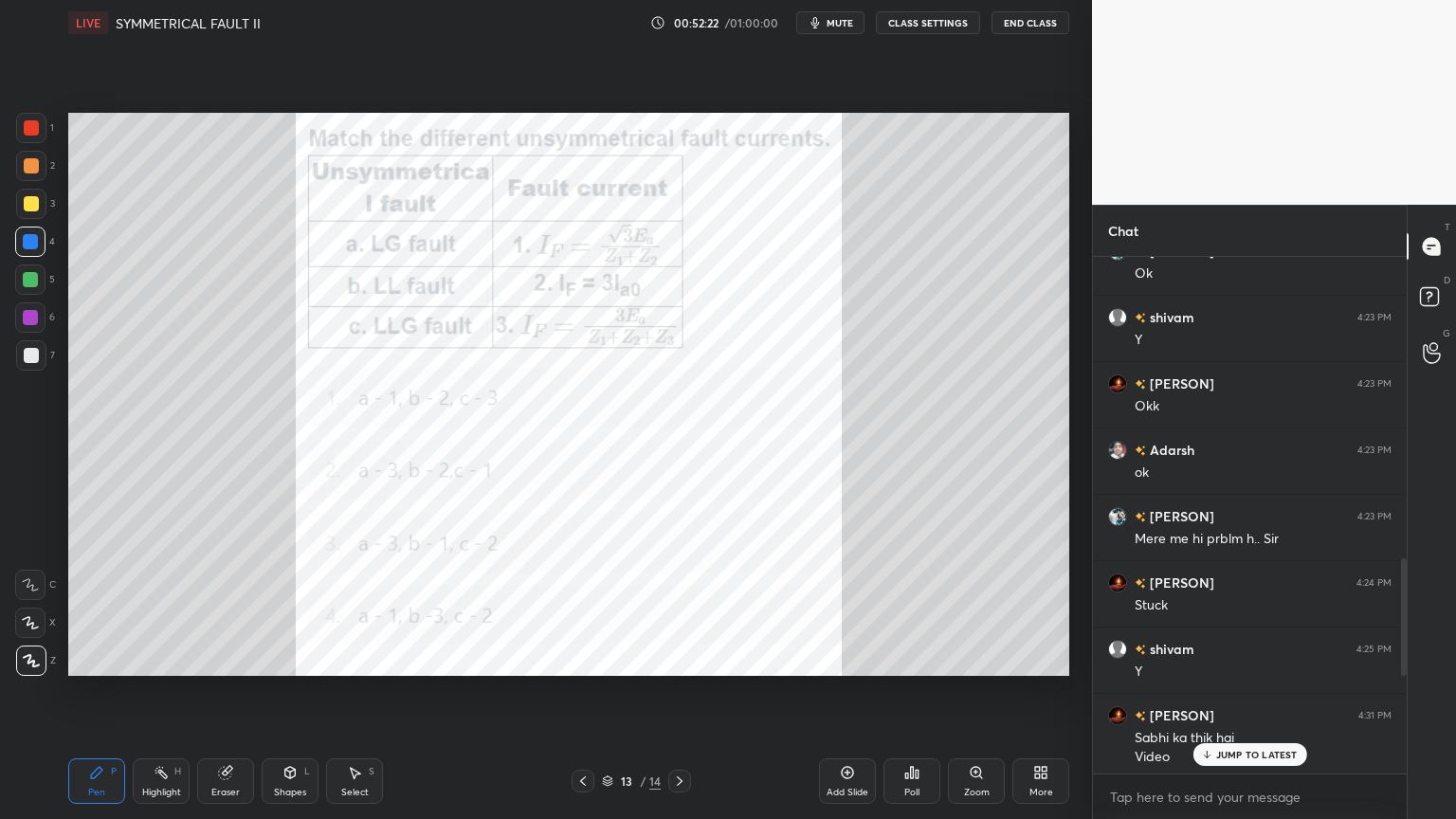 click on "T Messages (T) D Doubts (D) G Raise Hand (G)" at bounding box center [1431, 512] 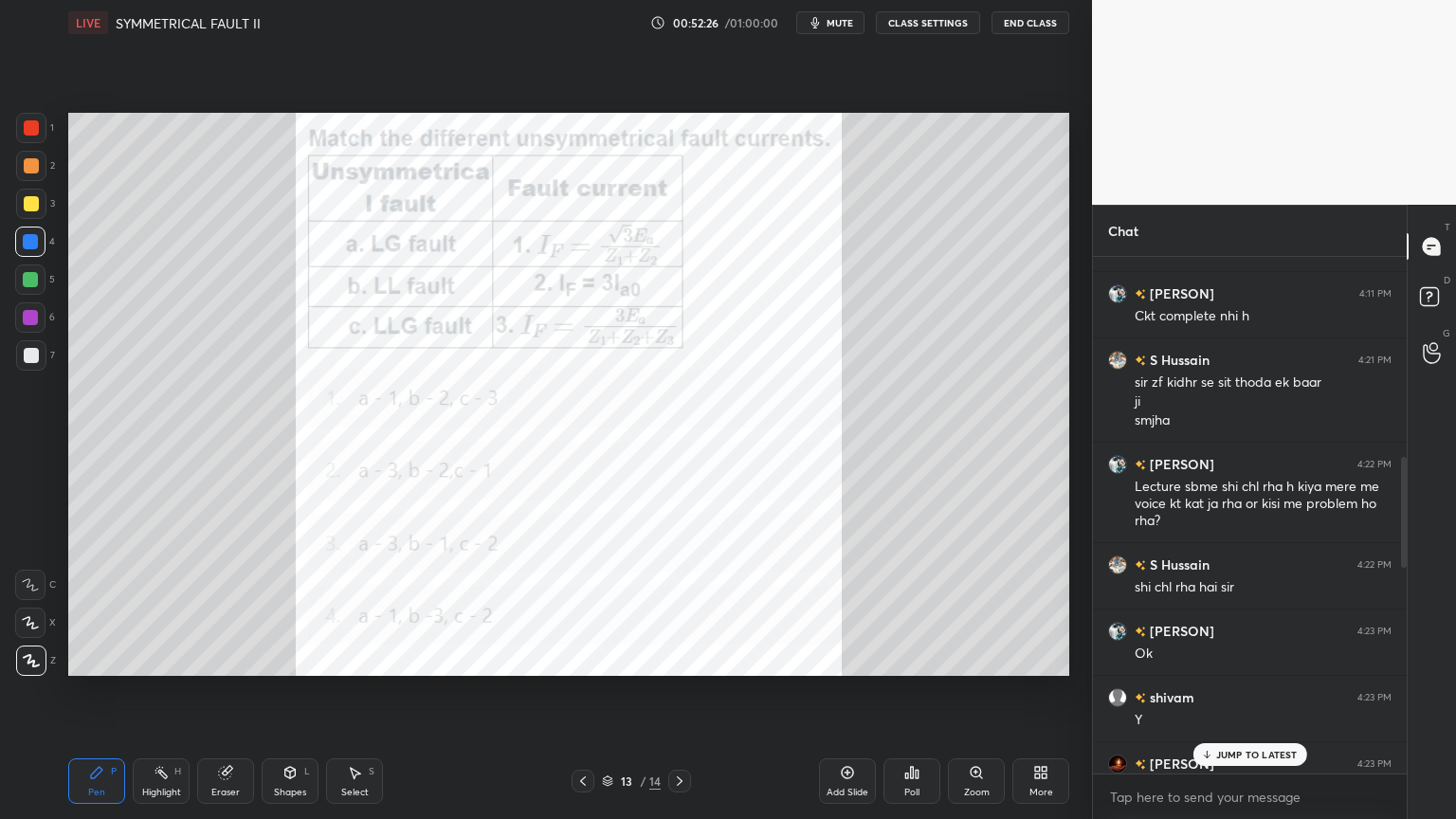 scroll, scrollTop: 926, scrollLeft: 0, axis: vertical 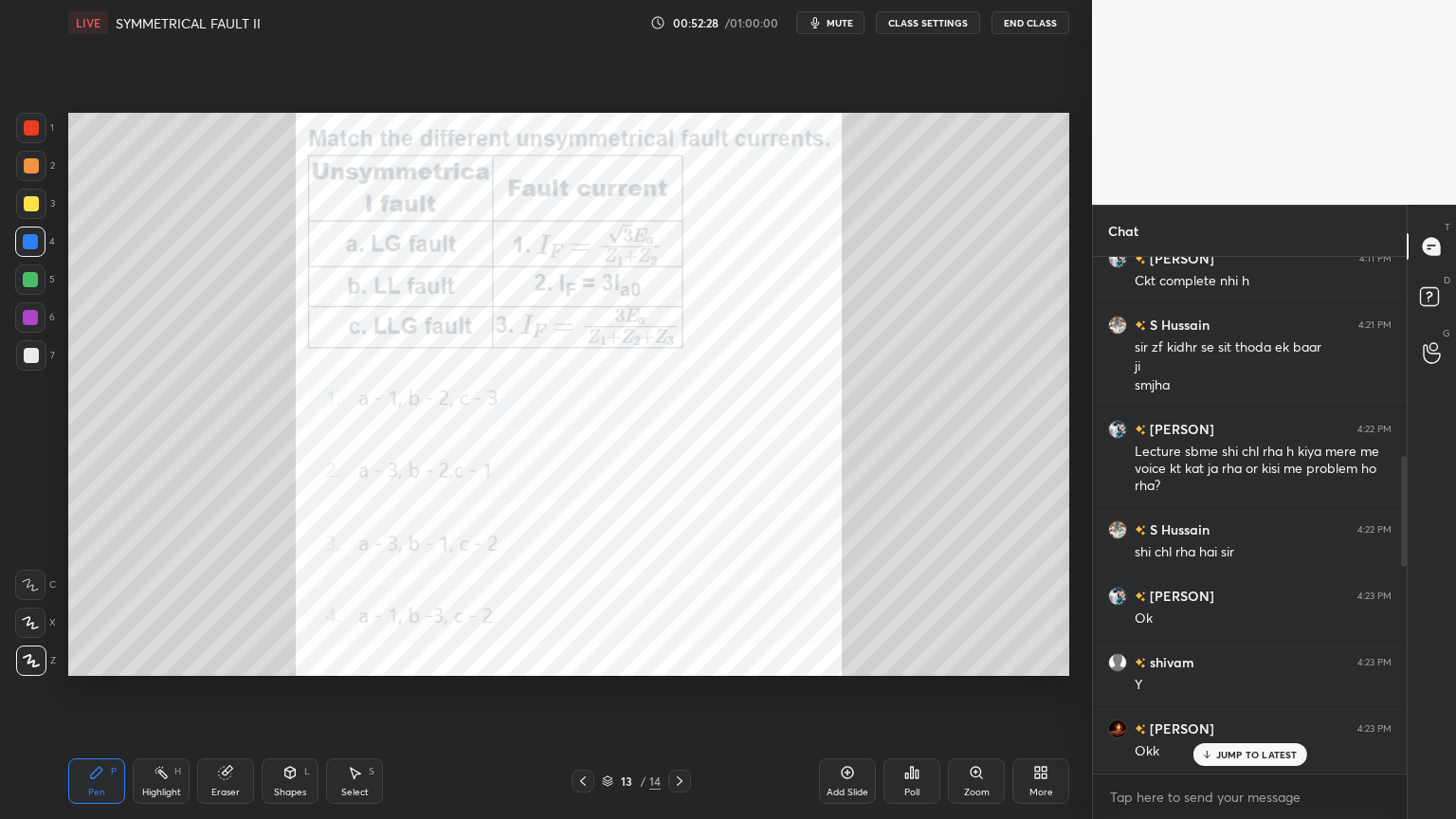 click on "JUMP TO LATEST" at bounding box center [1257, 755] 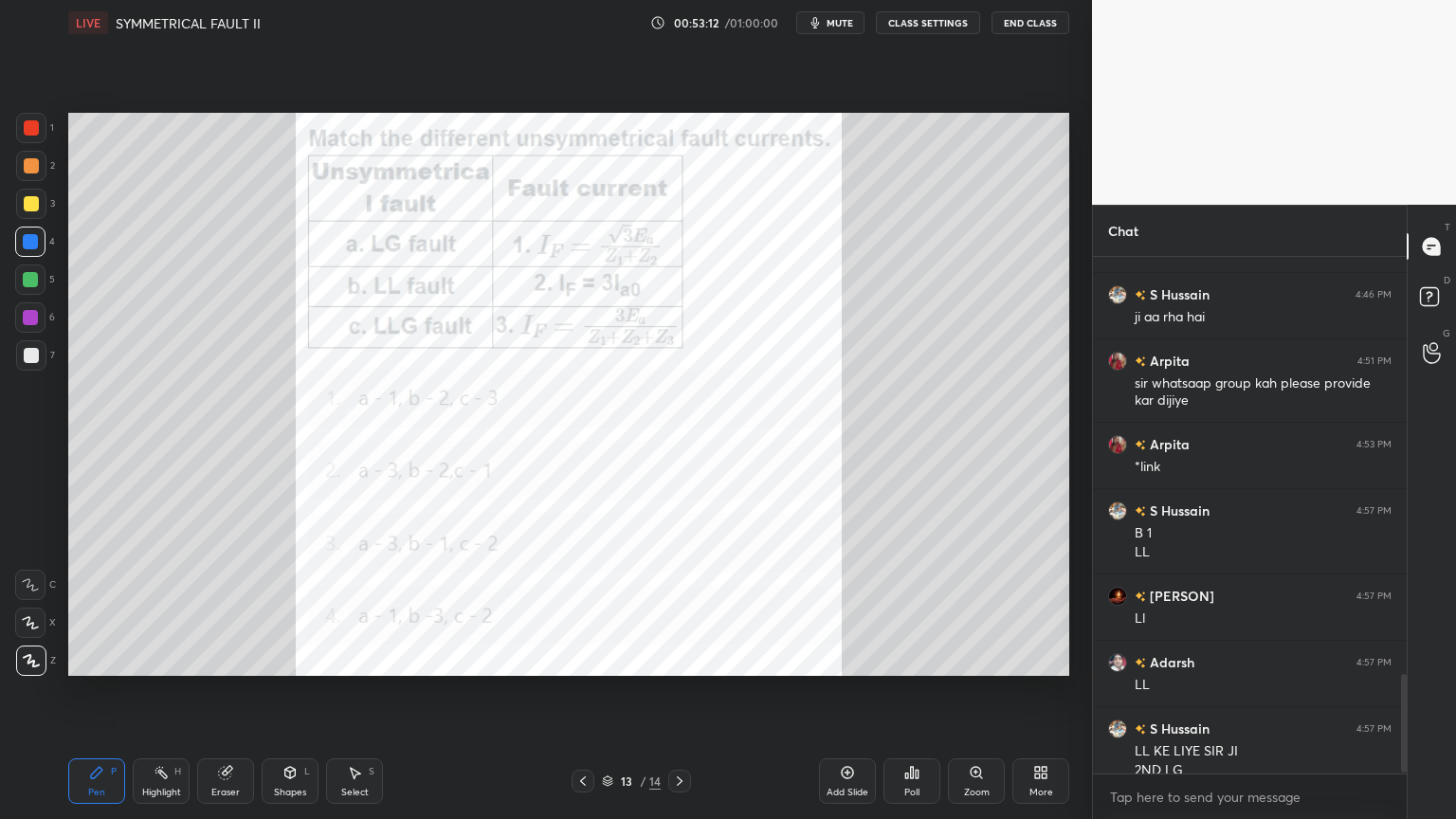 scroll, scrollTop: 2194, scrollLeft: 0, axis: vertical 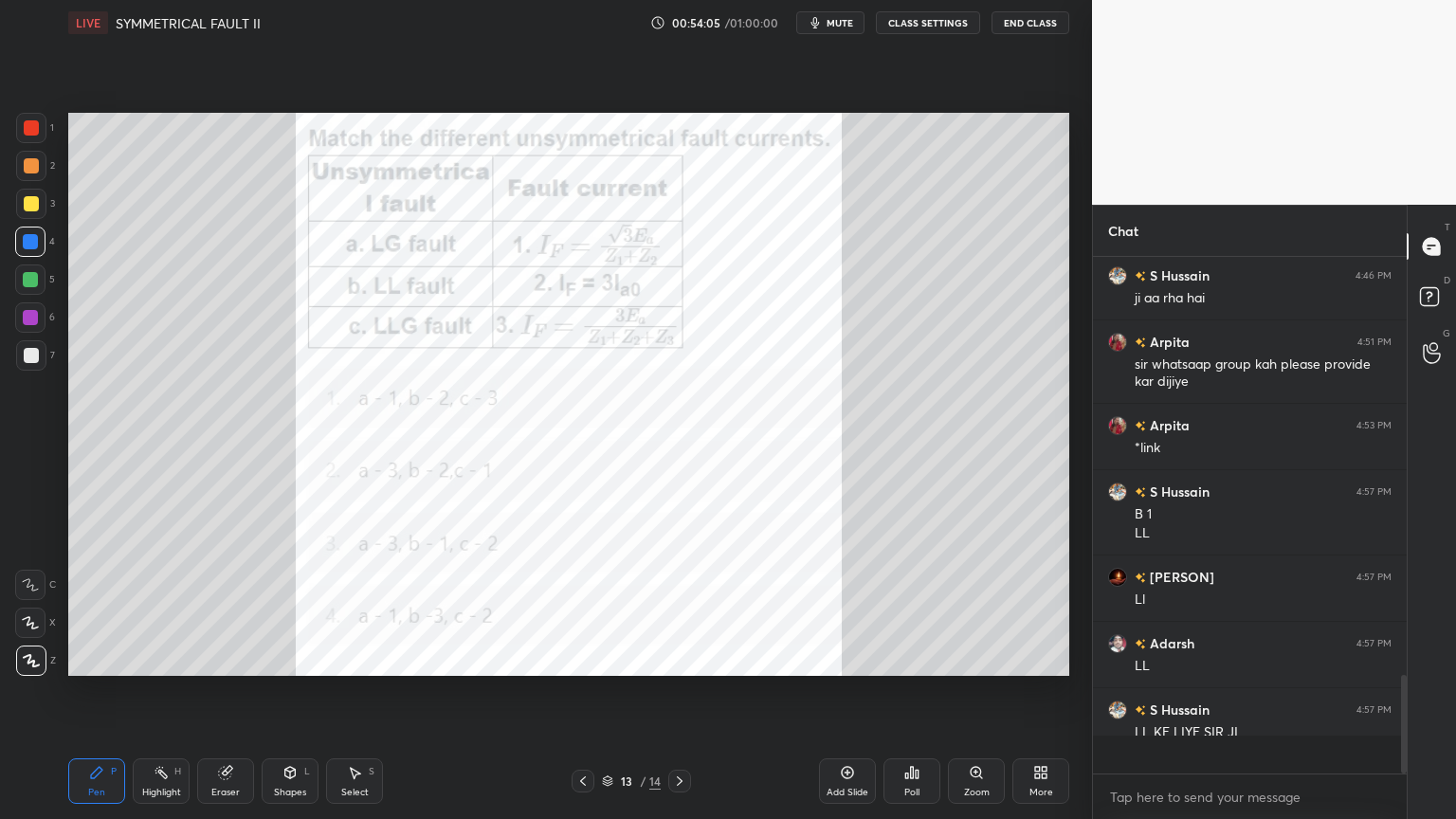 click on "Eraser" at bounding box center [226, 781] 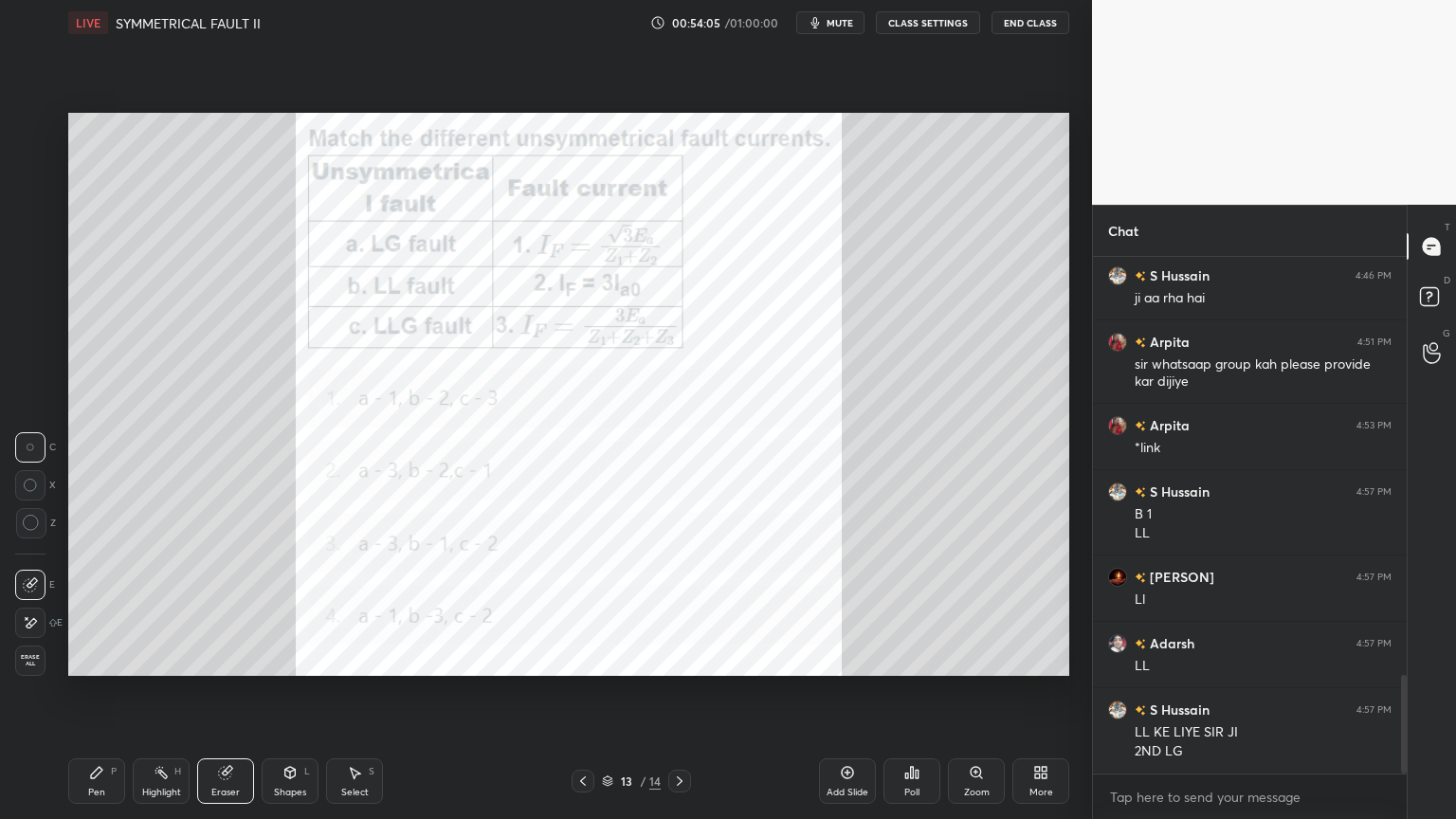 drag, startPoint x: 29, startPoint y: 652, endPoint x: 99, endPoint y: 756, distance: 125.36347 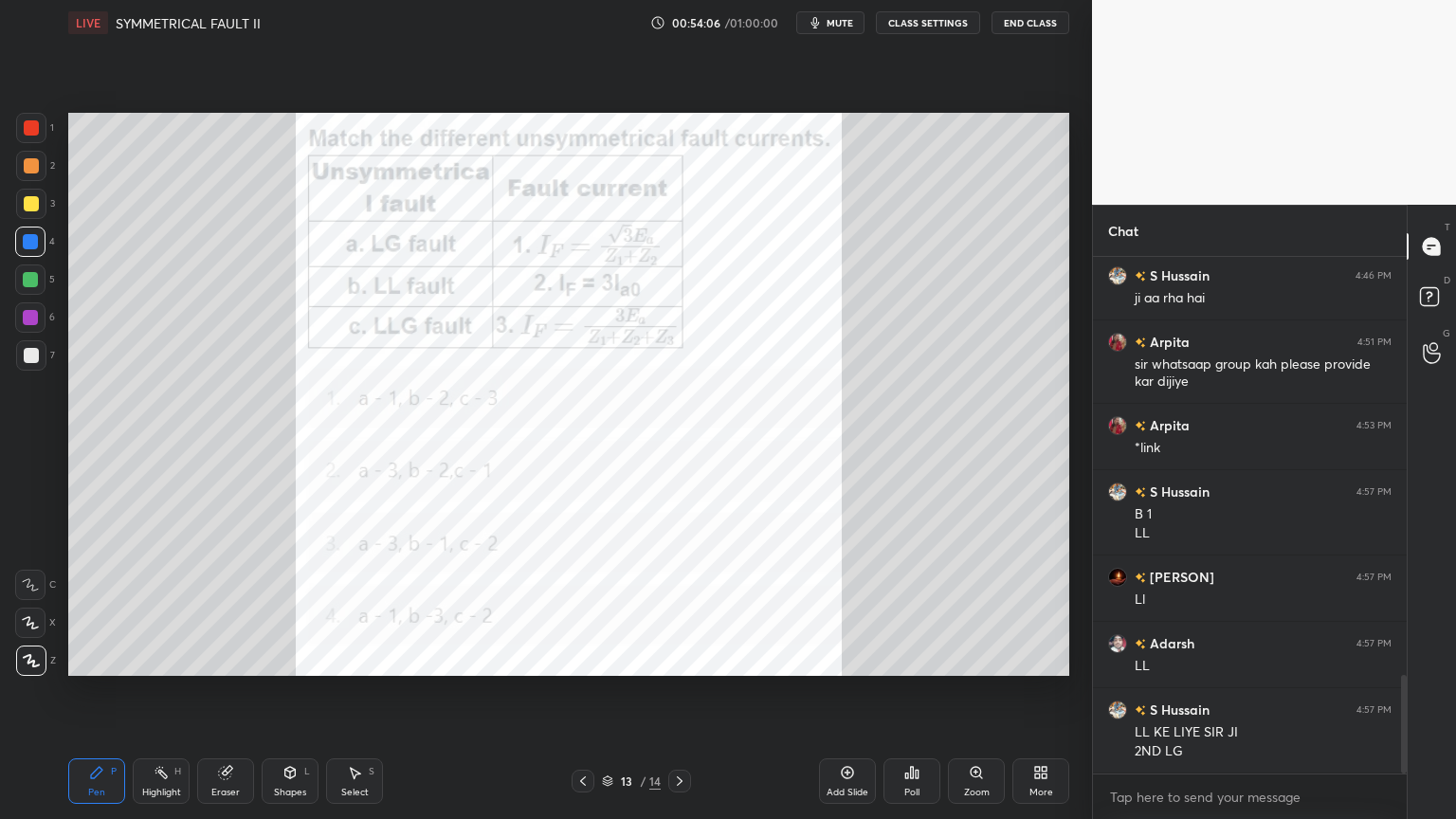 click 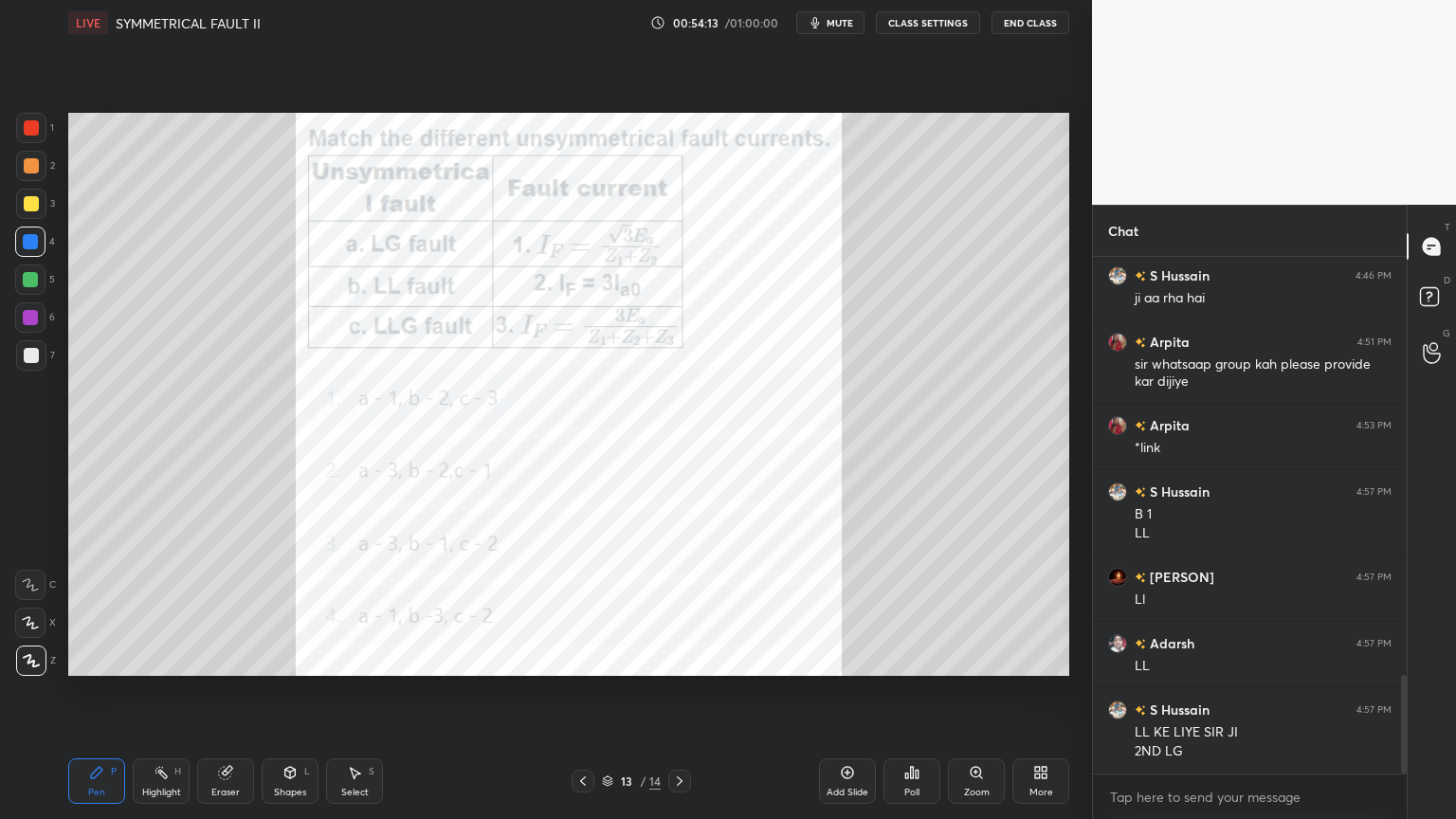 scroll, scrollTop: 2260, scrollLeft: 0, axis: vertical 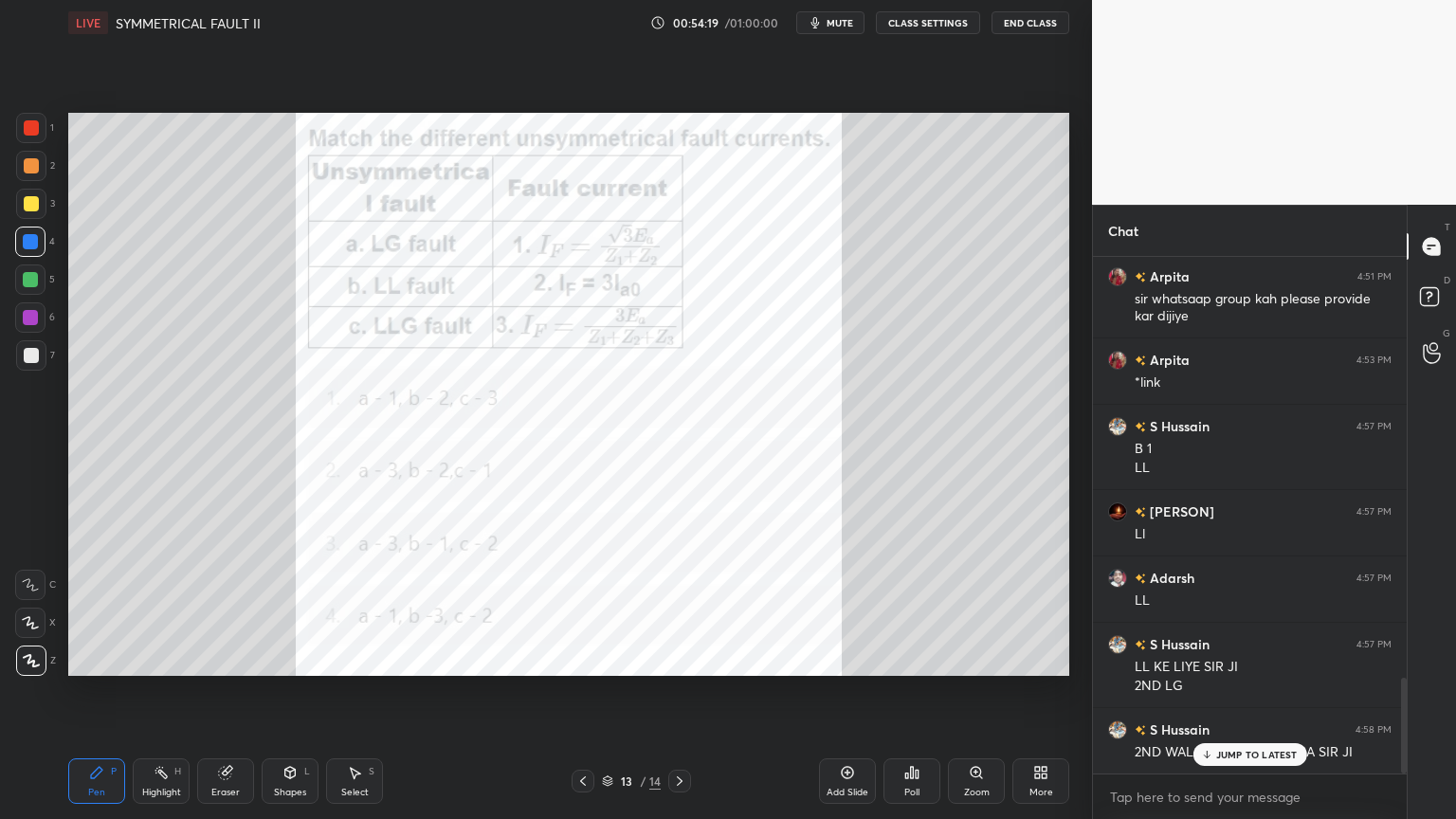 click on "Eraser" at bounding box center (226, 781) 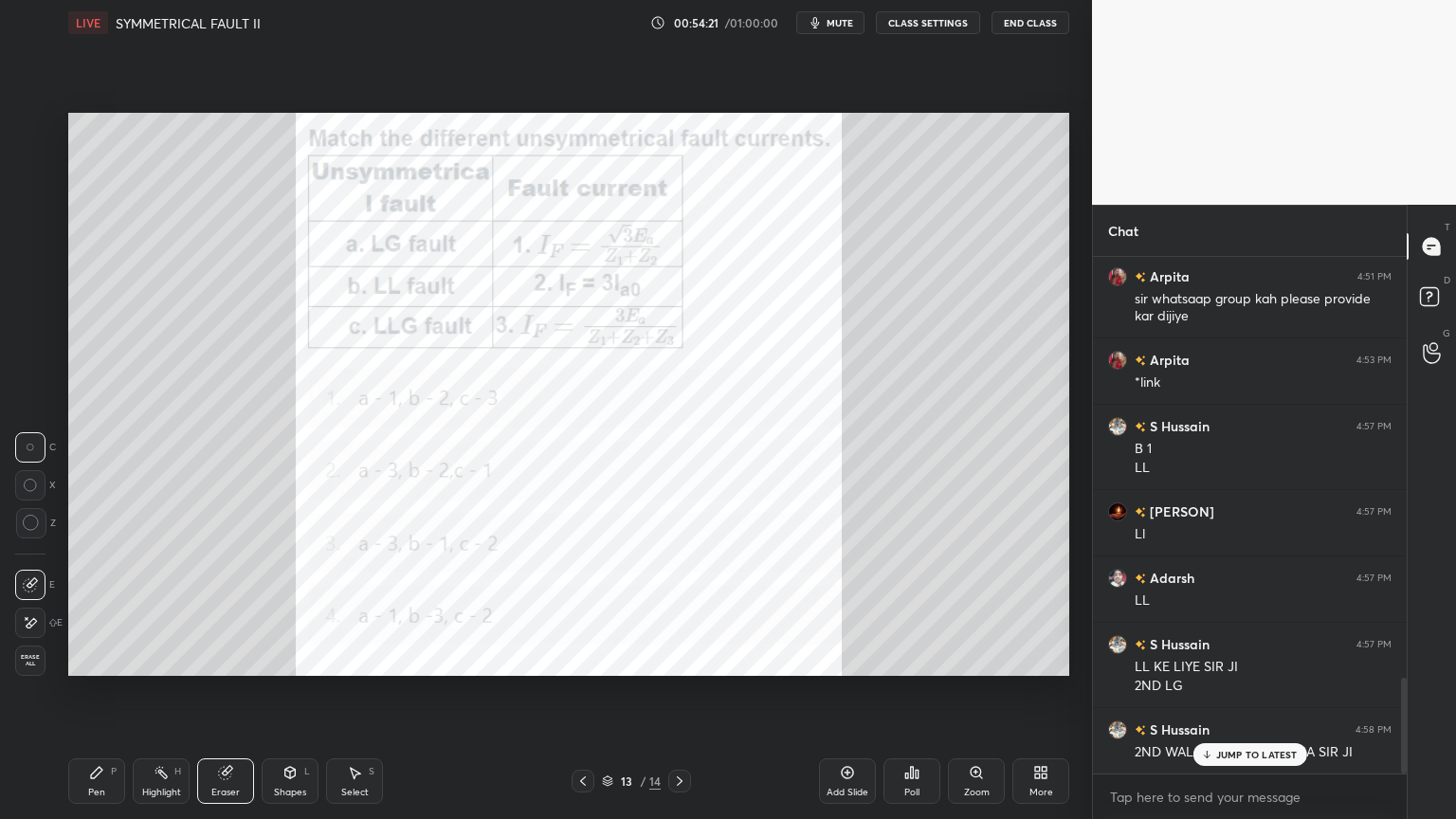 click on "Erase all" at bounding box center [30, 661] 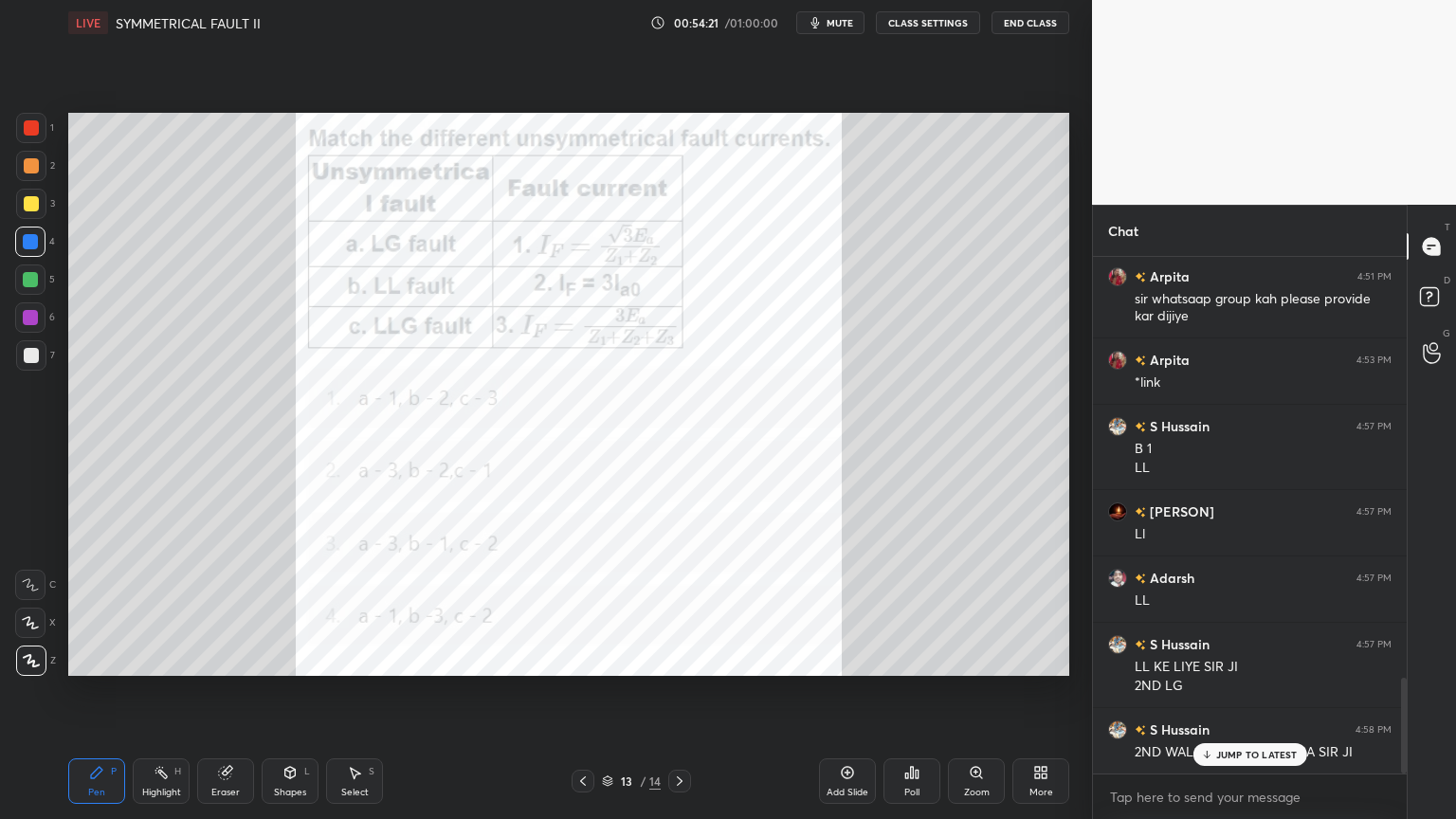 click on "Pen P" at bounding box center (97, 781) 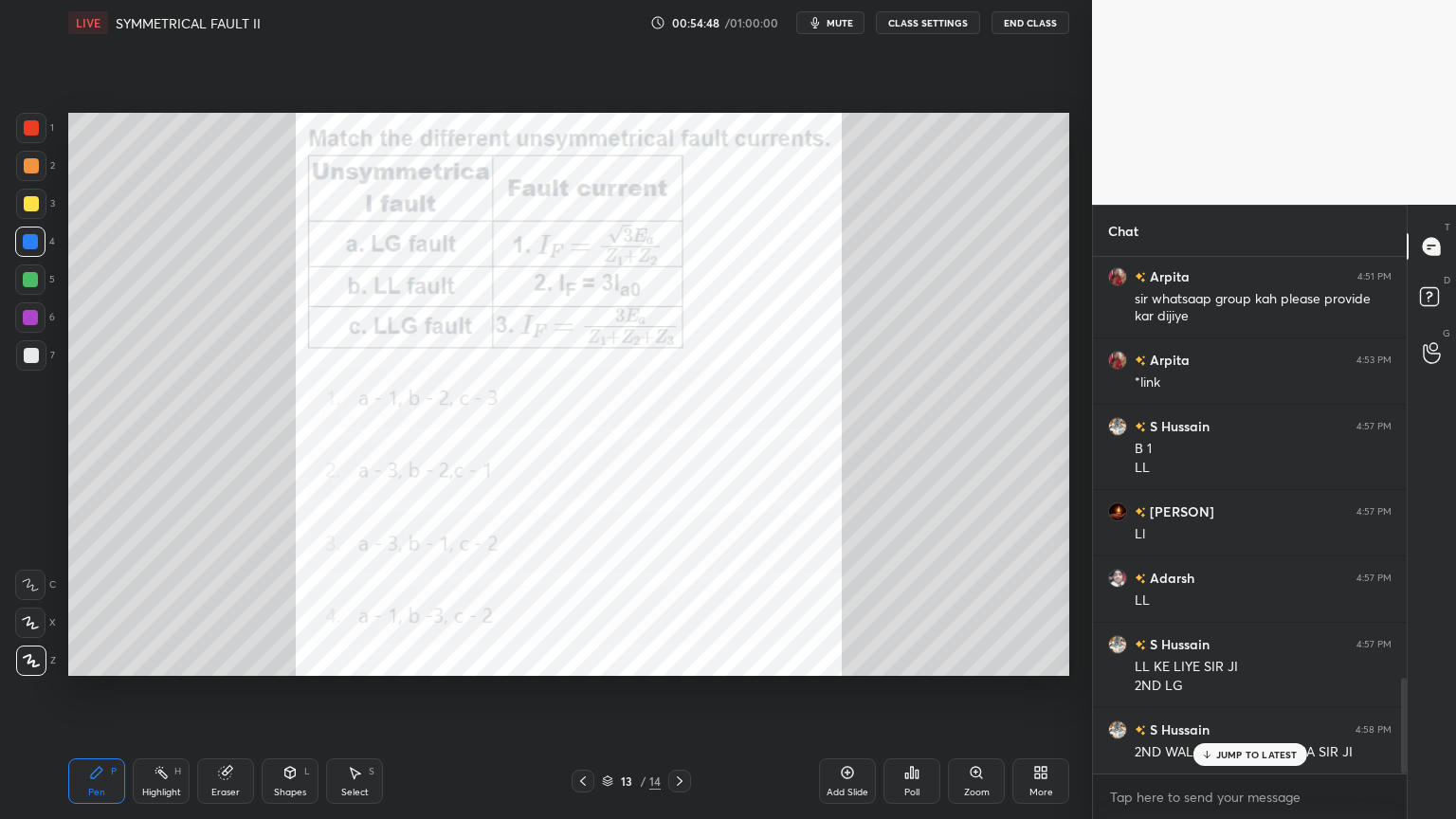 click on "Eraser" at bounding box center (226, 781) 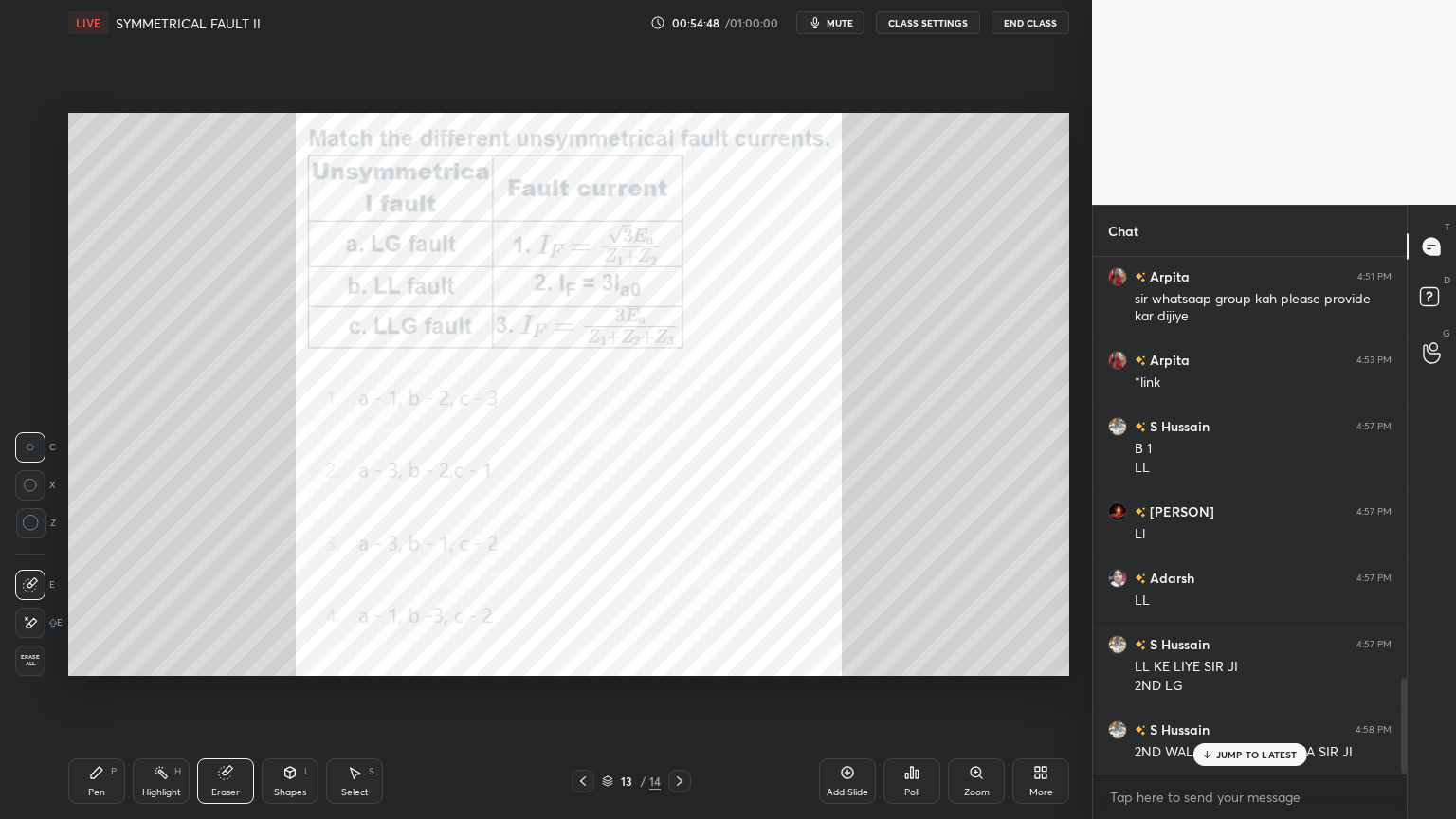 drag, startPoint x: 24, startPoint y: 652, endPoint x: 82, endPoint y: 743, distance: 107.912 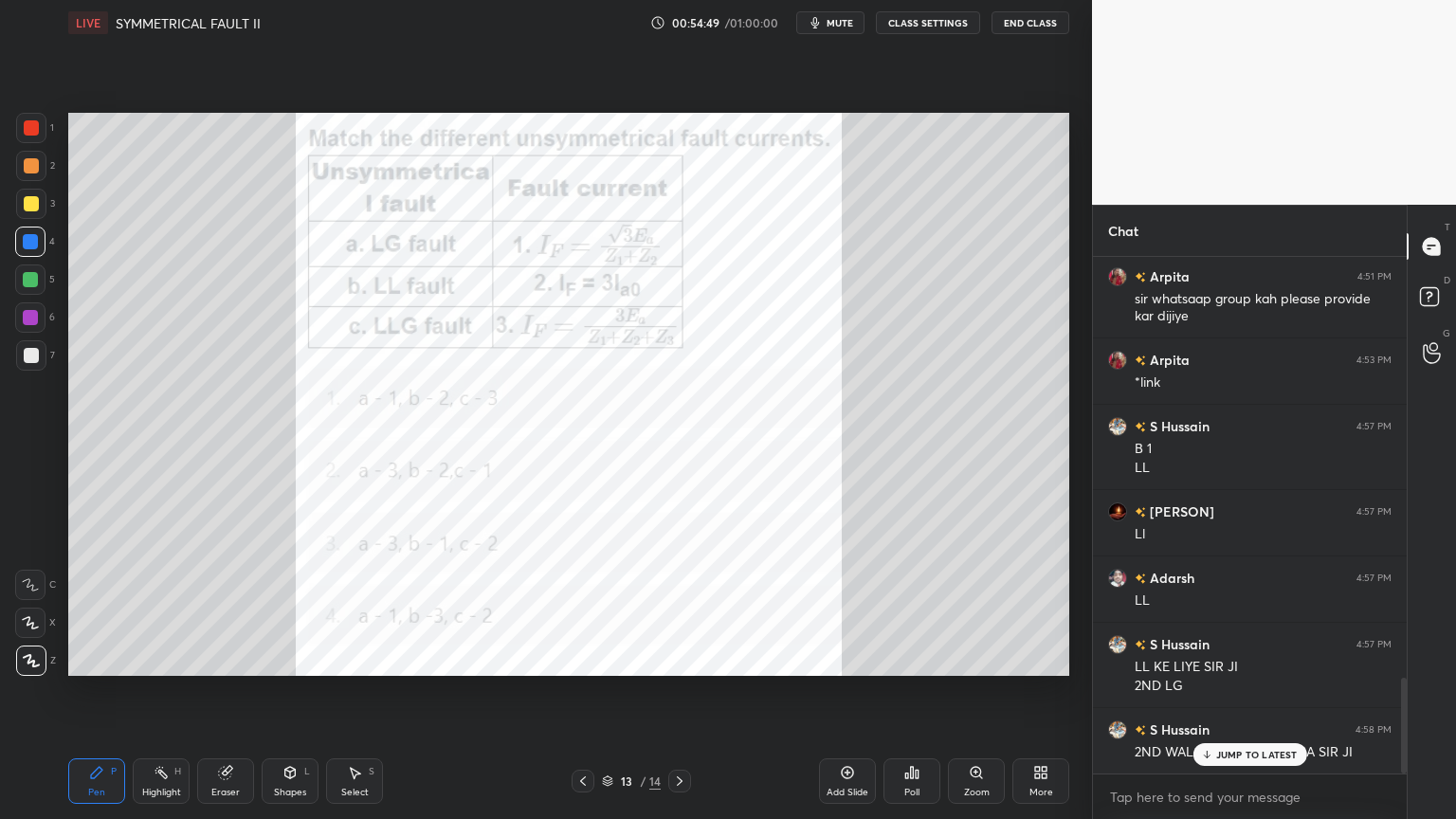 click on "Pen P" at bounding box center [97, 781] 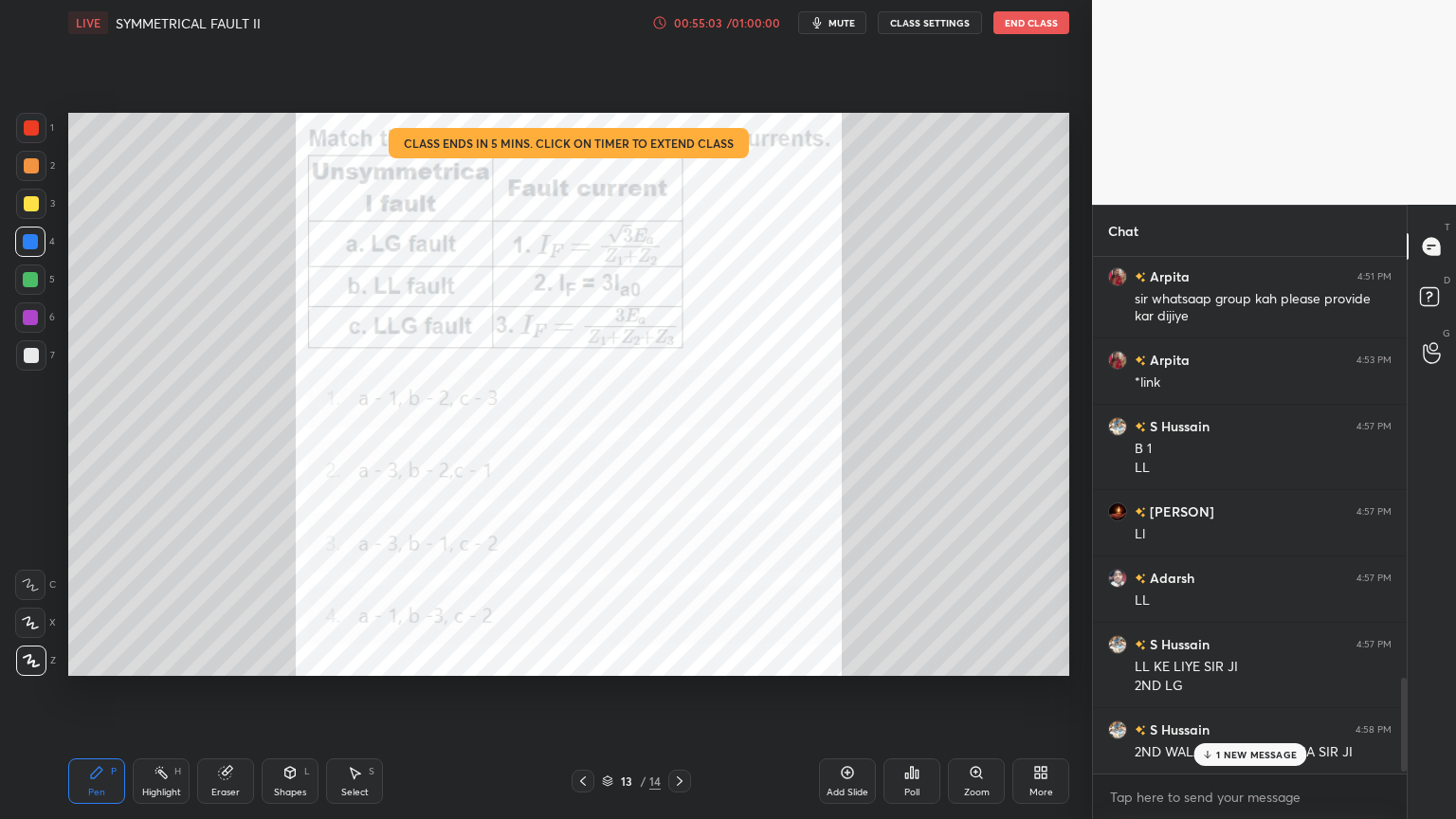 scroll, scrollTop: 2327, scrollLeft: 0, axis: vertical 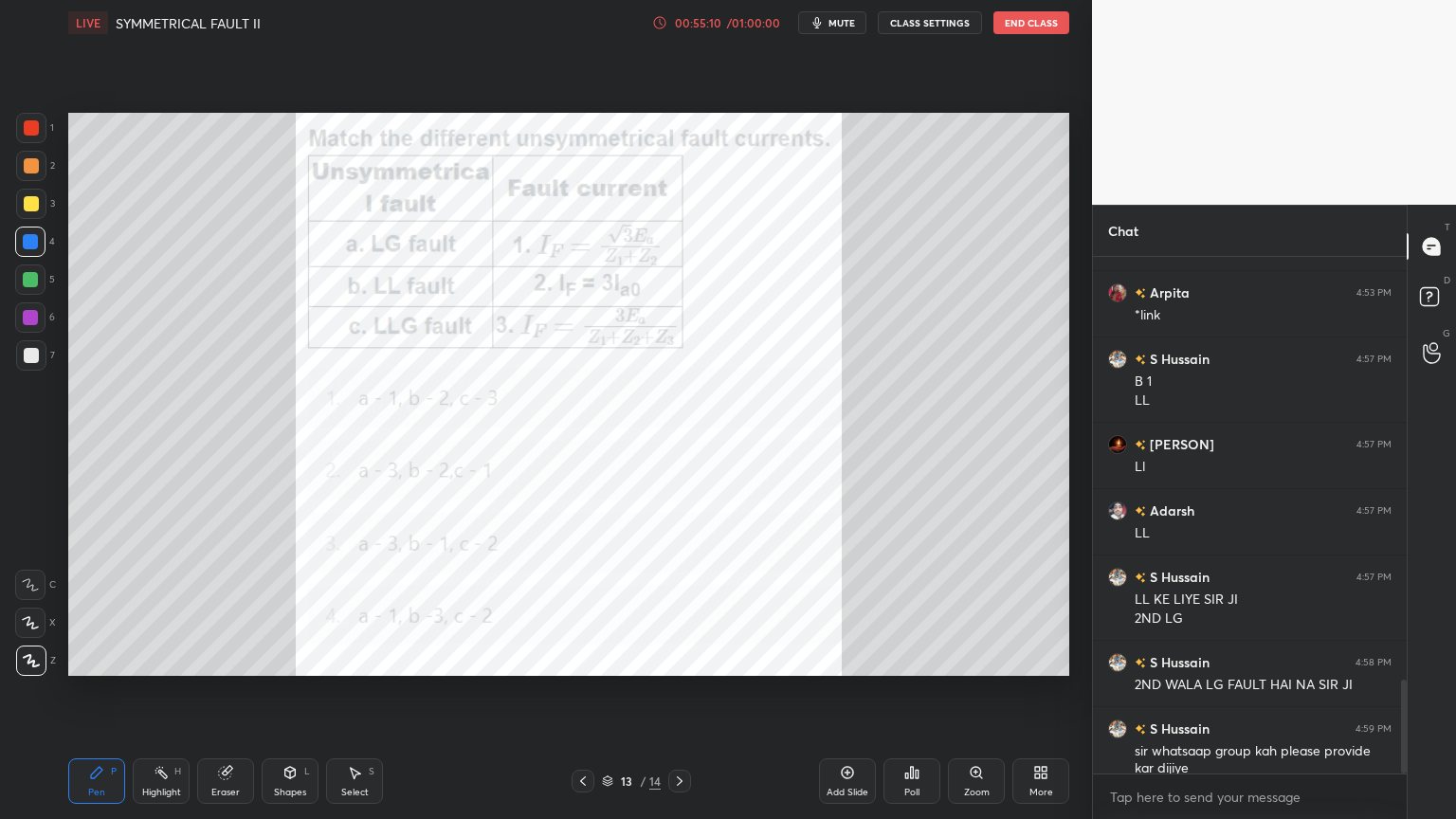click on "Eraser" at bounding box center (226, 781) 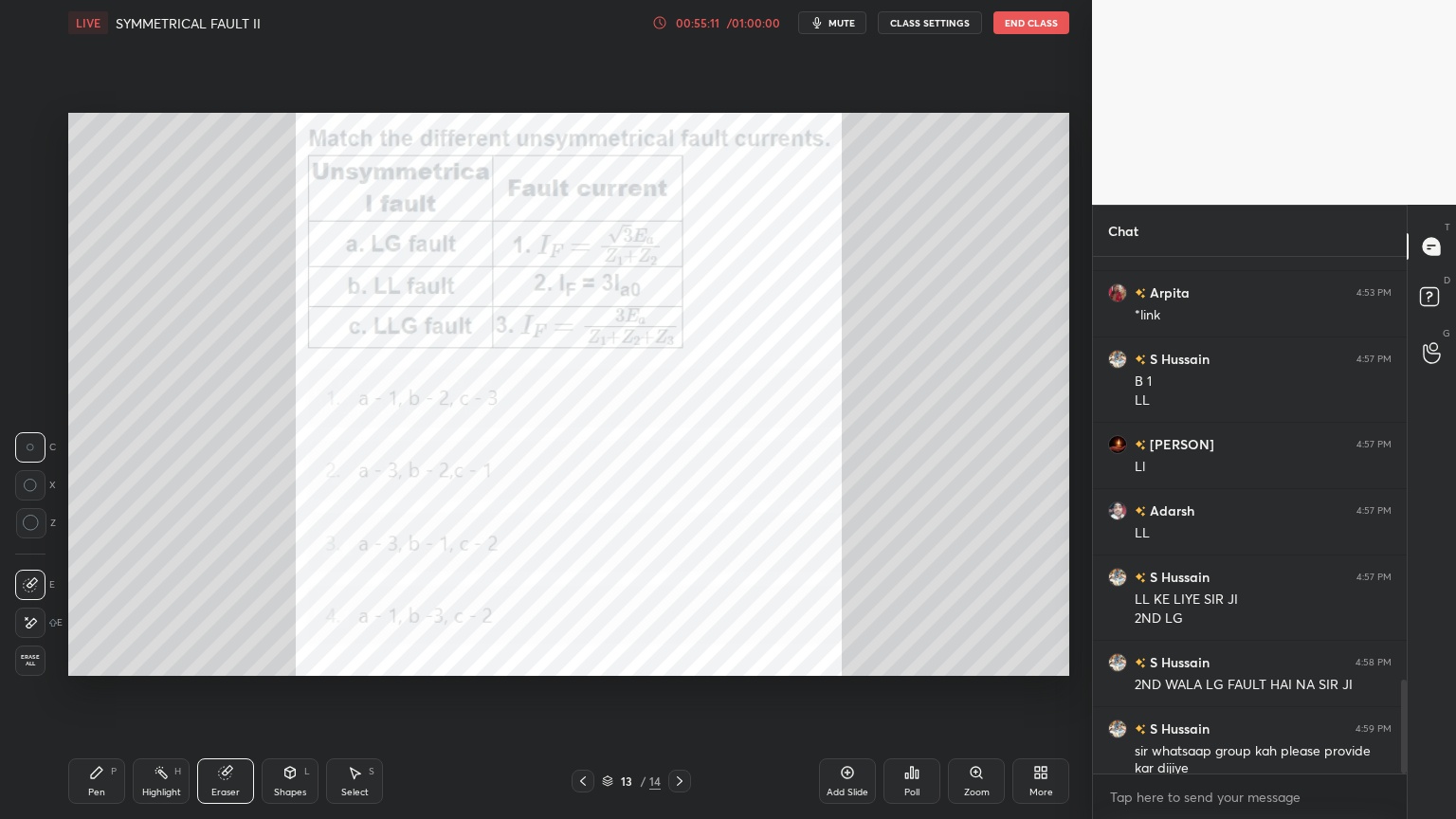 click on "Erase all" at bounding box center (30, 661) 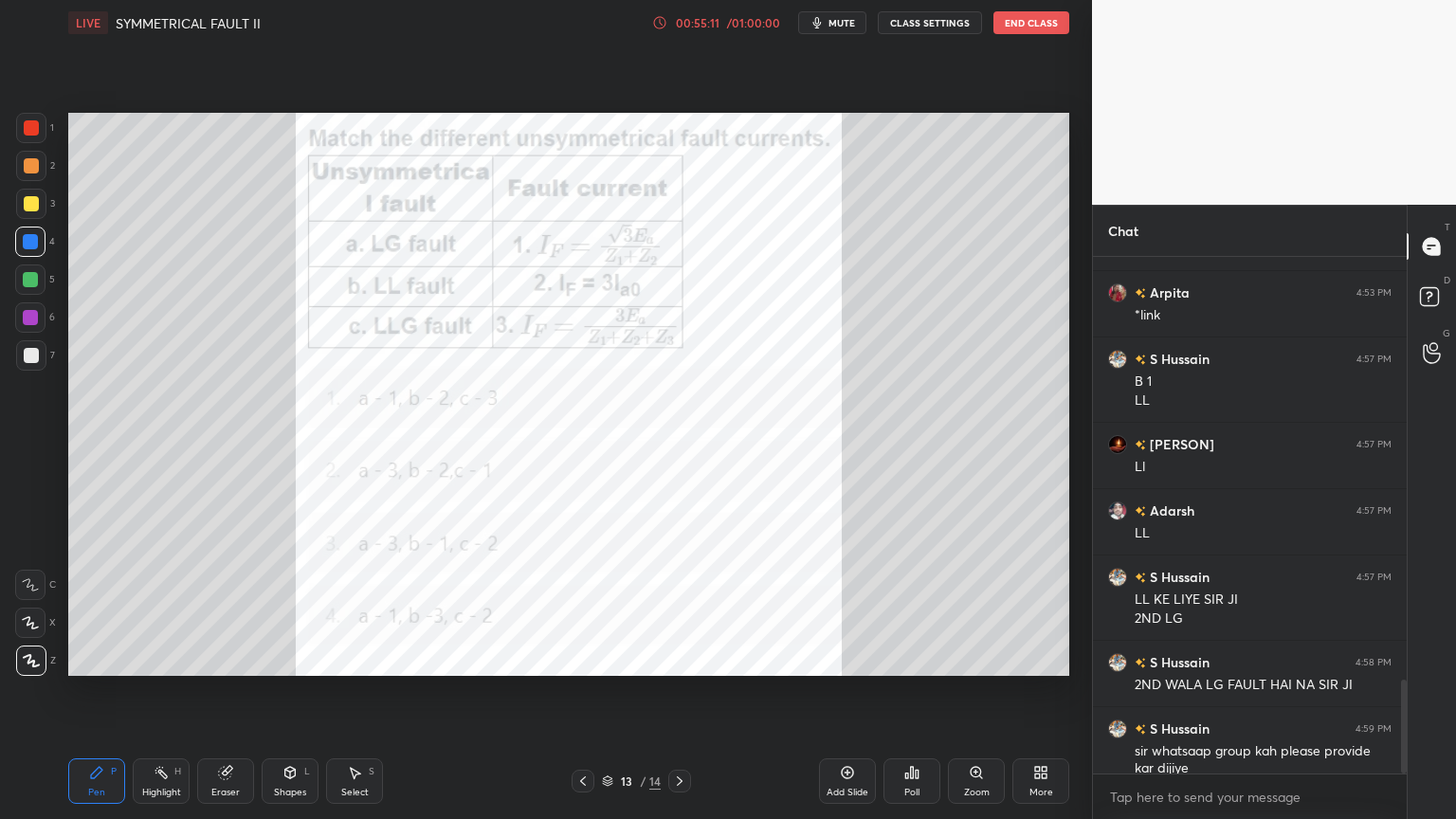 click on "Pen P" at bounding box center (97, 781) 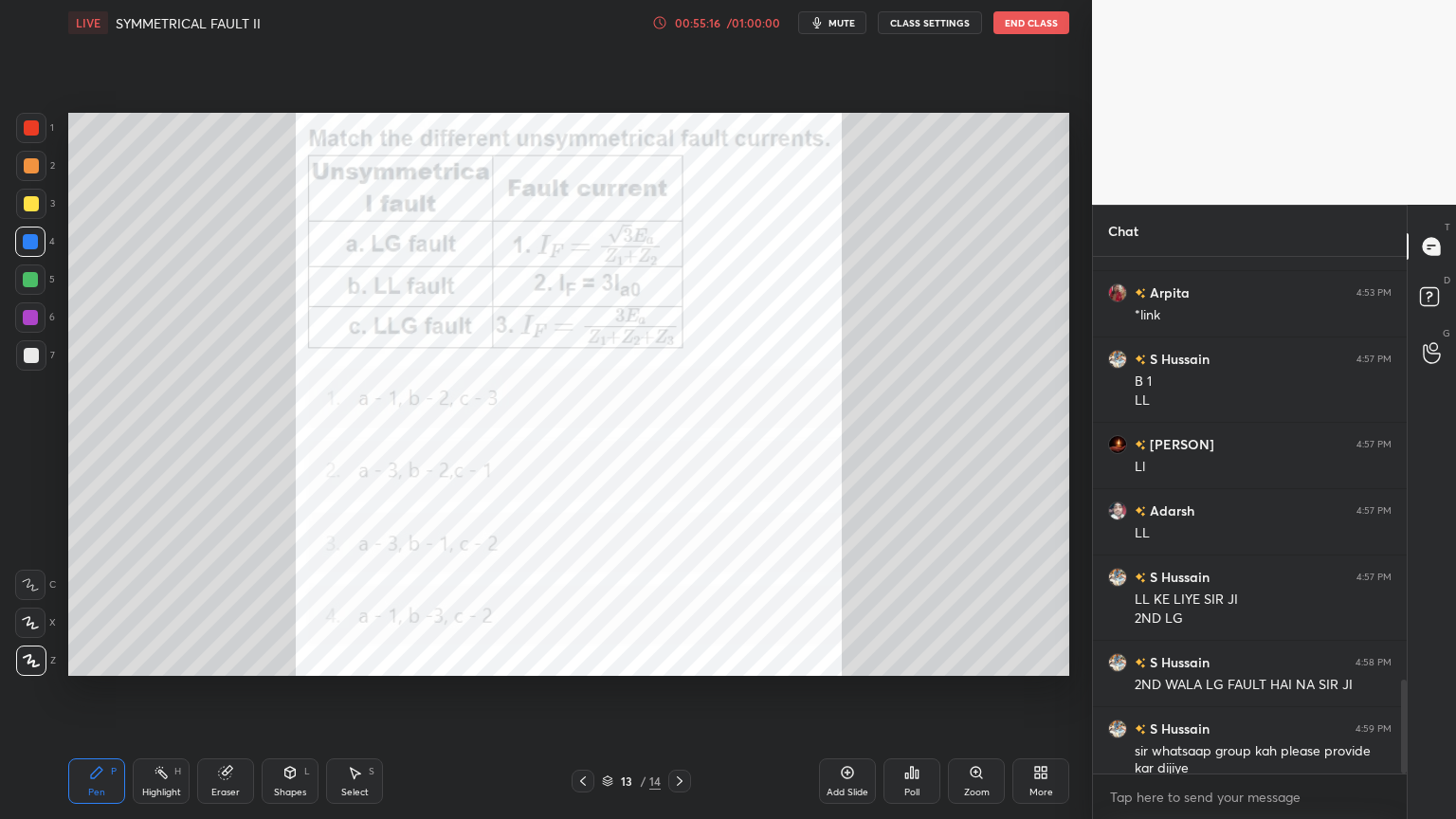 click on "Eraser" at bounding box center [226, 781] 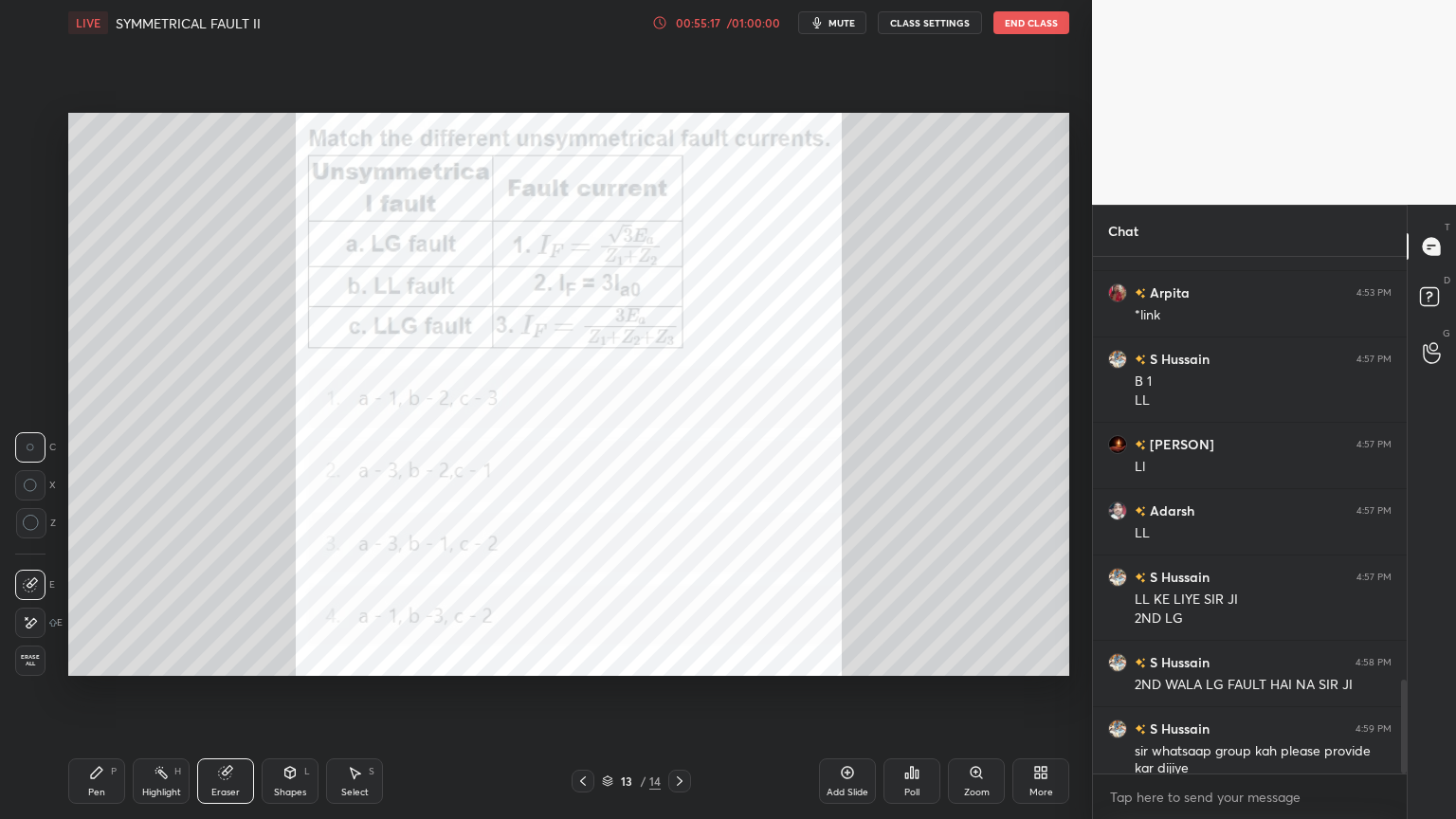 click on "1 2 3 4 5 6 7 C X Z C X Z E E Erase all   H H" at bounding box center [30, 394] 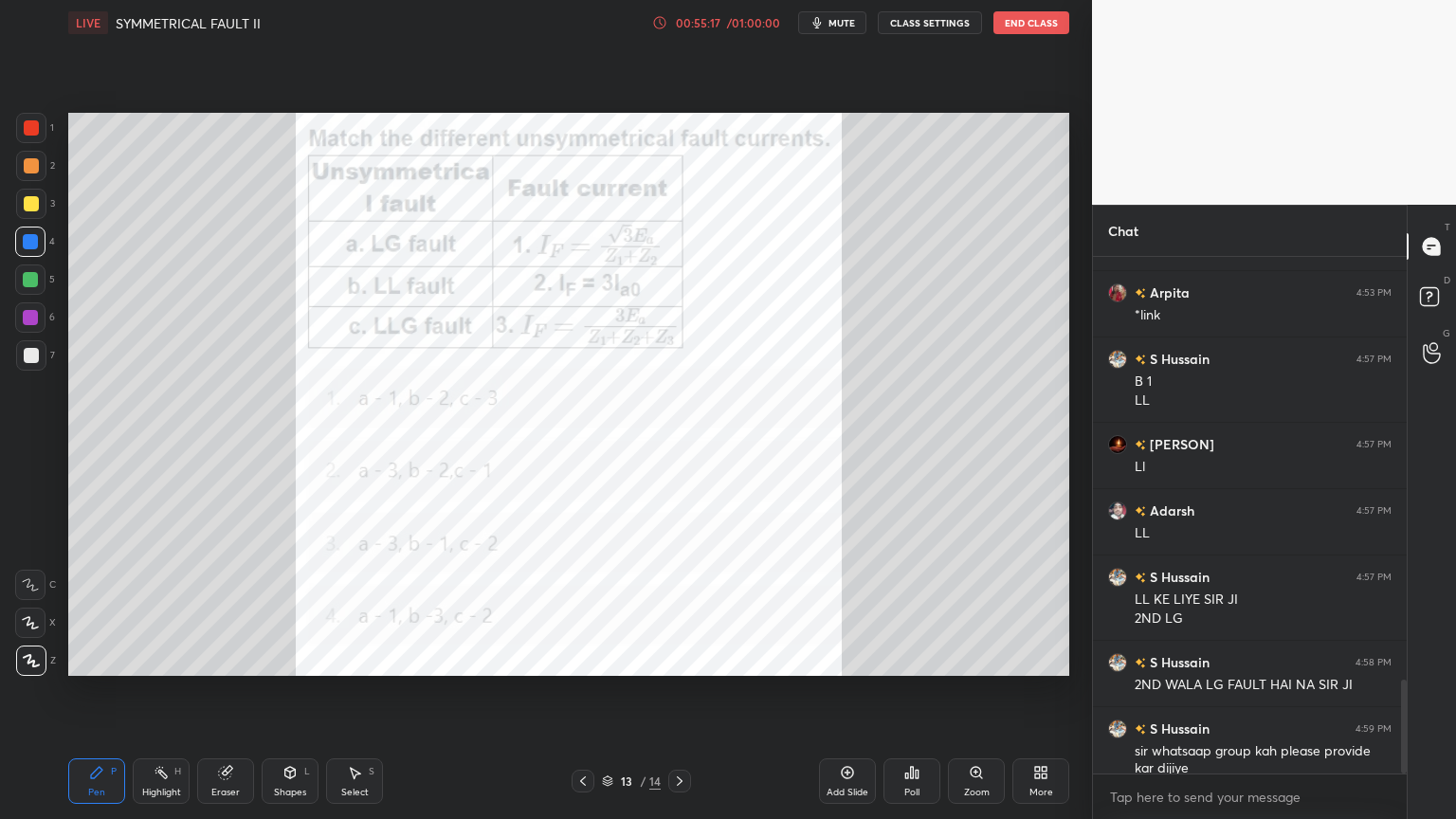 click on "Pen P" at bounding box center [97, 781] 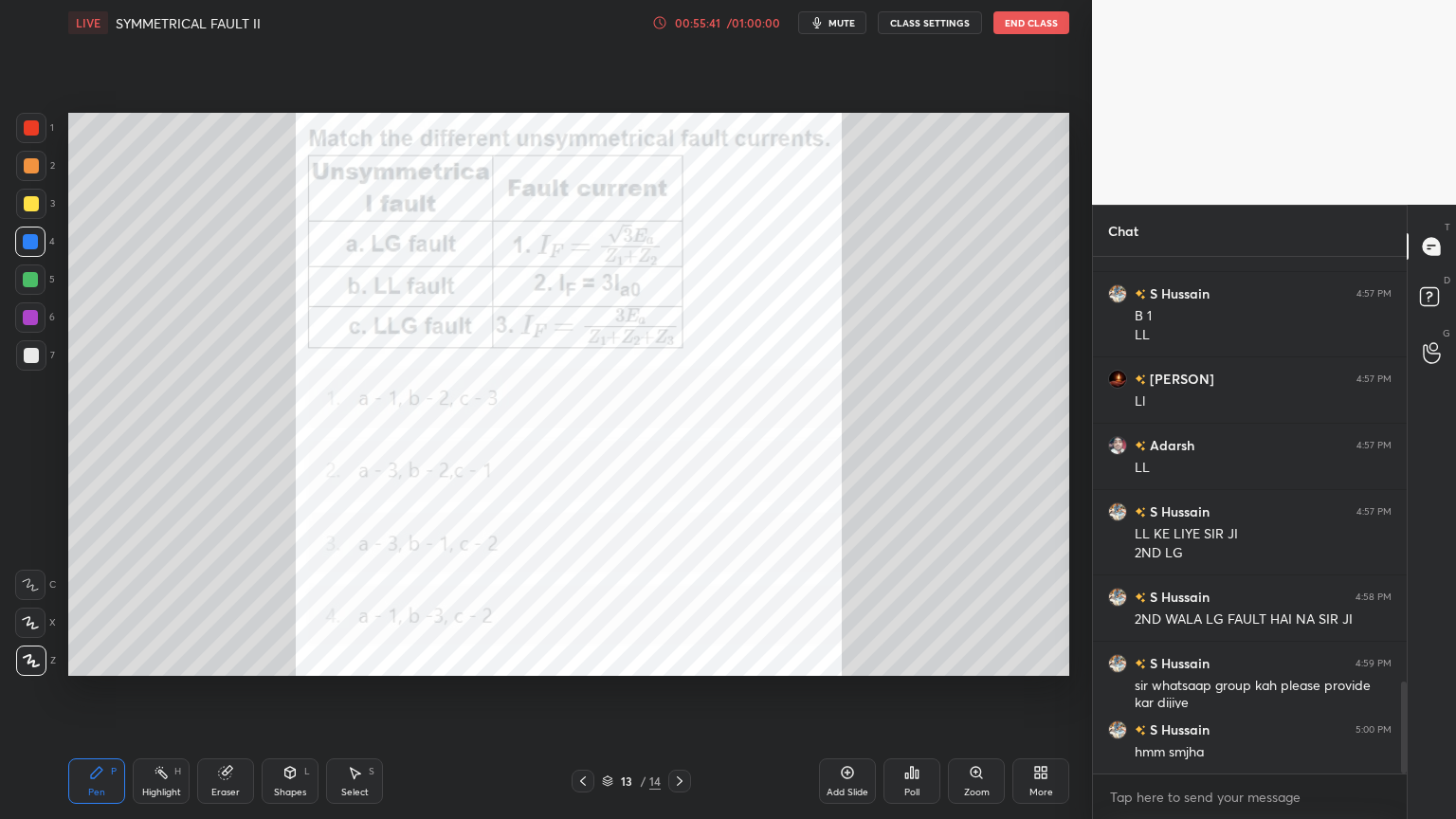 scroll, scrollTop: 2412, scrollLeft: 0, axis: vertical 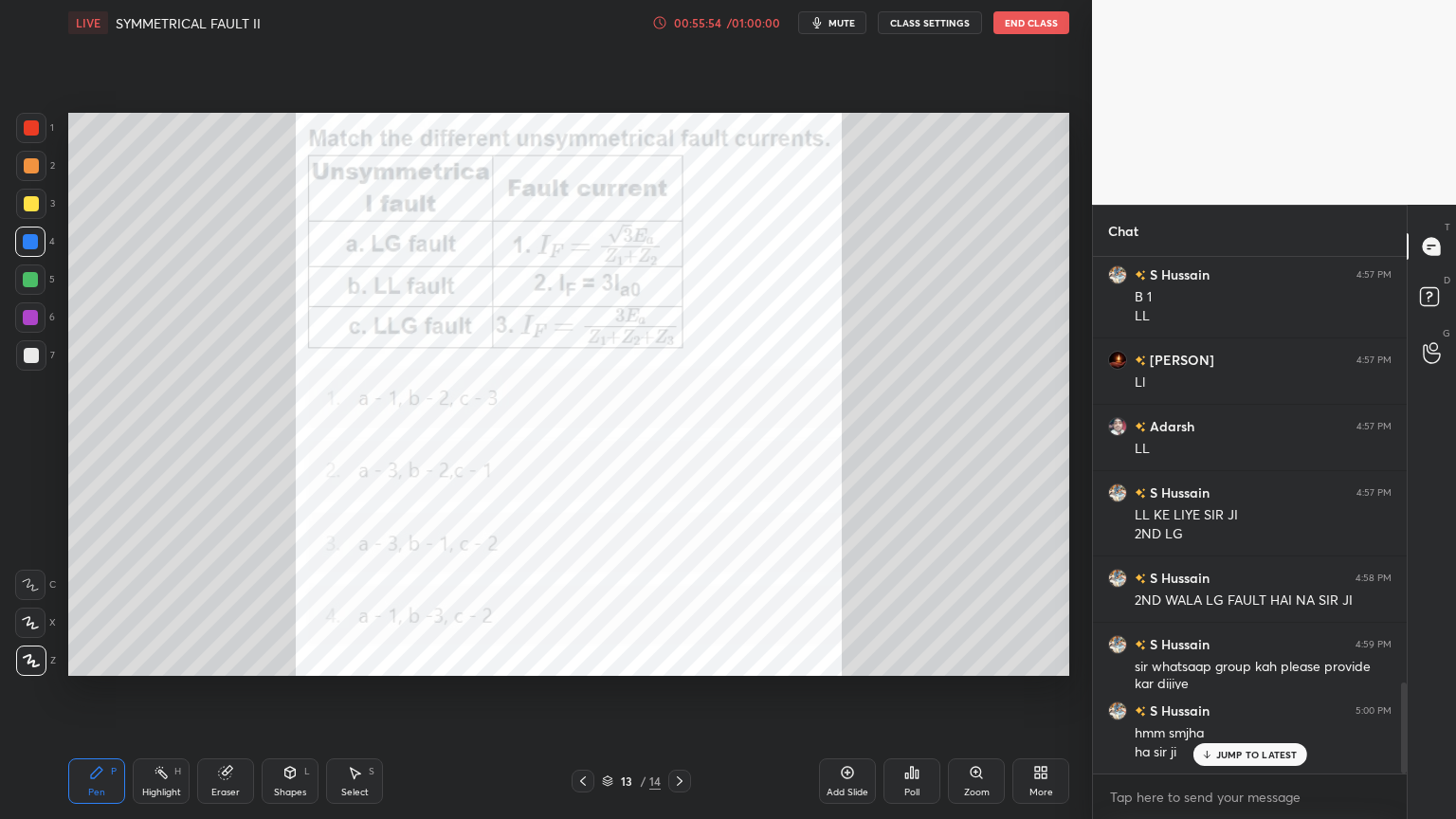click on "Eraser" at bounding box center [226, 781] 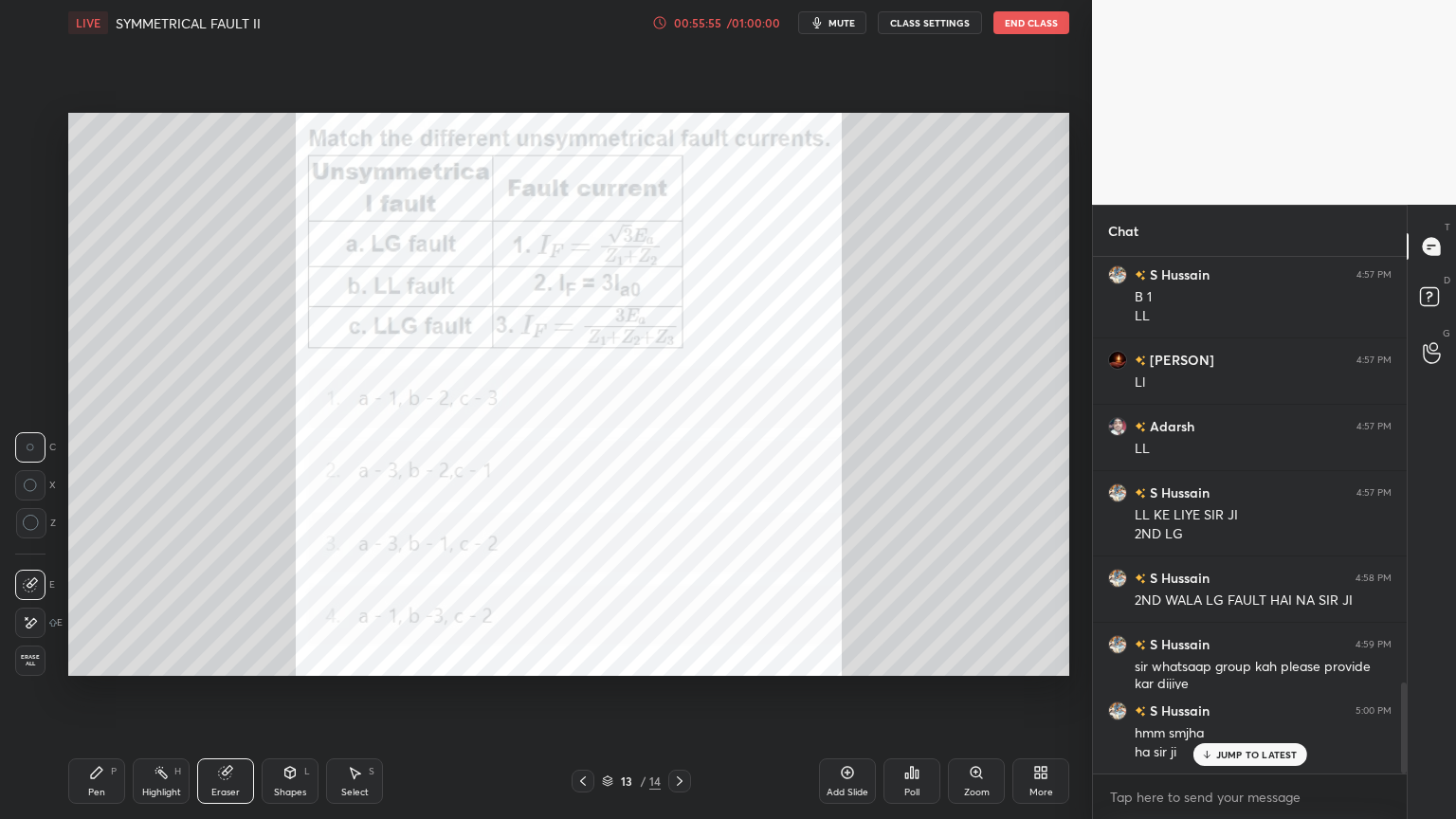 click on "Erase all" at bounding box center [30, 661] 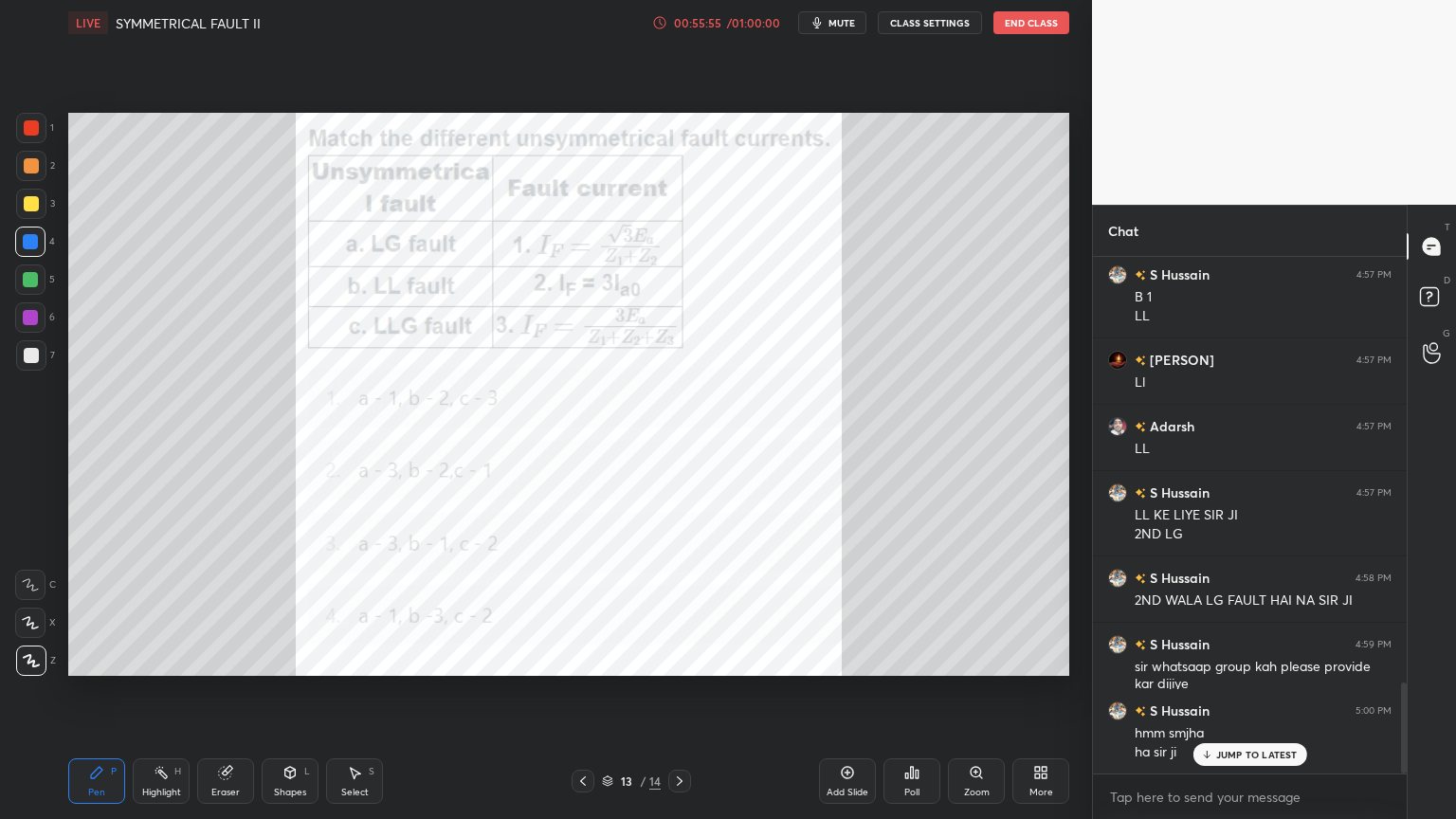 click on "Pen P" at bounding box center [97, 781] 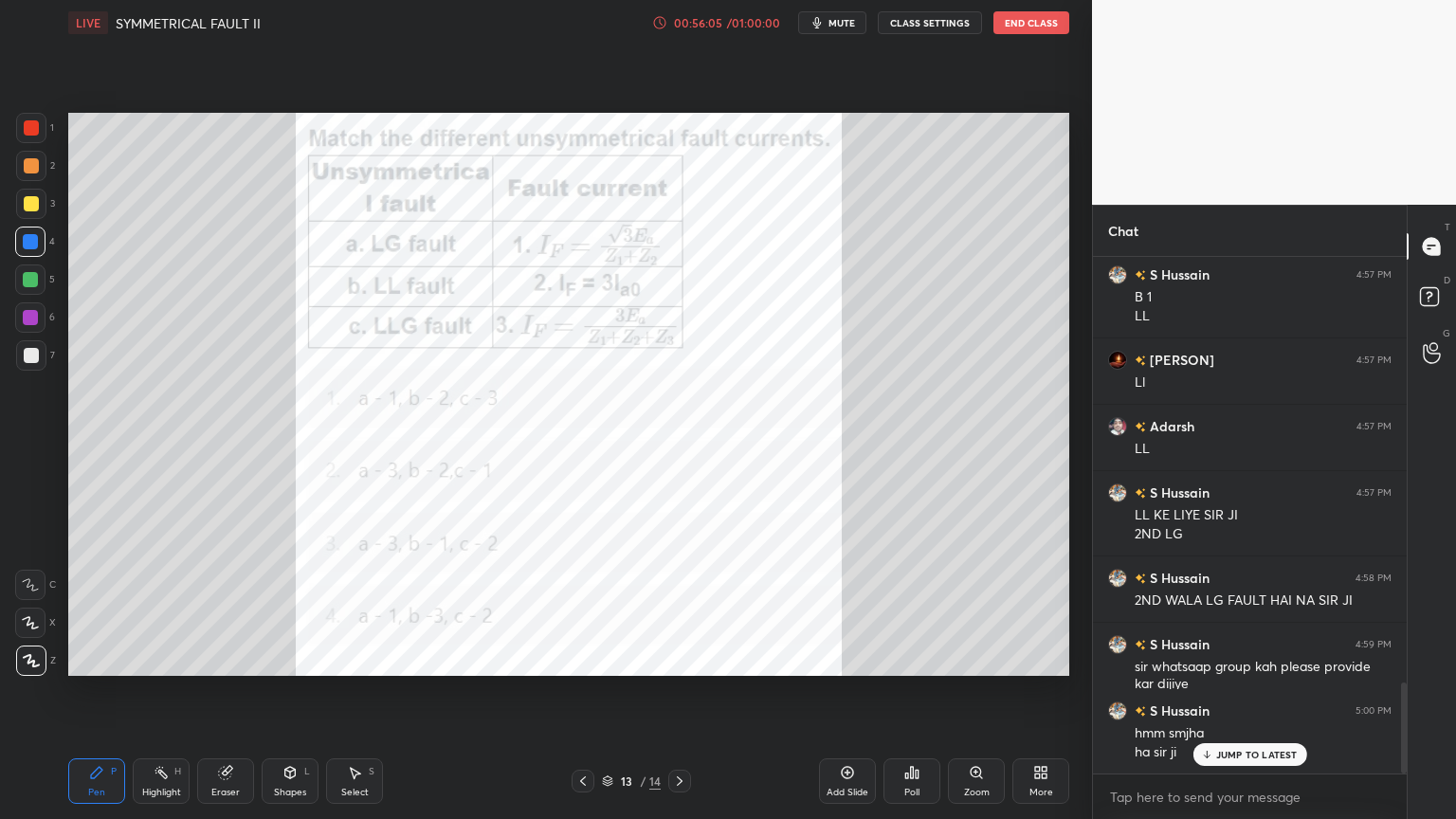 drag, startPoint x: 34, startPoint y: 318, endPoint x: 46, endPoint y: 318, distance: 12 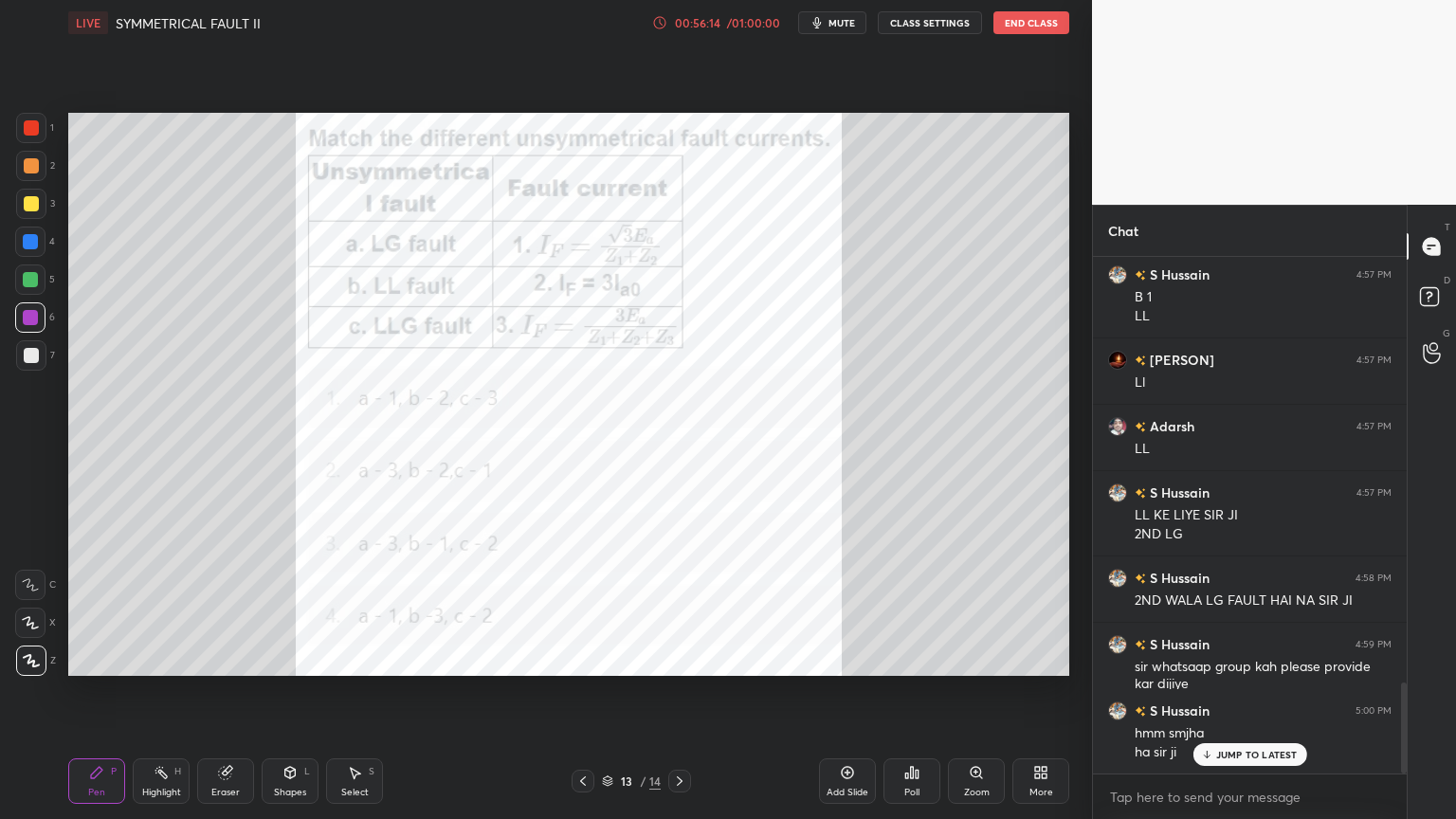 click on "JUMP TO LATEST" at bounding box center (1257, 755) 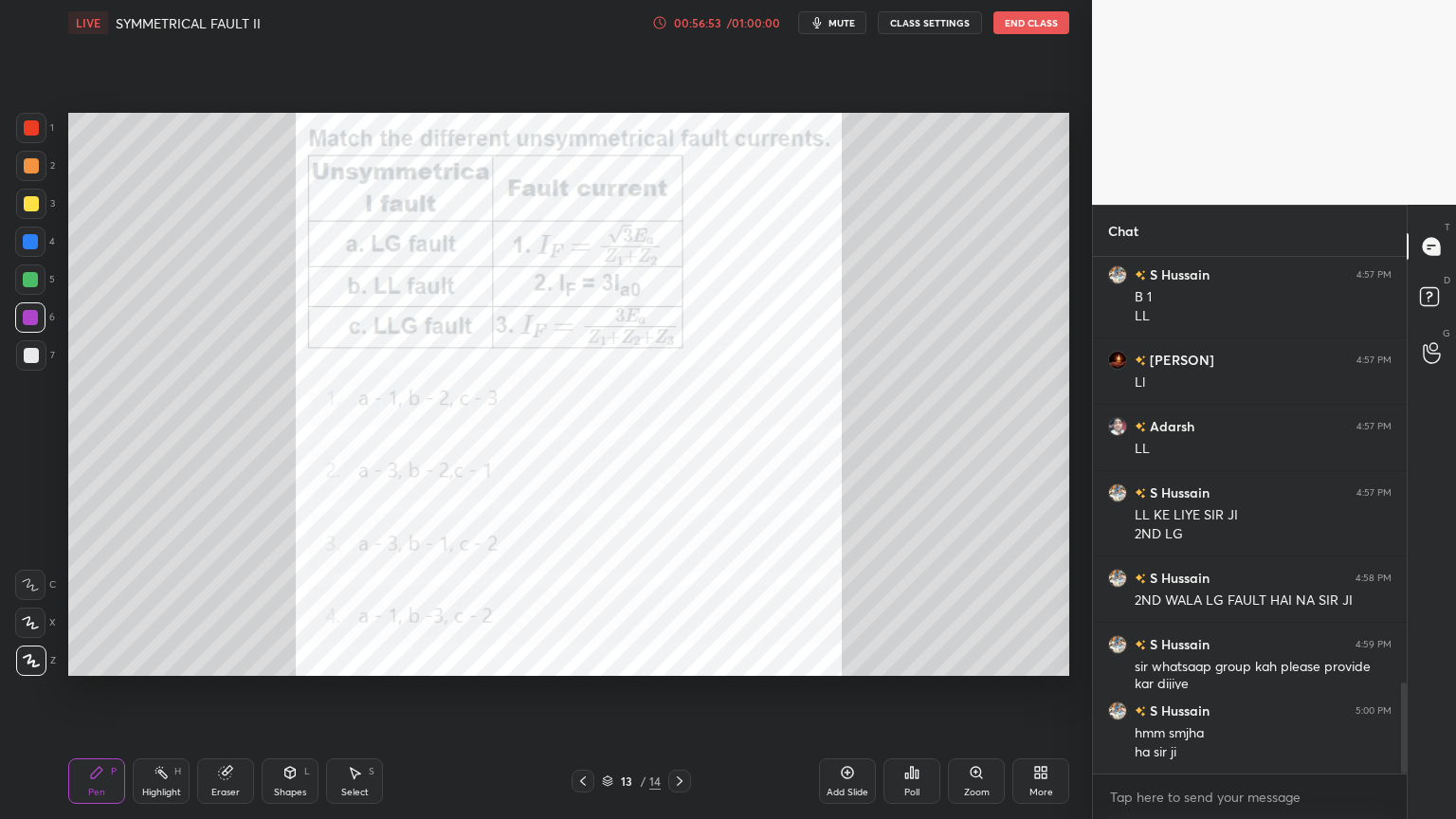 drag, startPoint x: 1403, startPoint y: 709, endPoint x: 1402, endPoint y: 740, distance: 31.01612 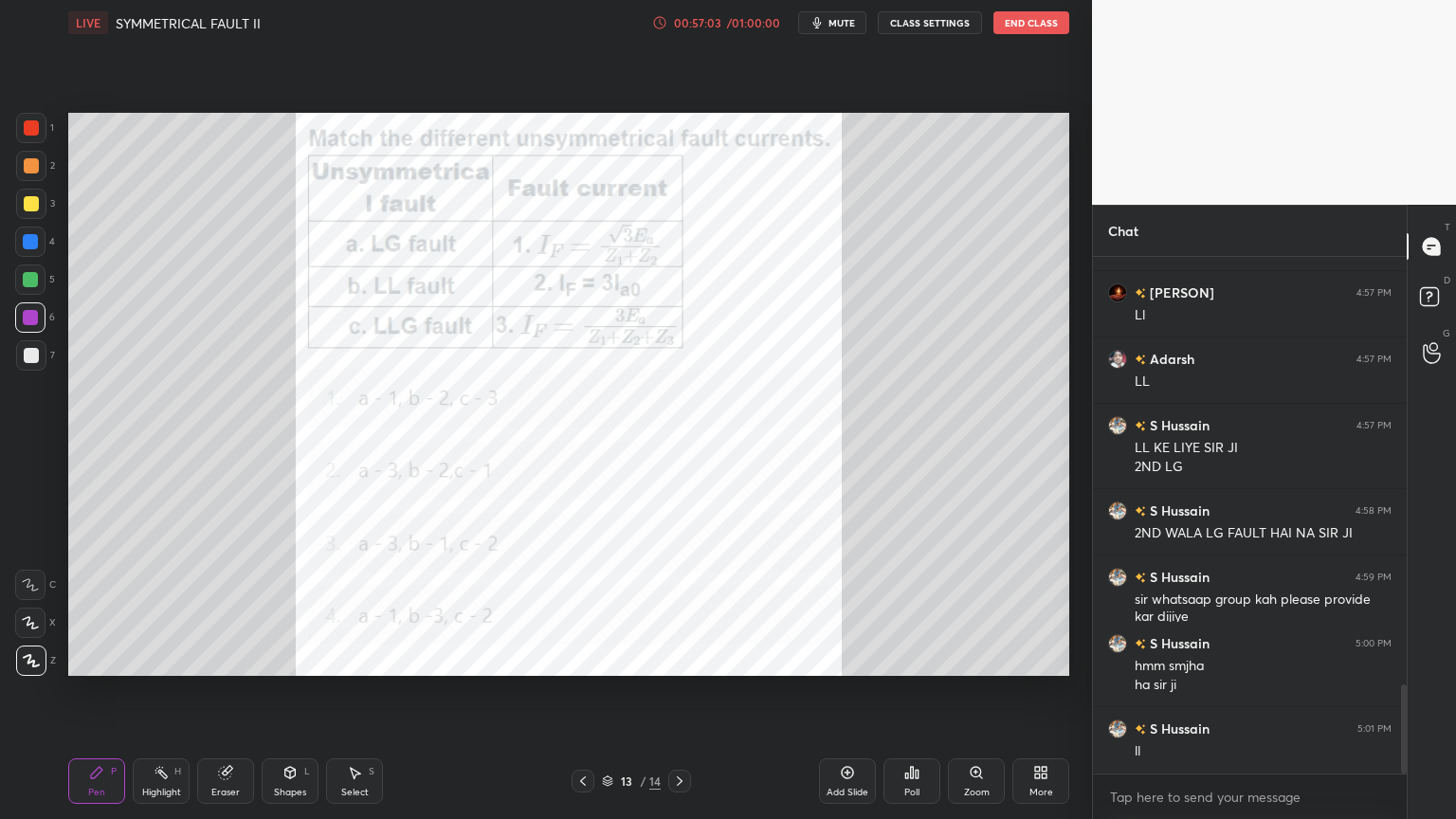 scroll, scrollTop: 2498, scrollLeft: 0, axis: vertical 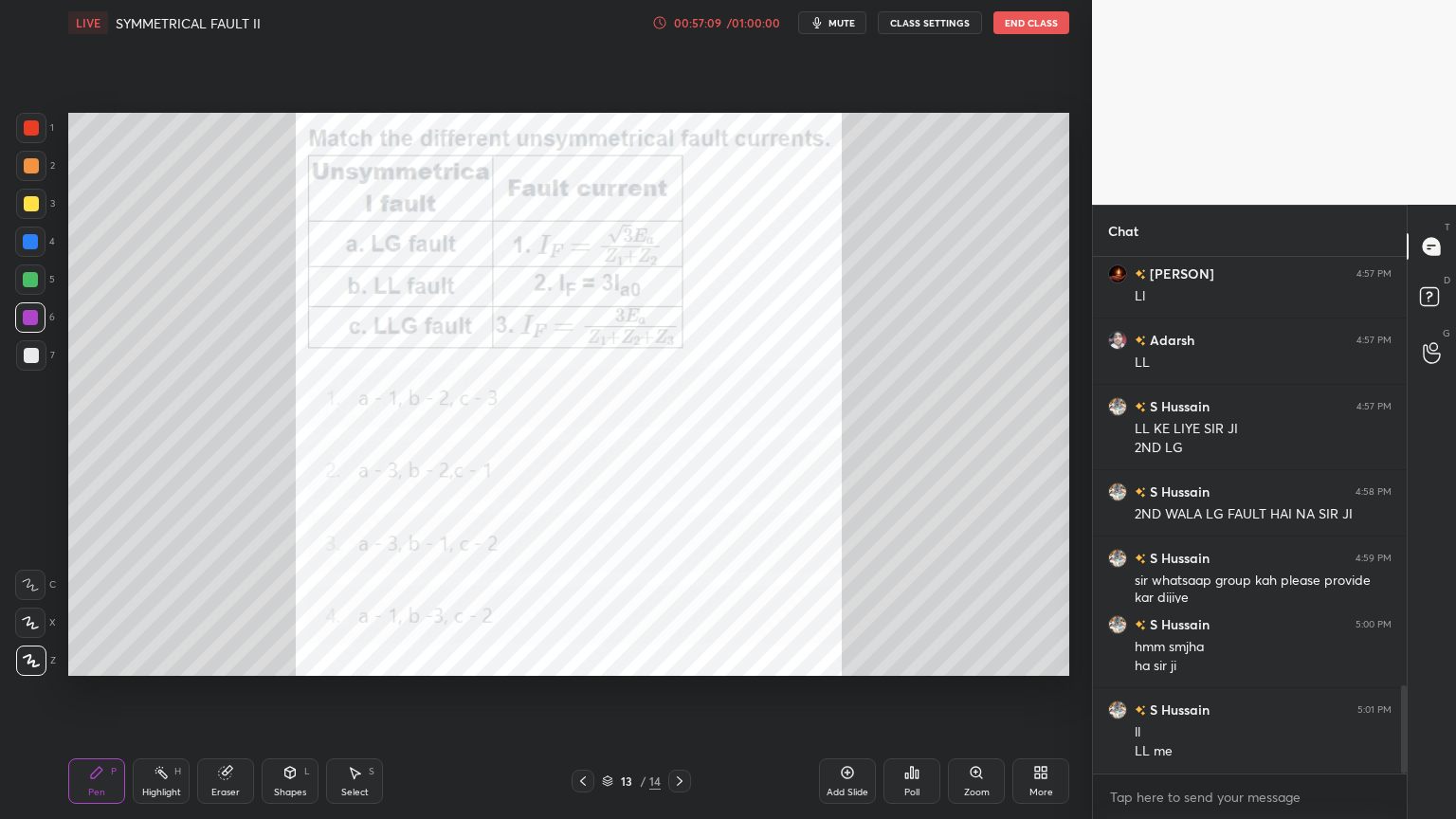 click 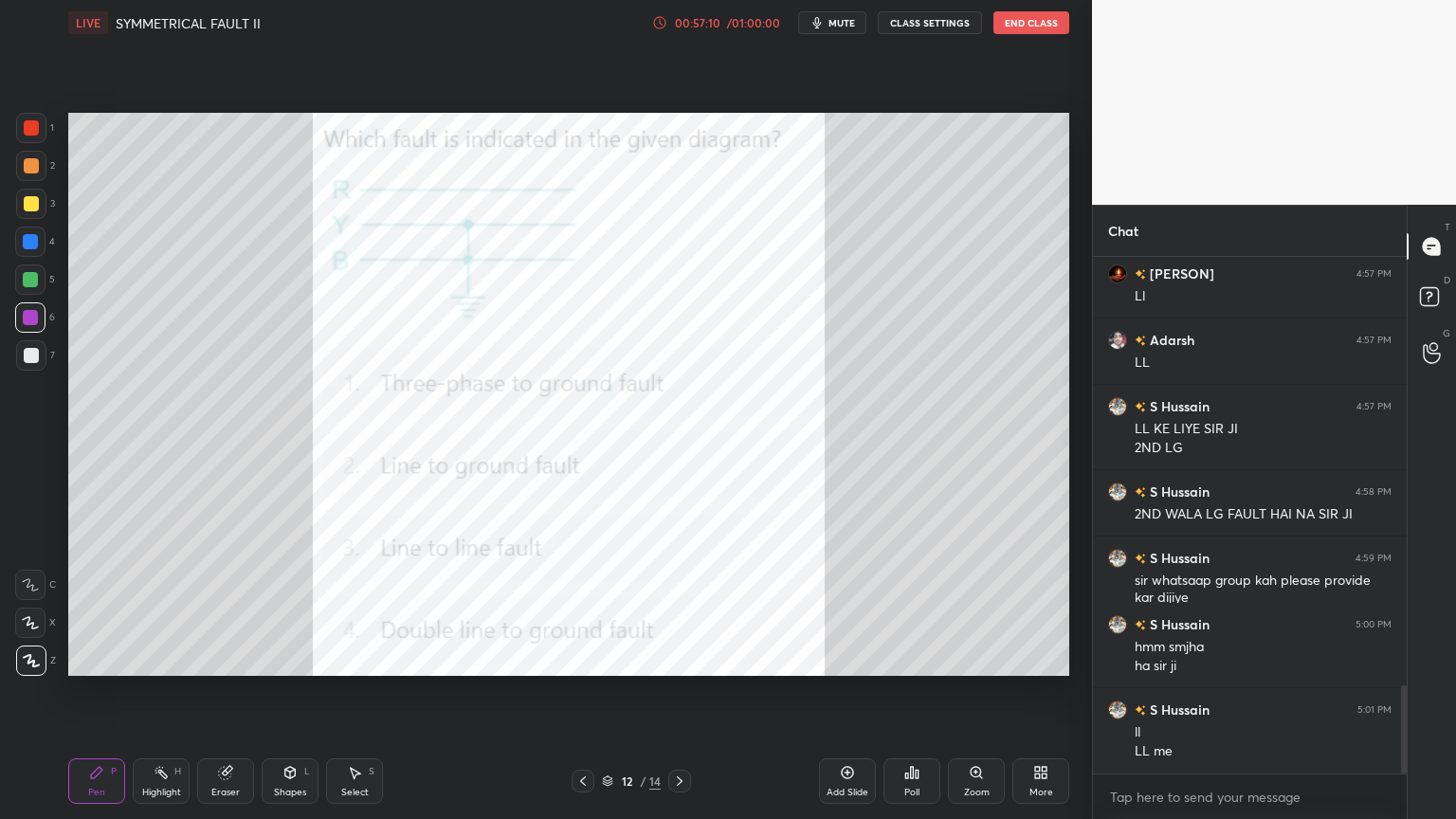 click 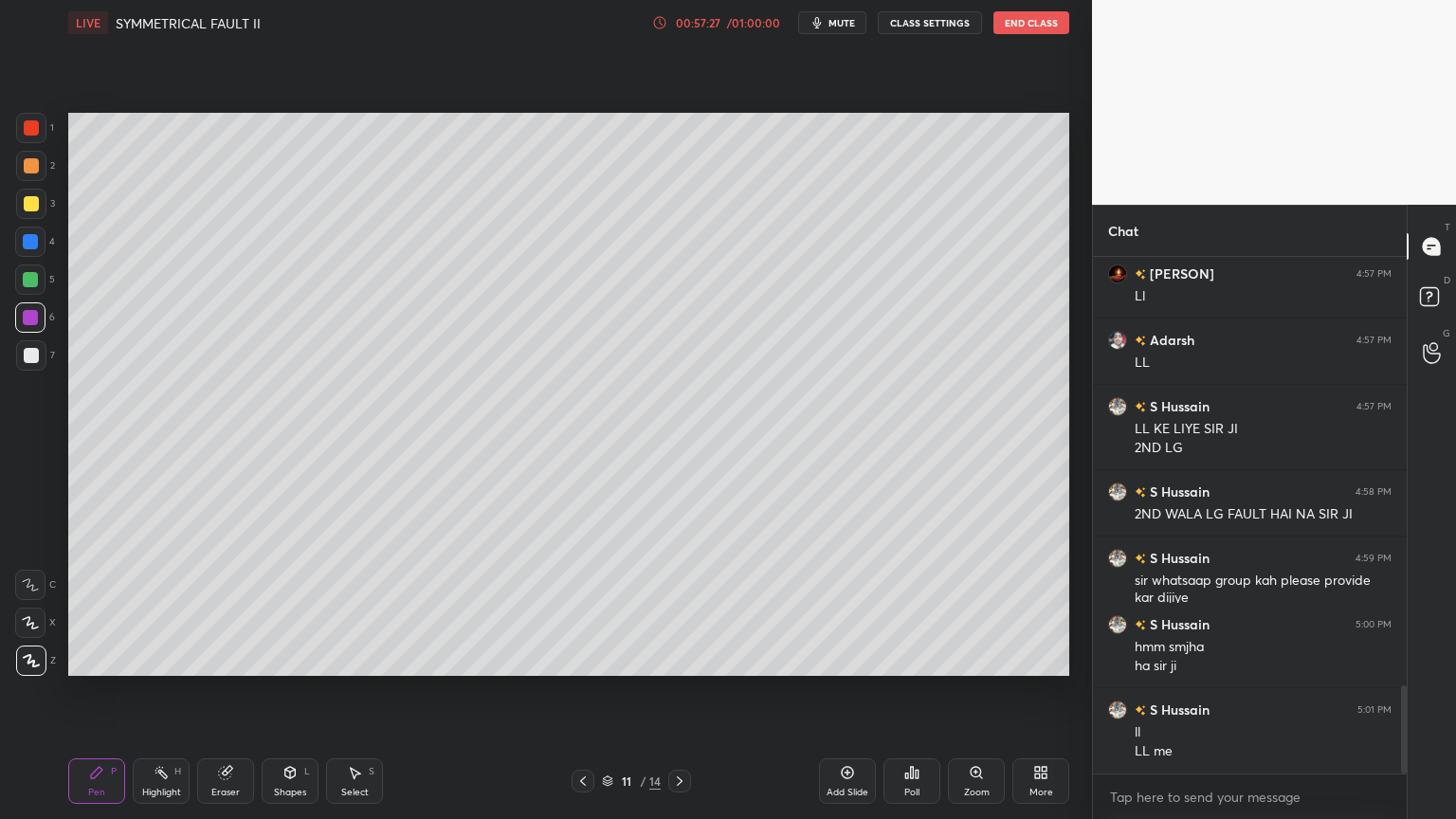 click 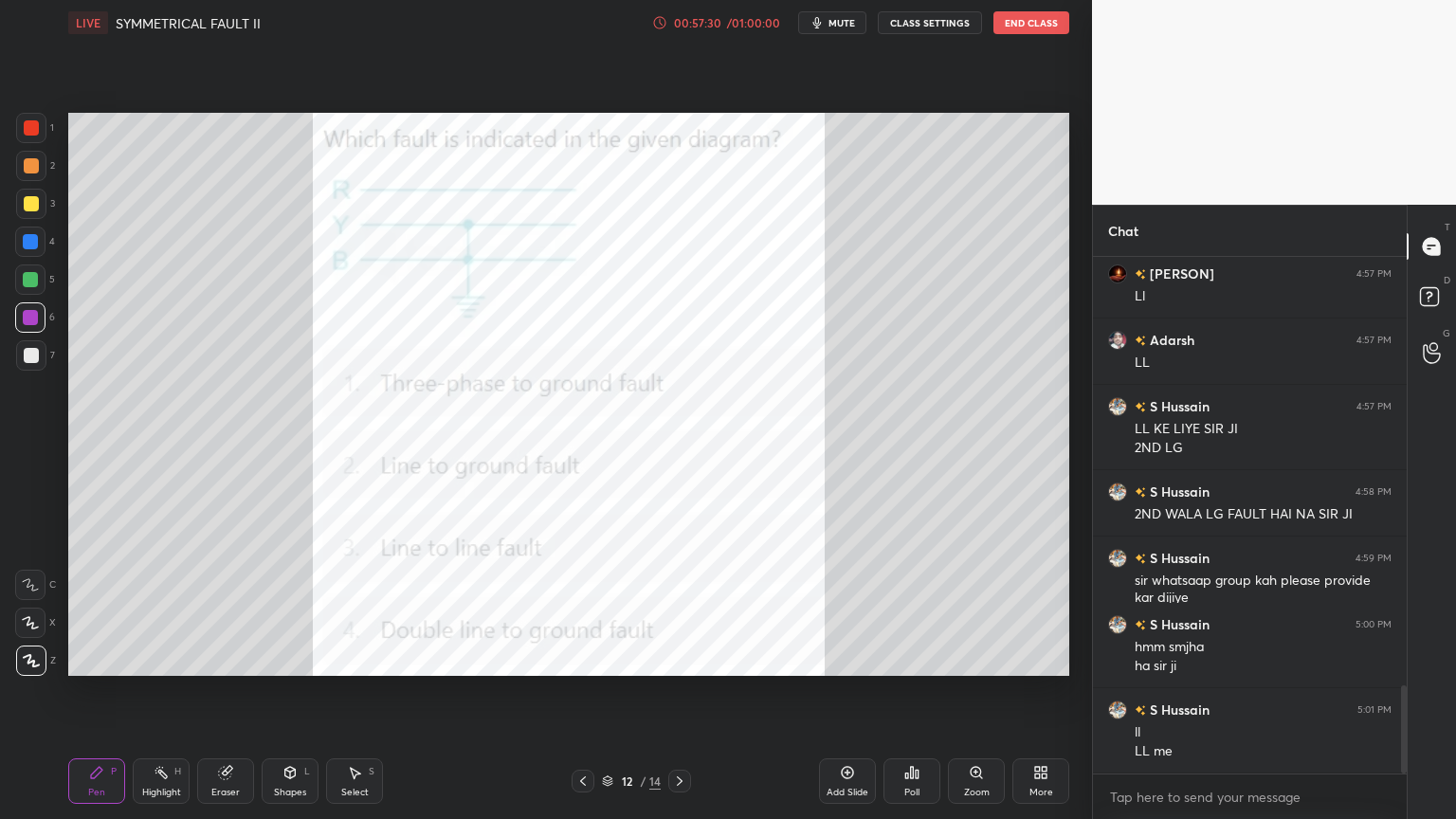 click on "12 / 14" at bounding box center [631, 781] 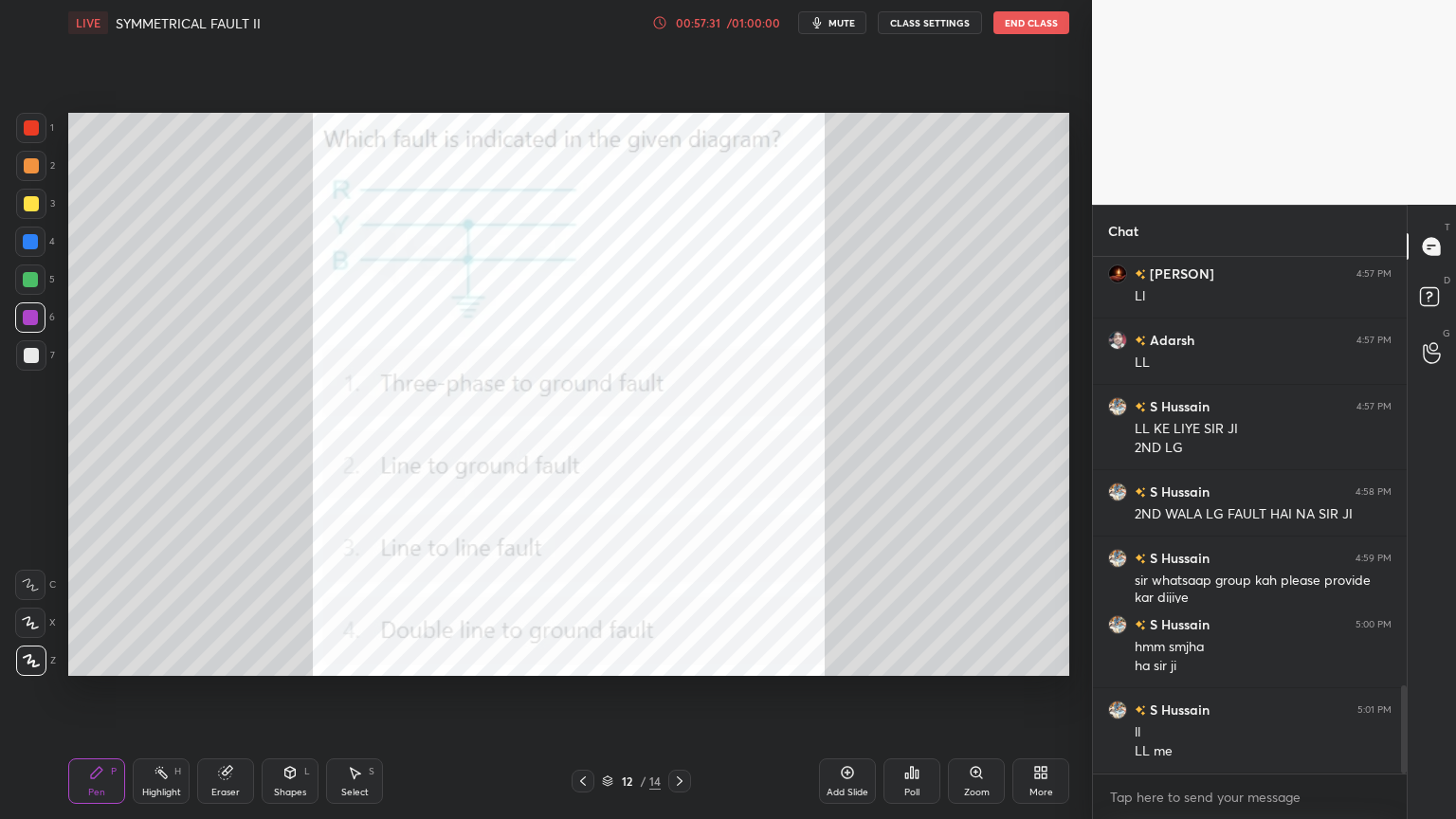 click 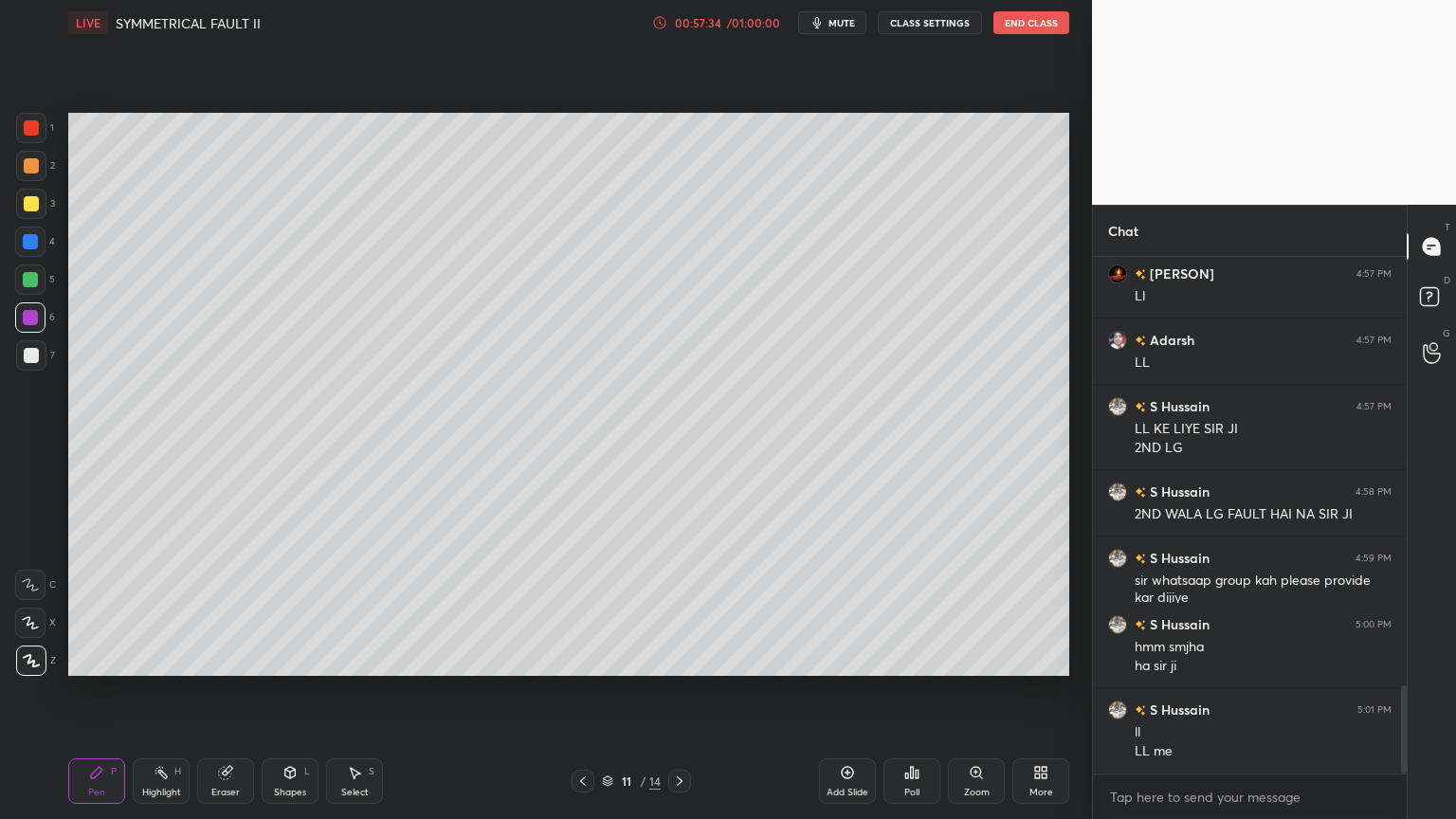 click 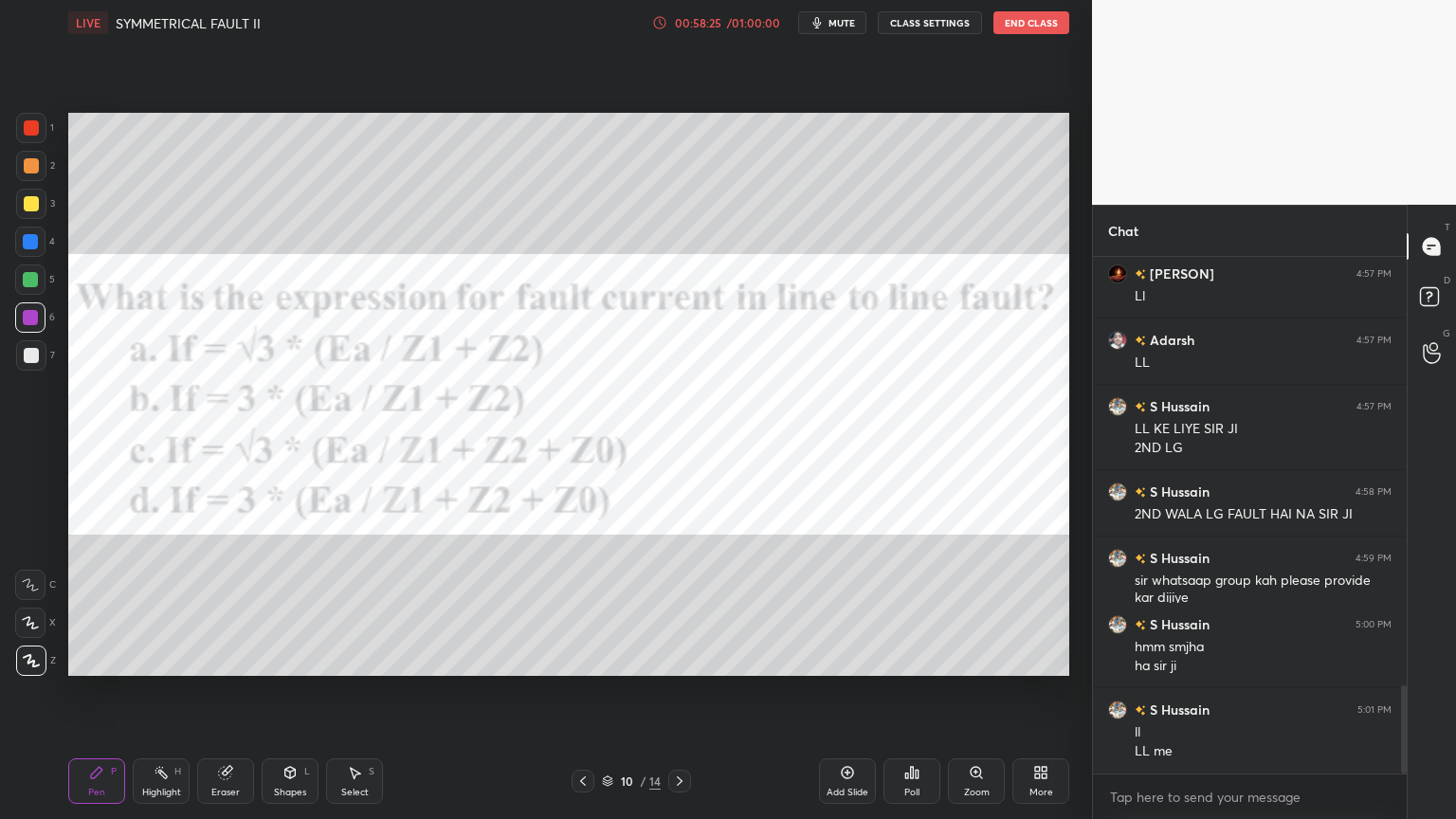 scroll, scrollTop: 473, scrollLeft: 308, axis: both 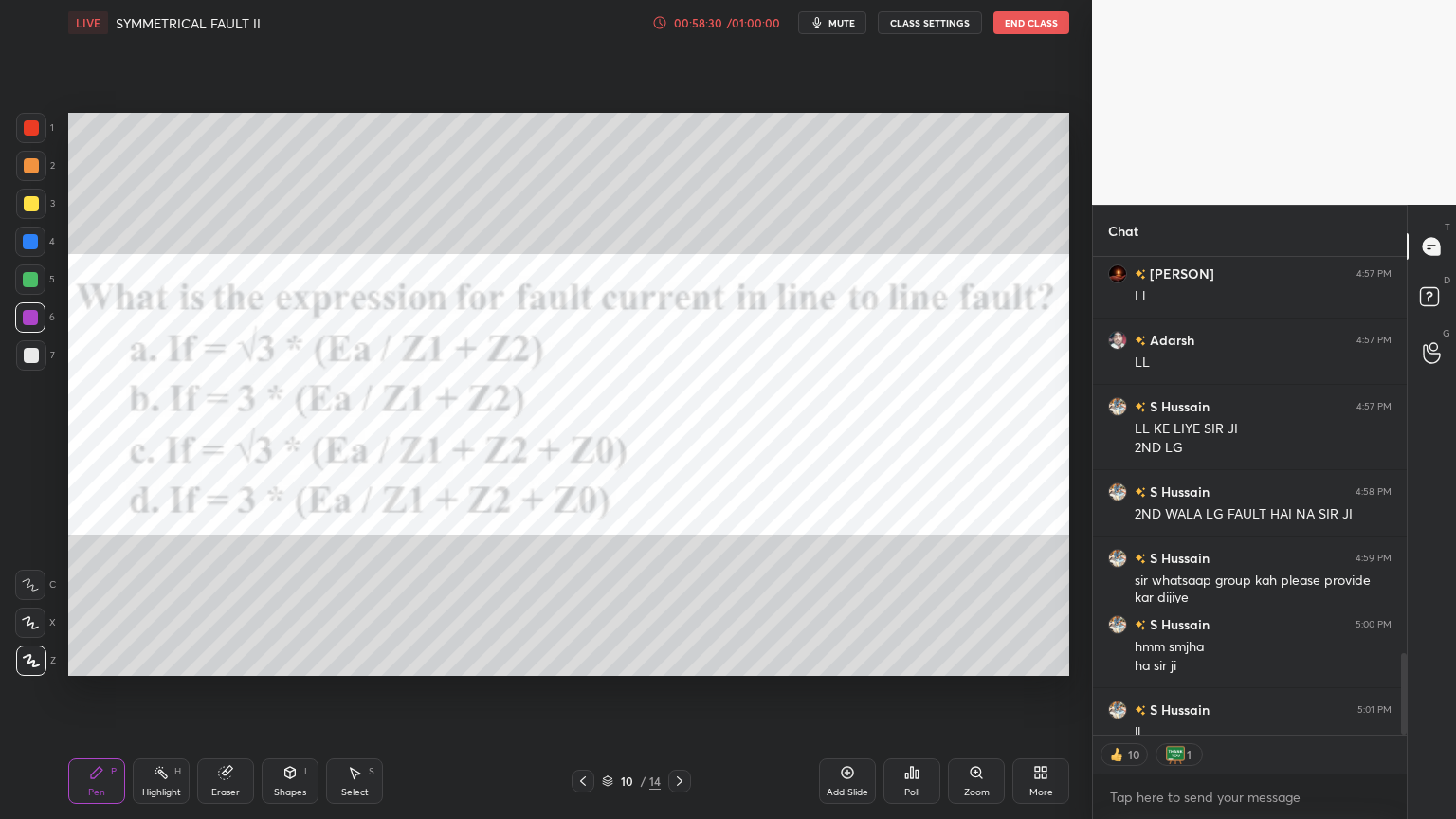 click 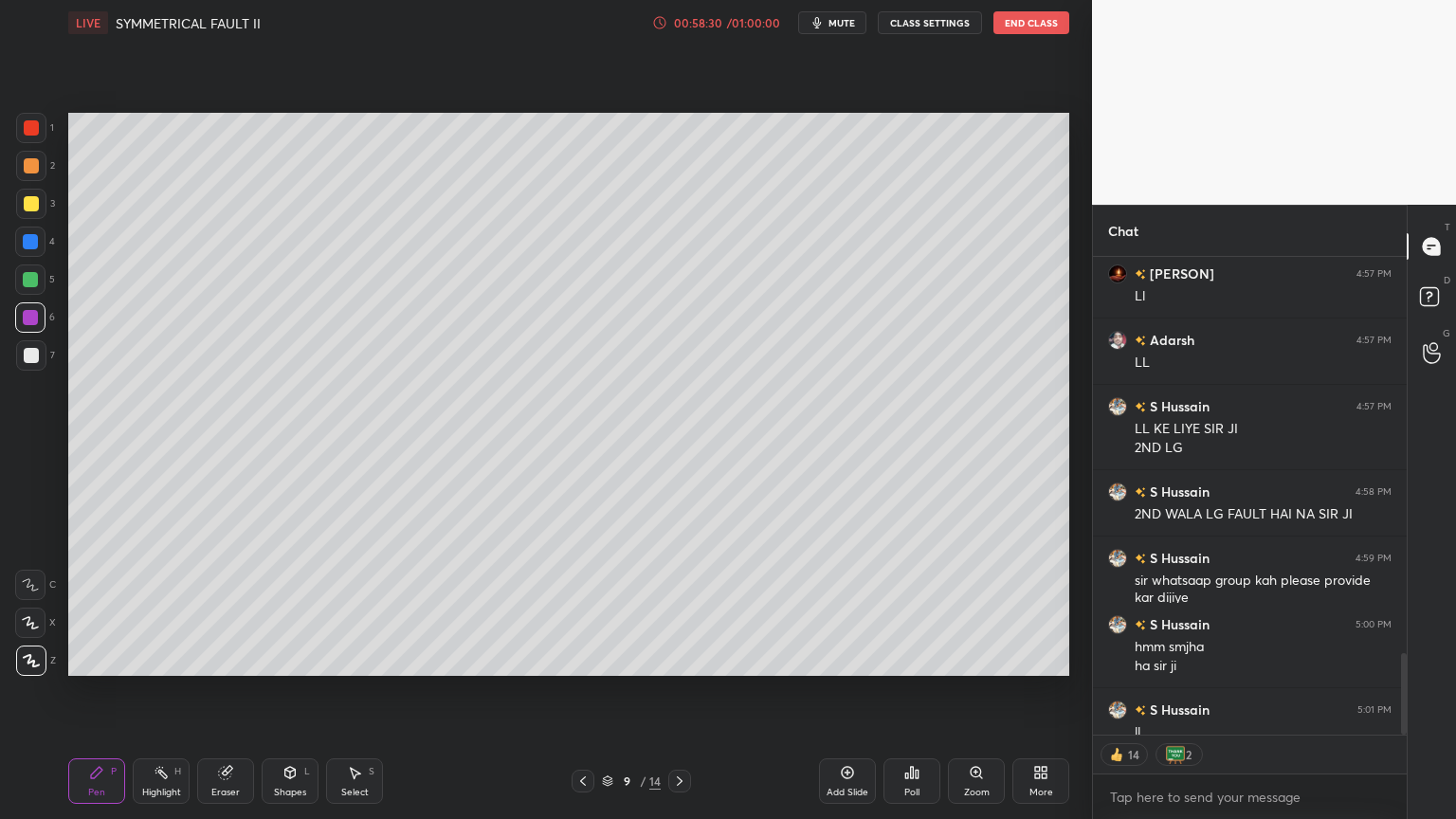click at bounding box center (583, 781) 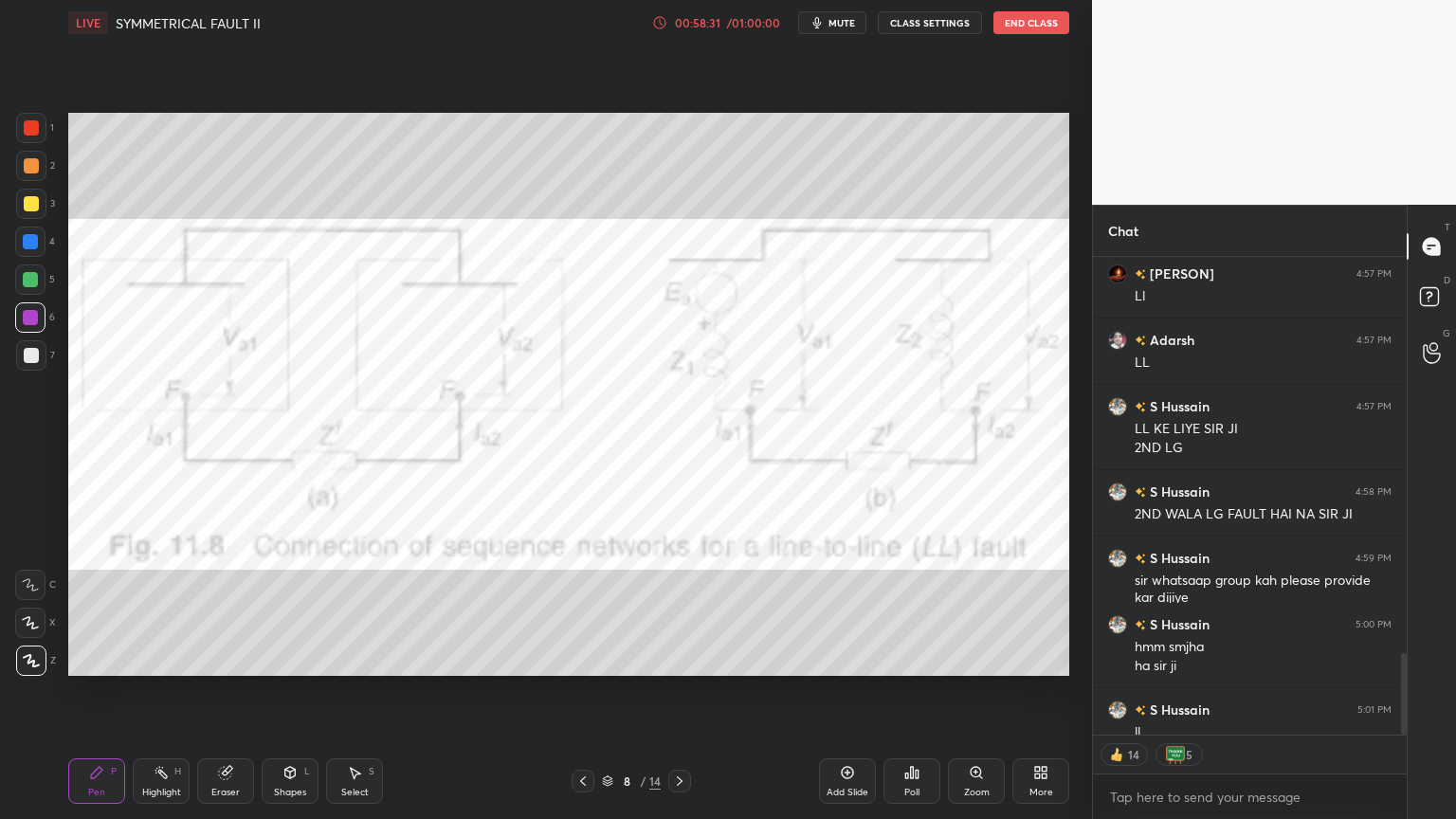 click at bounding box center (583, 781) 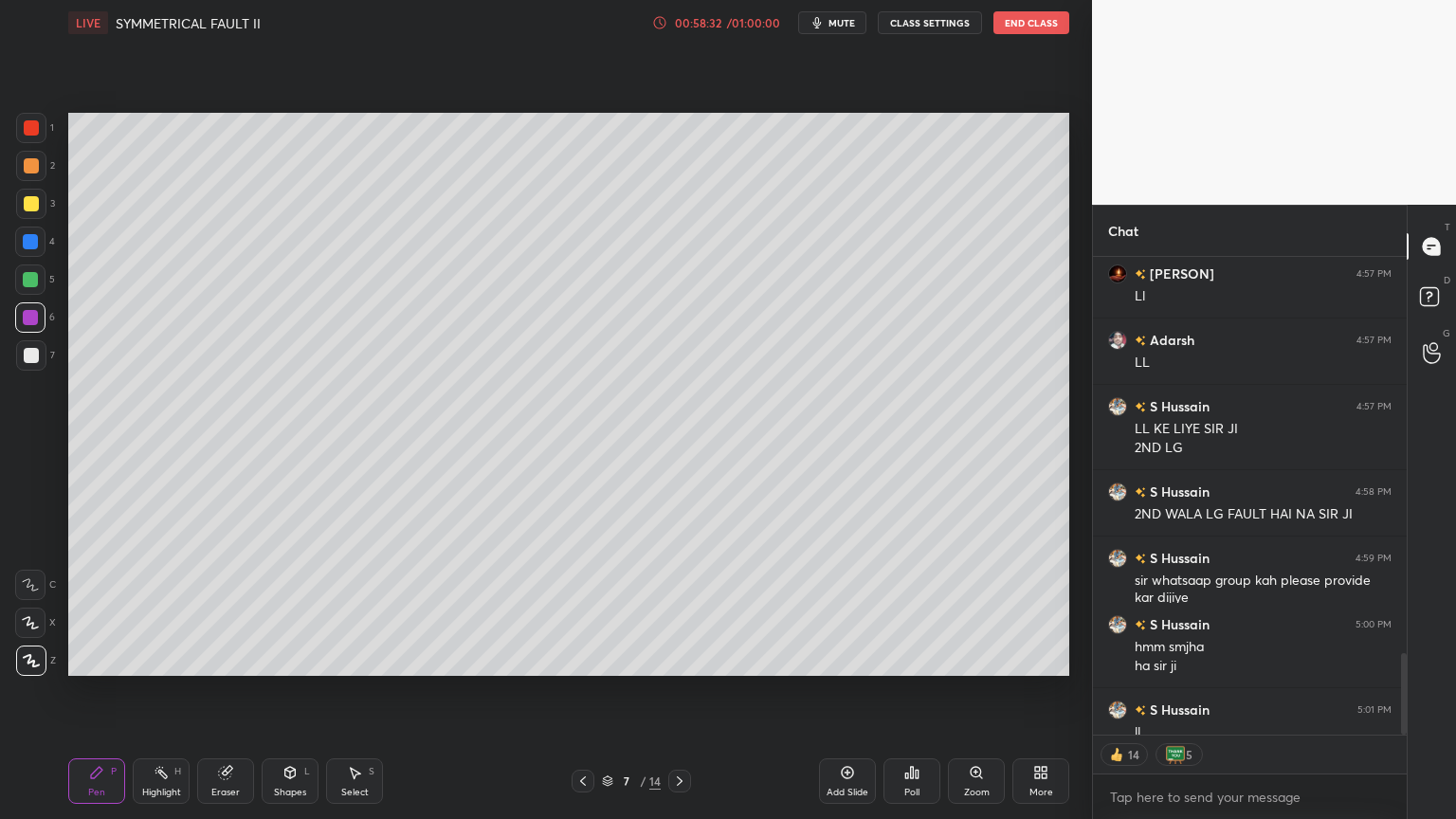 click at bounding box center [583, 781] 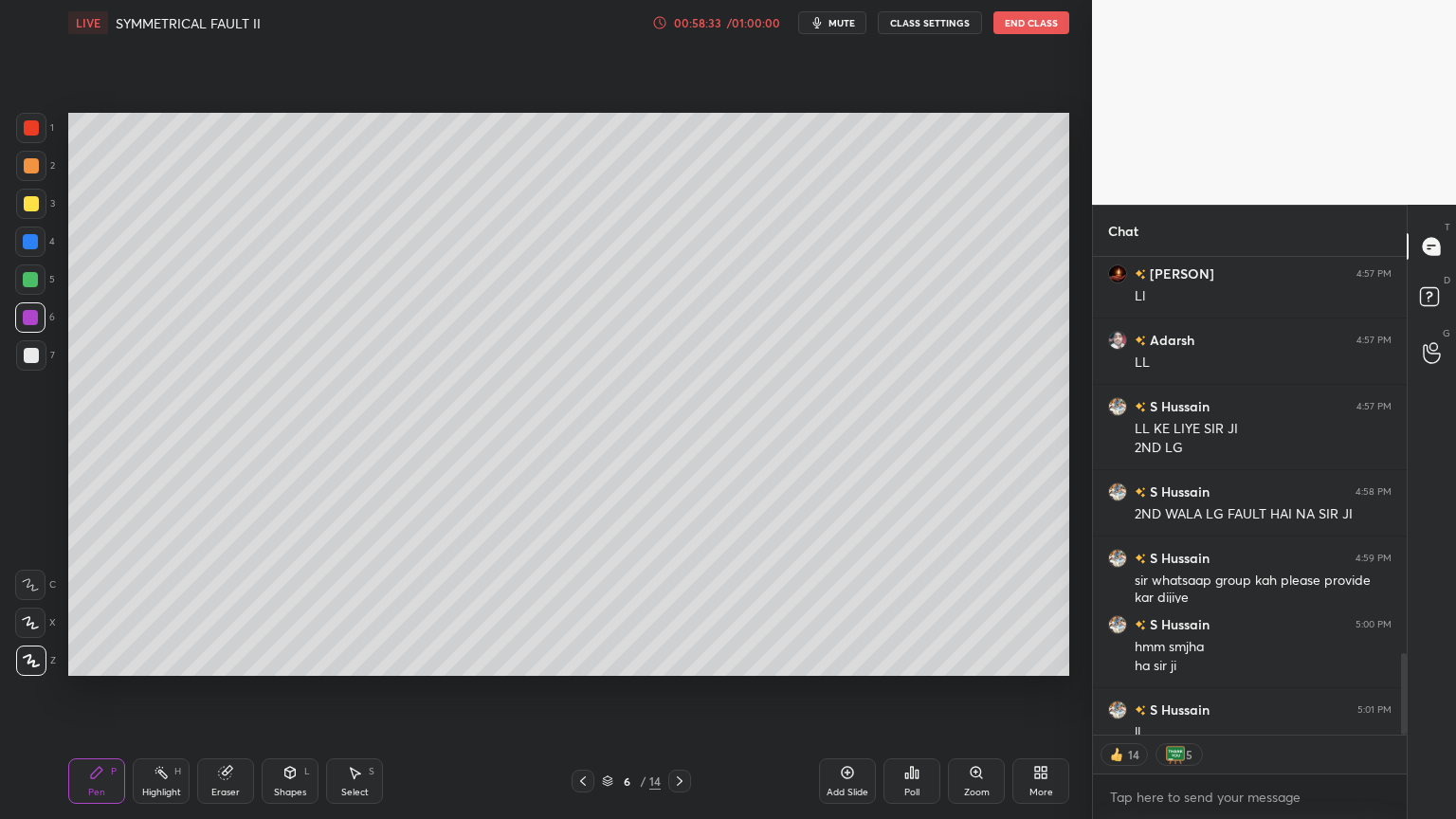 click at bounding box center [583, 781] 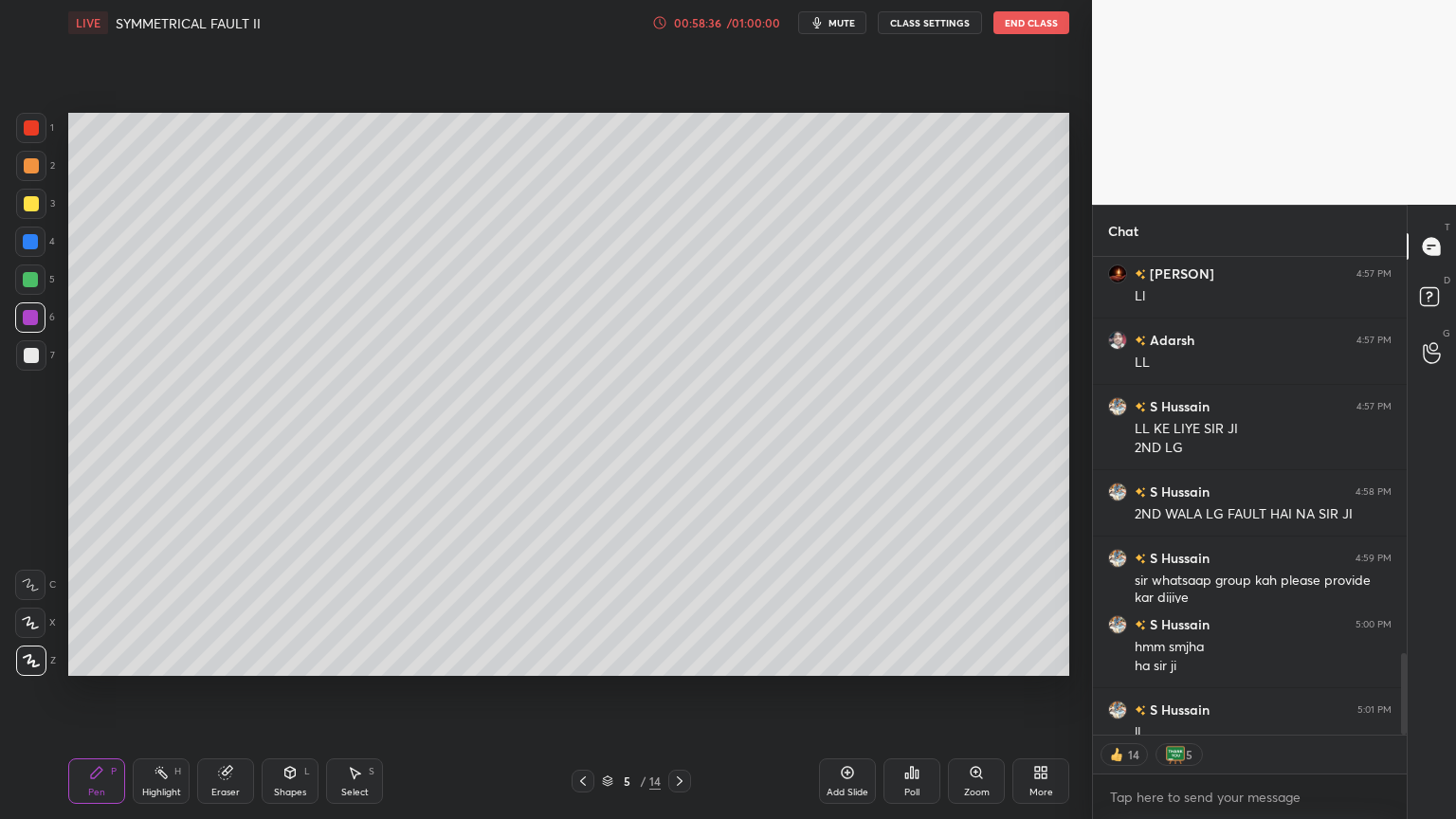 click on "Setting up your live class Poll for   secs No correct answer Start poll" at bounding box center [569, 394] 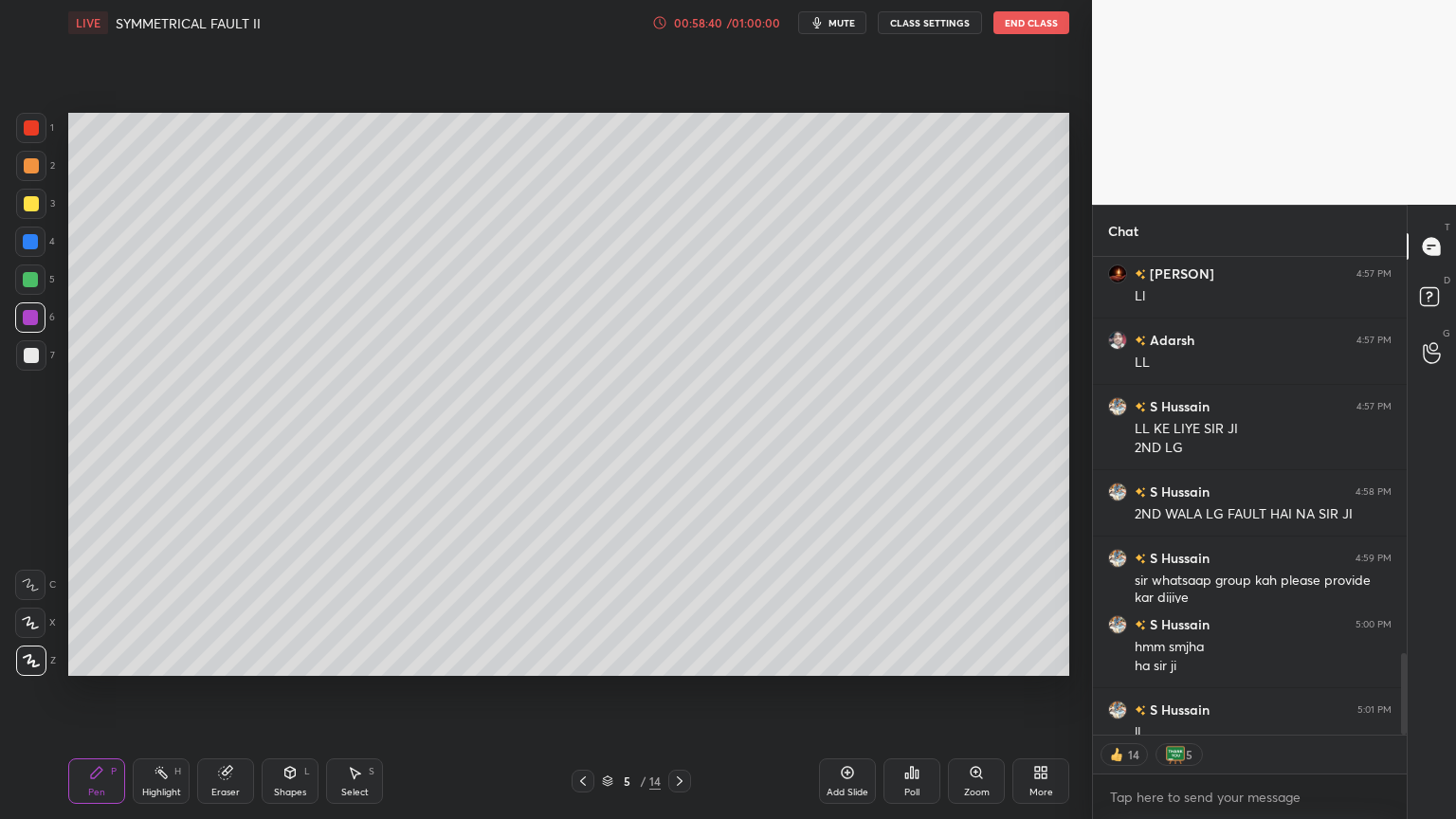 scroll, scrollTop: 2603, scrollLeft: 0, axis: vertical 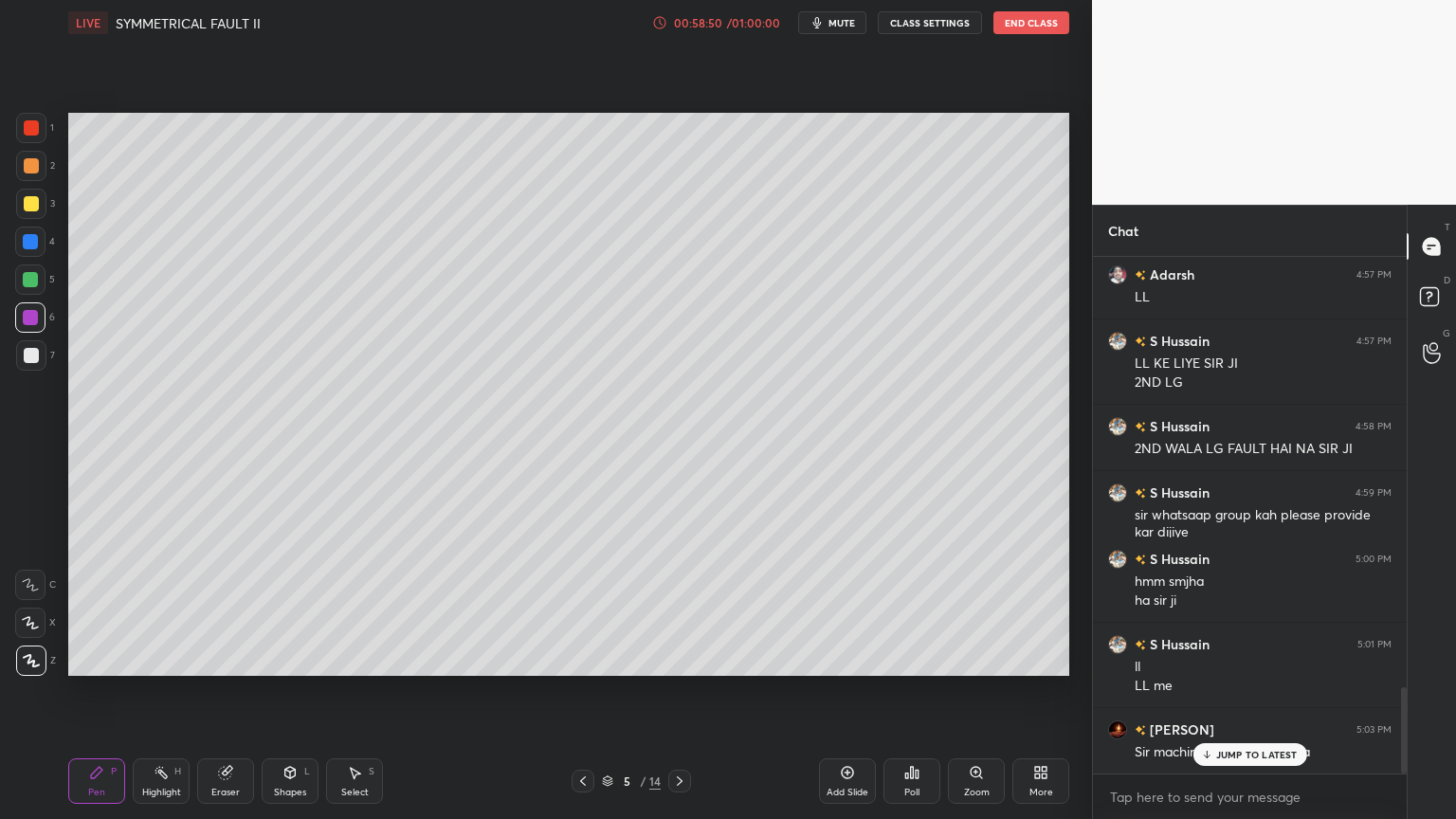 drag, startPoint x: 235, startPoint y: 770, endPoint x: 228, endPoint y: 747, distance: 24.041631 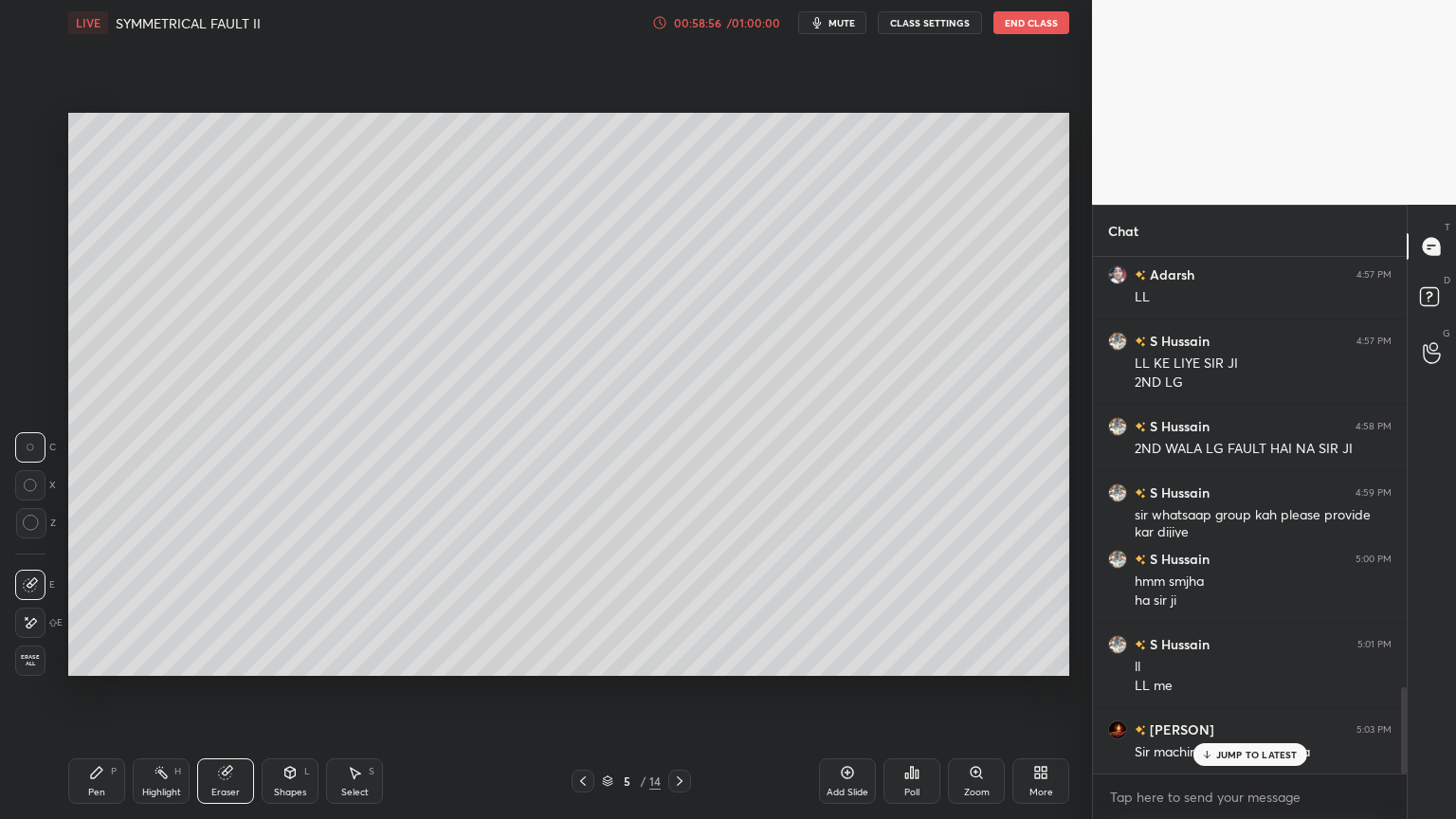 click 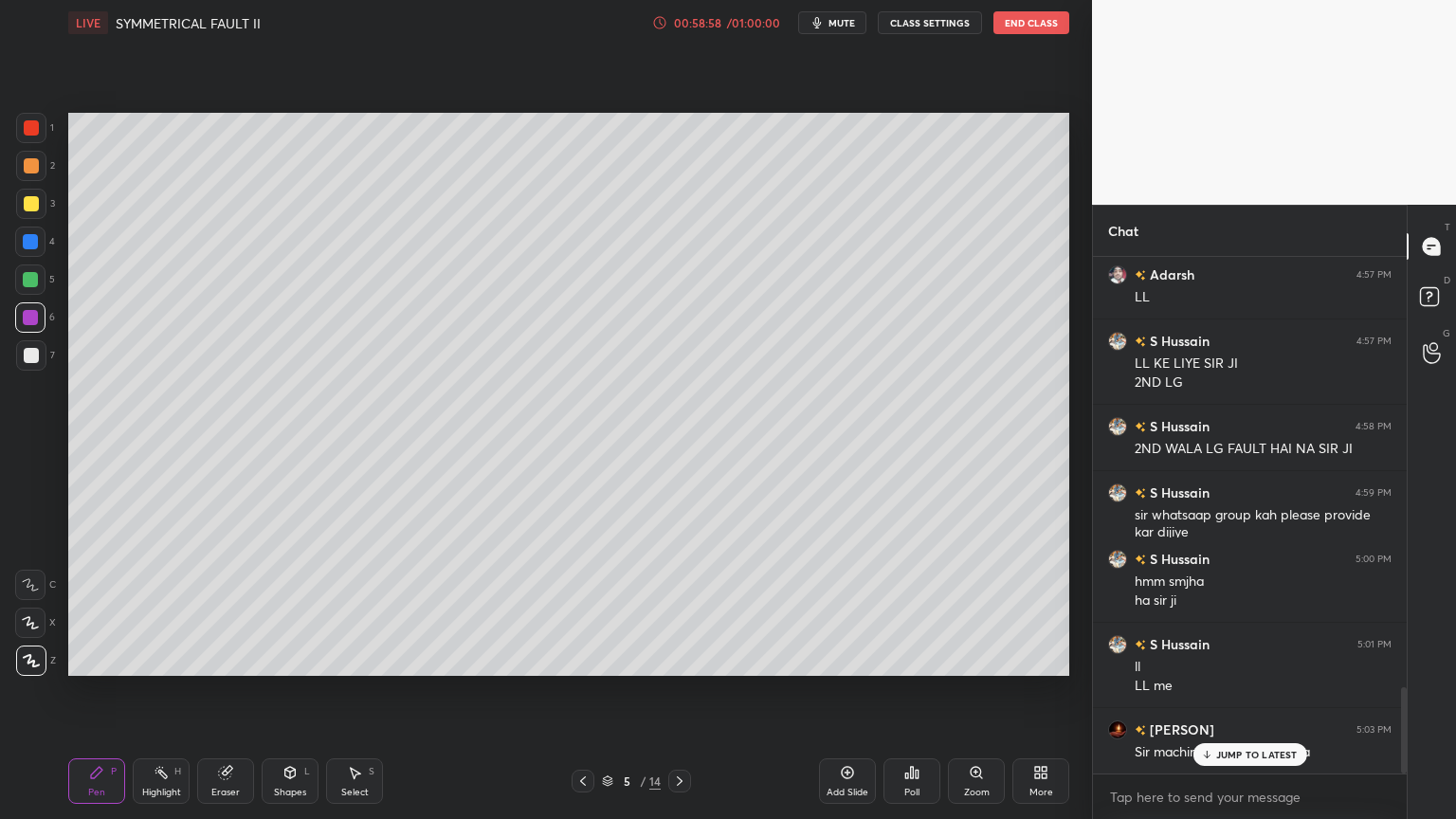scroll, scrollTop: 6, scrollLeft: 6, axis: both 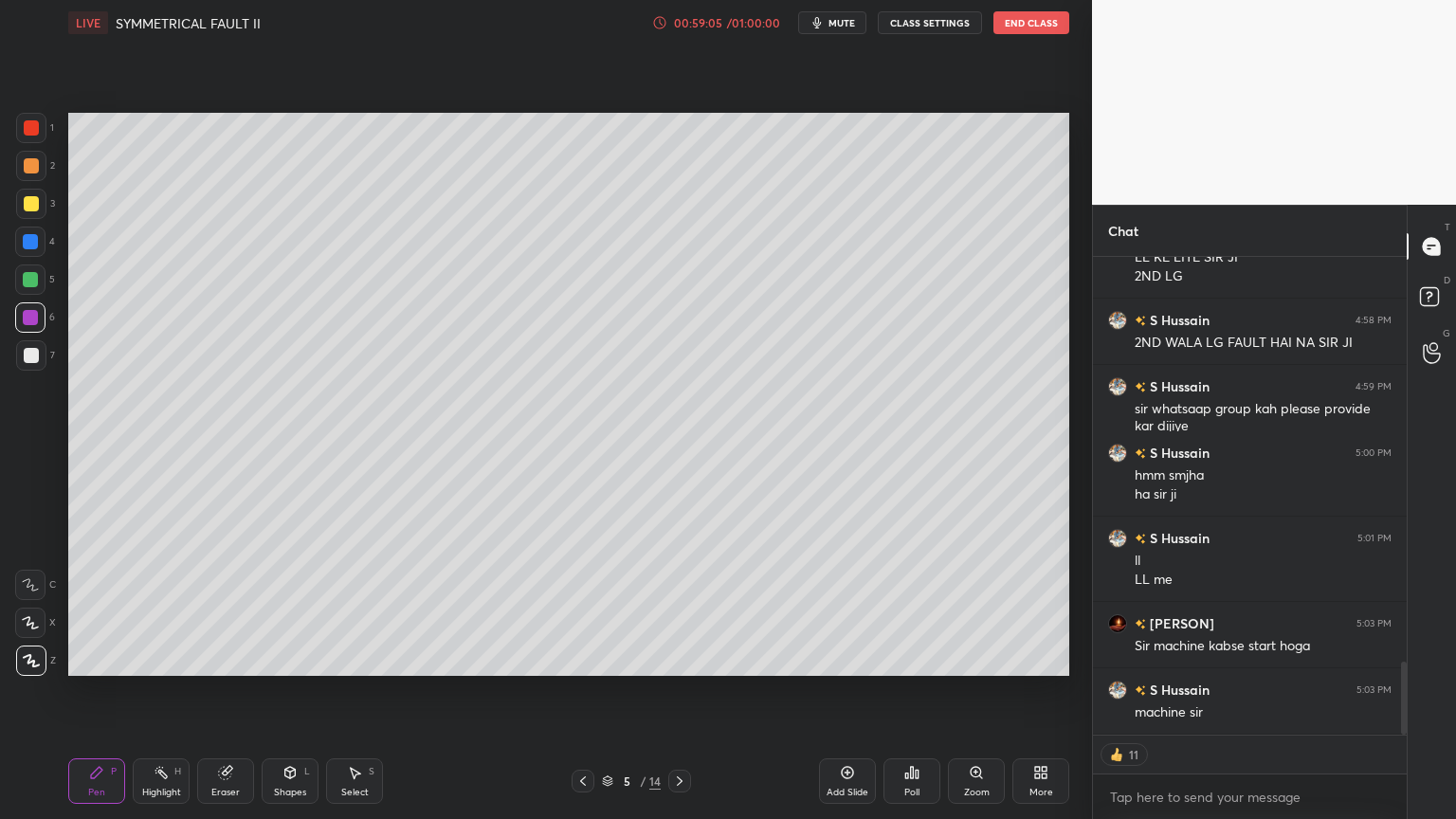 click at bounding box center (31, 128) 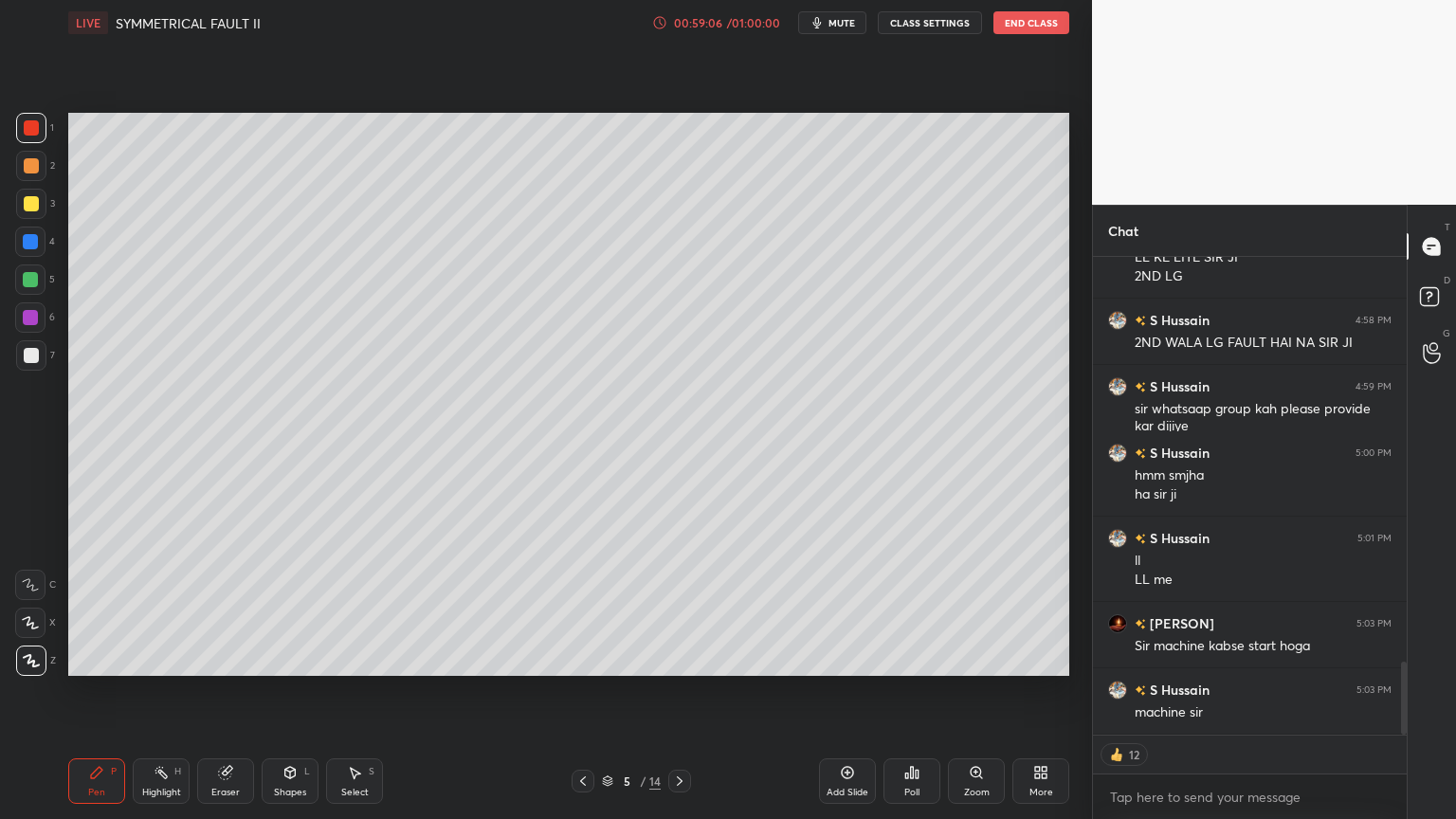 click at bounding box center [583, 781] 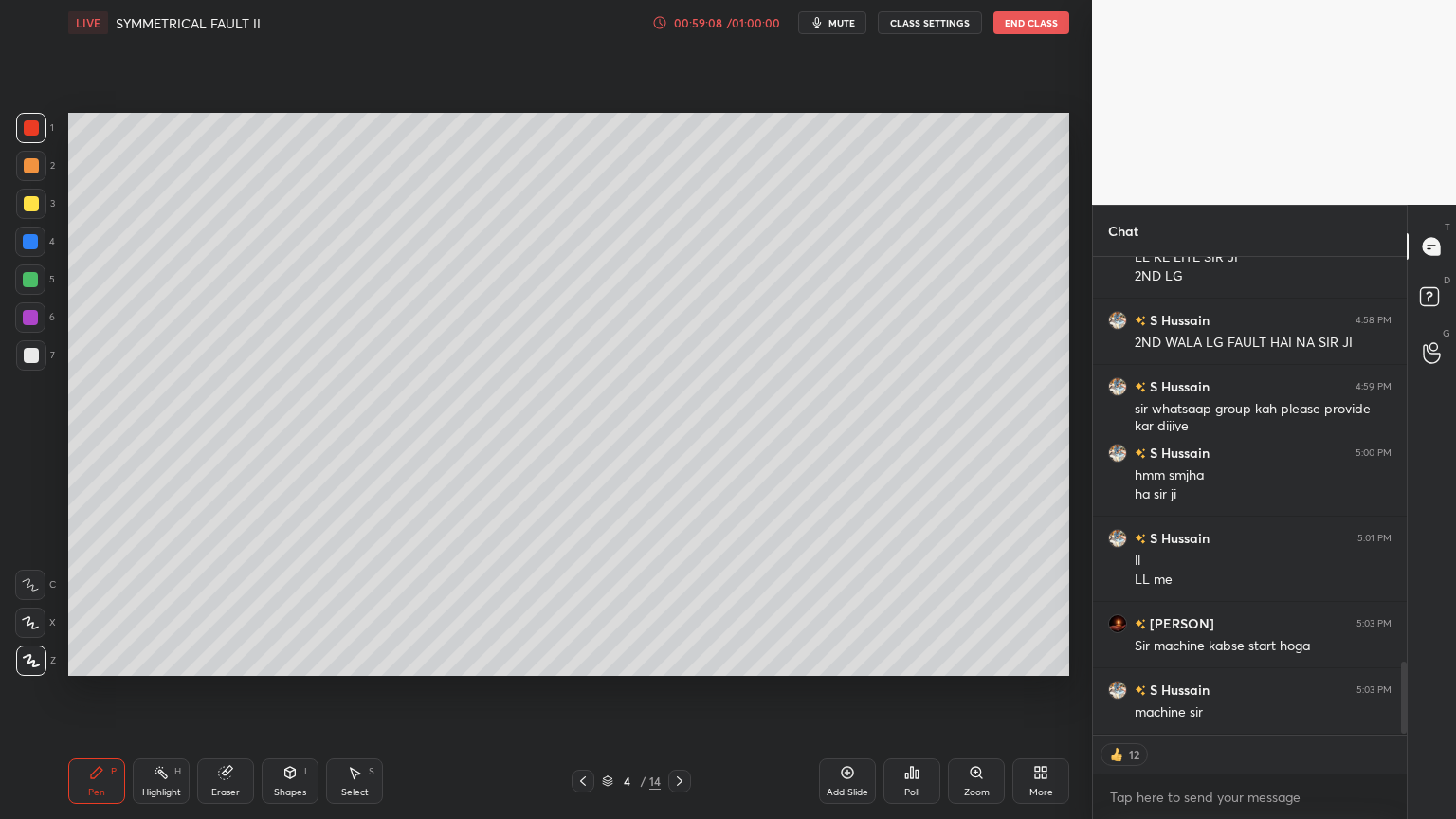 scroll, scrollTop: 2736, scrollLeft: 0, axis: vertical 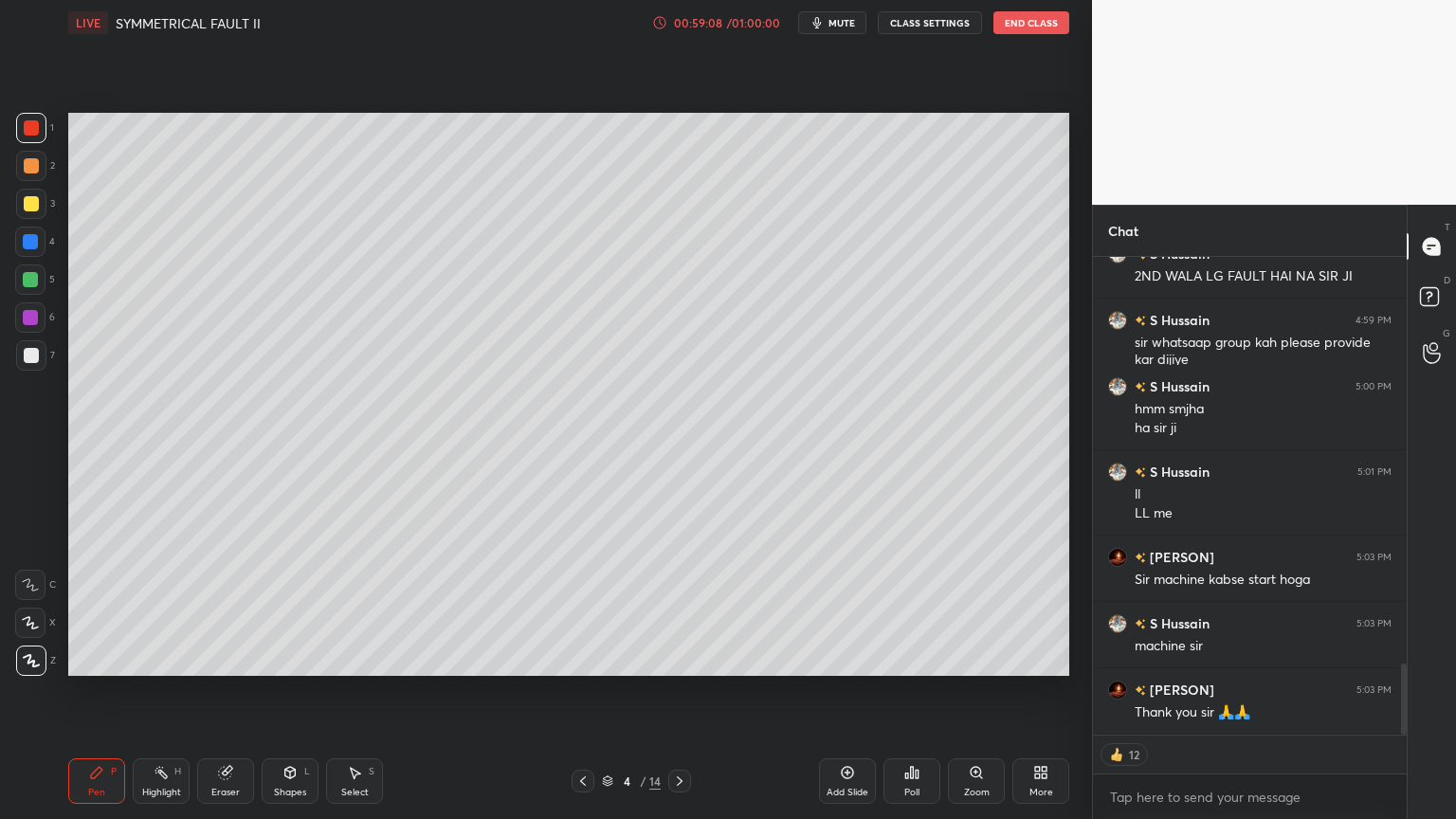 click 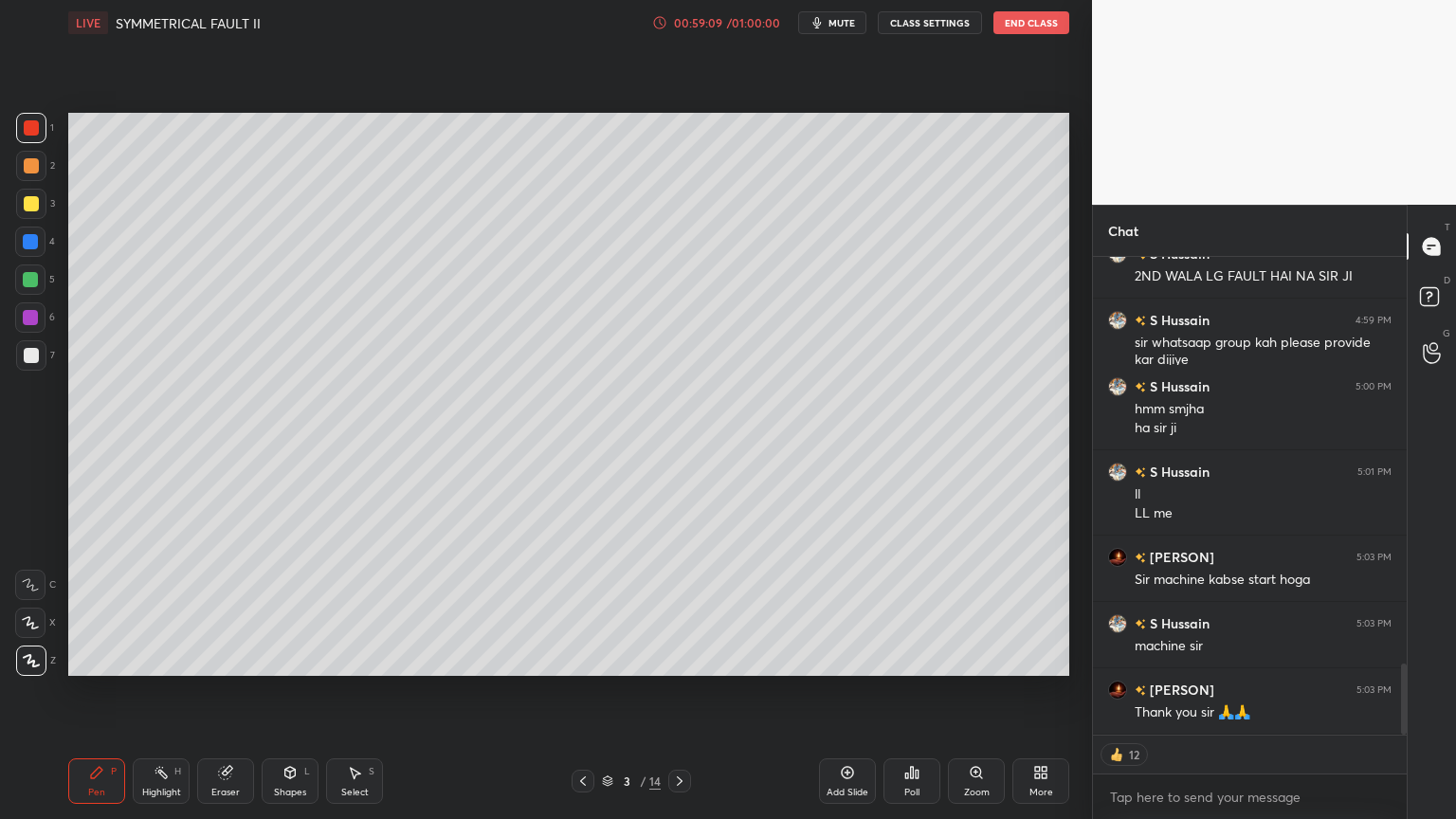 click at bounding box center [680, 781] 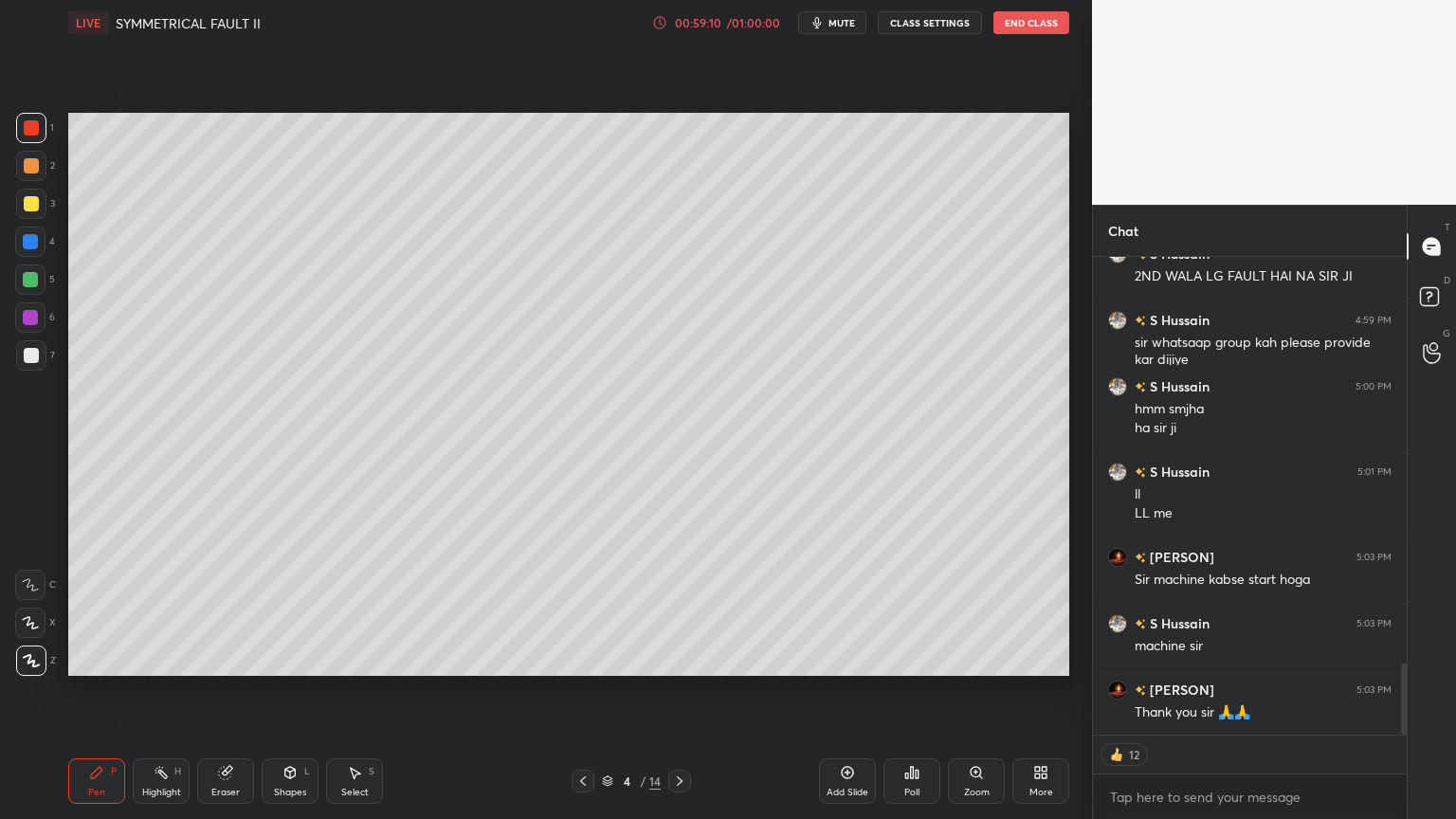 click 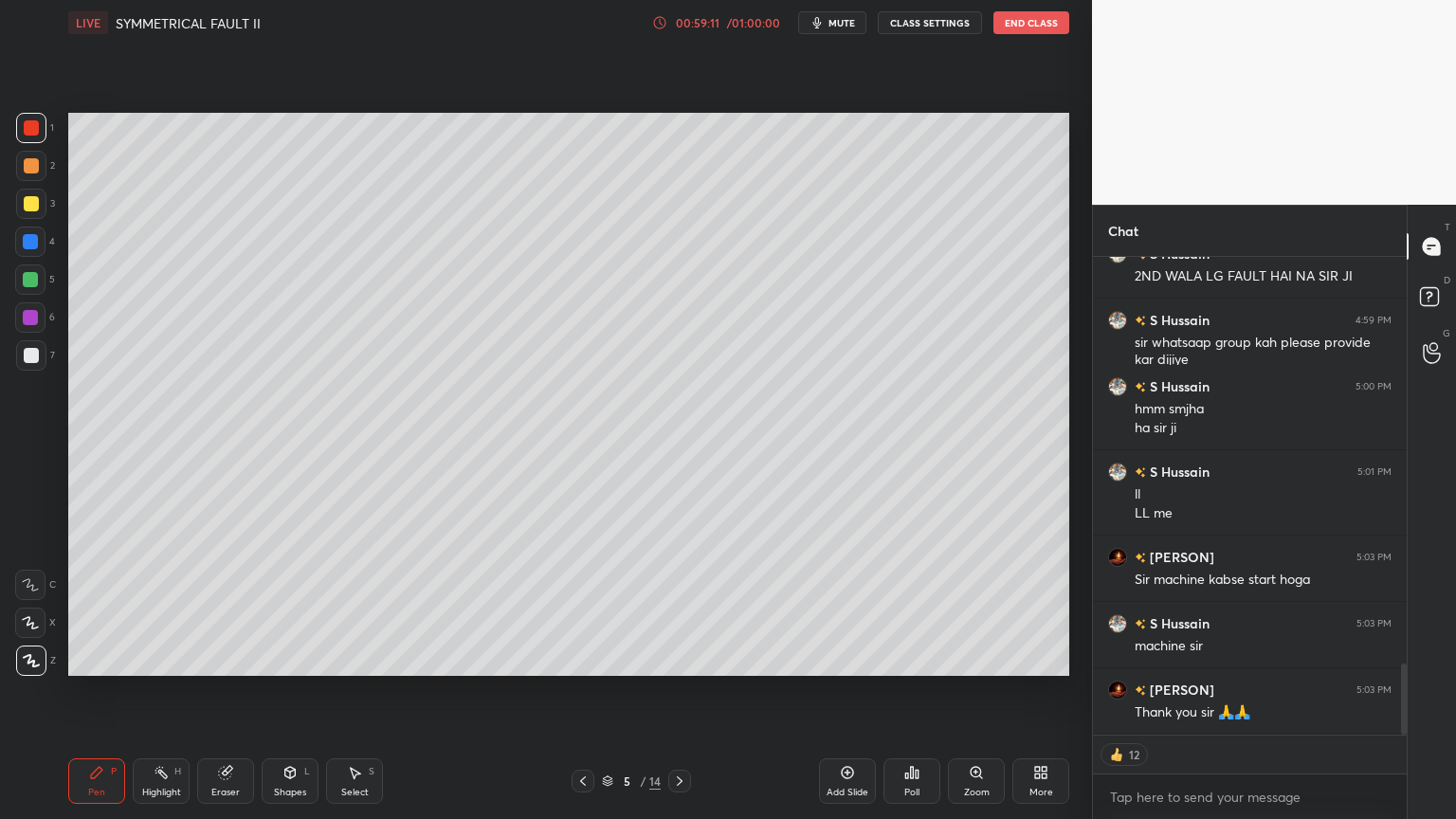 click 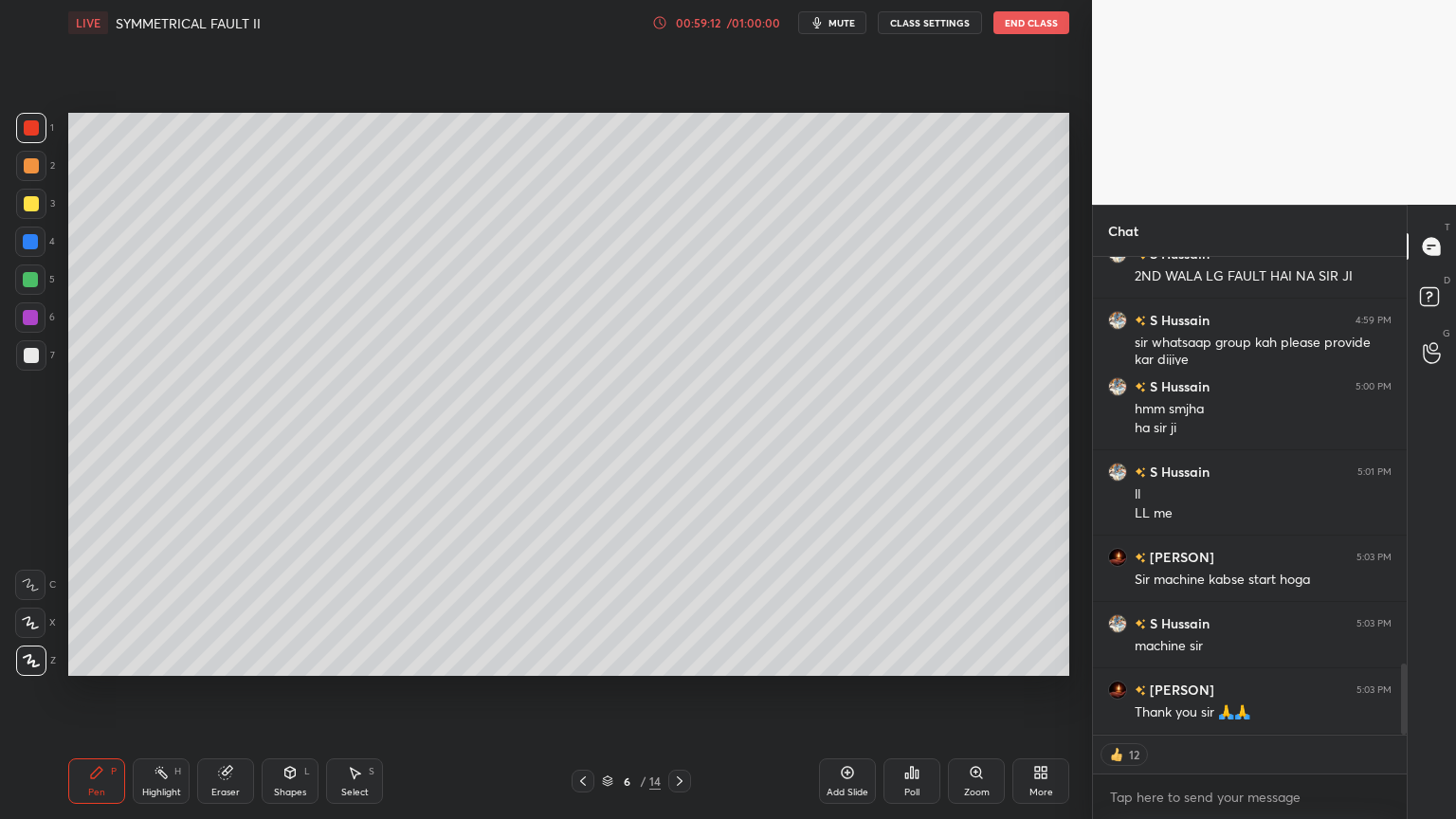 click 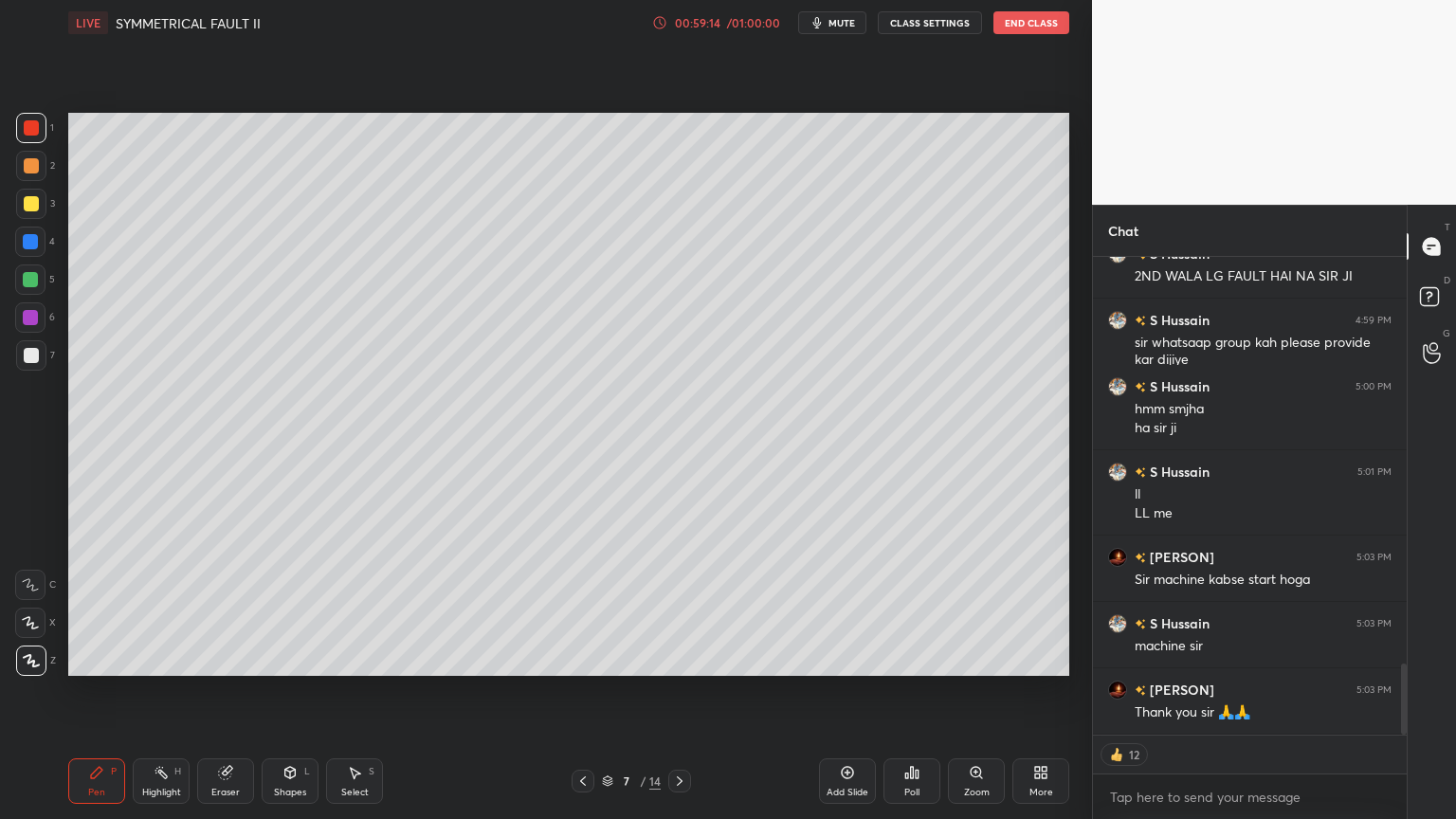 scroll, scrollTop: 2802, scrollLeft: 0, axis: vertical 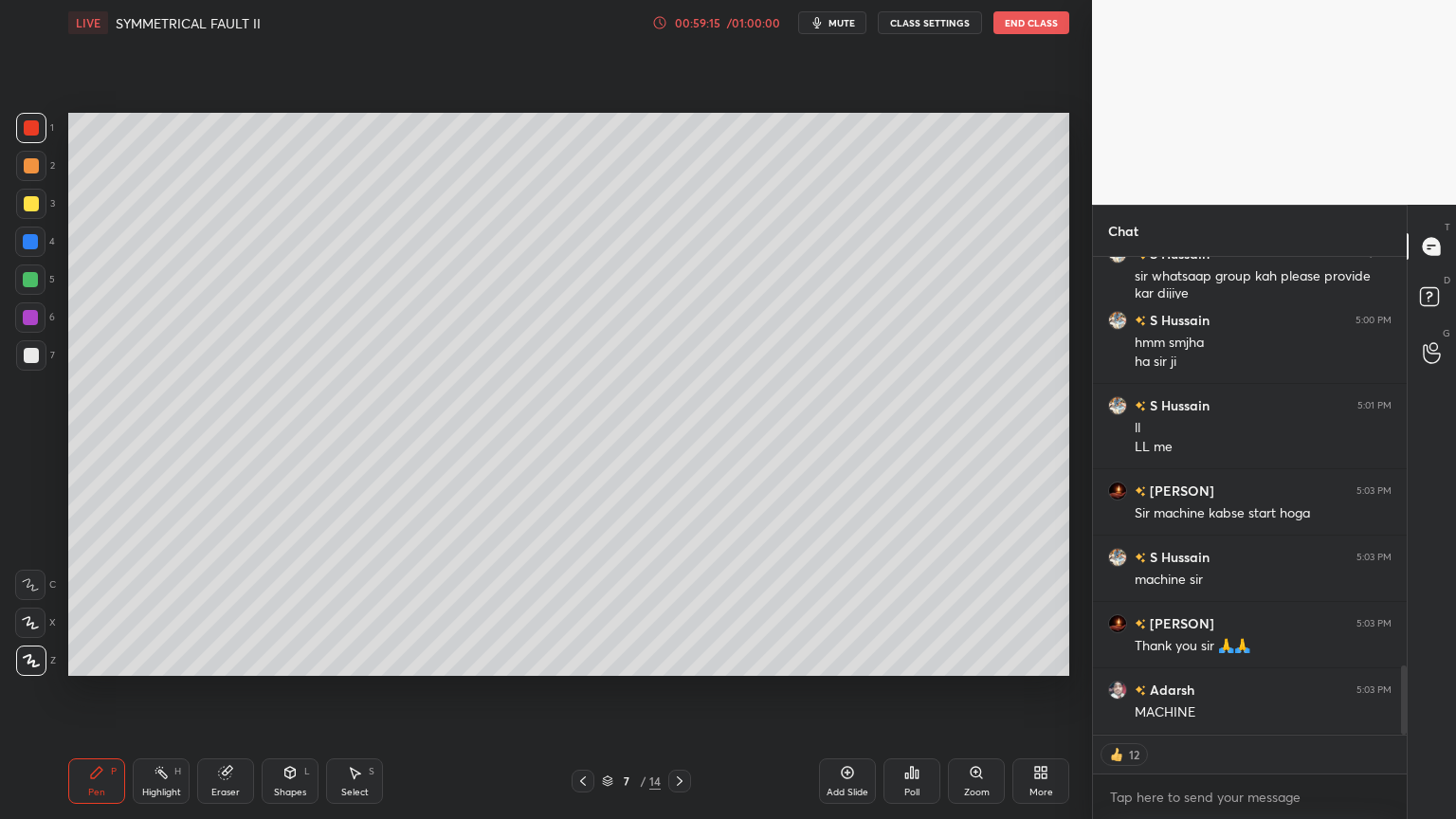 click 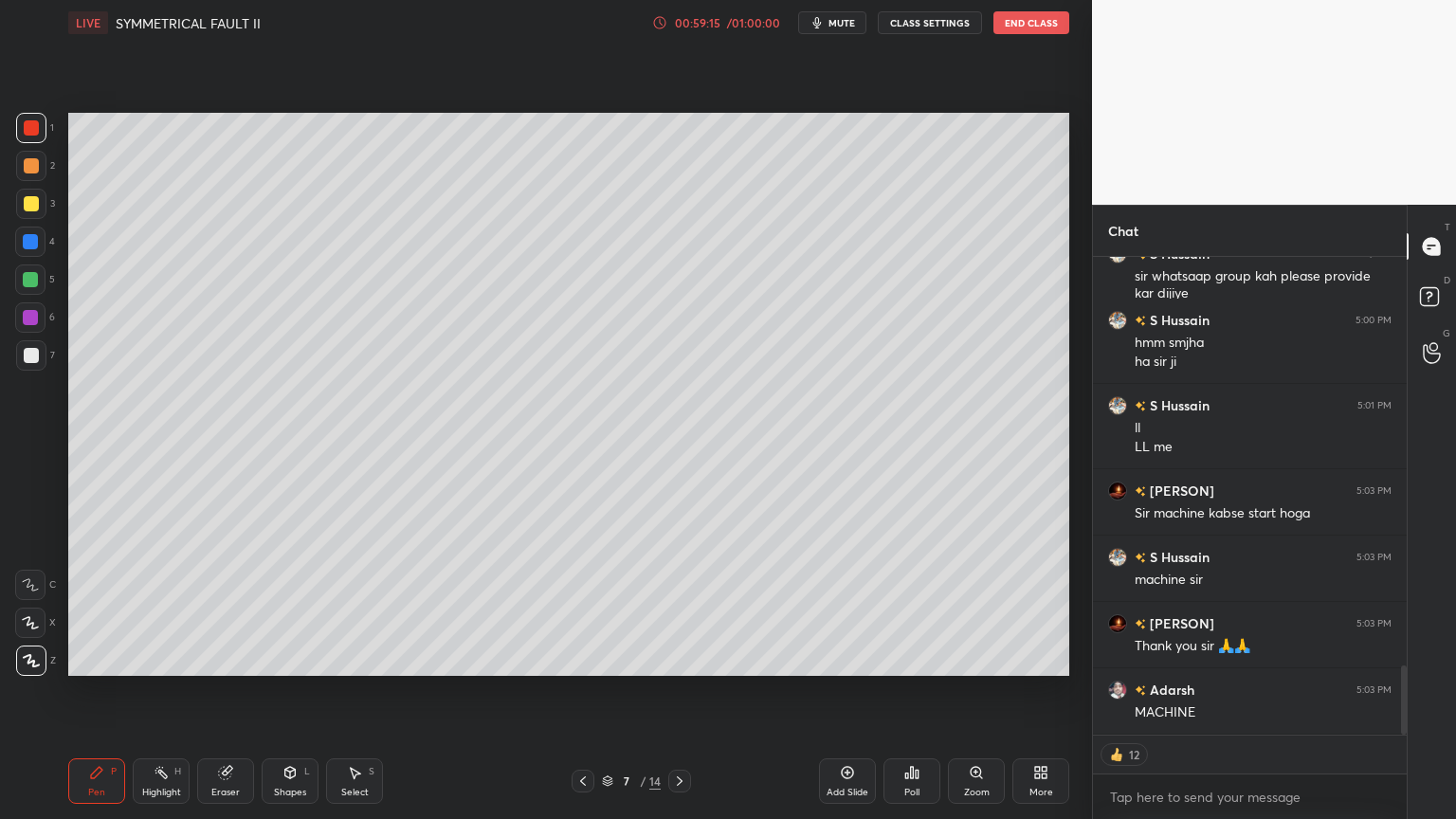 scroll, scrollTop: 6, scrollLeft: 6, axis: both 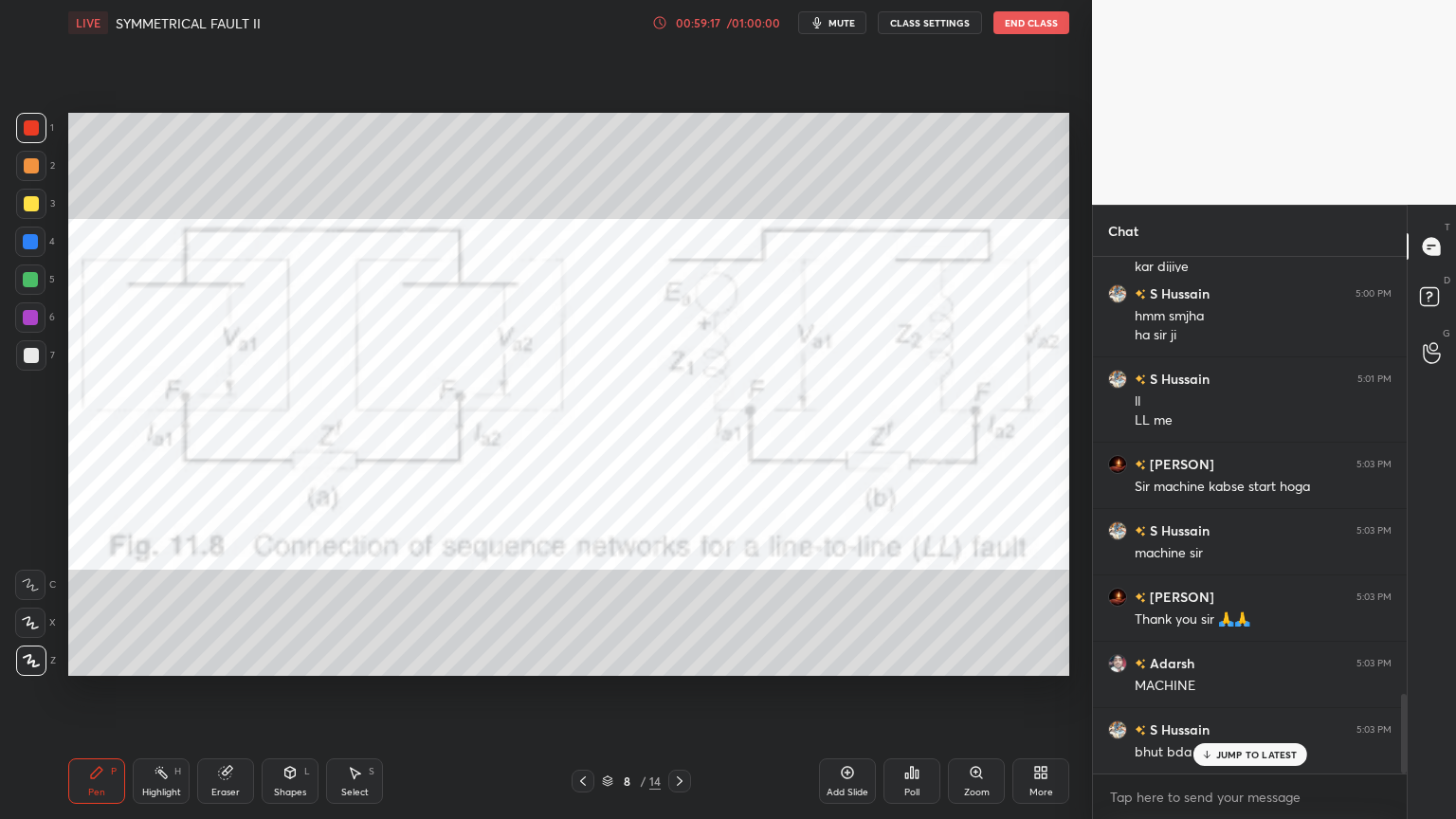 click on "JUMP TO LATEST" at bounding box center [1249, 755] 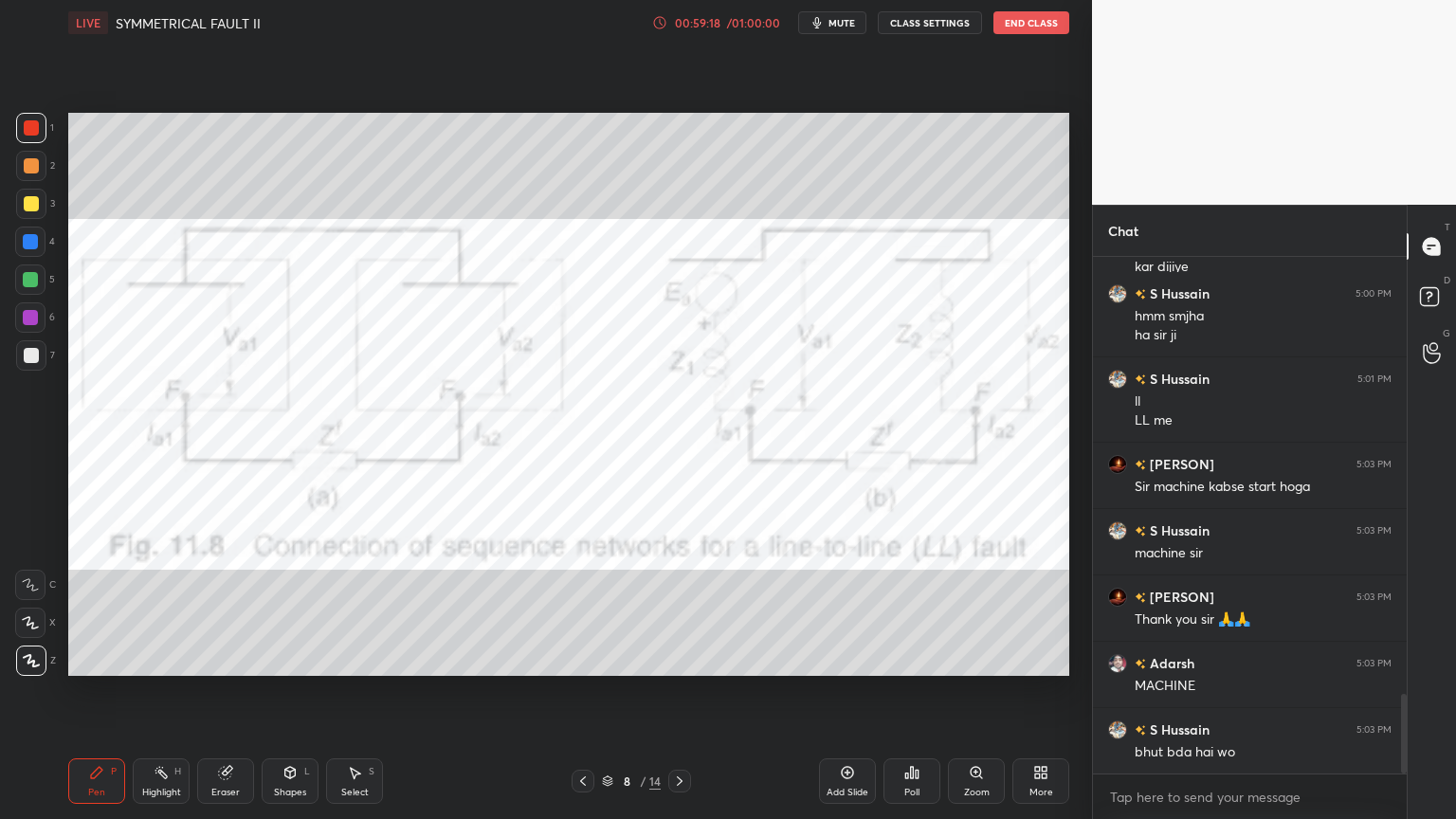 click 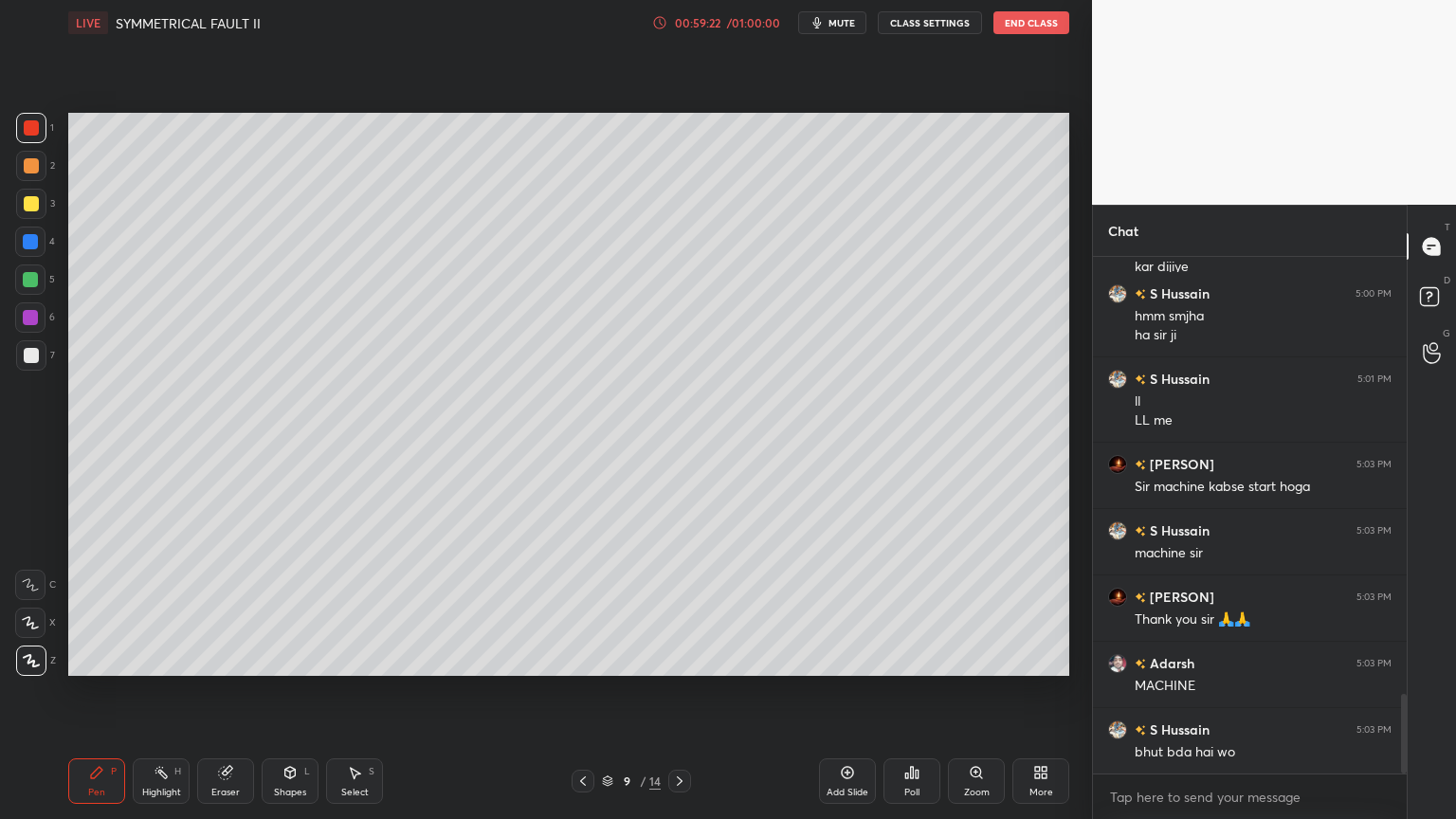 click 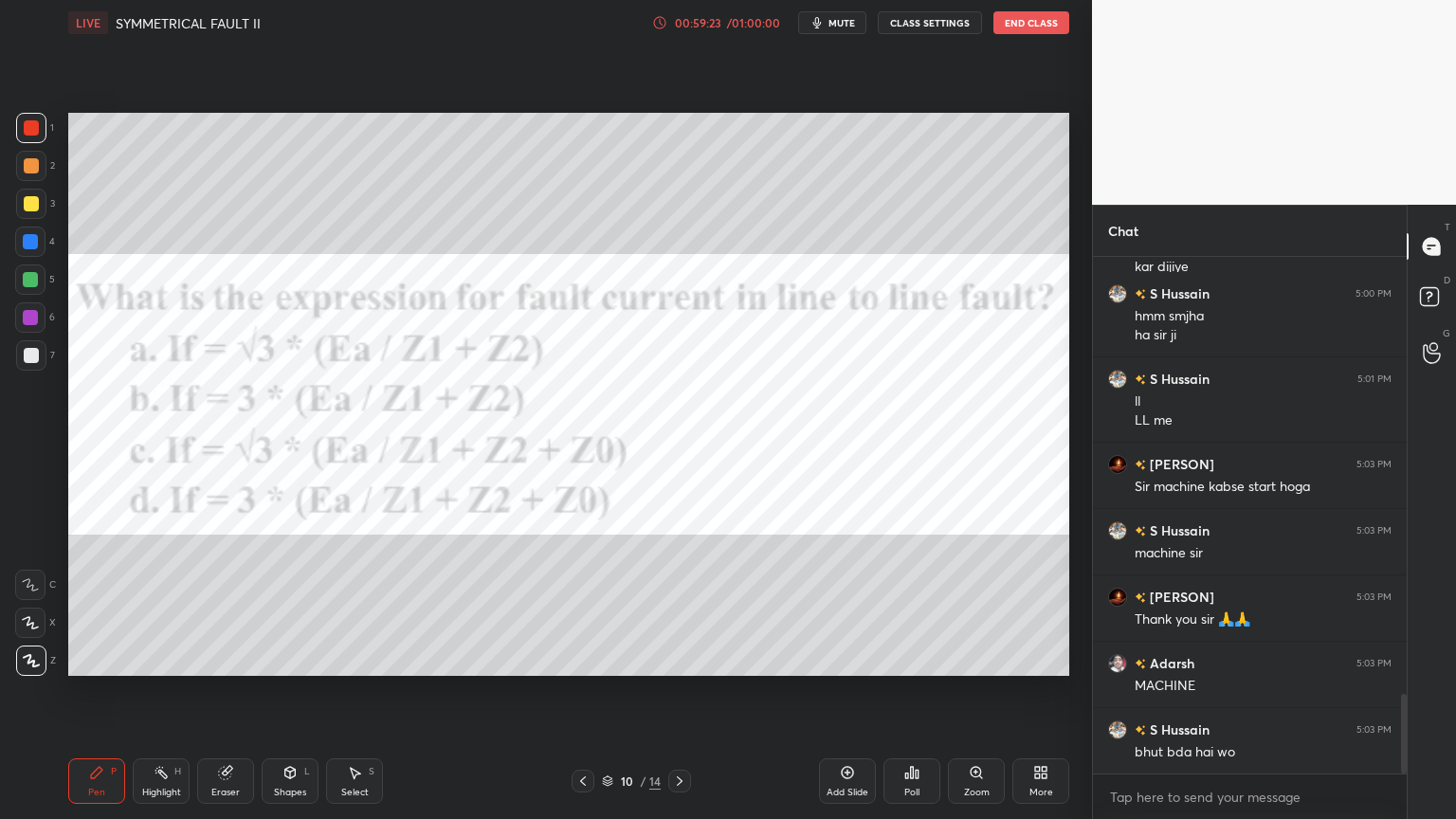 click 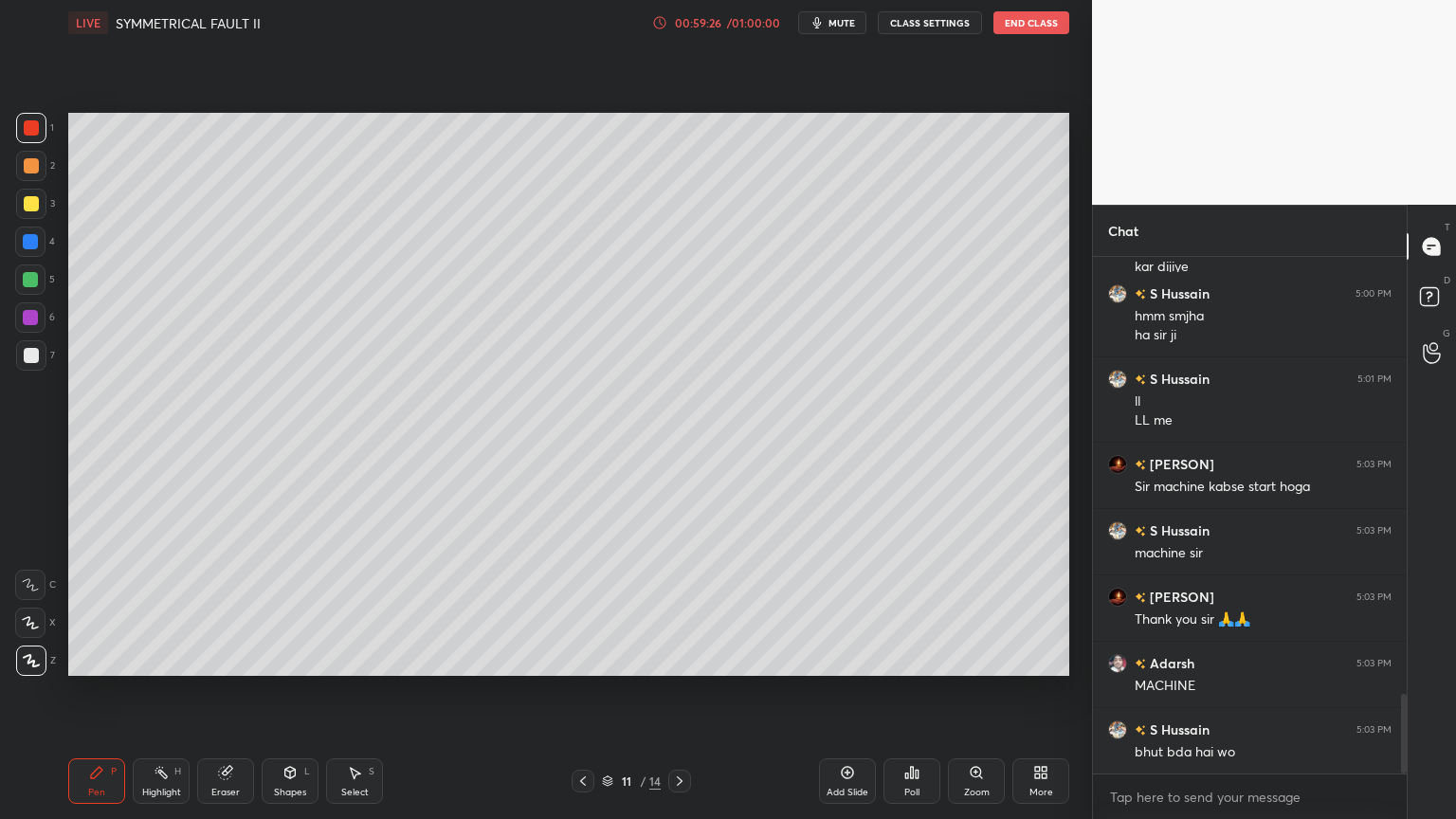 click 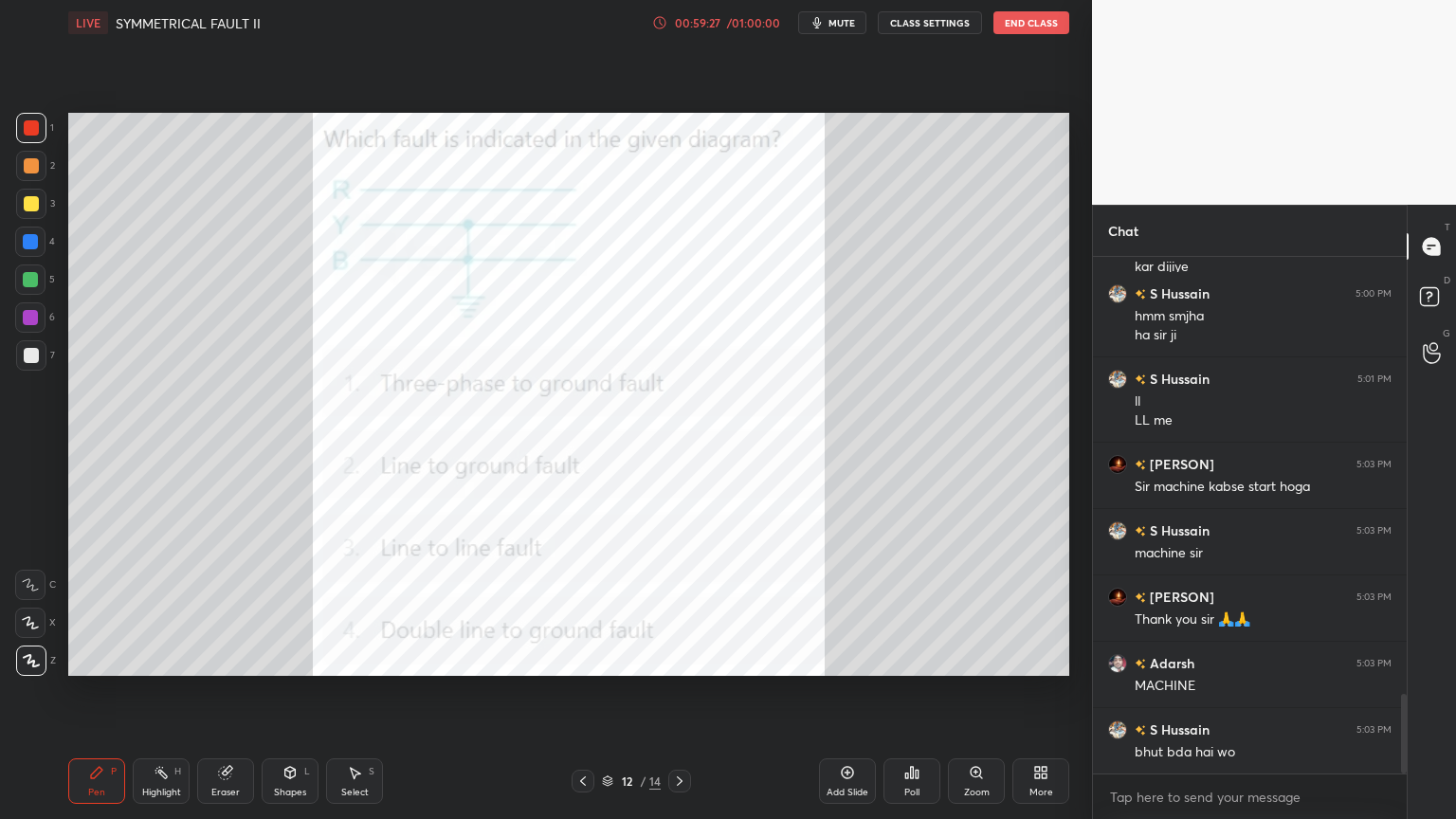 drag, startPoint x: 591, startPoint y: 781, endPoint x: 631, endPoint y: 785, distance: 40.199502 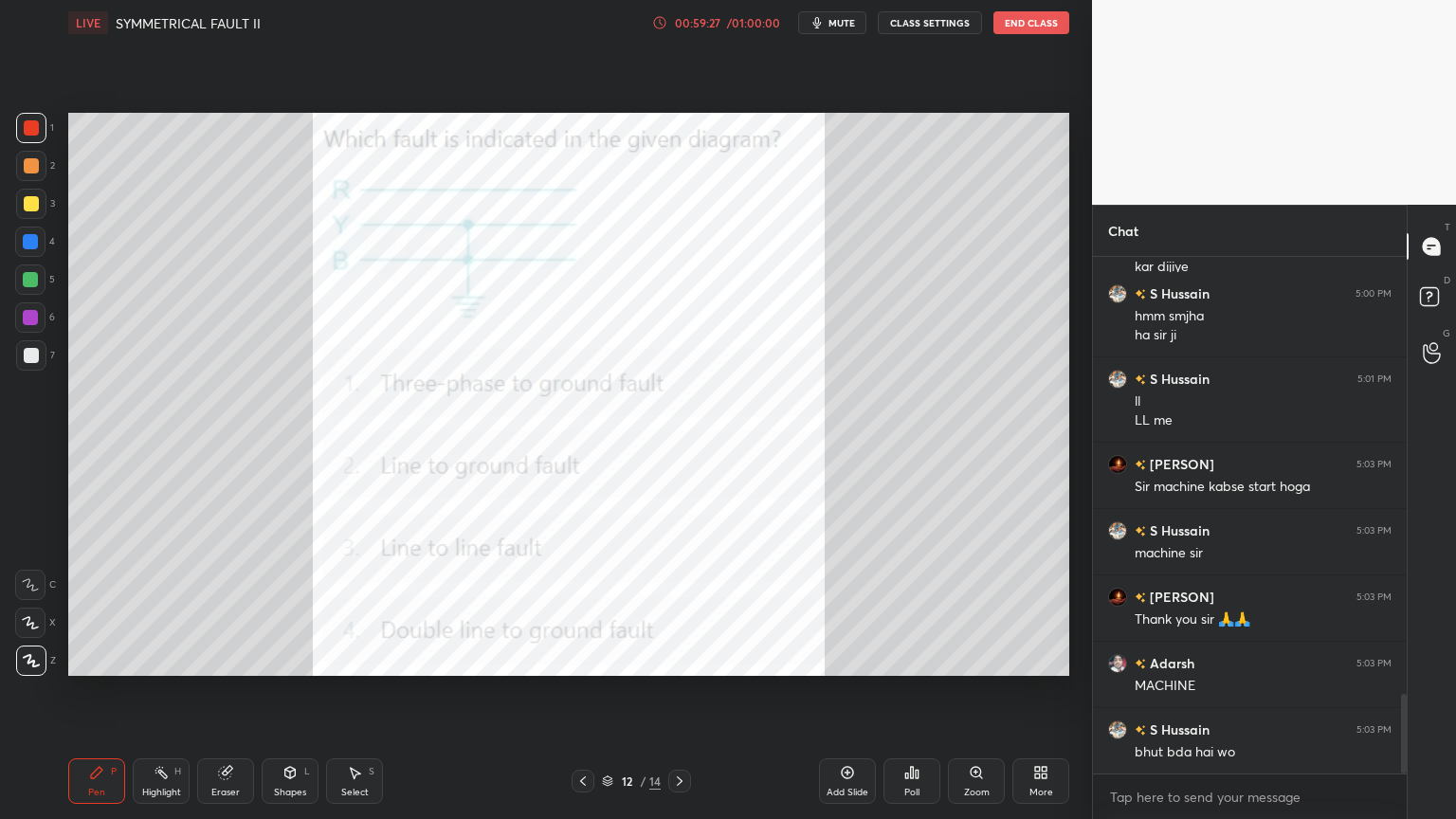 click at bounding box center (583, 781) 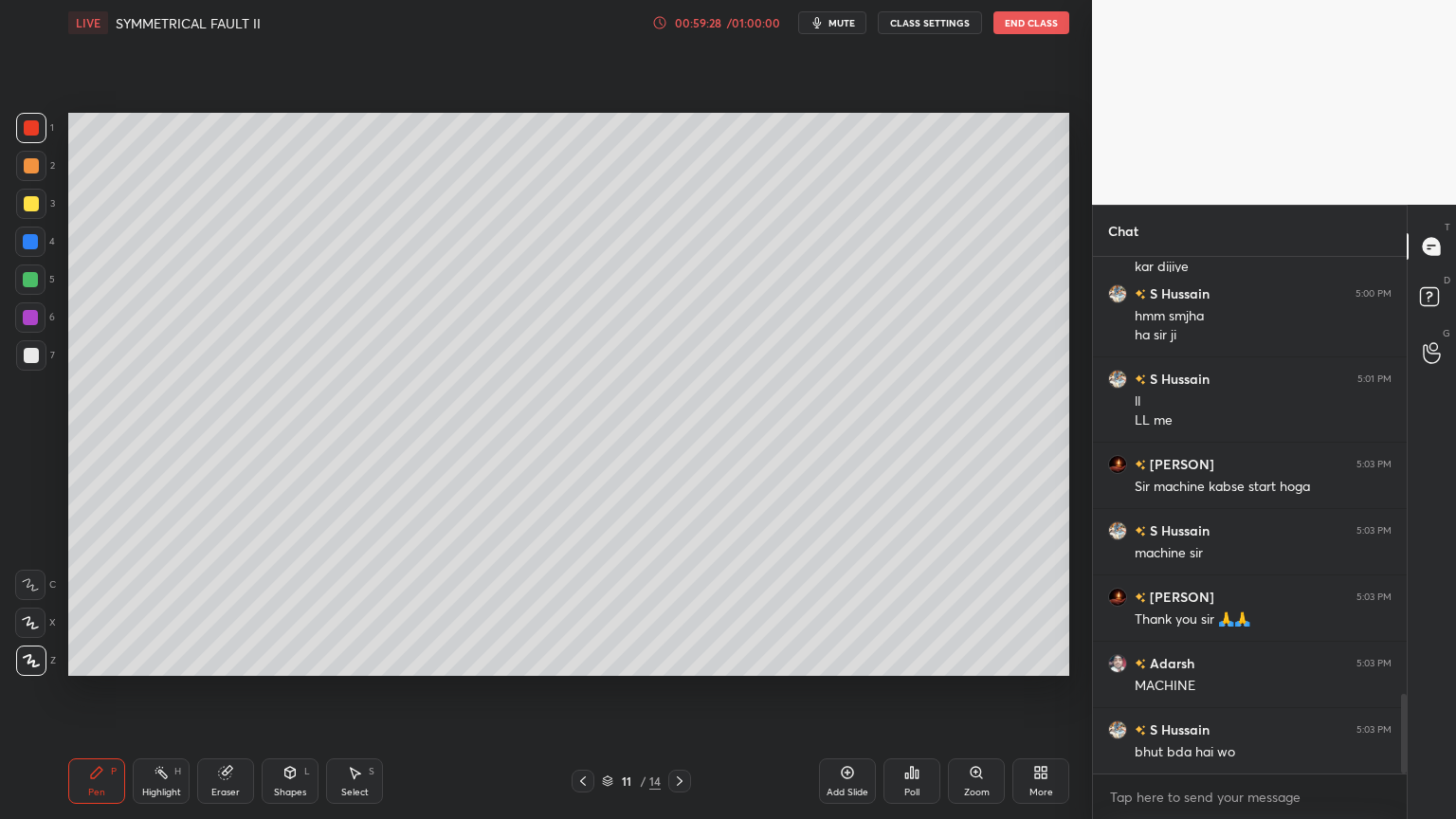 click 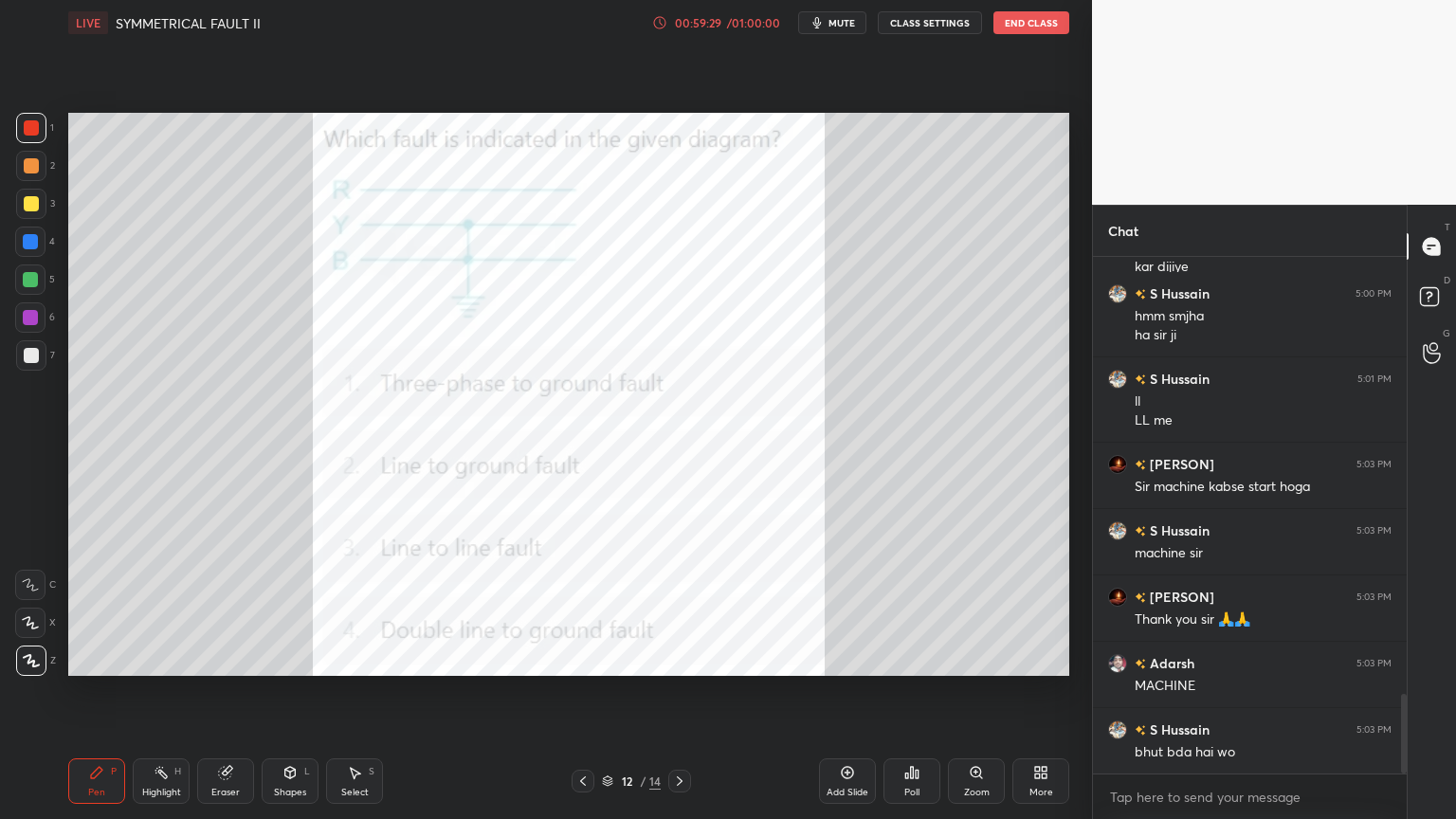 click 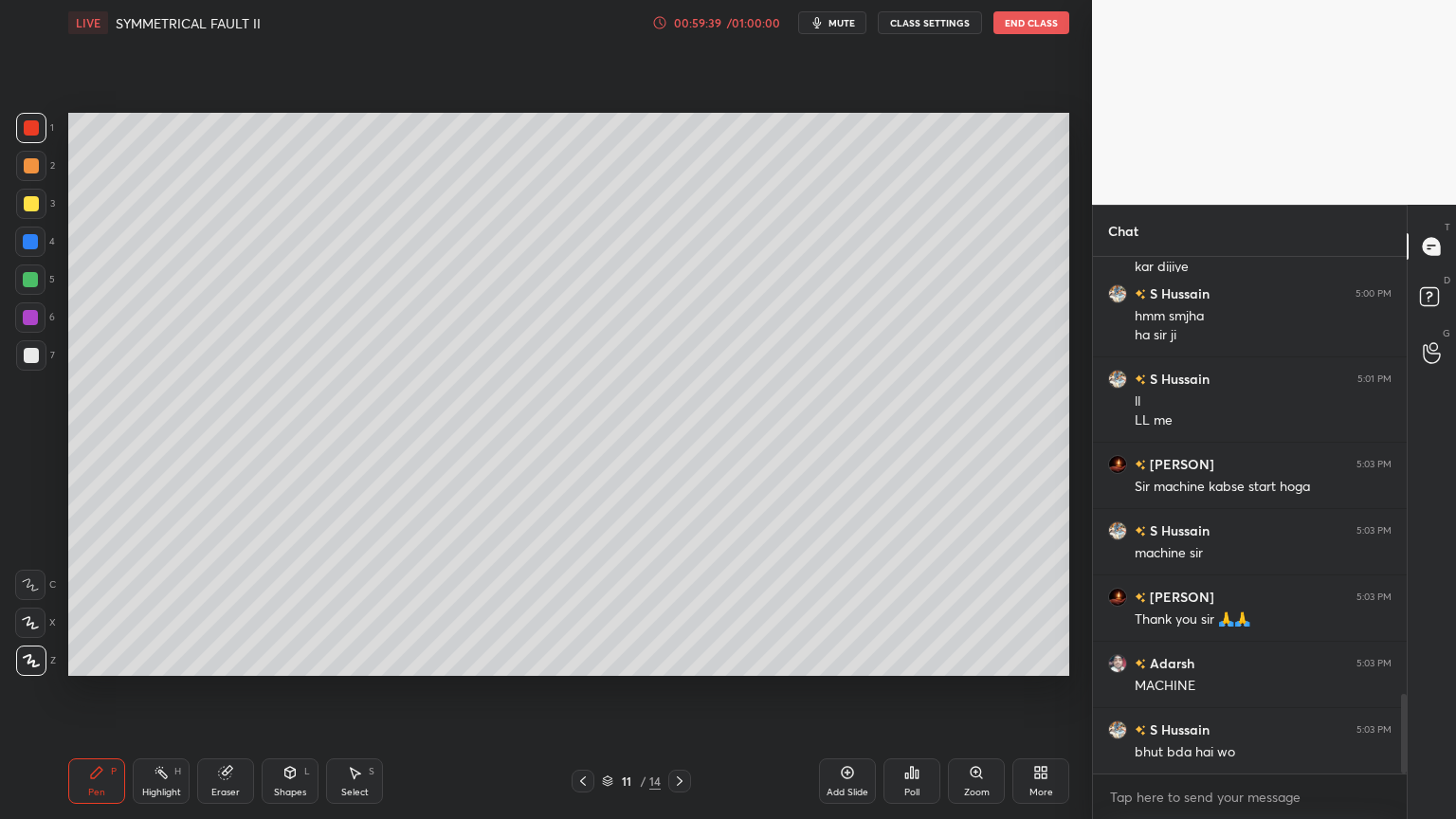 click at bounding box center (31, 128) 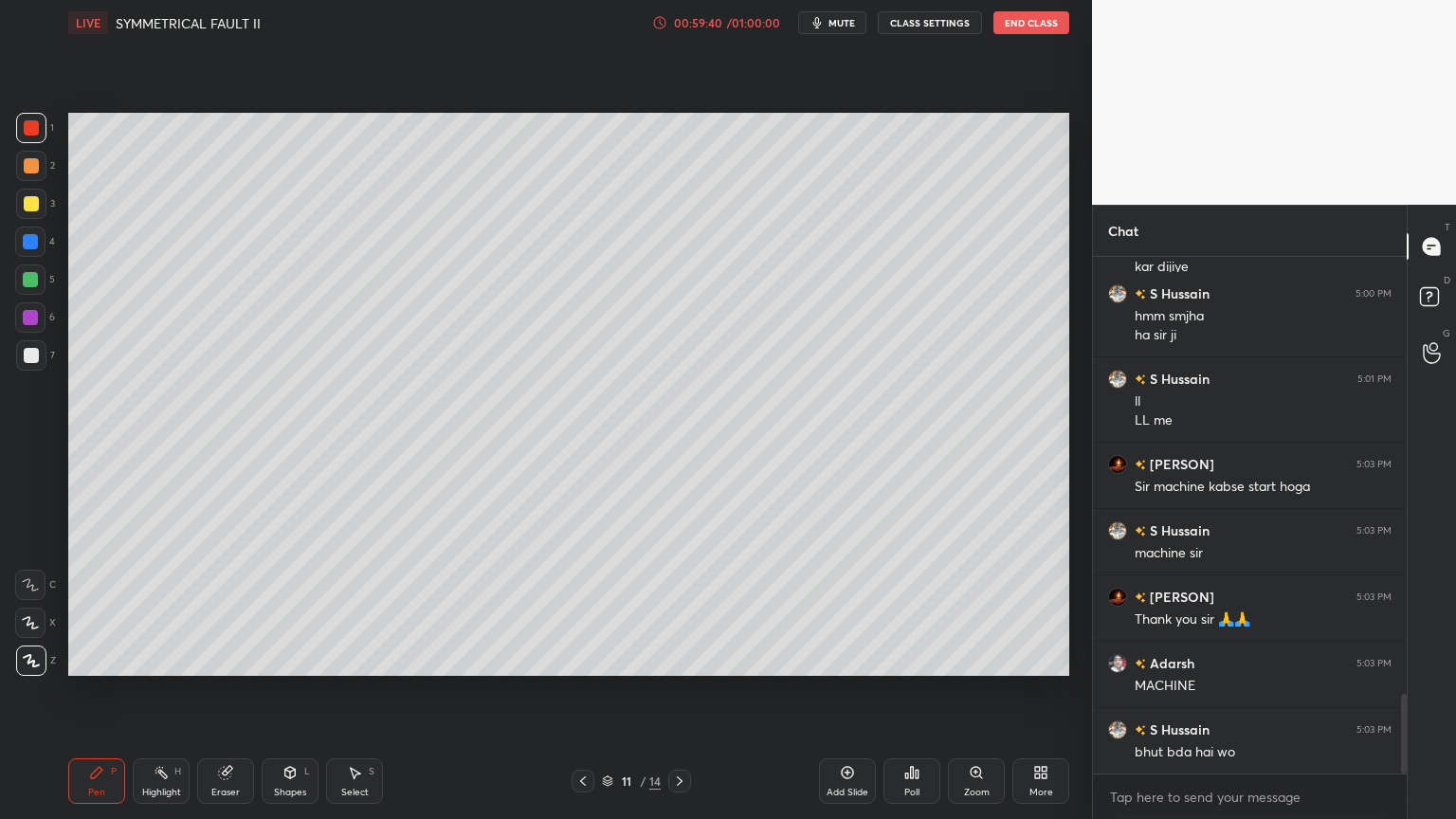 click at bounding box center (31, 204) 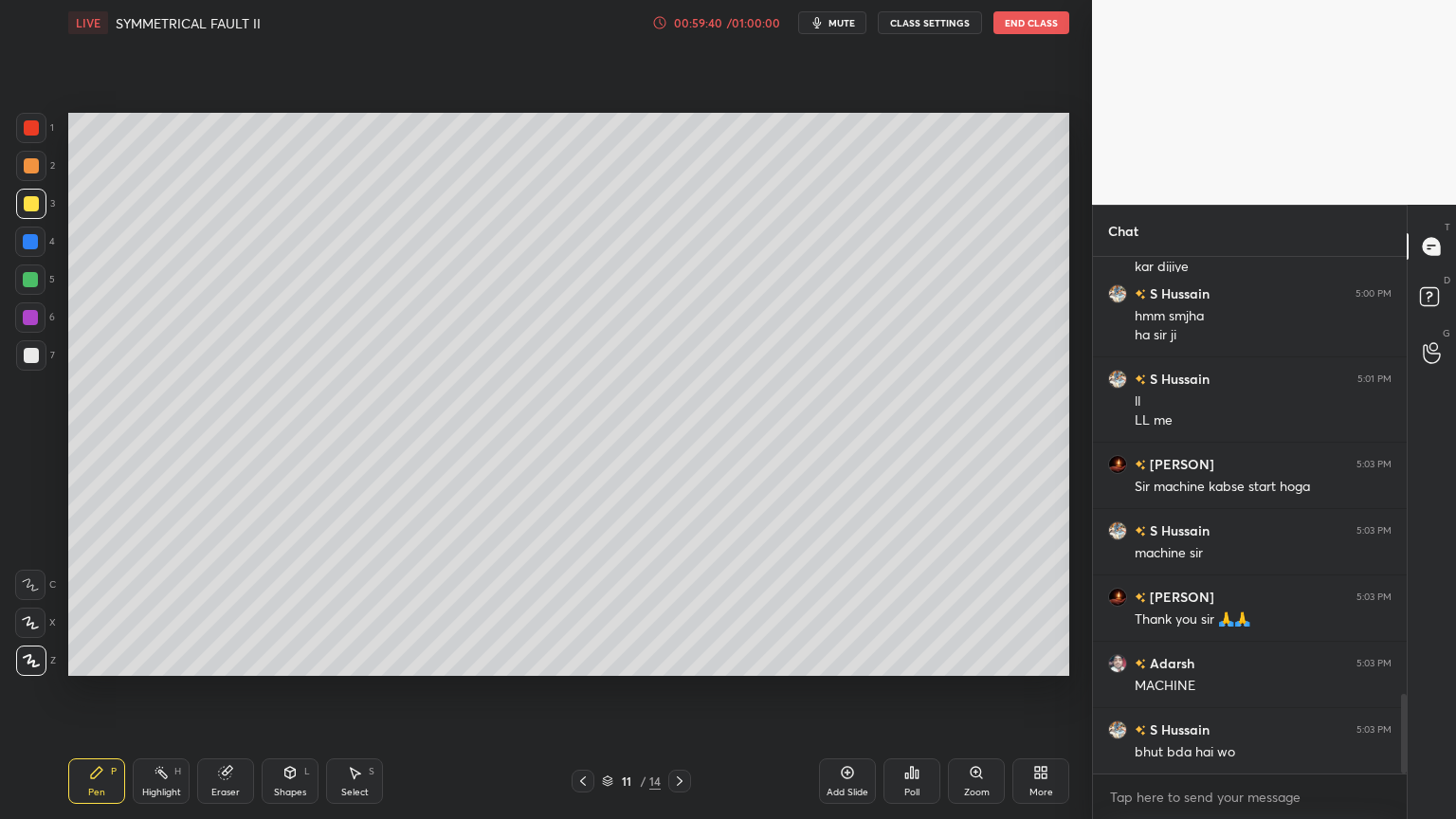 click at bounding box center (30, 242) 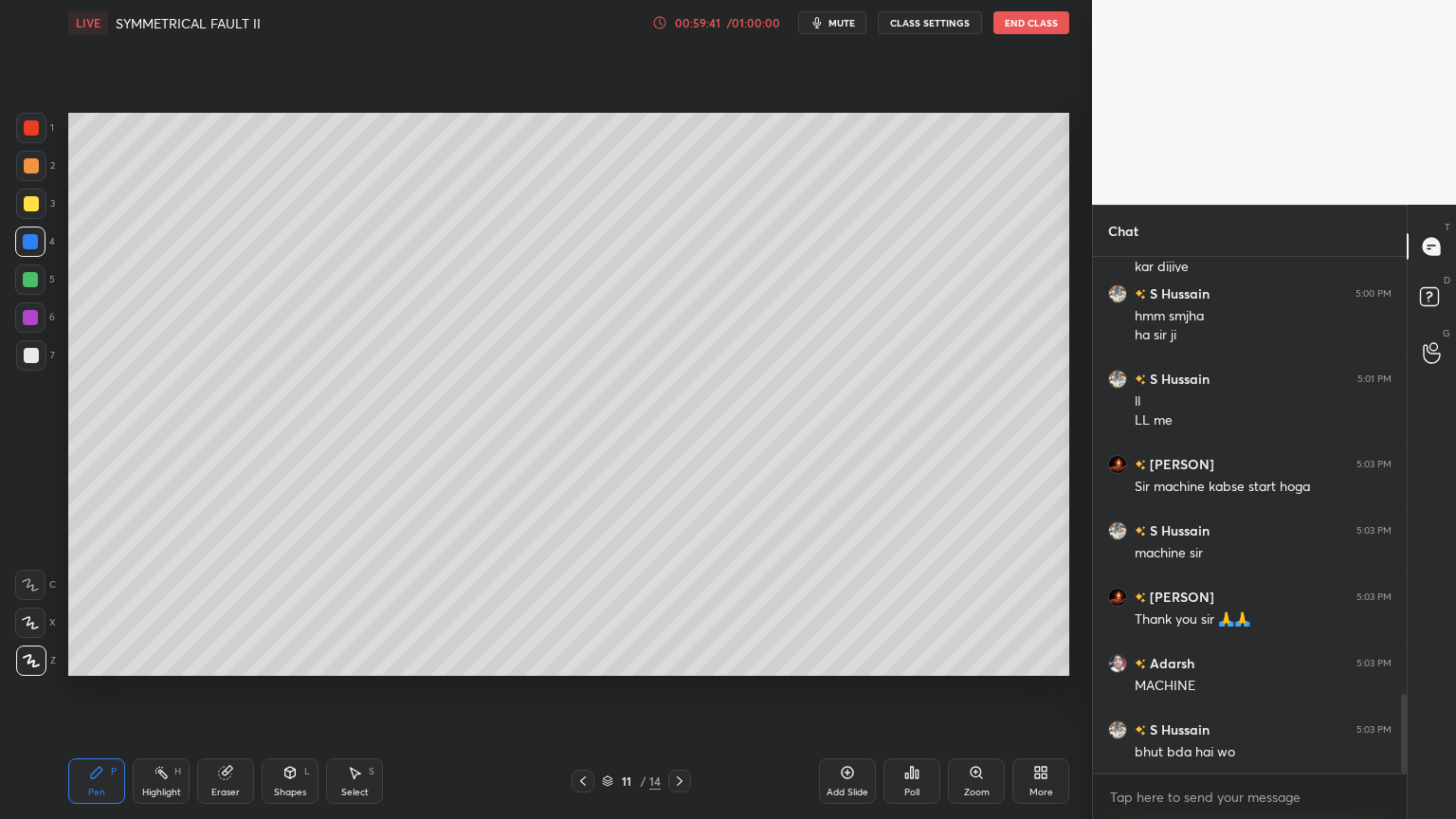 click at bounding box center [30, 280] 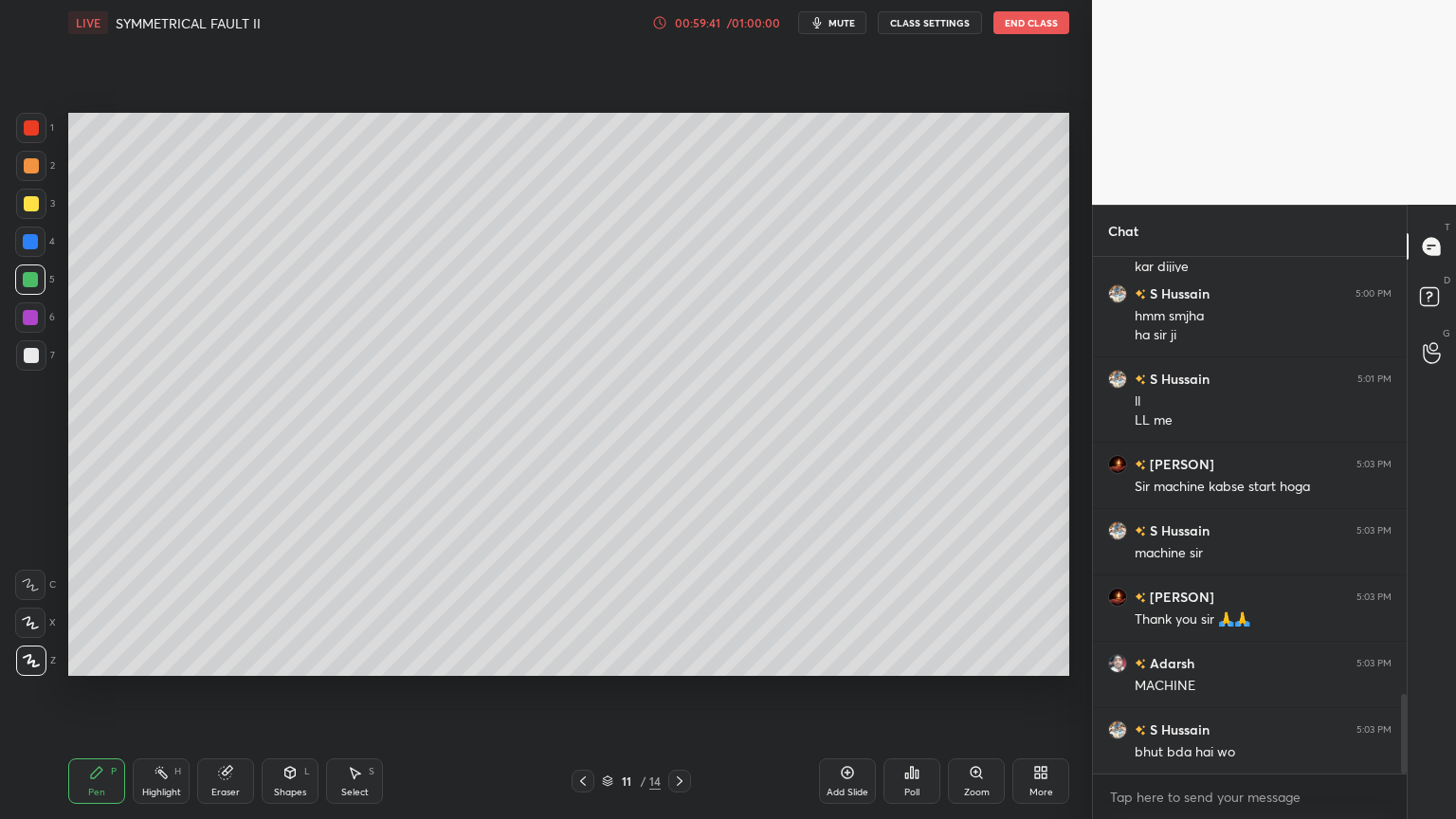 click at bounding box center [30, 318] 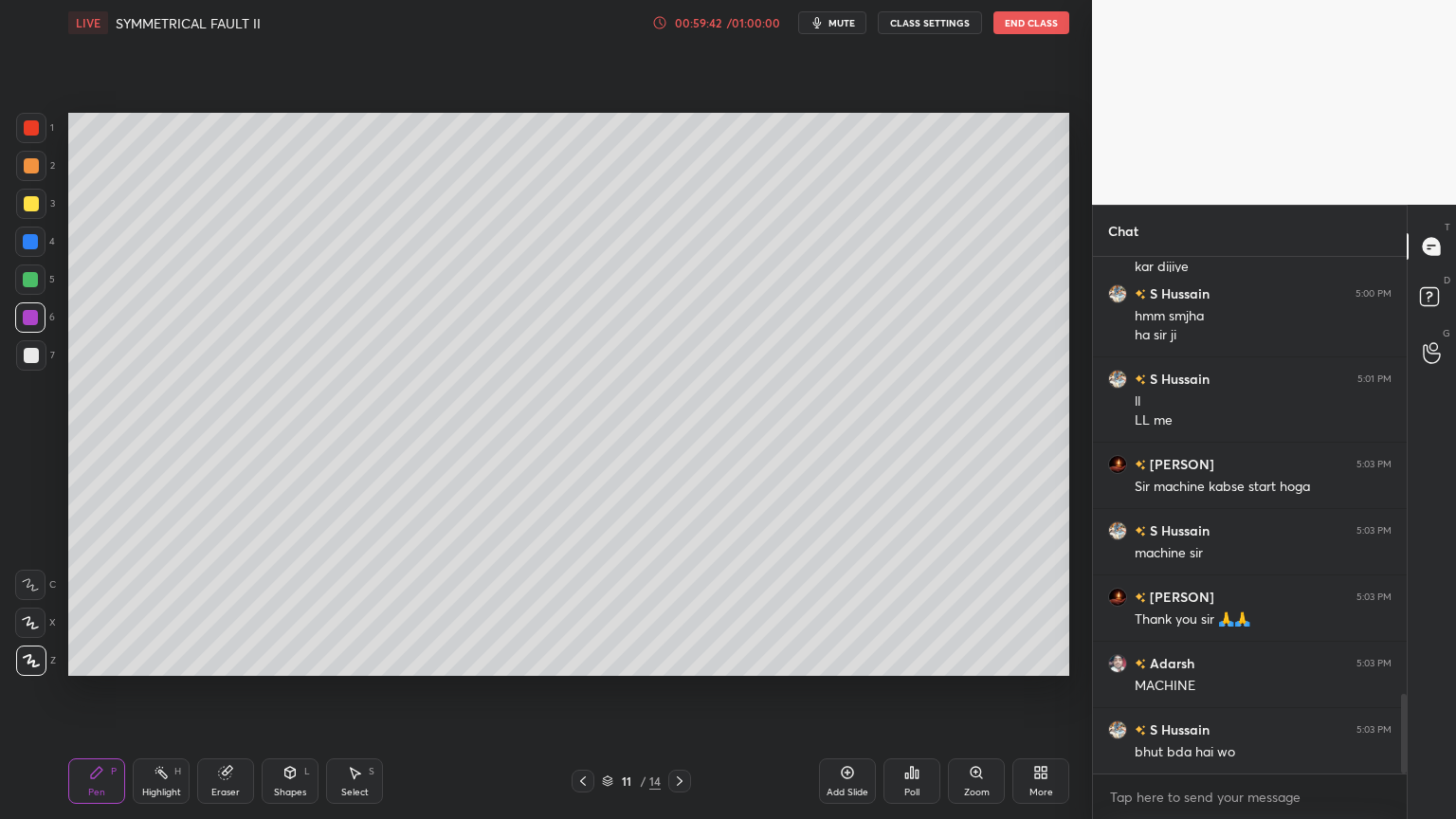 click at bounding box center (31, 355) 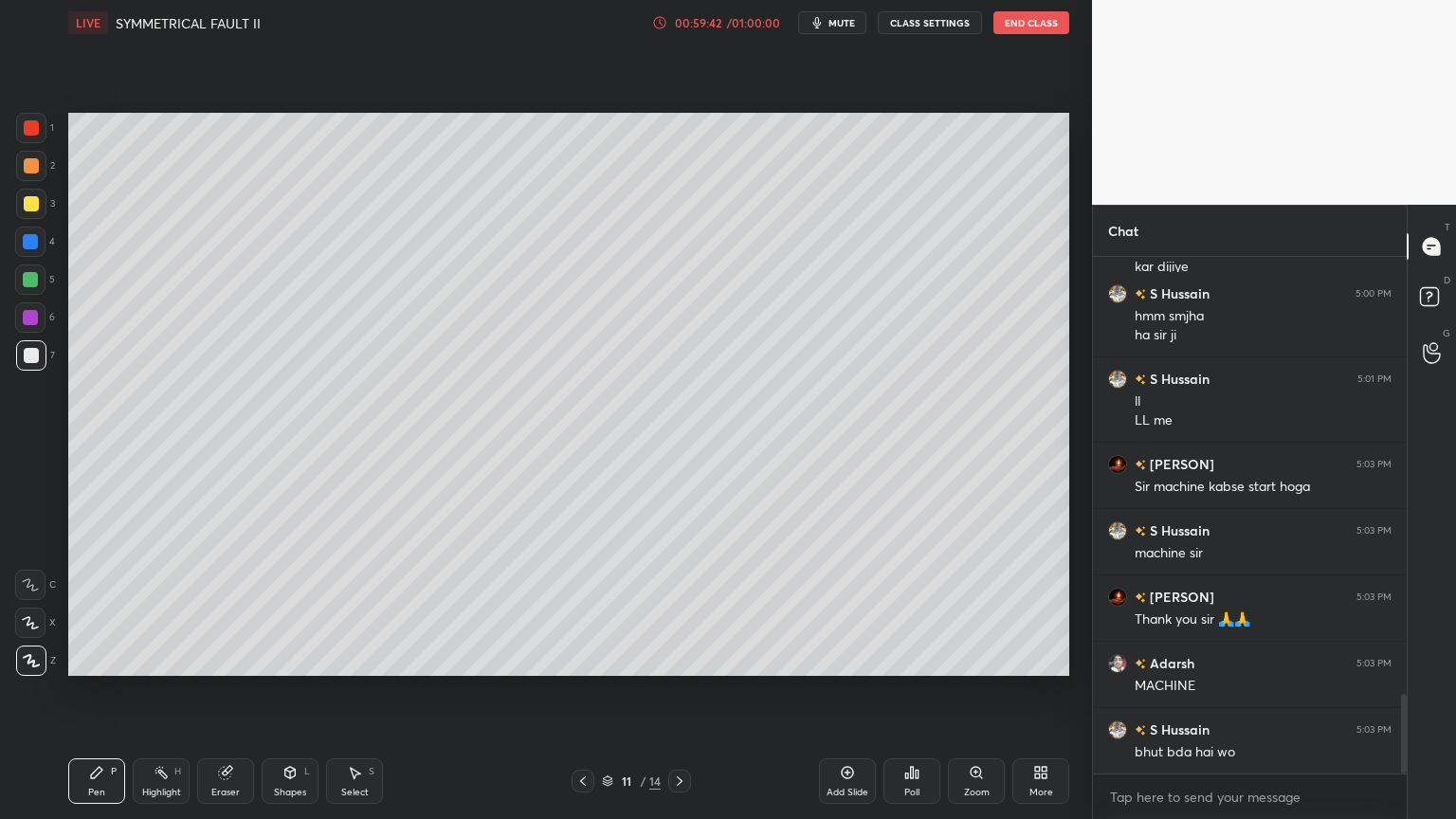 click at bounding box center [30, 318] 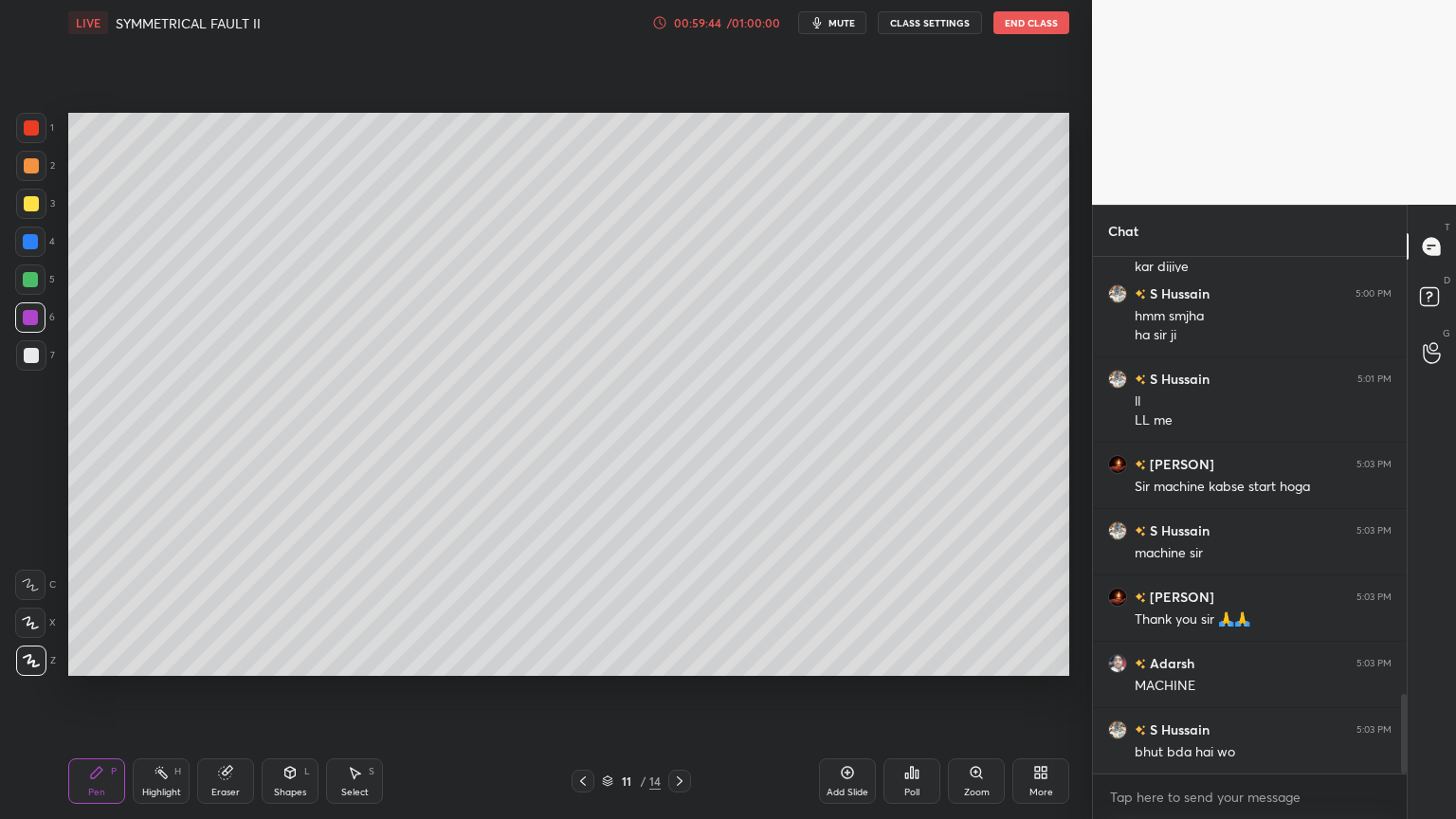 click at bounding box center [31, 128] 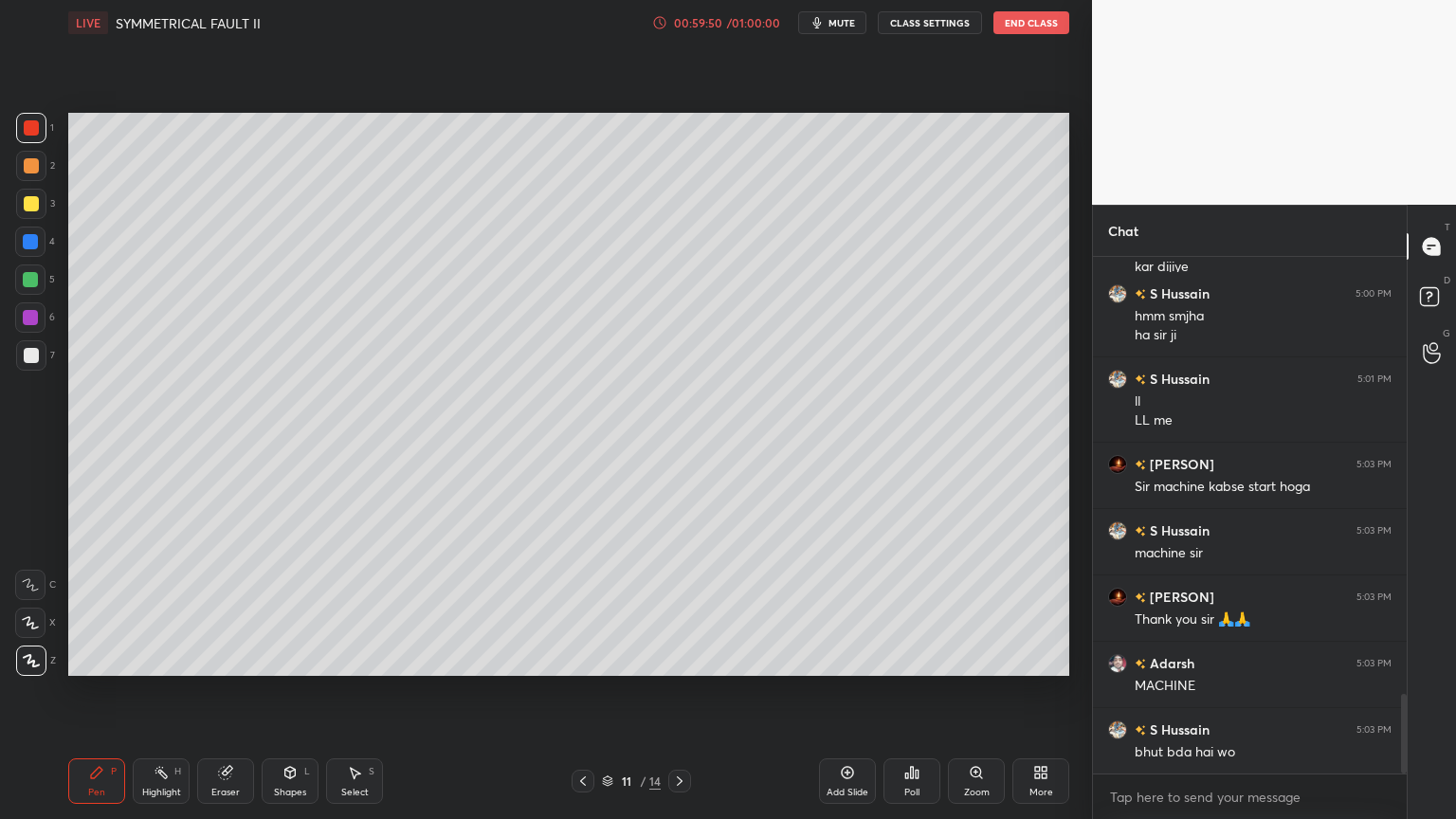click at bounding box center [31, 128] 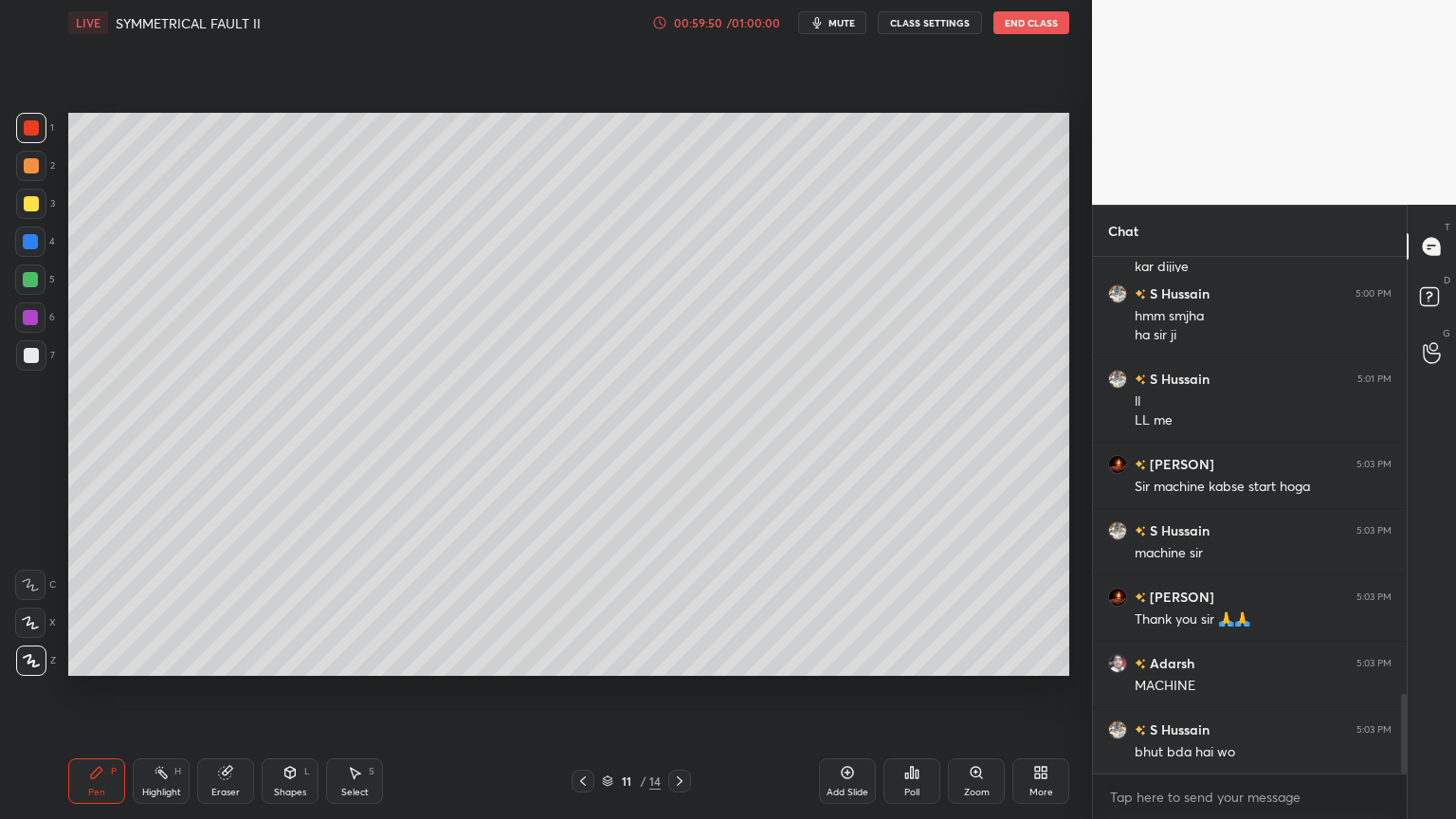 click at bounding box center [31, 166] 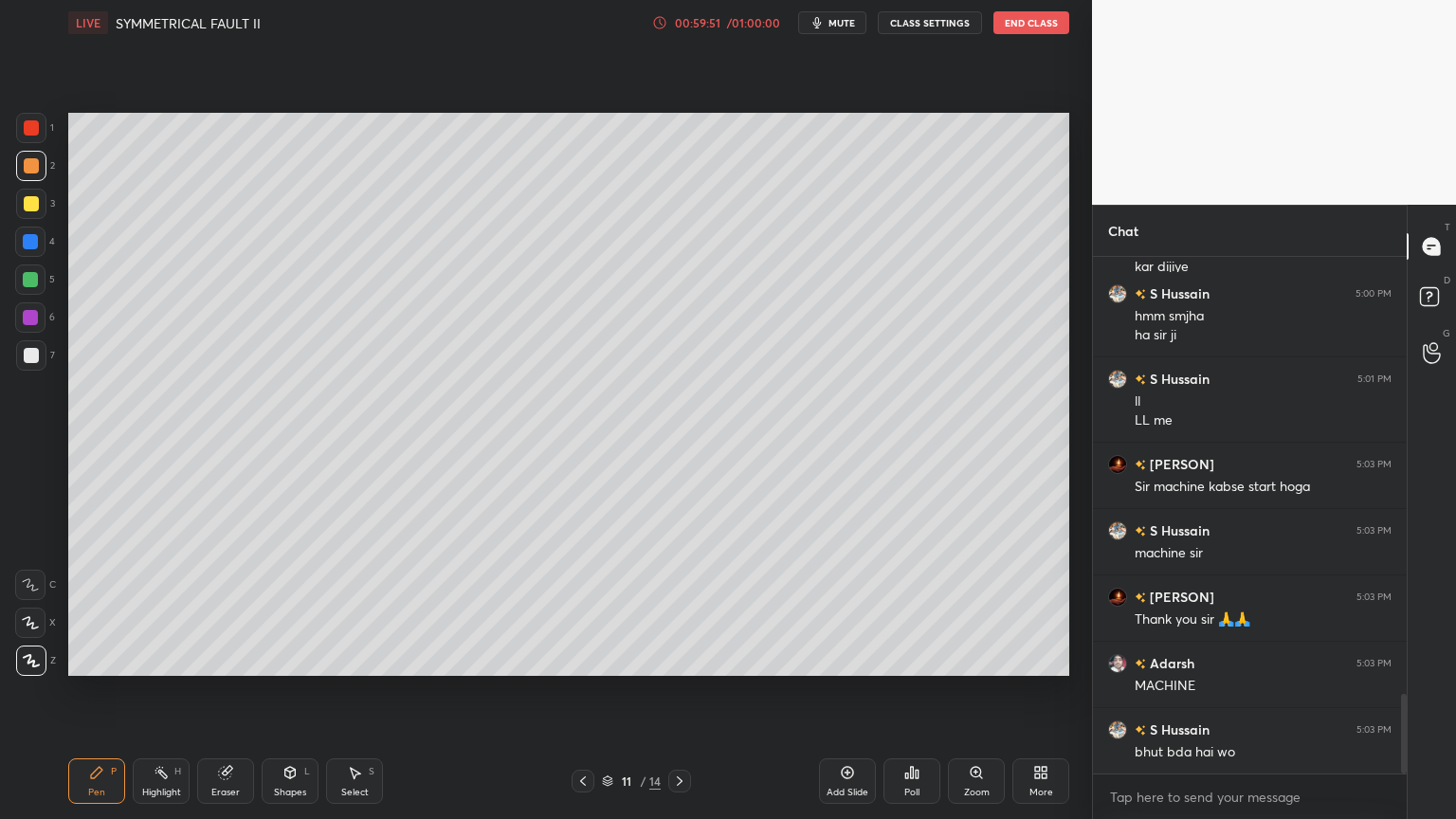 click at bounding box center (31, 204) 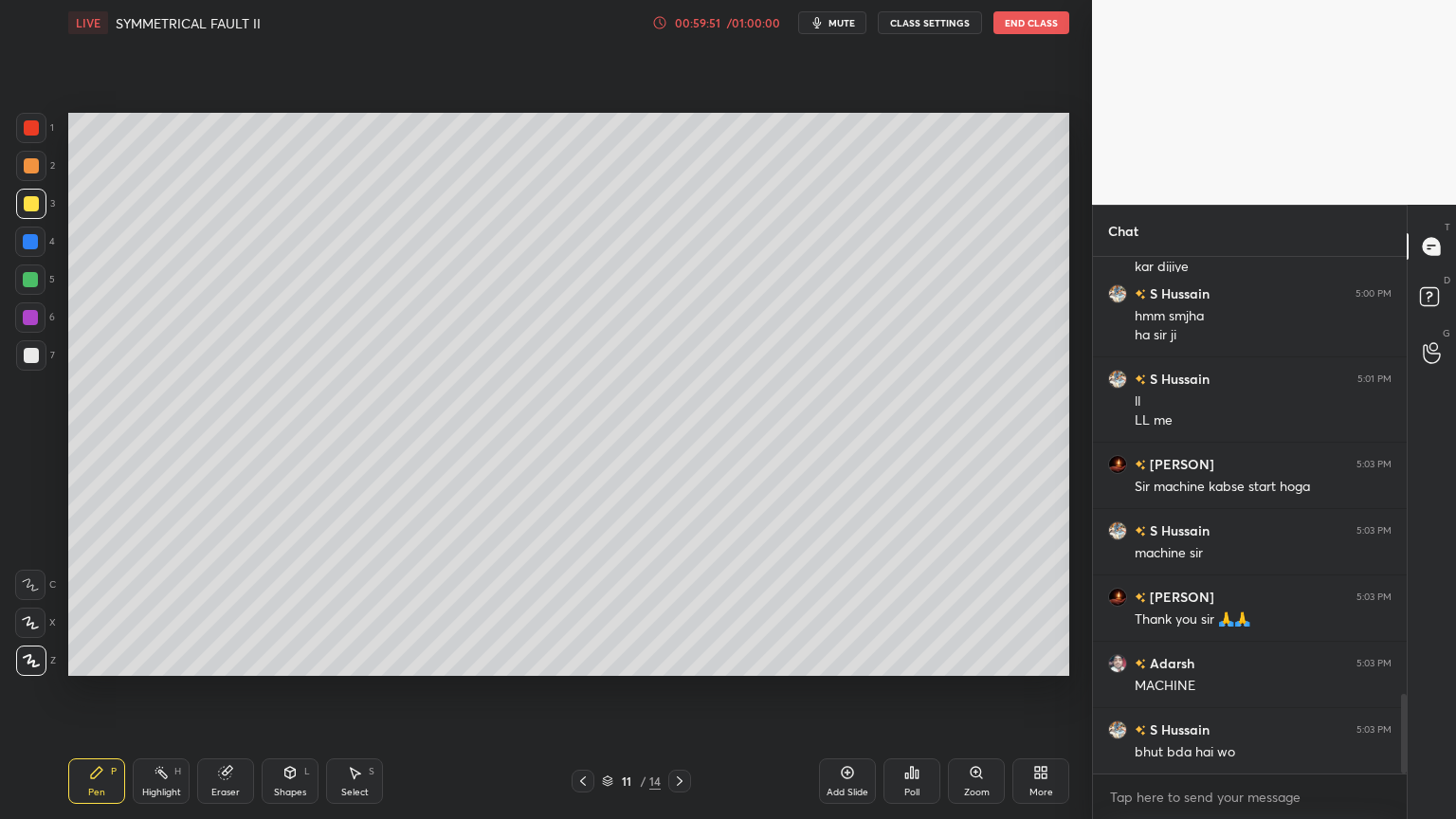 click at bounding box center (30, 242) 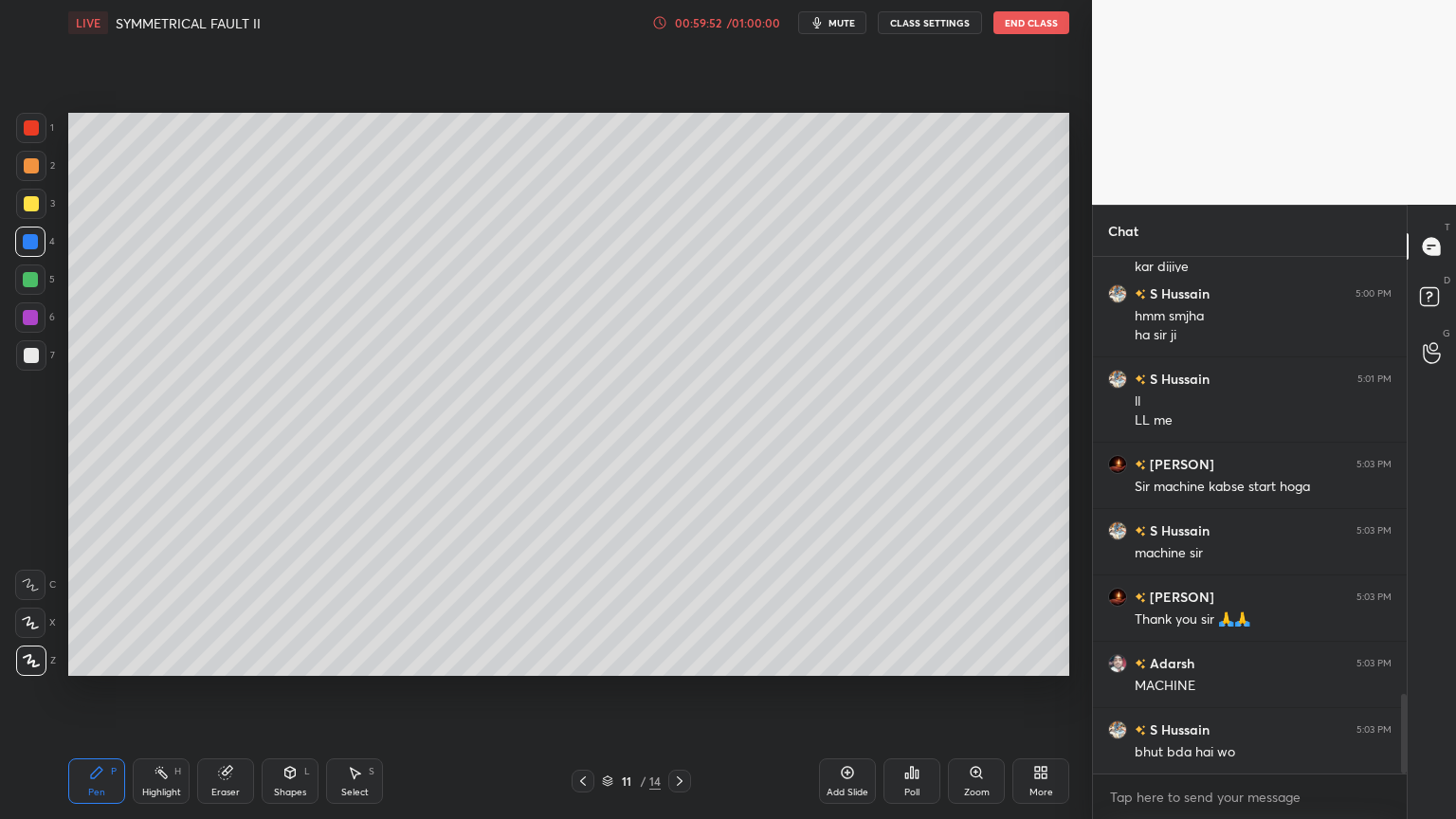 click at bounding box center [30, 280] 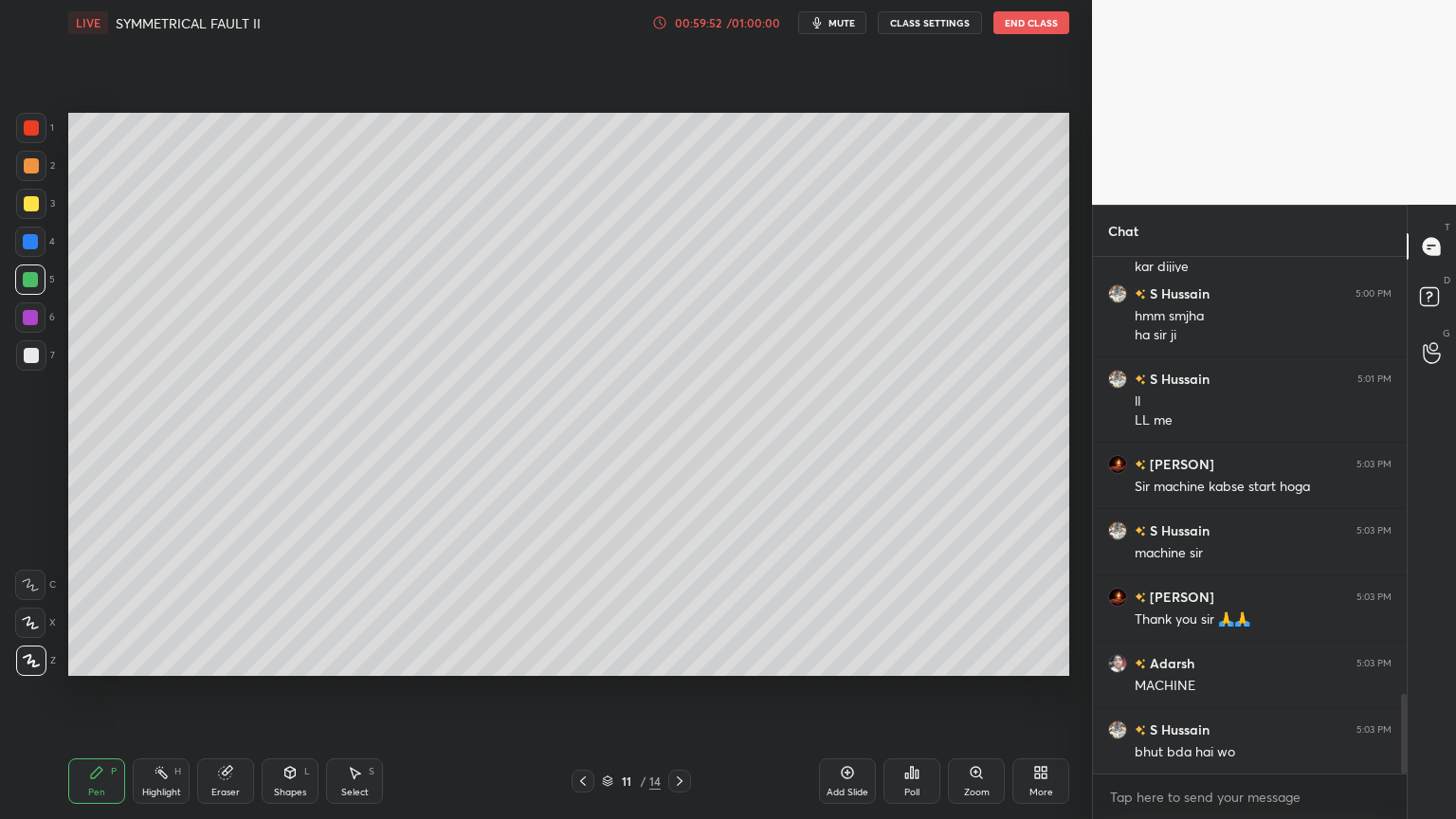 click at bounding box center (30, 318) 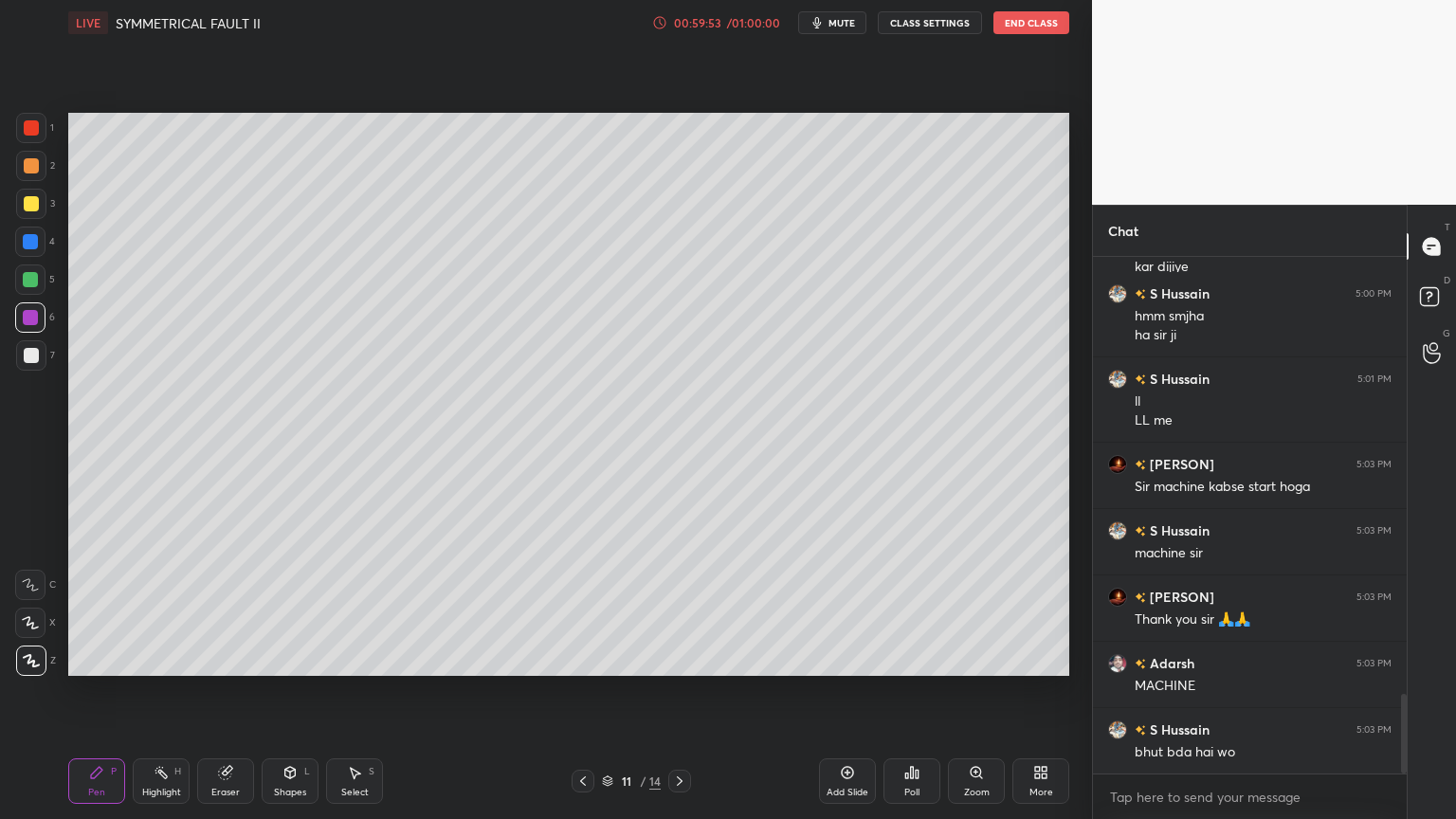 click at bounding box center (31, 355) 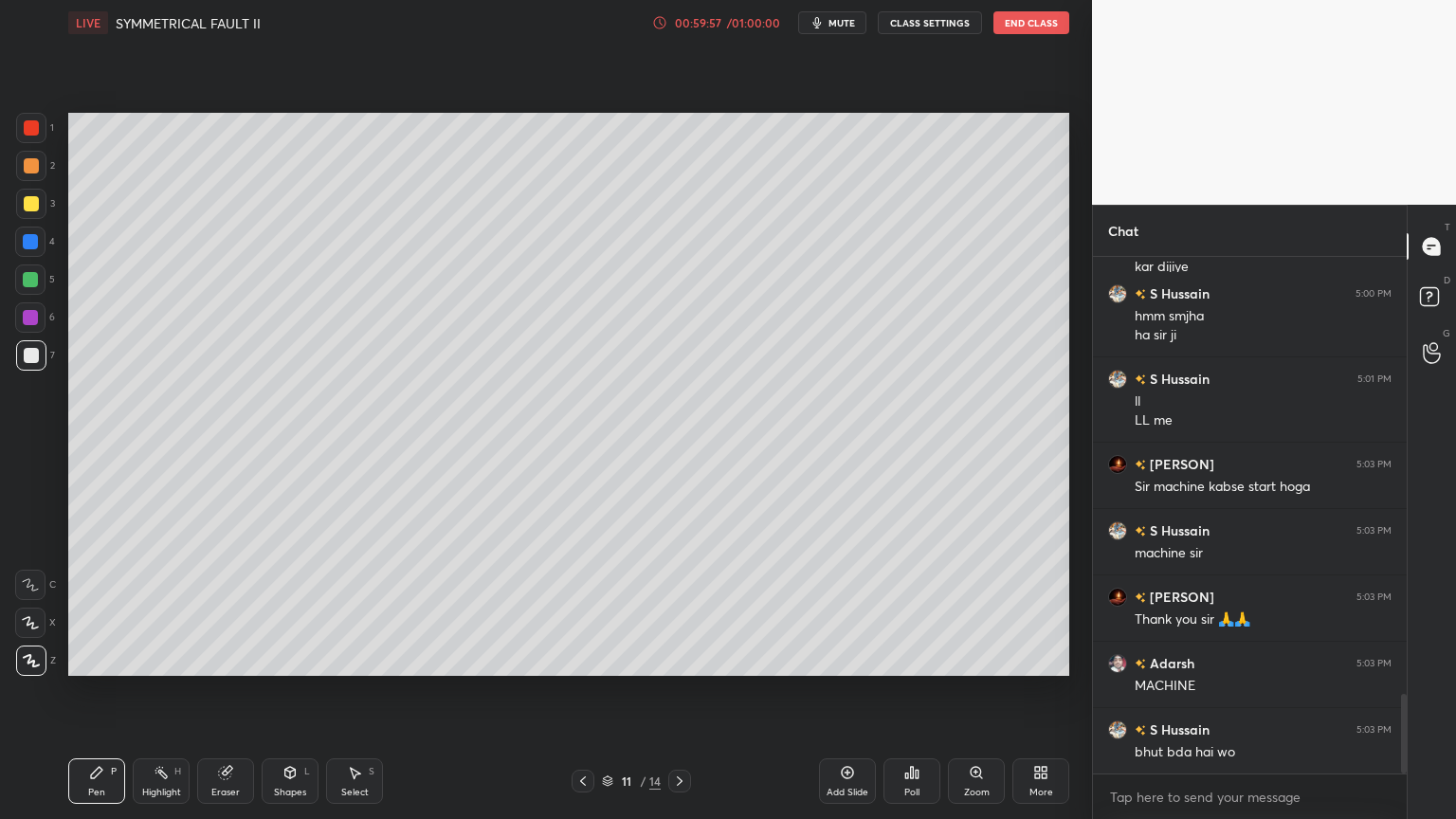 click at bounding box center (31, 128) 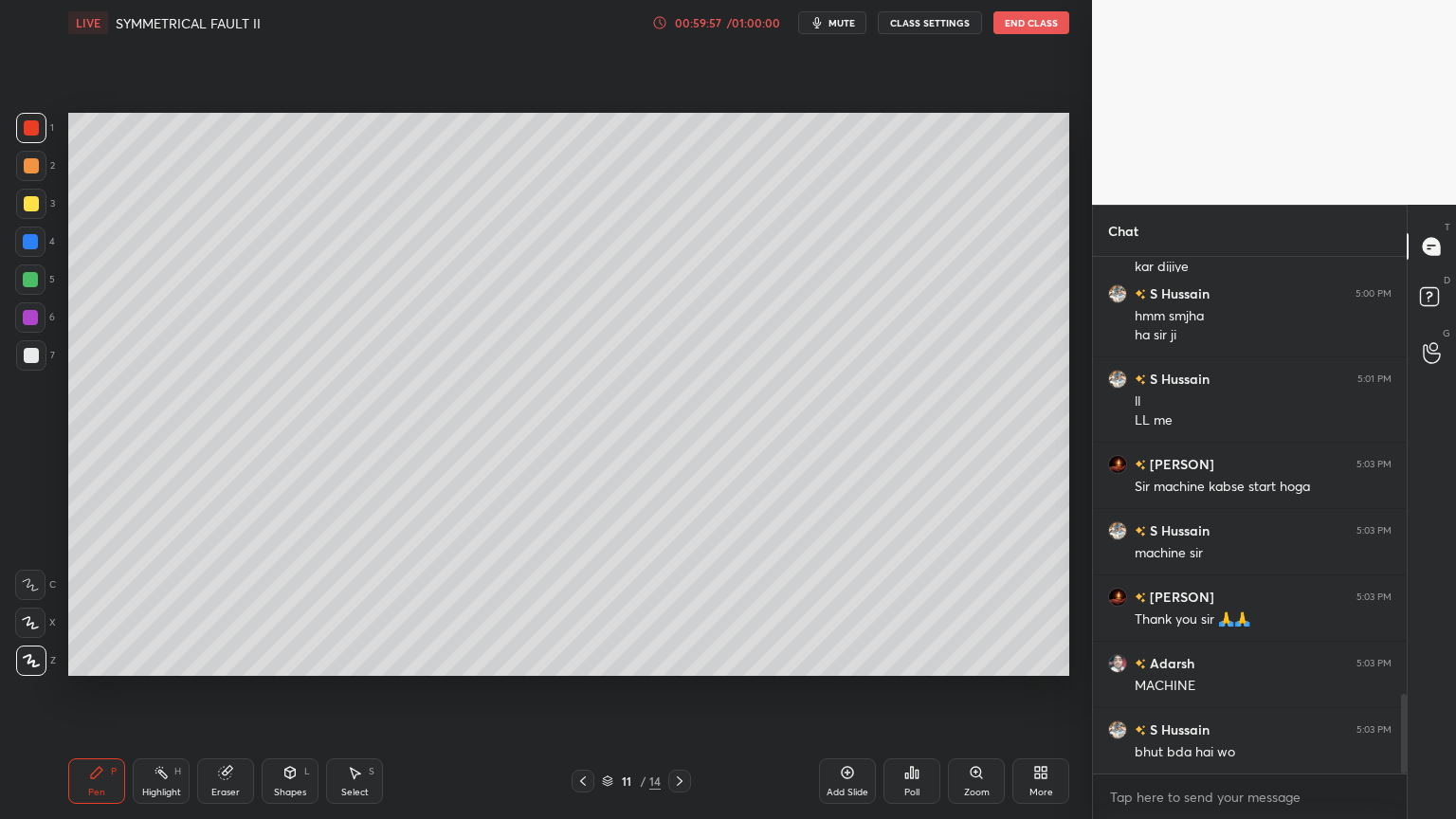 click at bounding box center [31, 166] 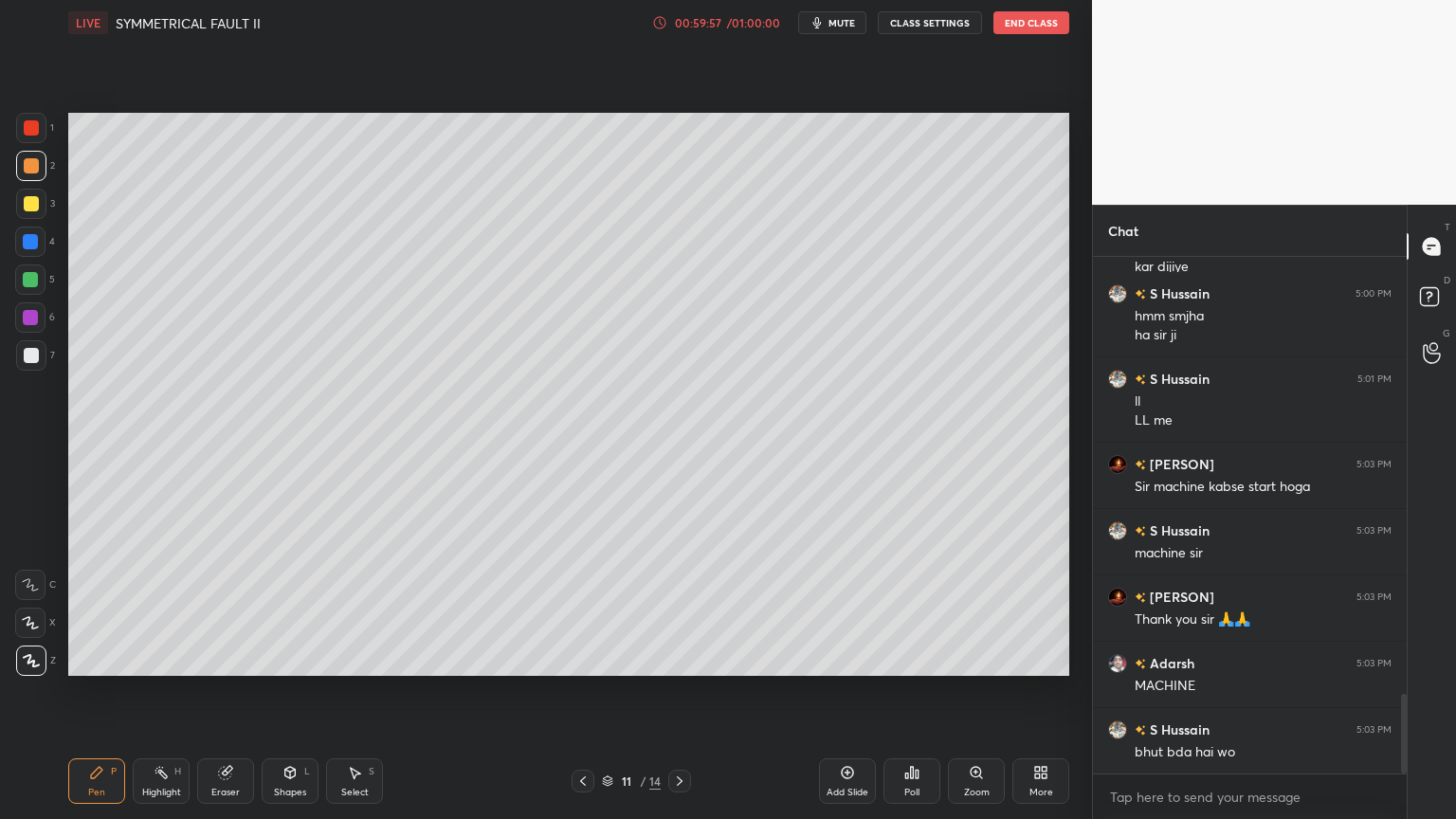 click at bounding box center [31, 204] 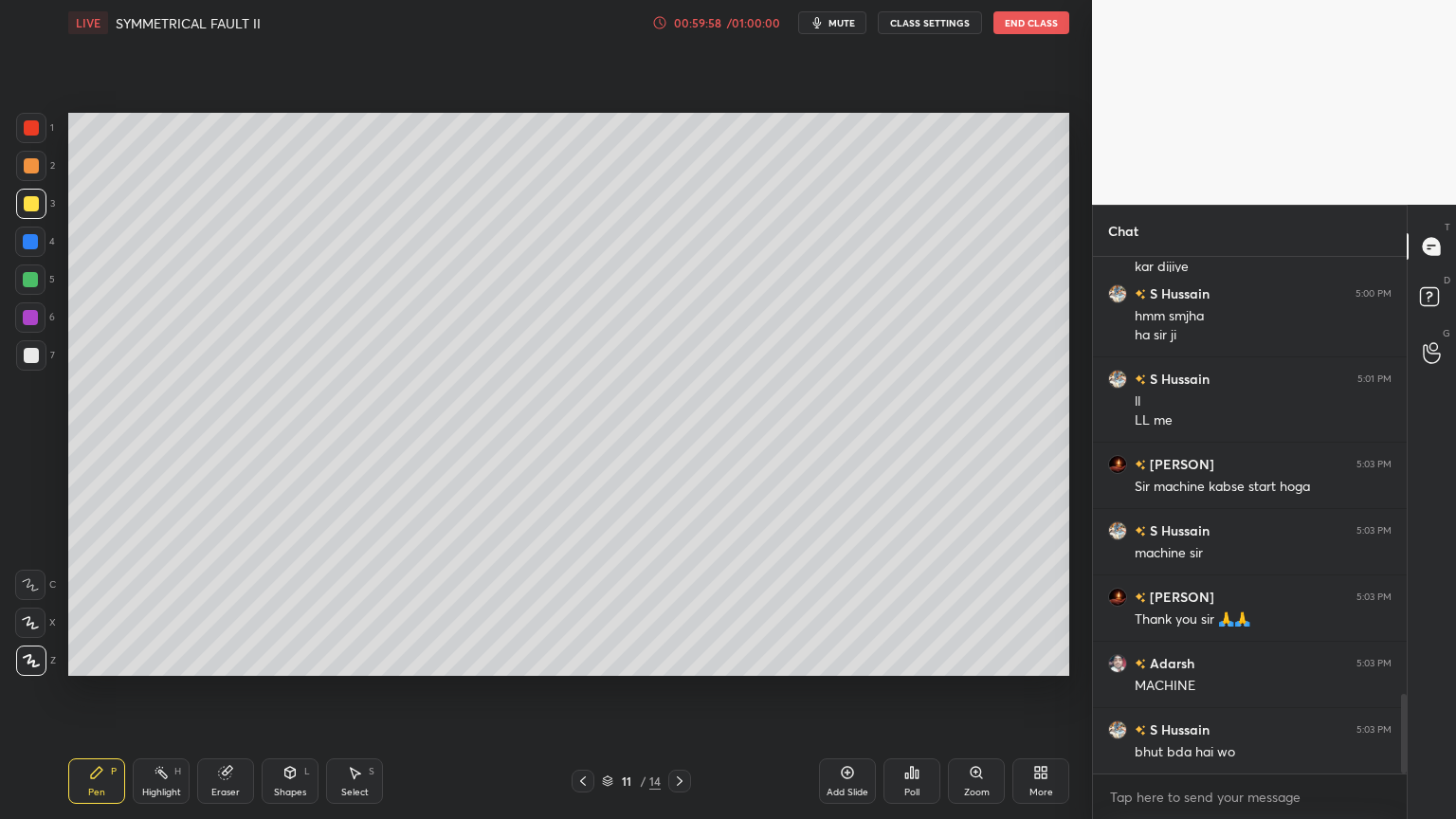 drag, startPoint x: 30, startPoint y: 240, endPoint x: 30, endPoint y: 254, distance: 14 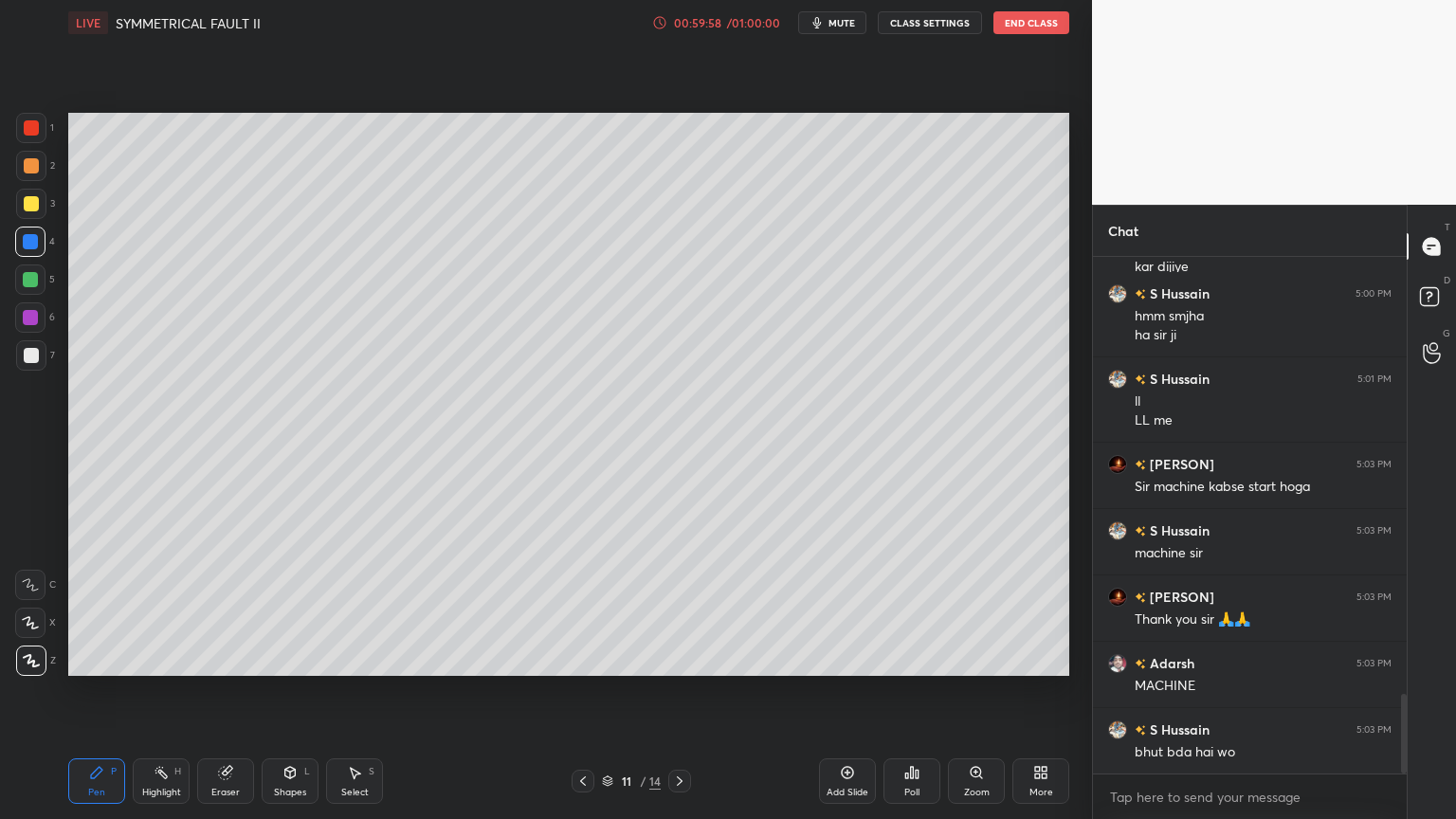 click at bounding box center (30, 318) 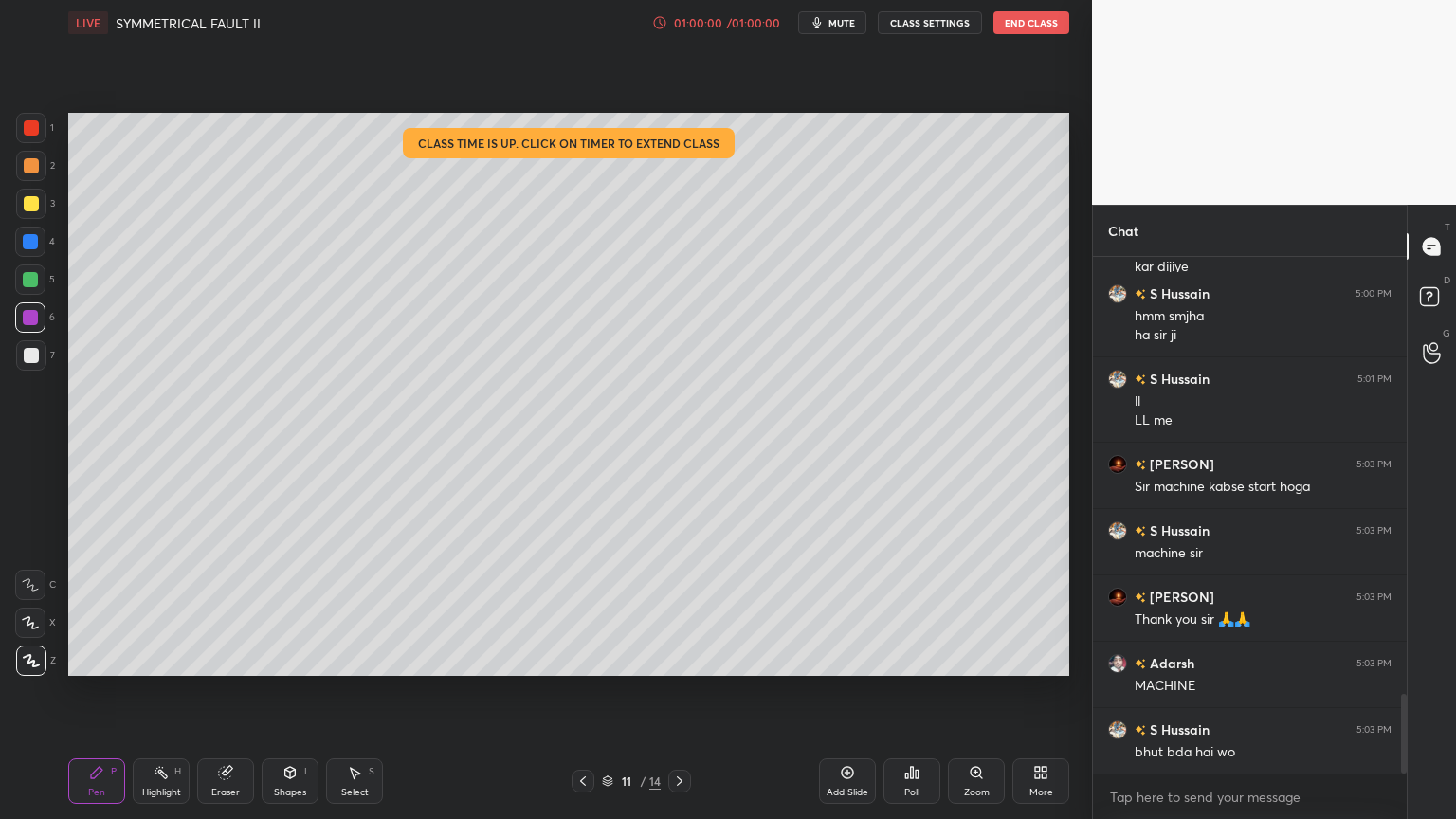 click at bounding box center (31, 355) 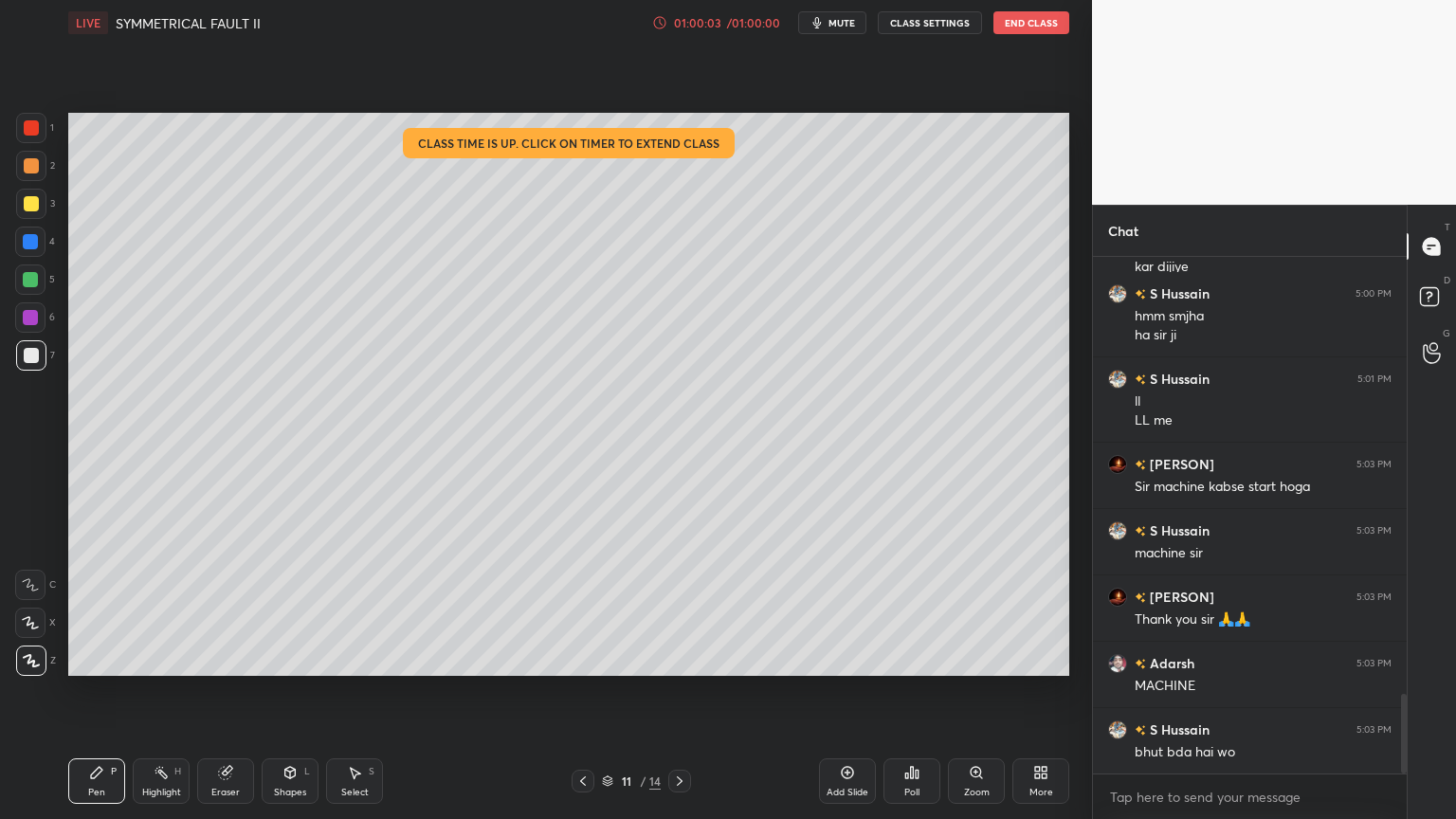 click on "End Class" at bounding box center (1031, 23) 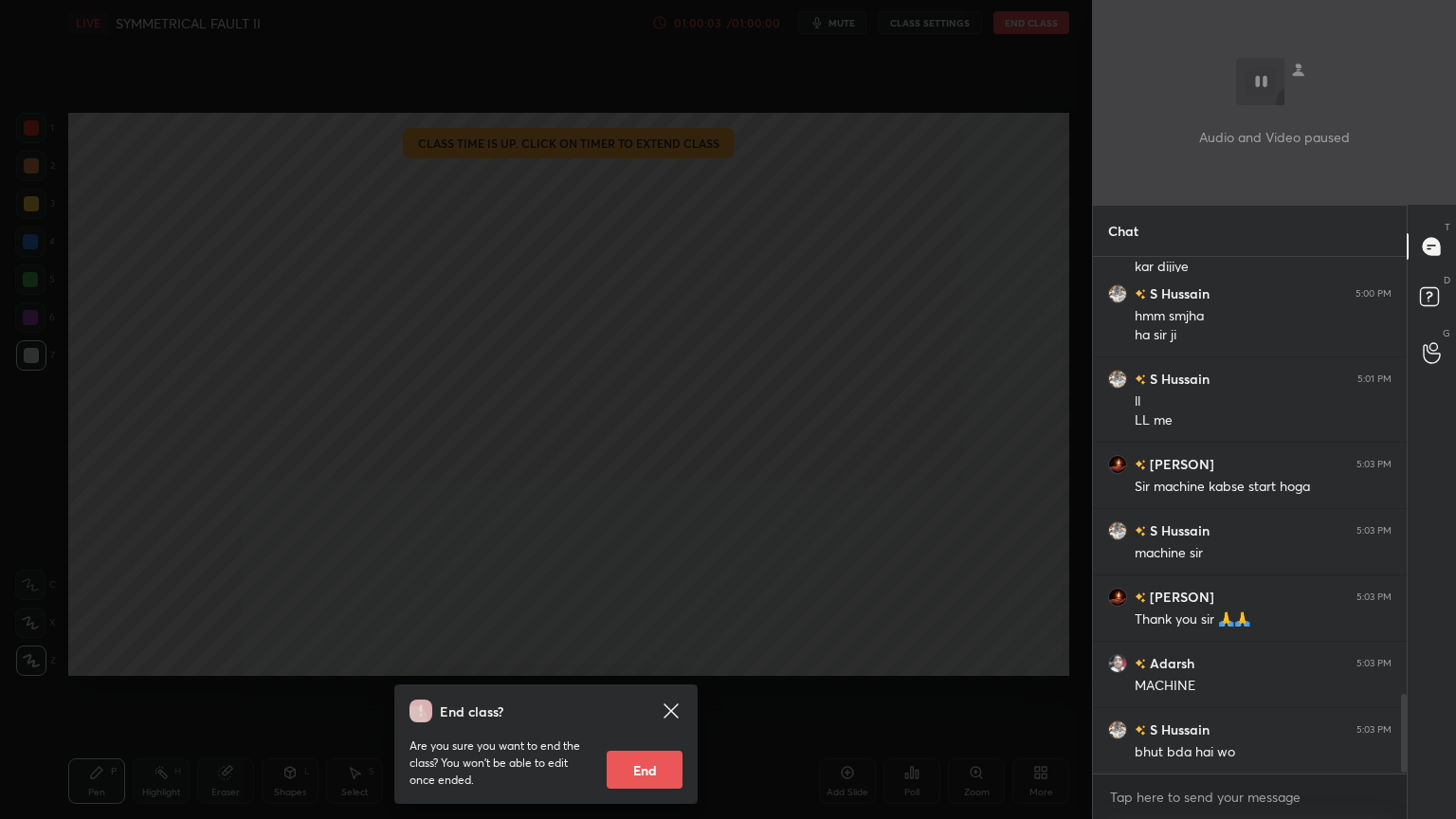scroll, scrollTop: 2896, scrollLeft: 0, axis: vertical 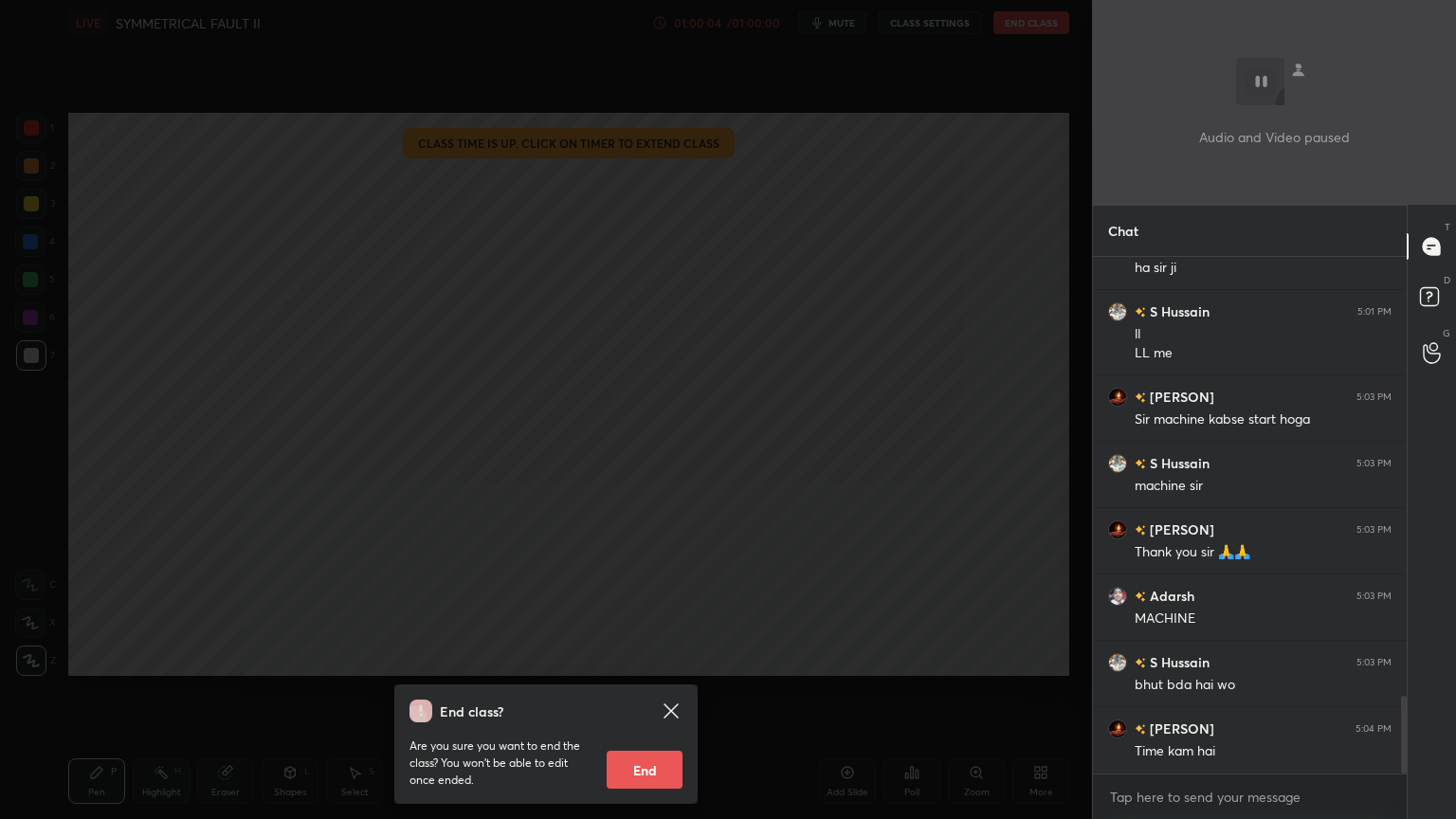 click on "End" at bounding box center [645, 770] 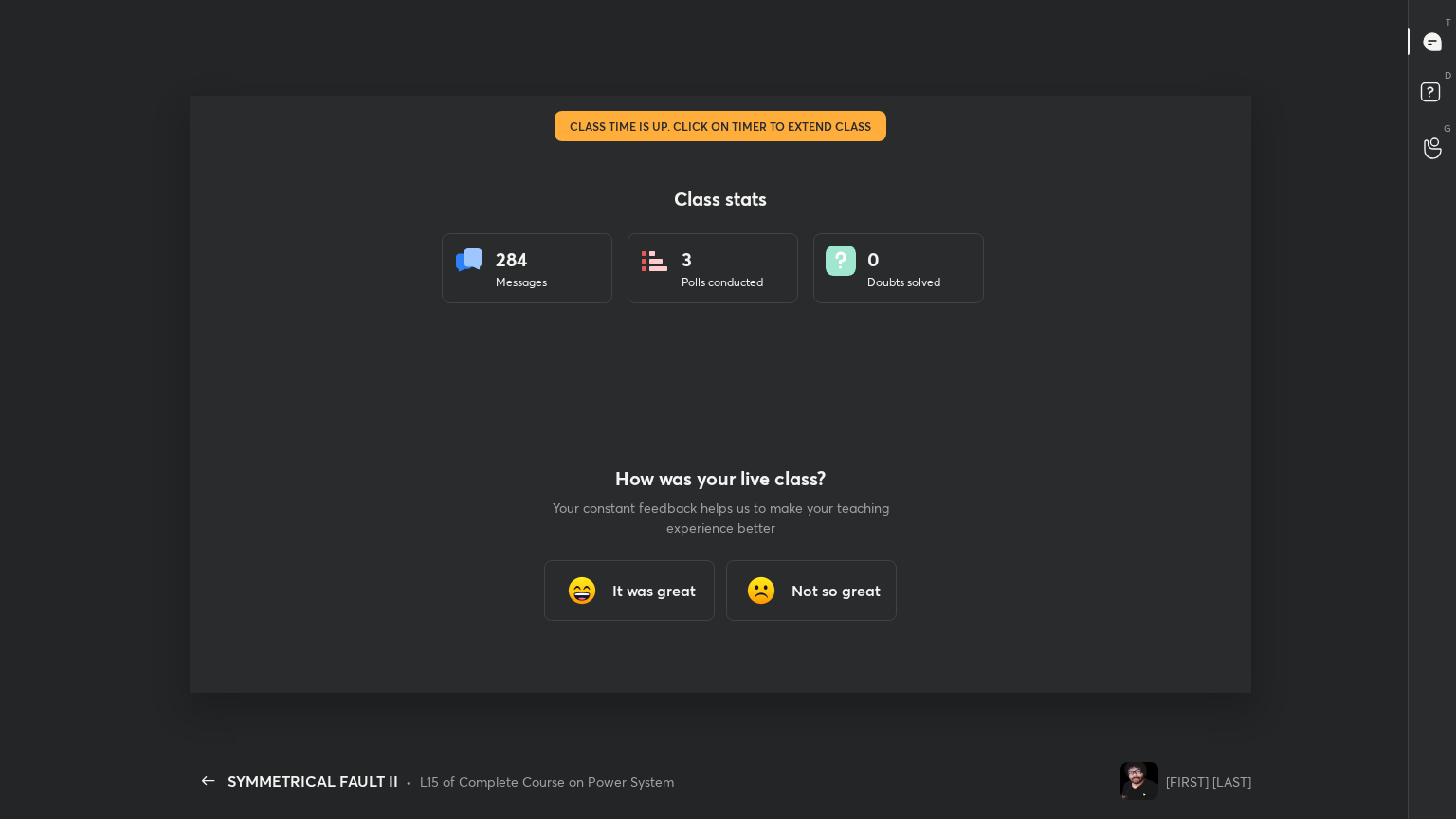 scroll, scrollTop: 94094, scrollLeft: 93702, axis: both 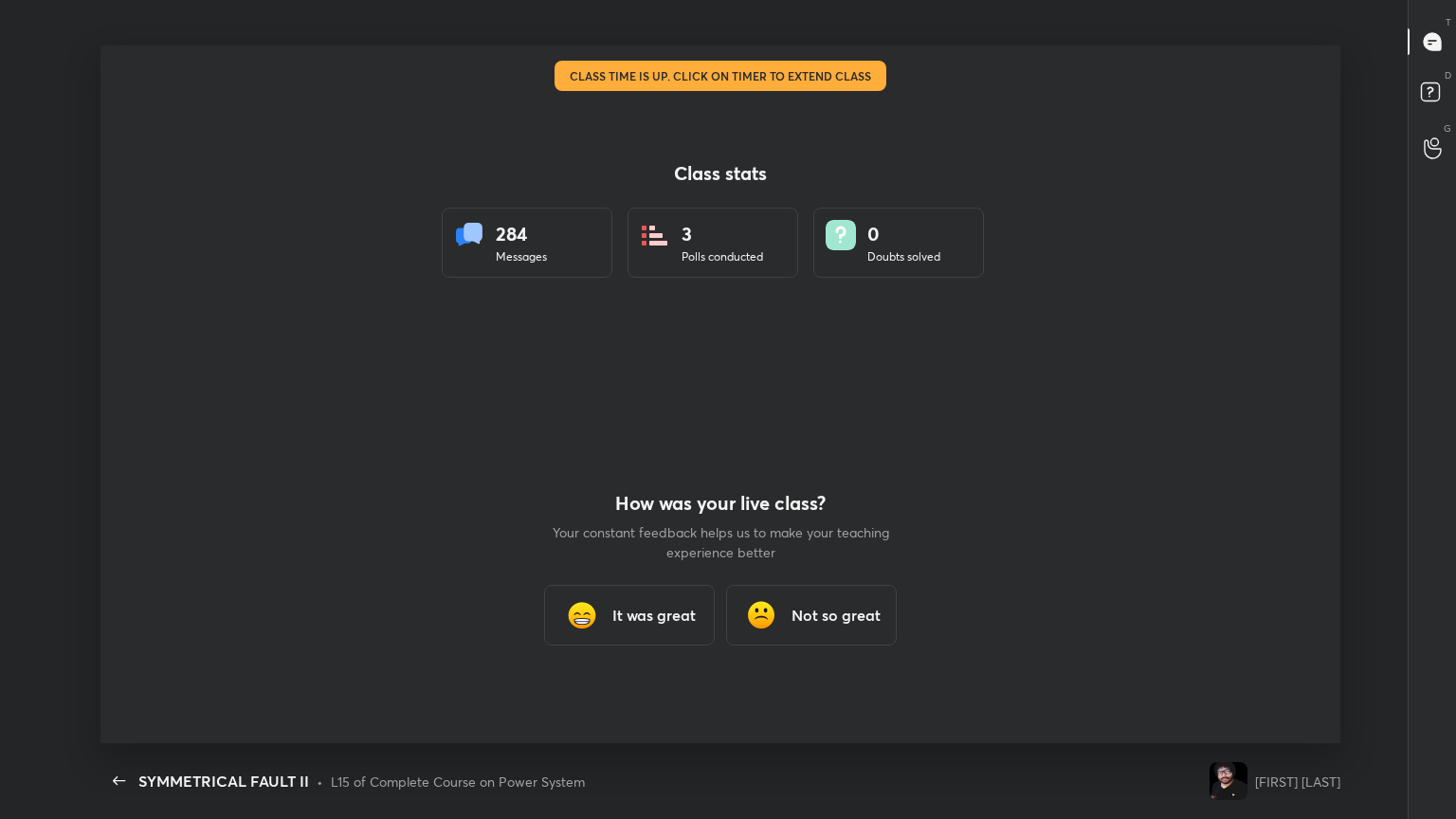 click on "It was great" at bounding box center (654, 615) 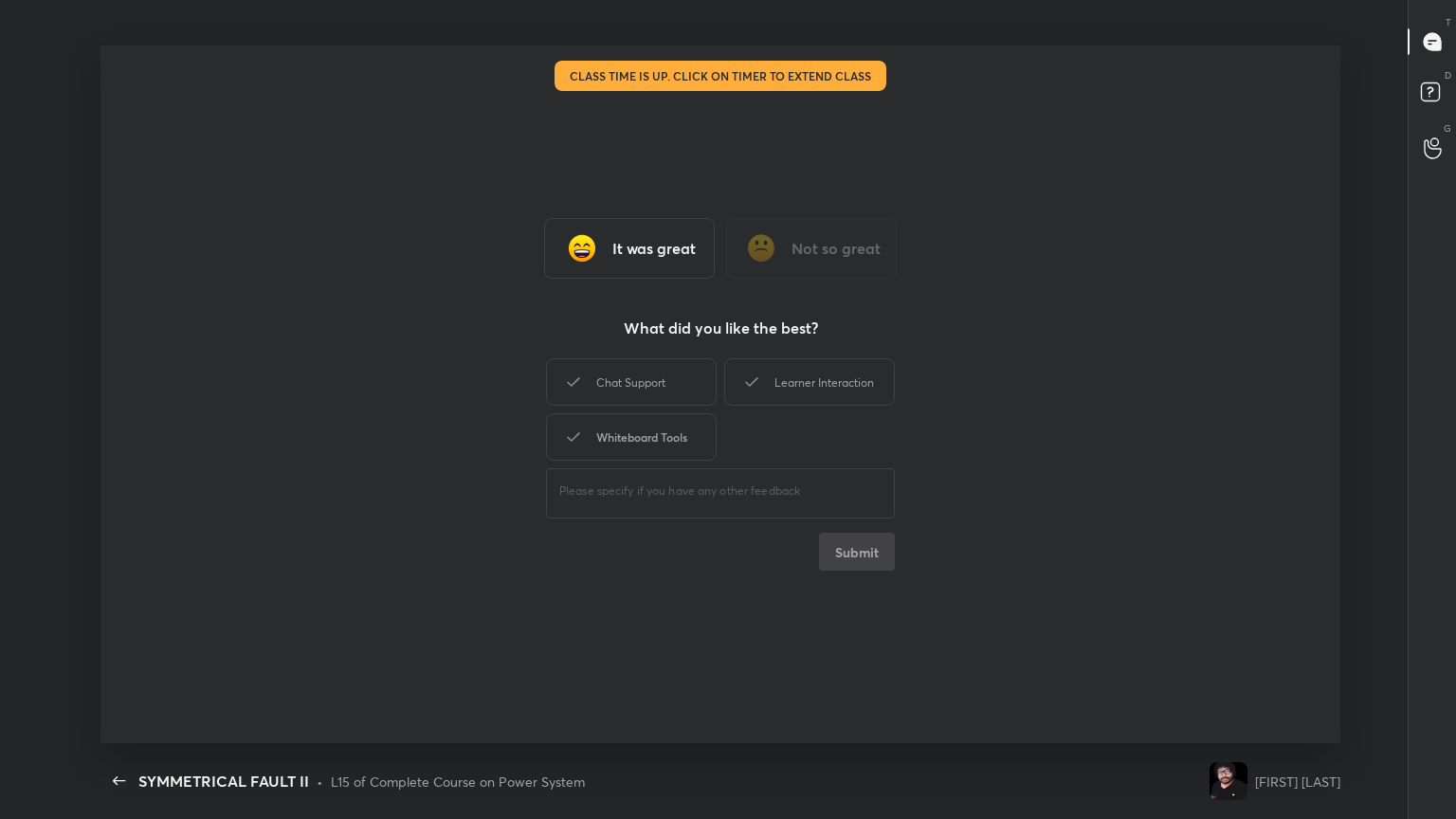 drag, startPoint x: 656, startPoint y: 377, endPoint x: 662, endPoint y: 425, distance: 48.373546 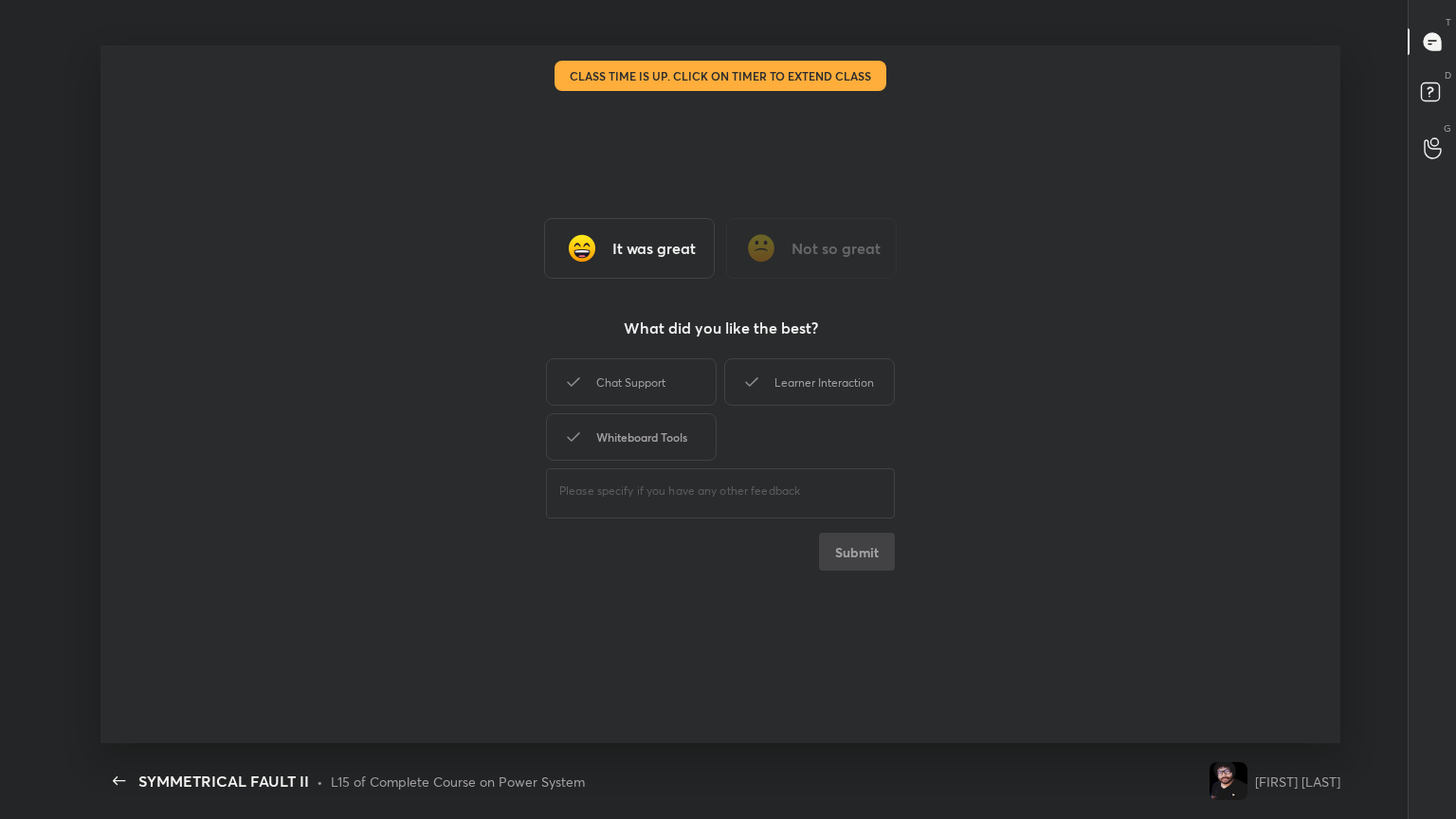 click on "Chat Support" at bounding box center (631, 382) 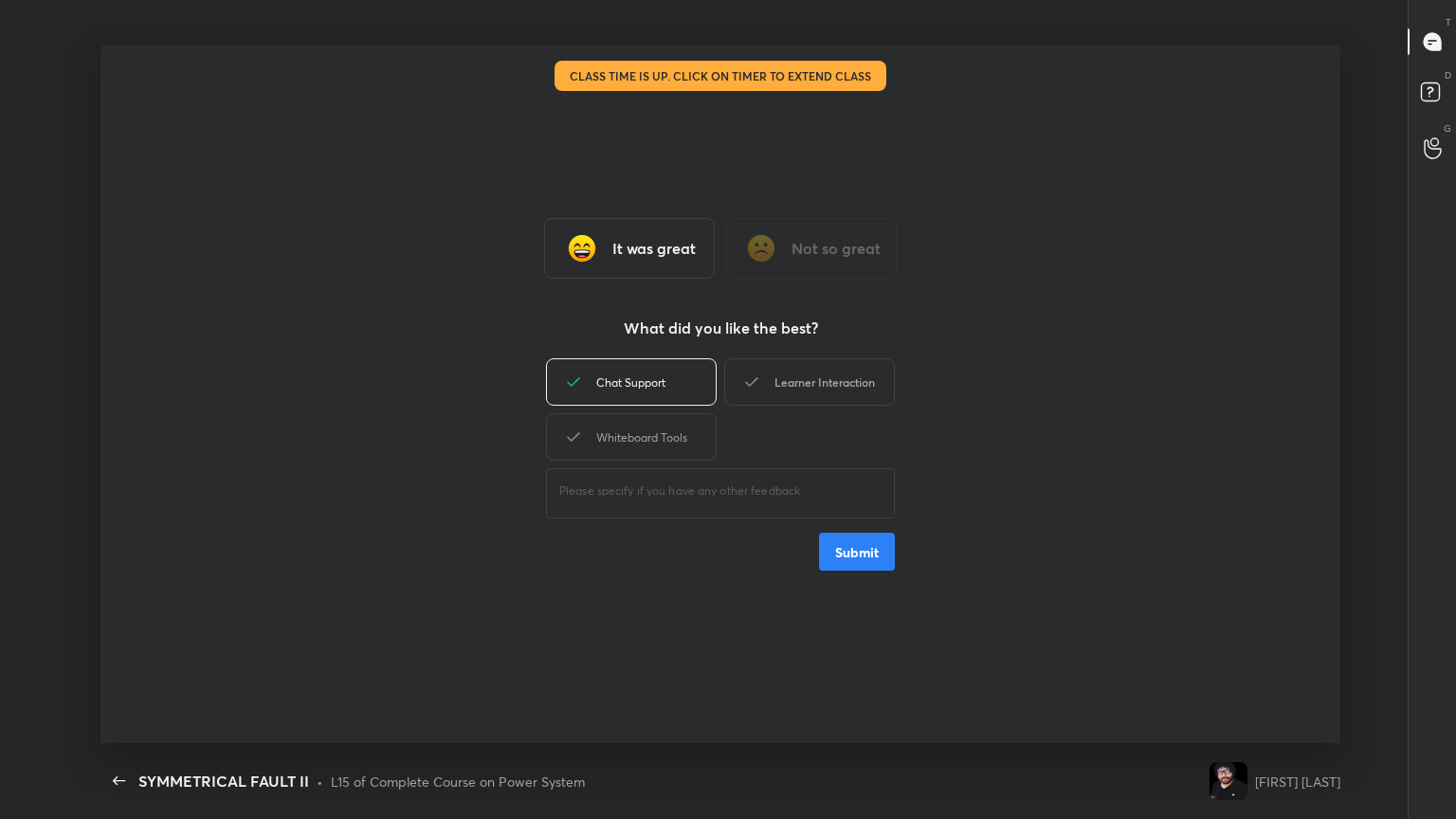 drag, startPoint x: 662, startPoint y: 425, endPoint x: 828, endPoint y: 394, distance: 168.86977 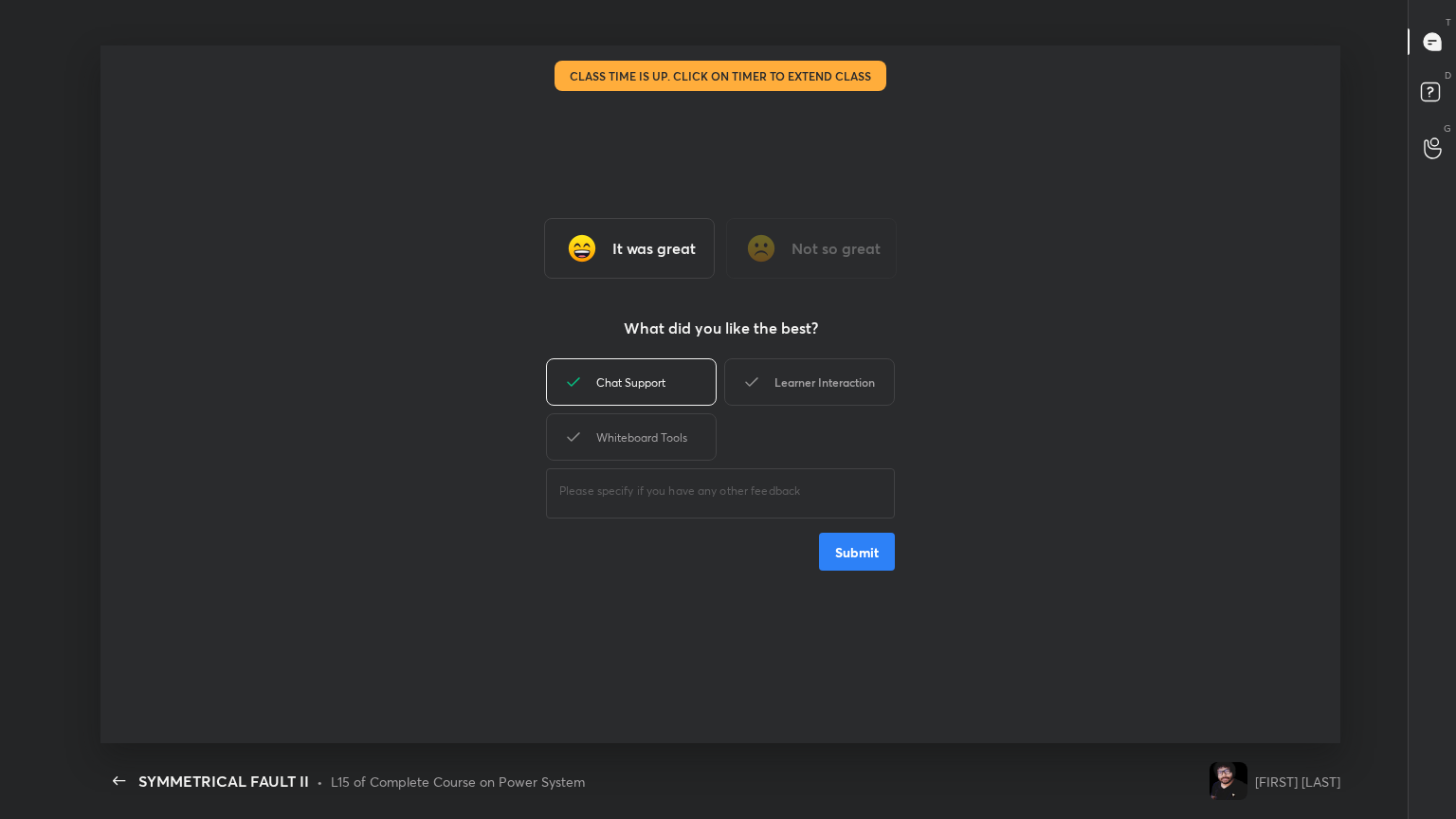 click on "Whiteboard Tools" at bounding box center (631, 437) 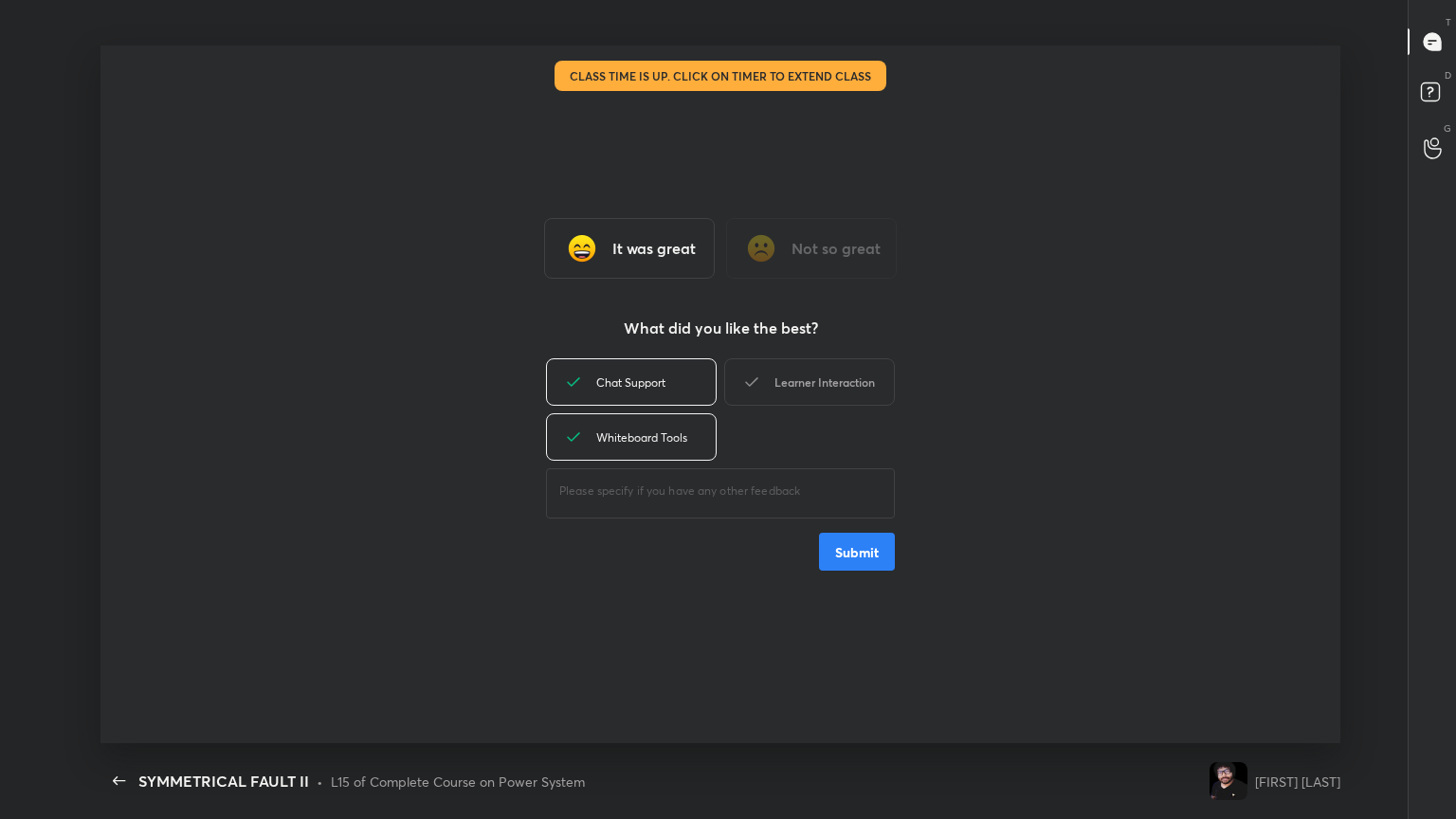 click on "Learner Interaction" at bounding box center (810, 382) 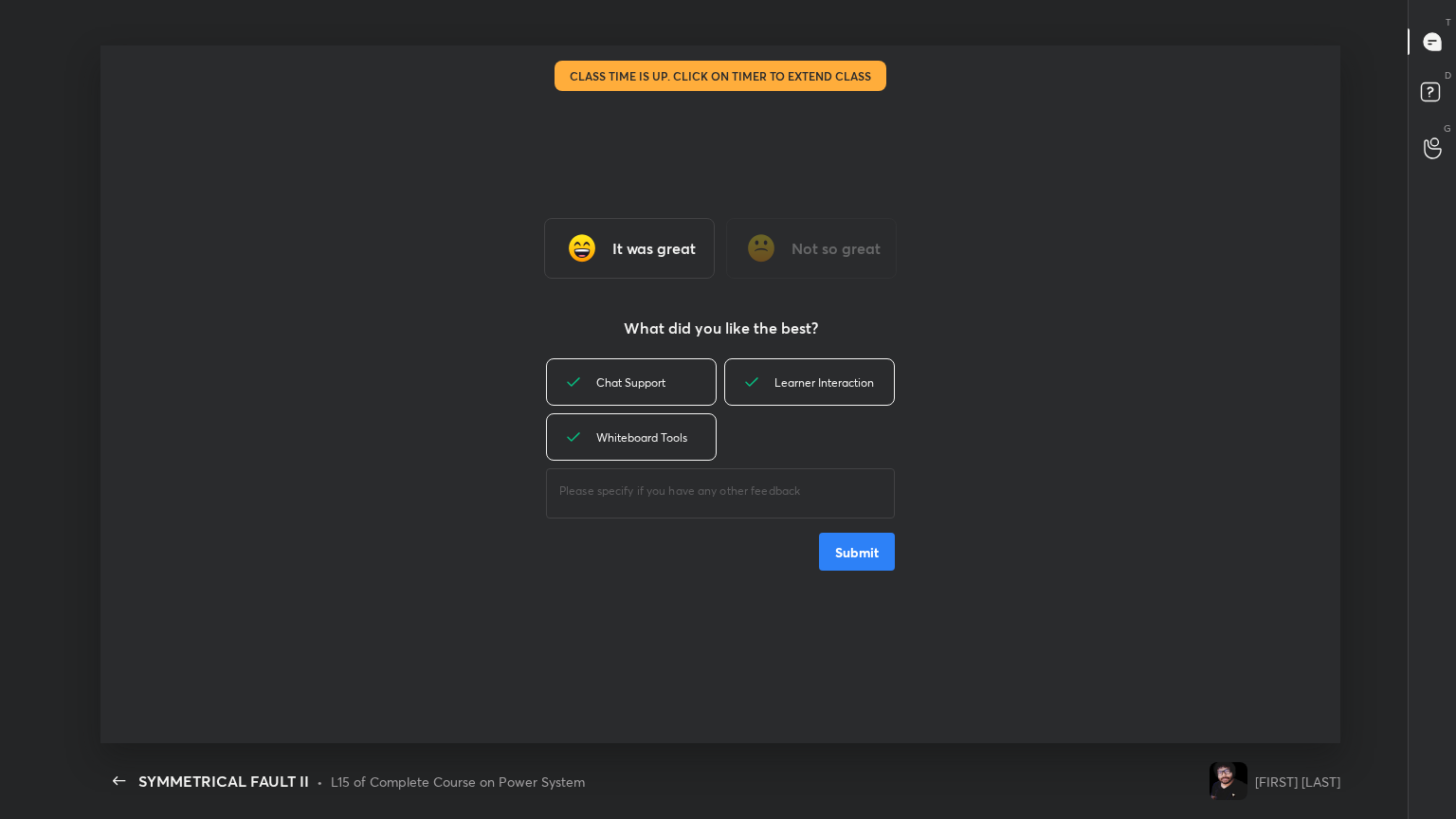 drag, startPoint x: 846, startPoint y: 550, endPoint x: 829, endPoint y: 561, distance: 20.248457 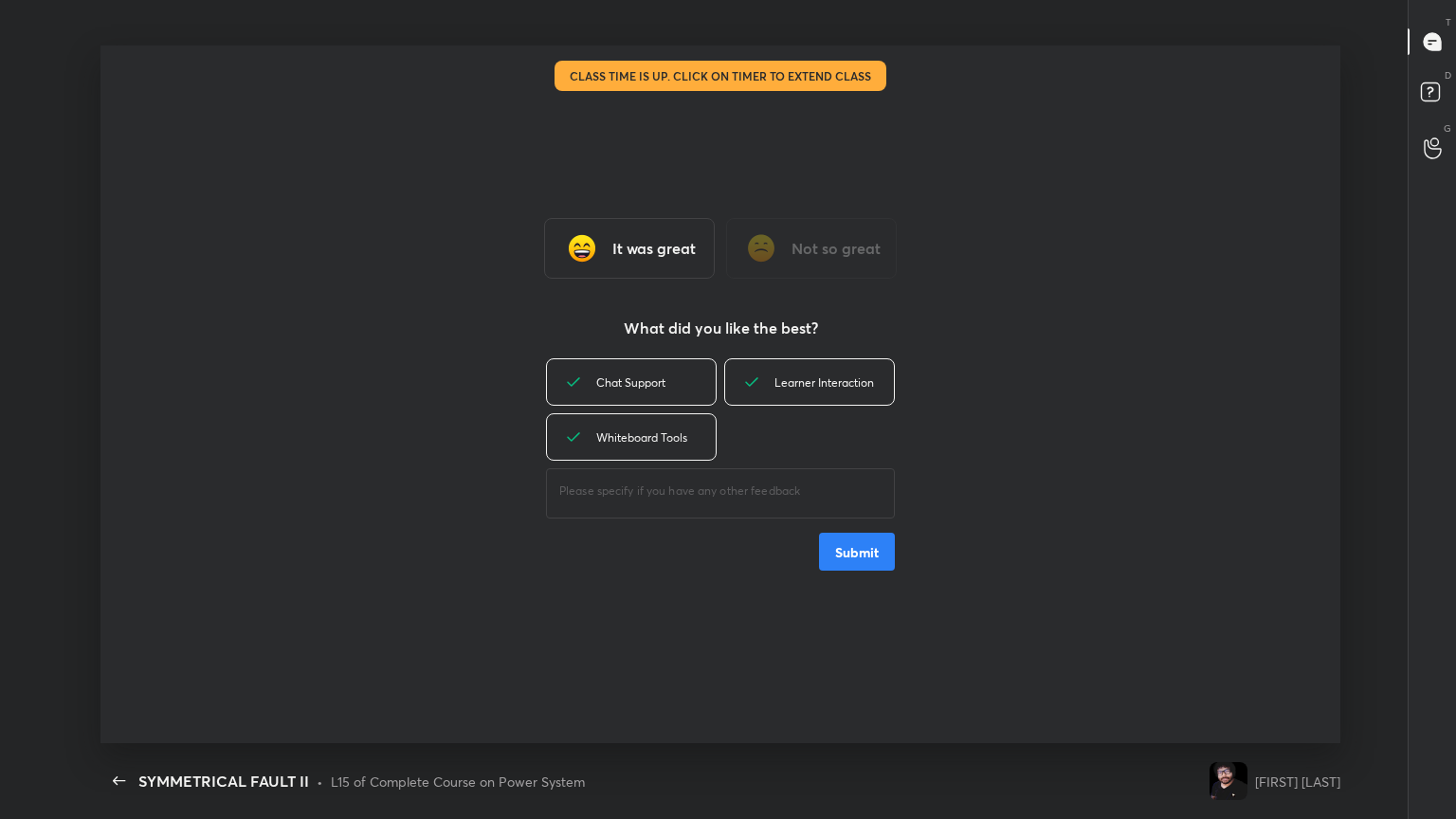 click on "Submit" at bounding box center [857, 552] 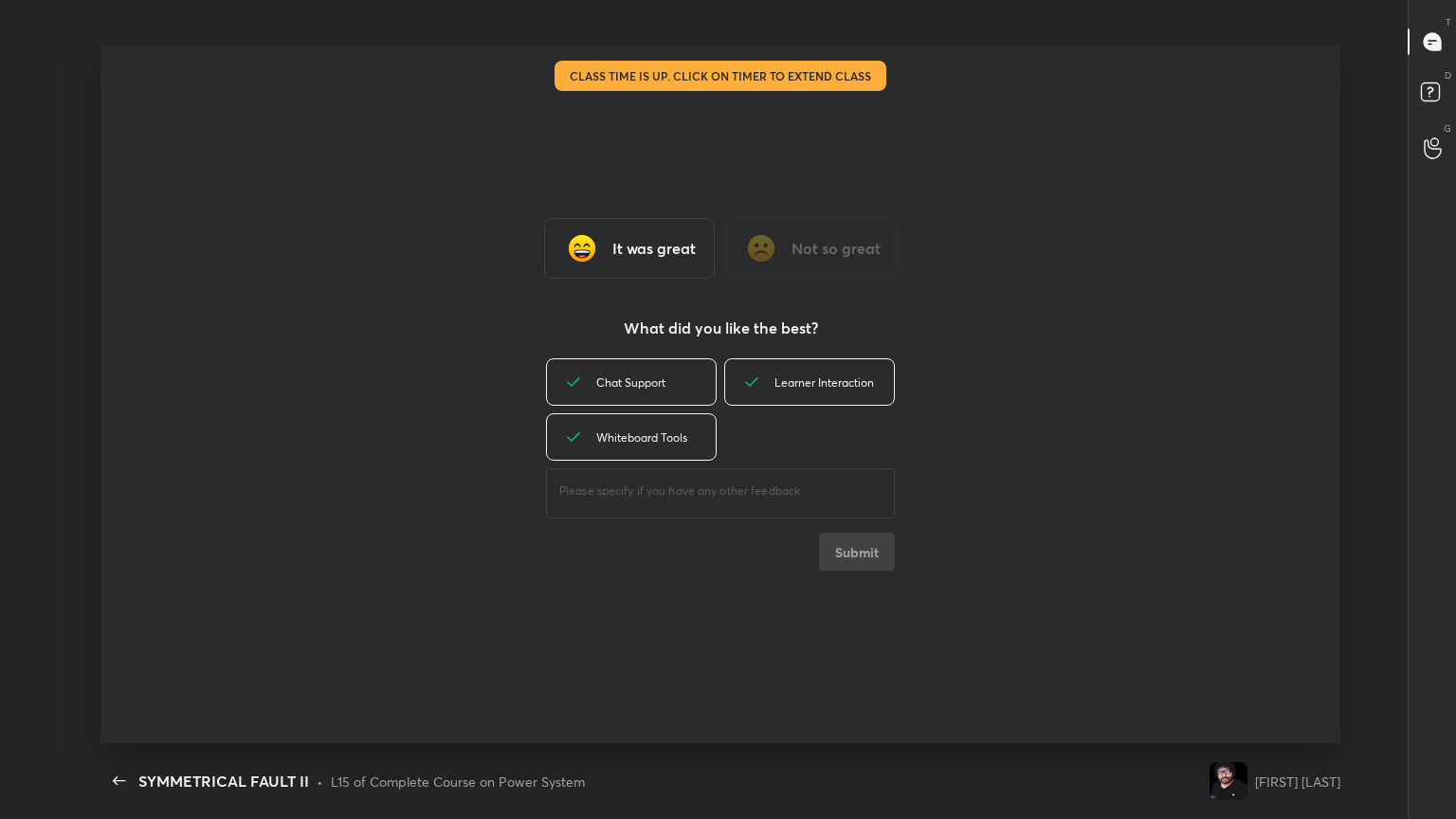 click on "Chat Support Learner Interaction Whiteboard Tools ​ Submit" at bounding box center [720, 463] 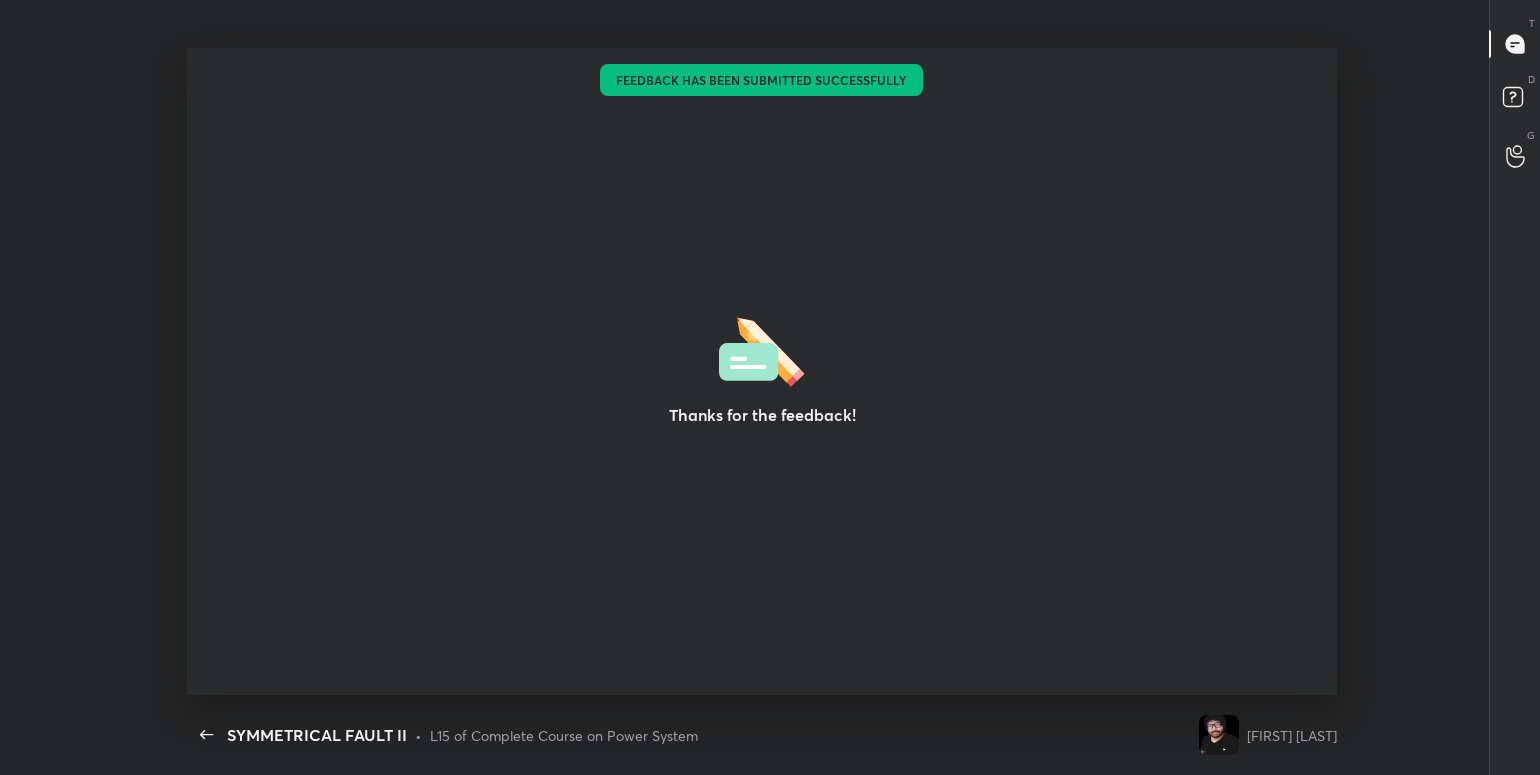 scroll, scrollTop: 99352, scrollLeft: 98476, axis: both 